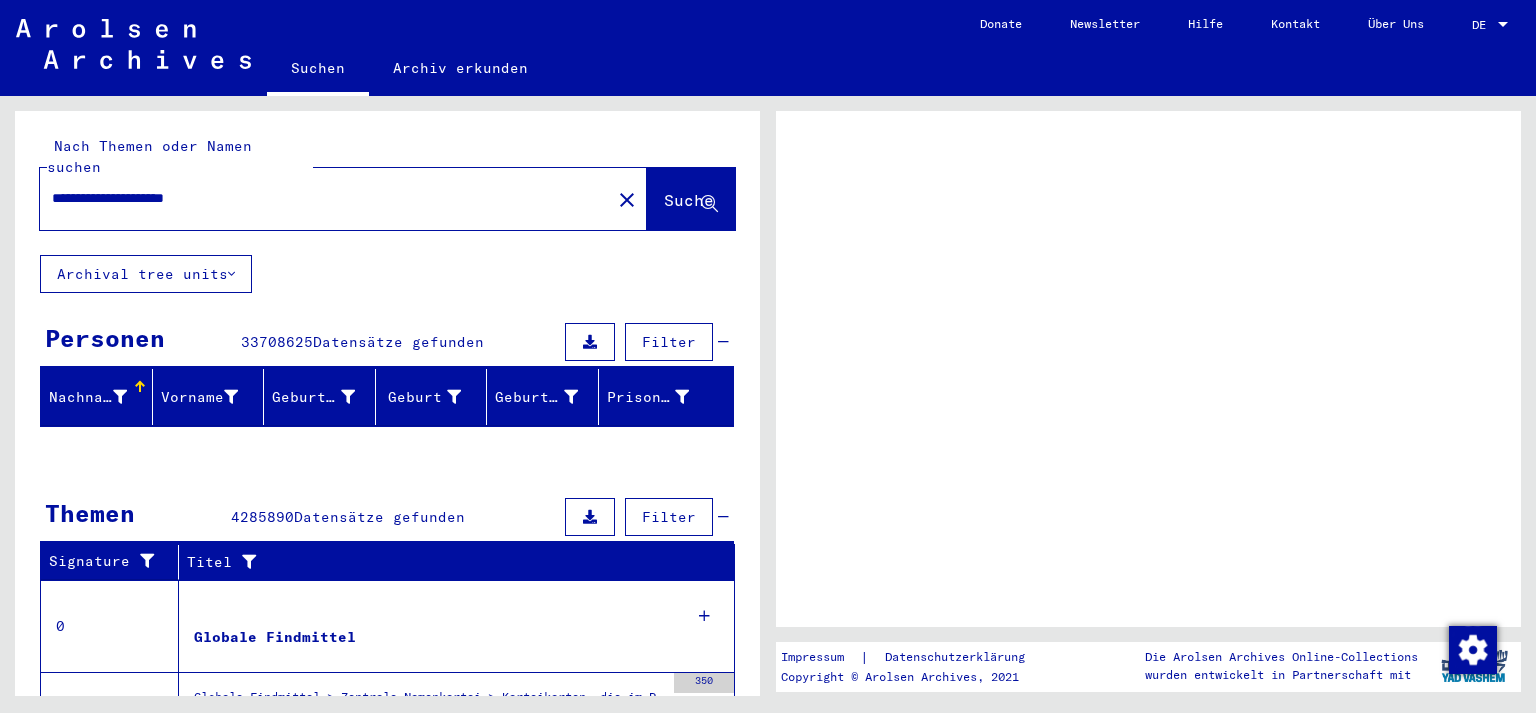 scroll, scrollTop: 0, scrollLeft: 0, axis: both 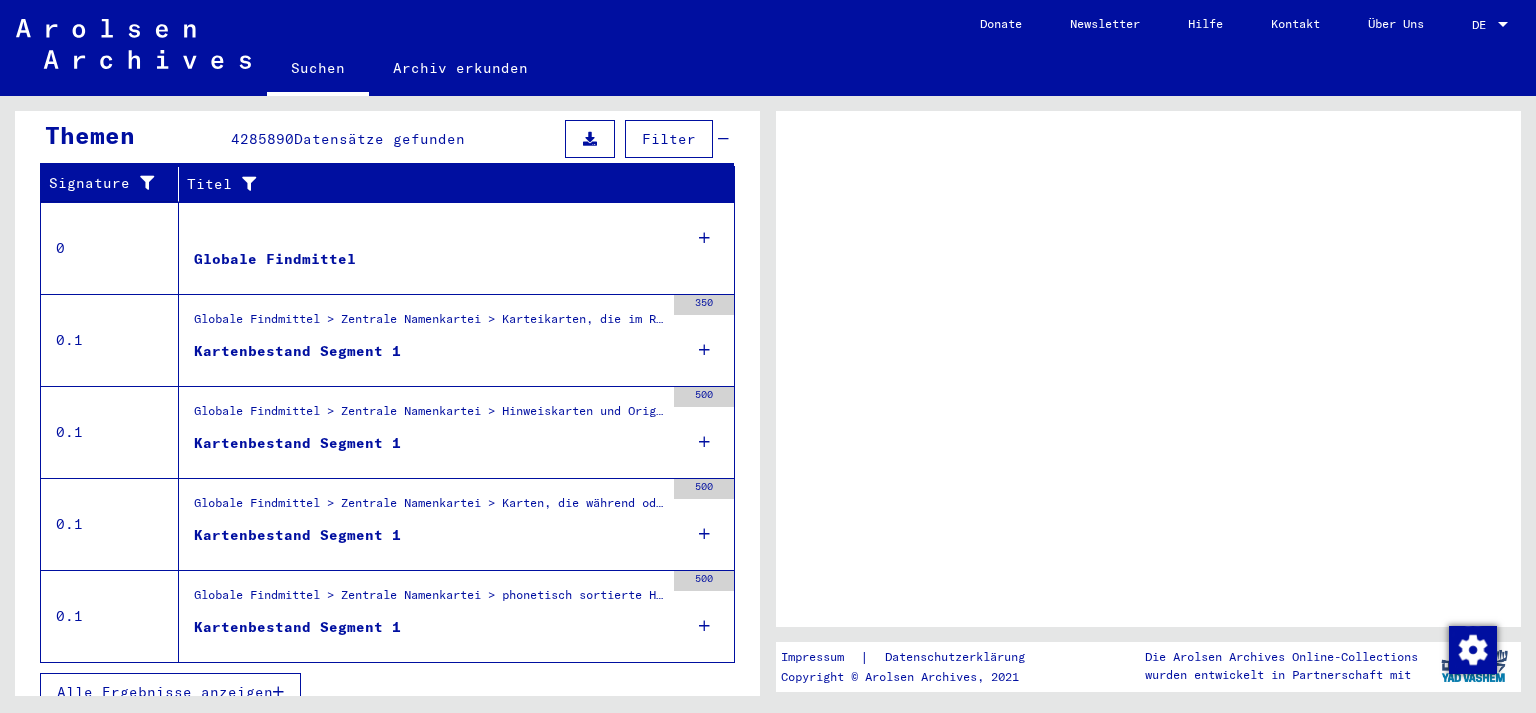 click on "DE" at bounding box center (1483, 25) 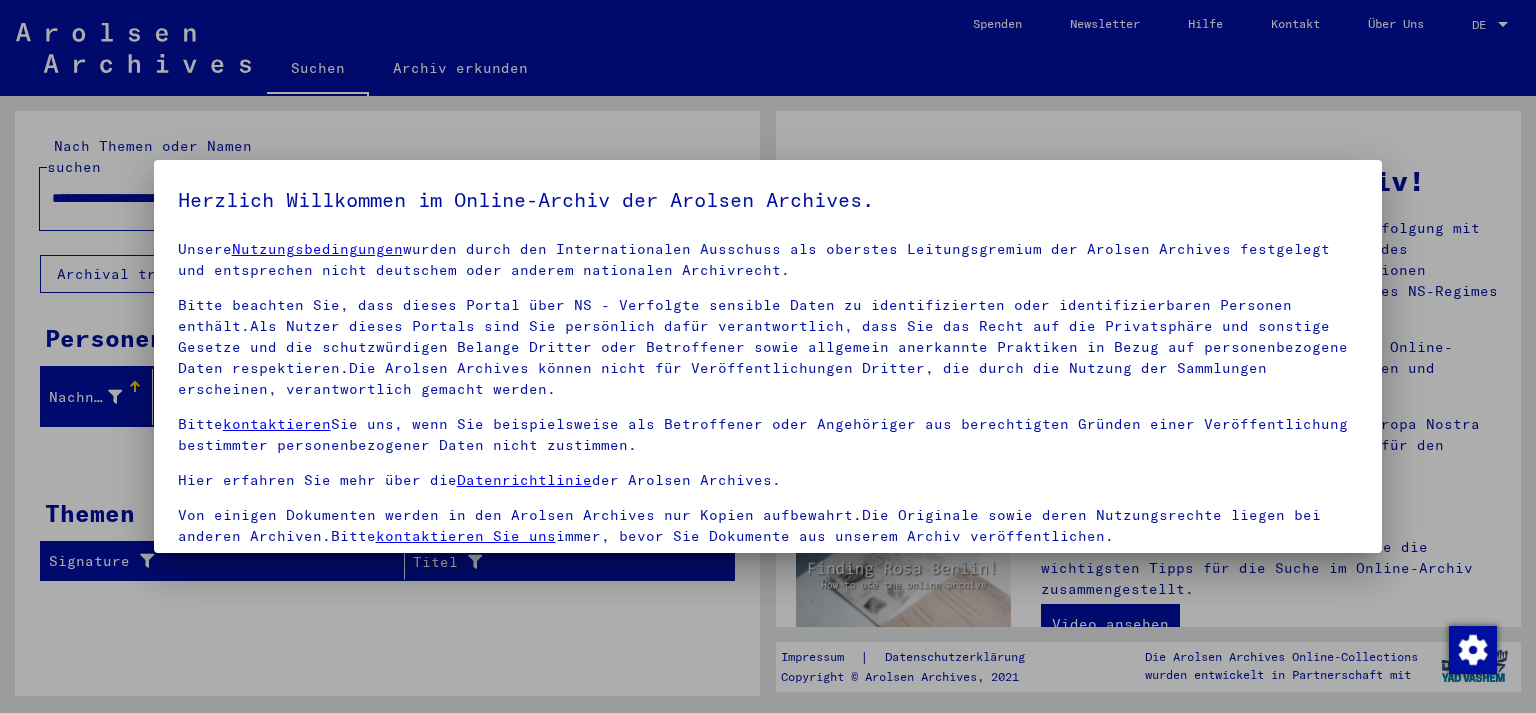 scroll, scrollTop: 16, scrollLeft: 0, axis: vertical 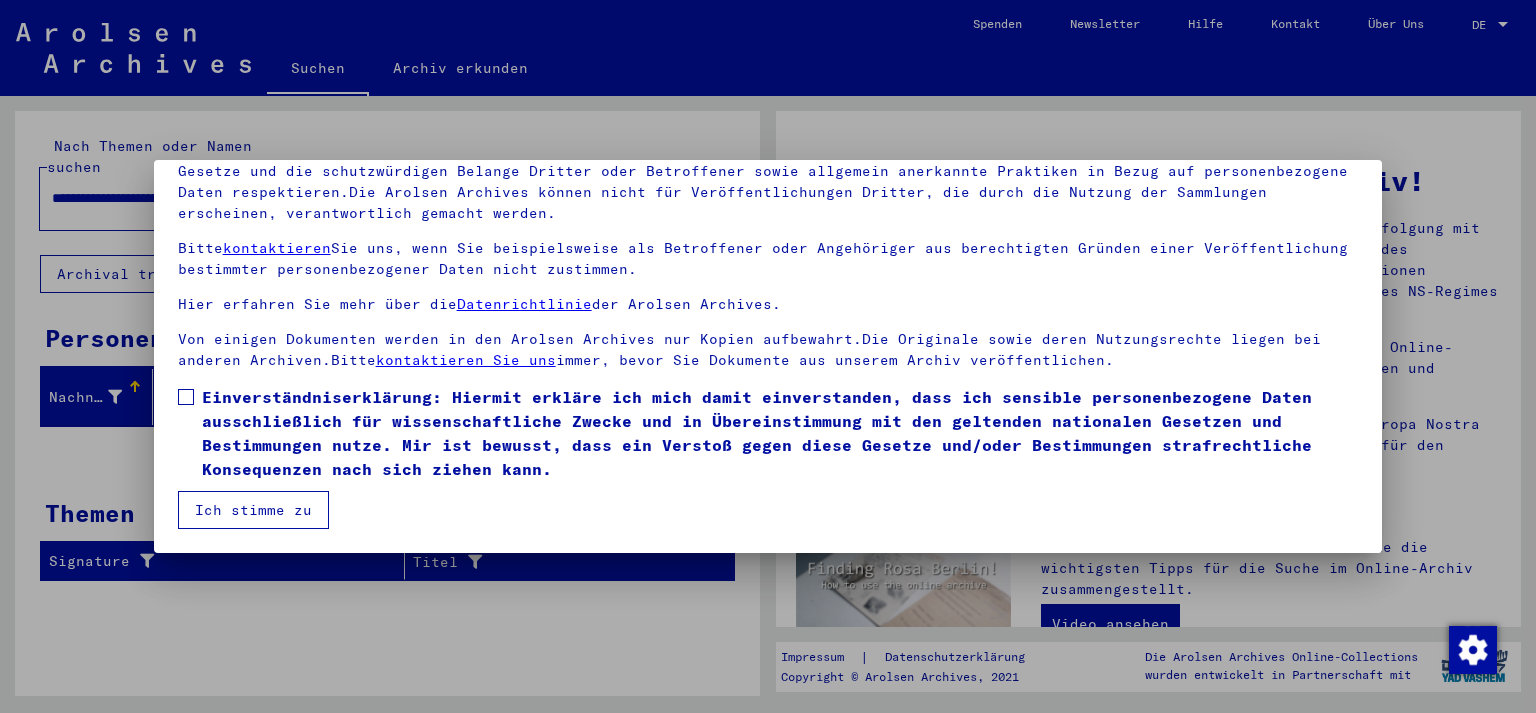 click at bounding box center (186, 397) 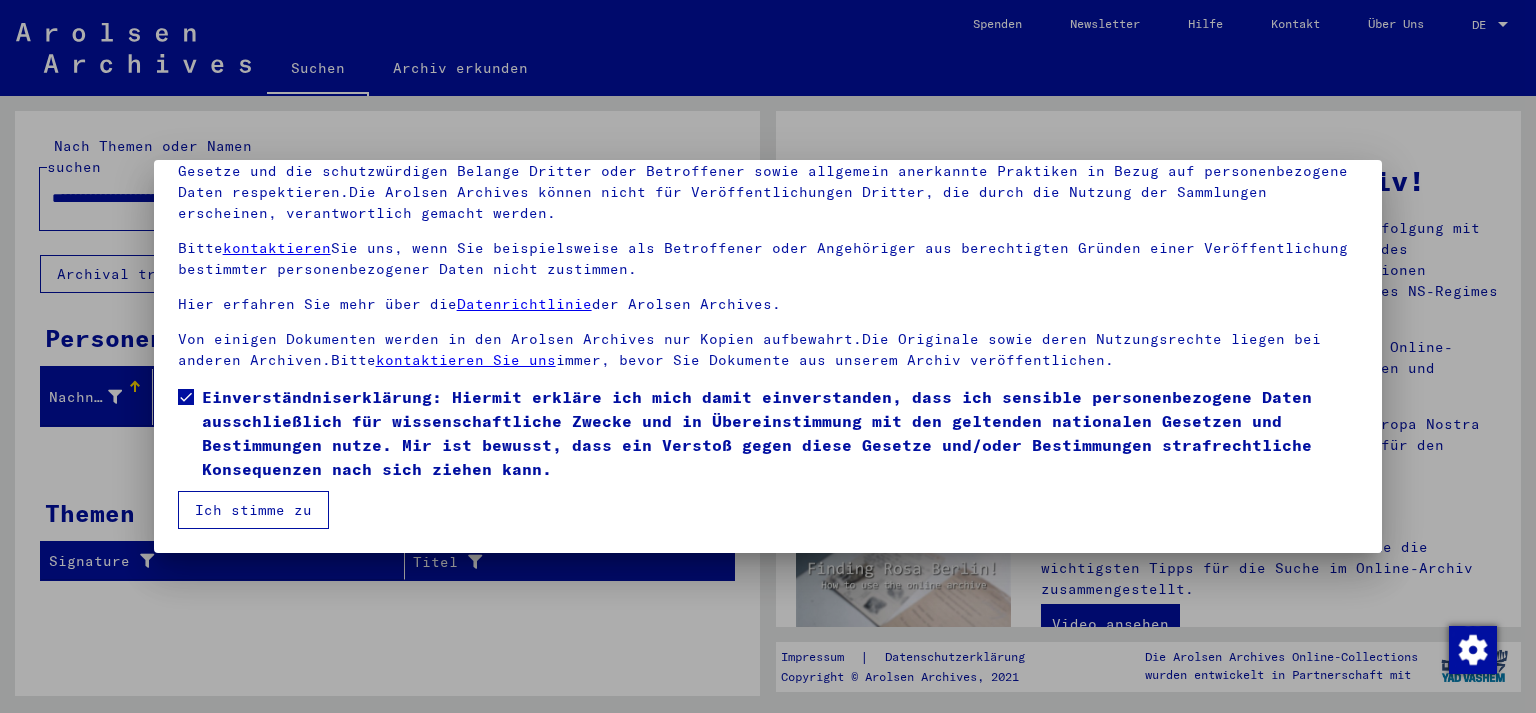 click on "Ich stimme zu" at bounding box center [253, 510] 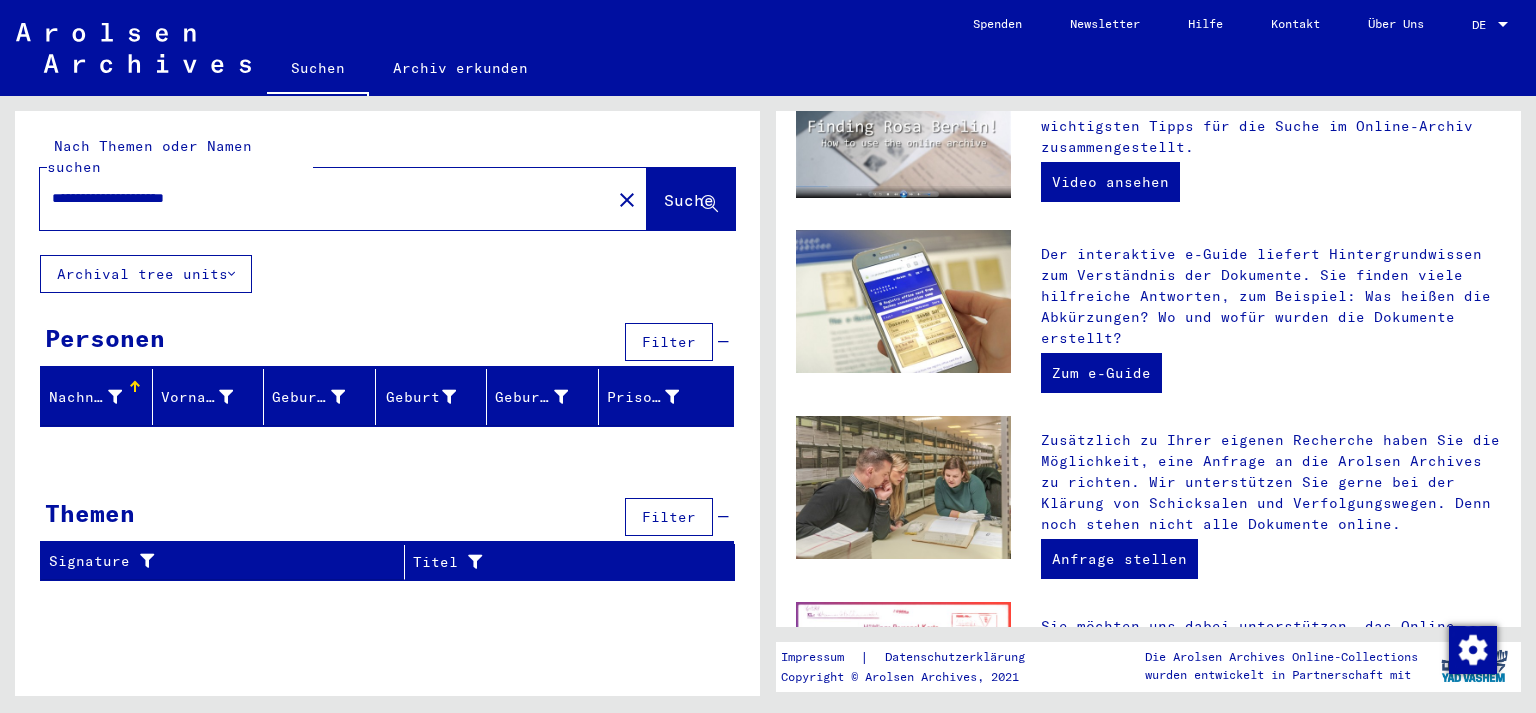 scroll, scrollTop: 0, scrollLeft: 0, axis: both 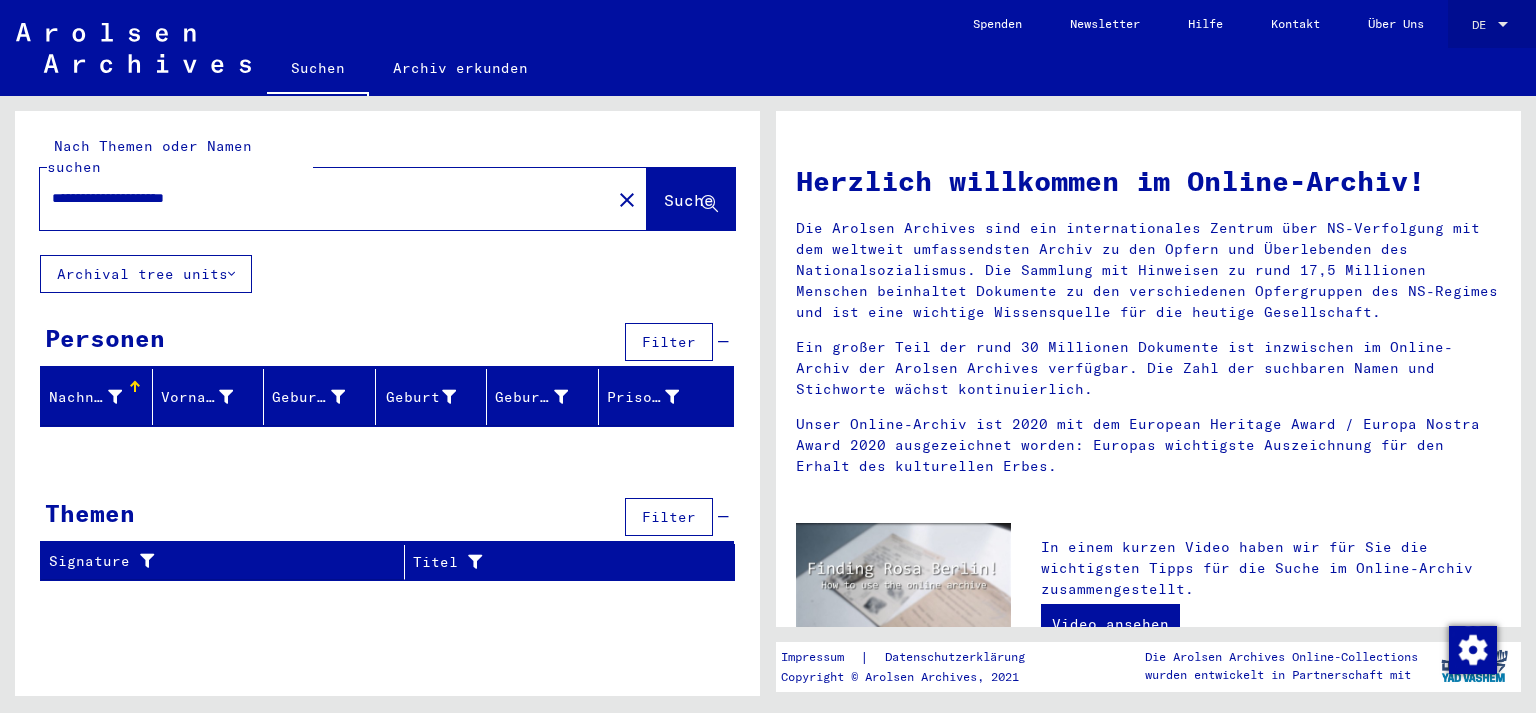 click at bounding box center (1503, 25) 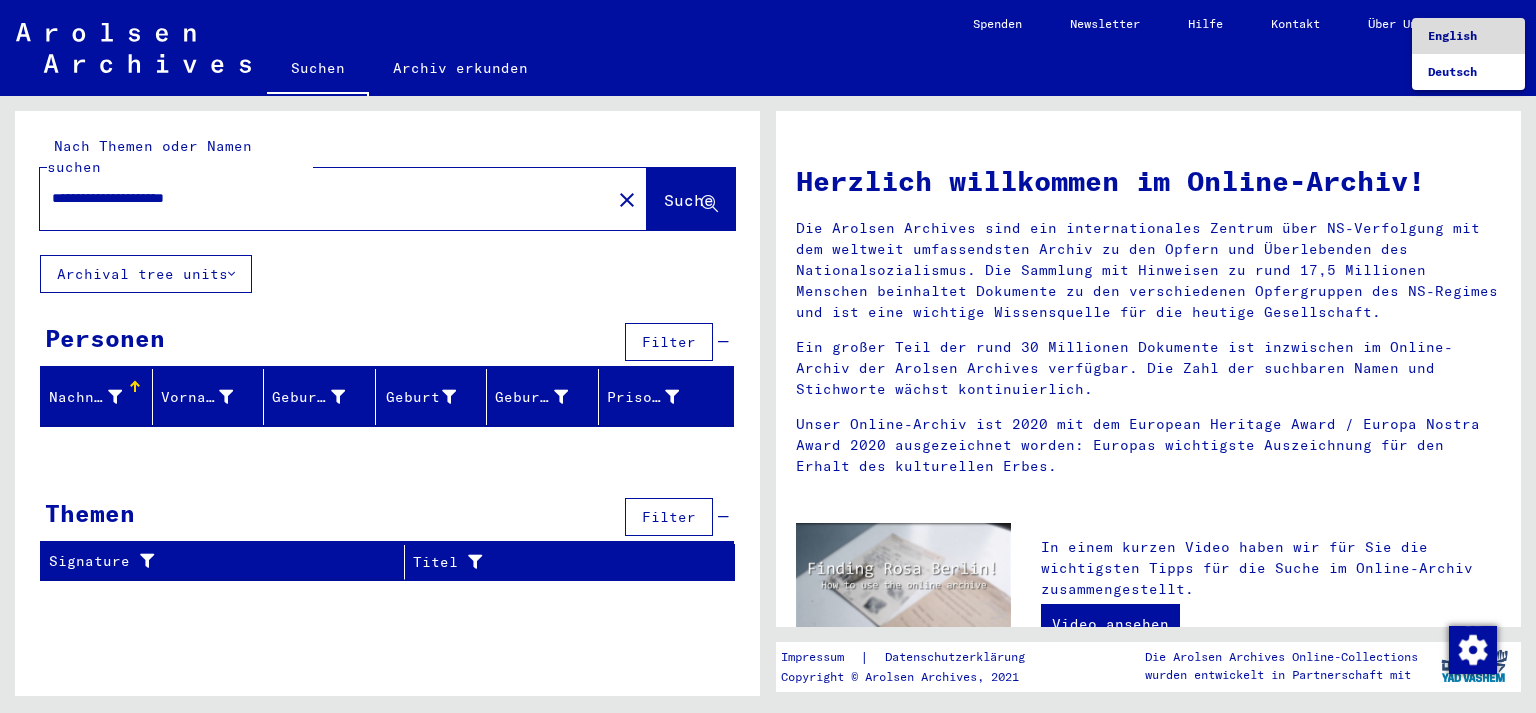click on "English" at bounding box center [1468, 36] 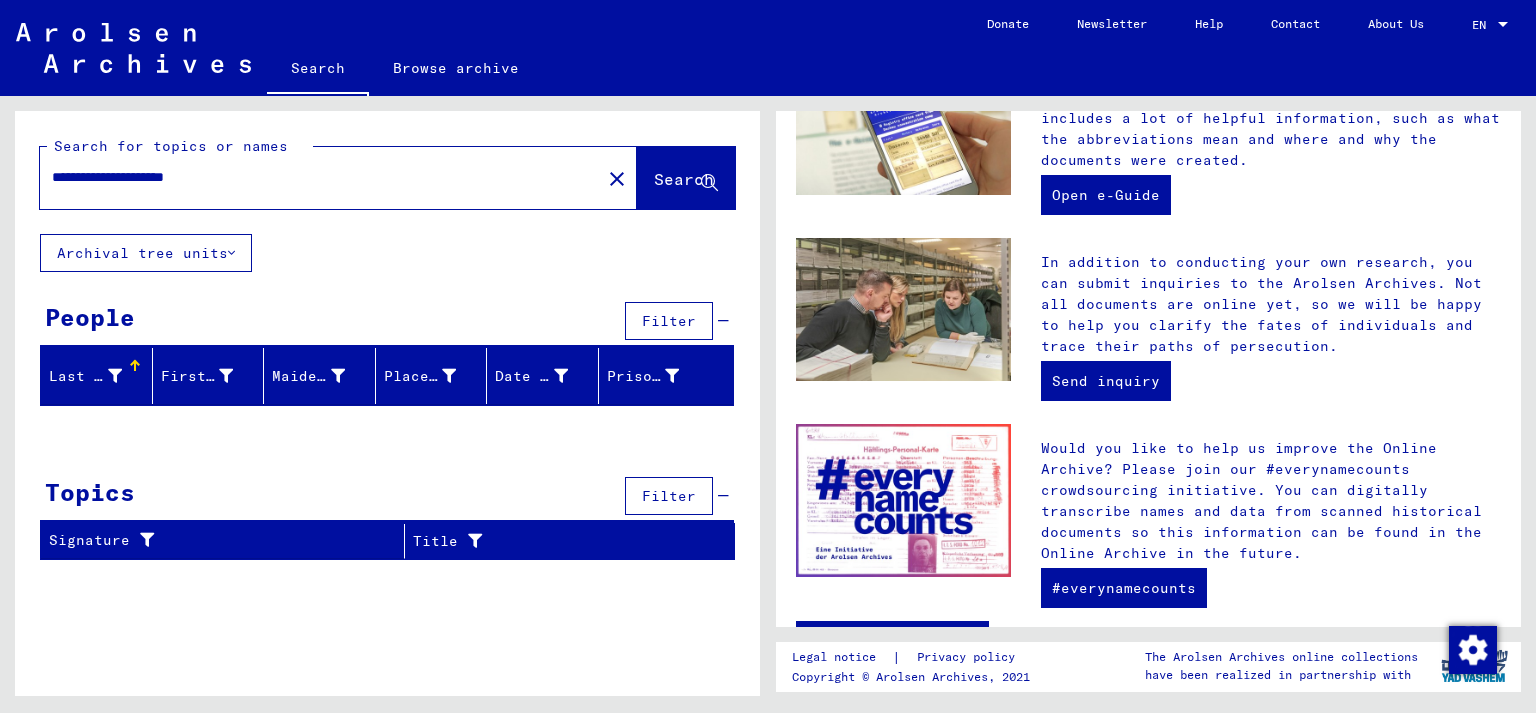 scroll, scrollTop: 734, scrollLeft: 0, axis: vertical 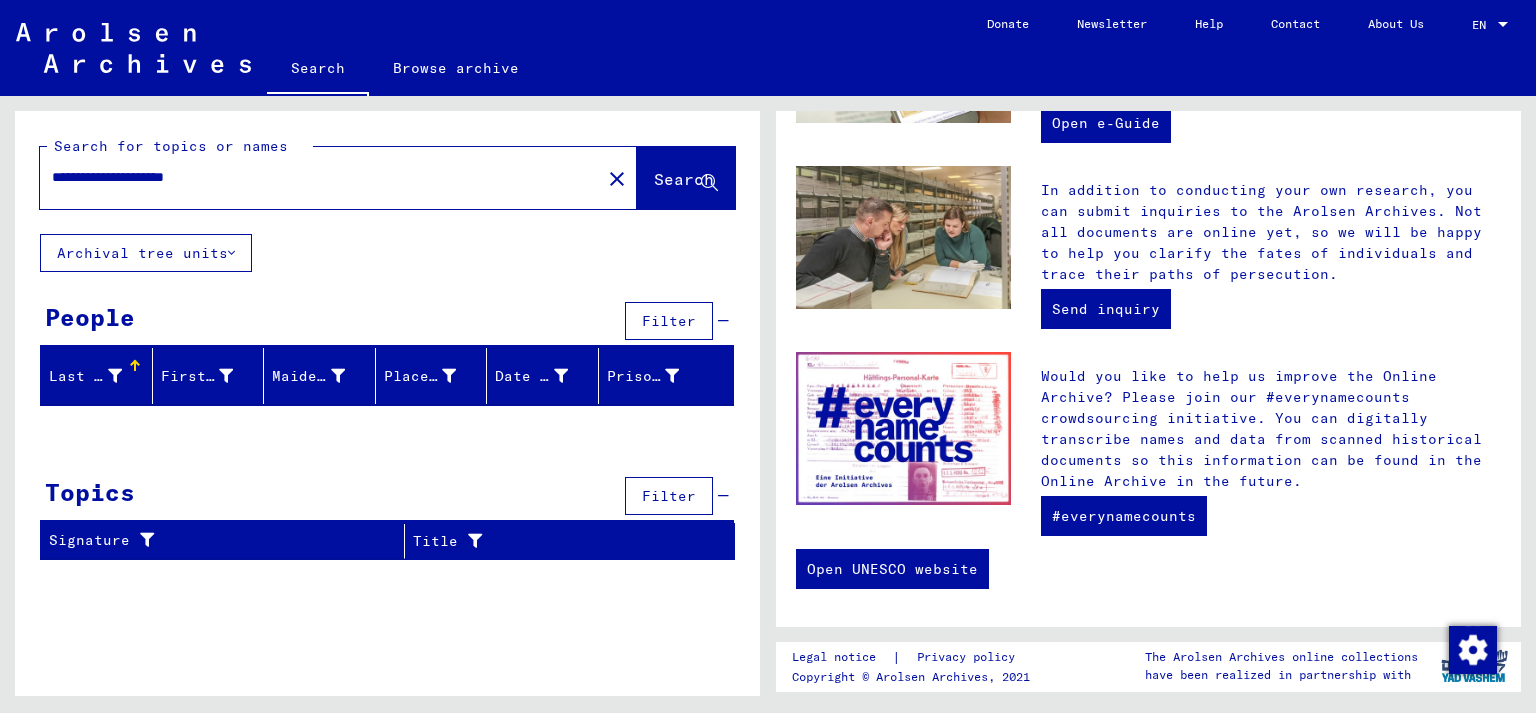 click on "Search" 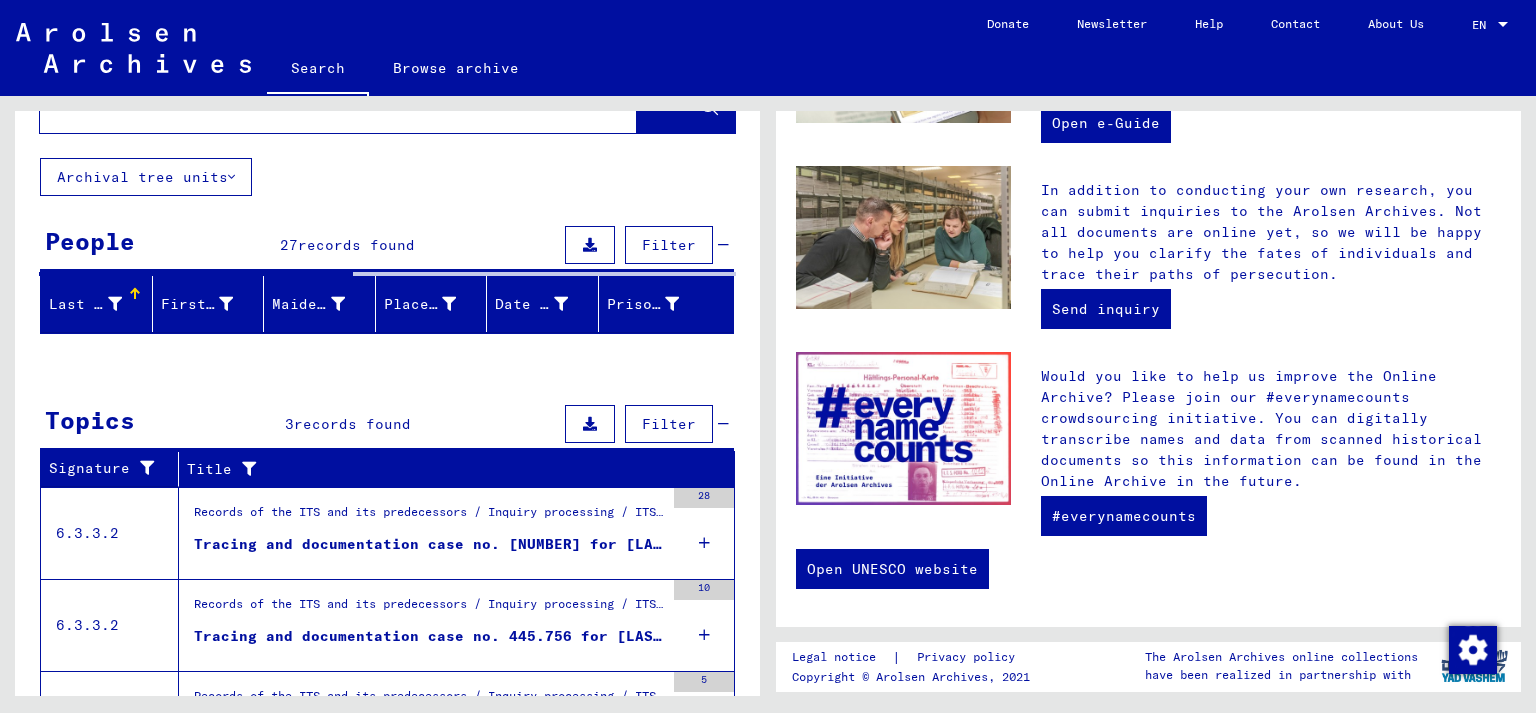 scroll, scrollTop: 110, scrollLeft: 0, axis: vertical 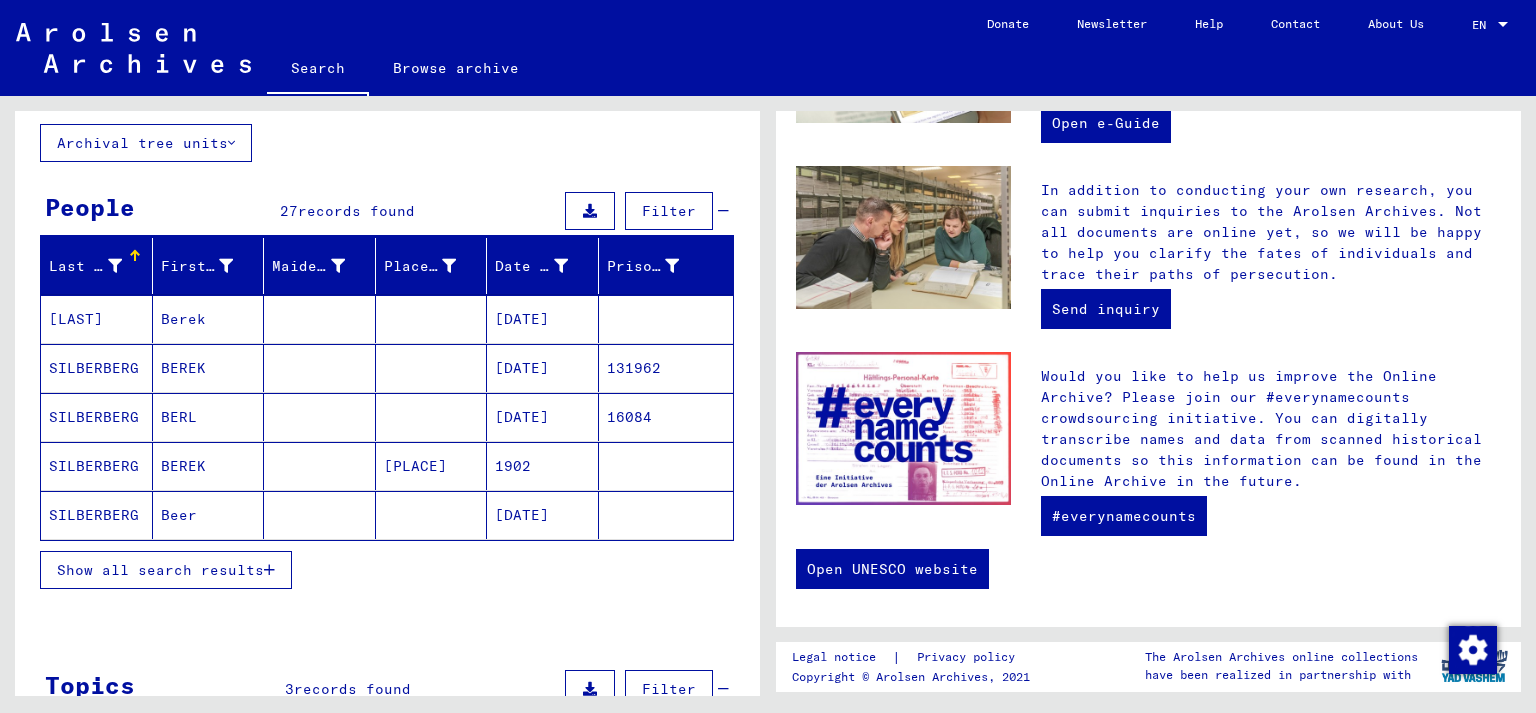click on "SILBERBERG" at bounding box center (97, 417) 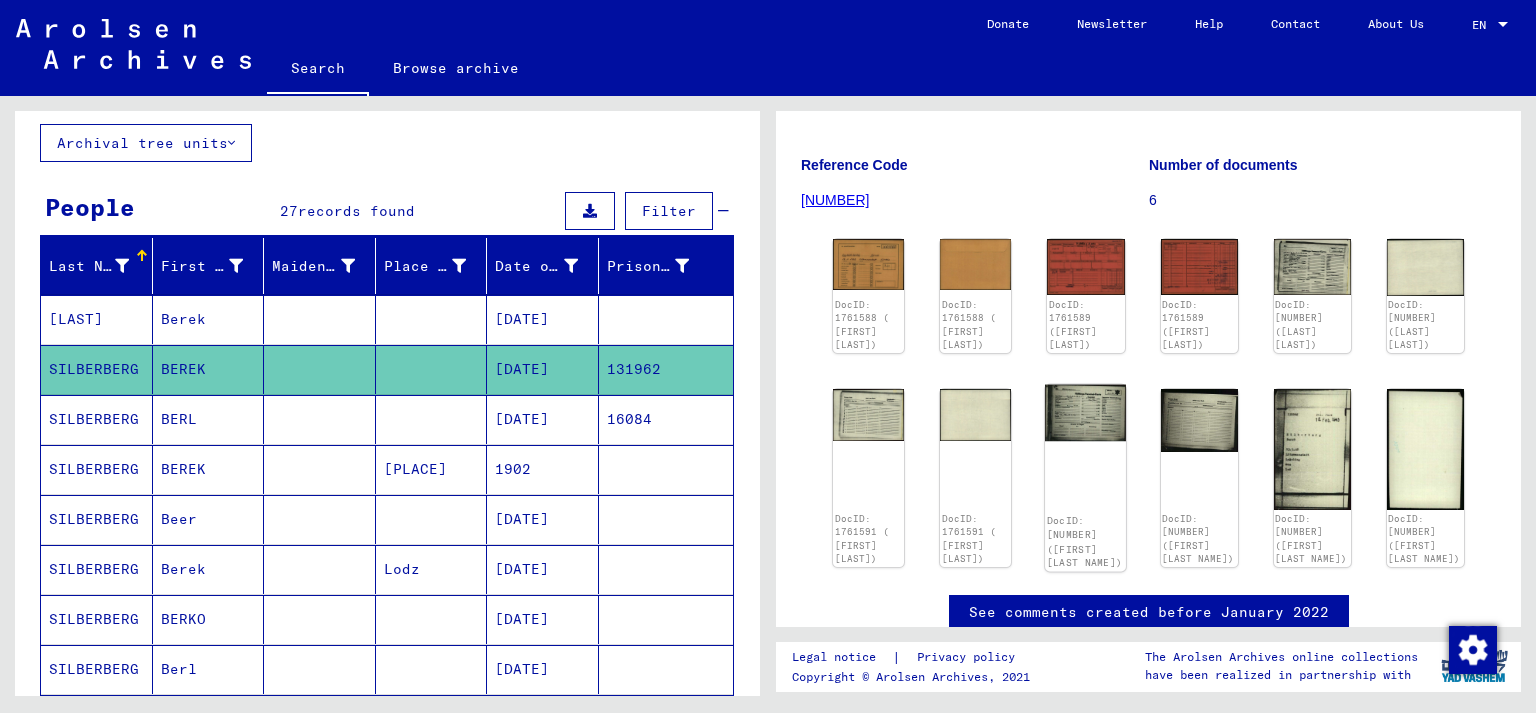 scroll, scrollTop: 221, scrollLeft: 0, axis: vertical 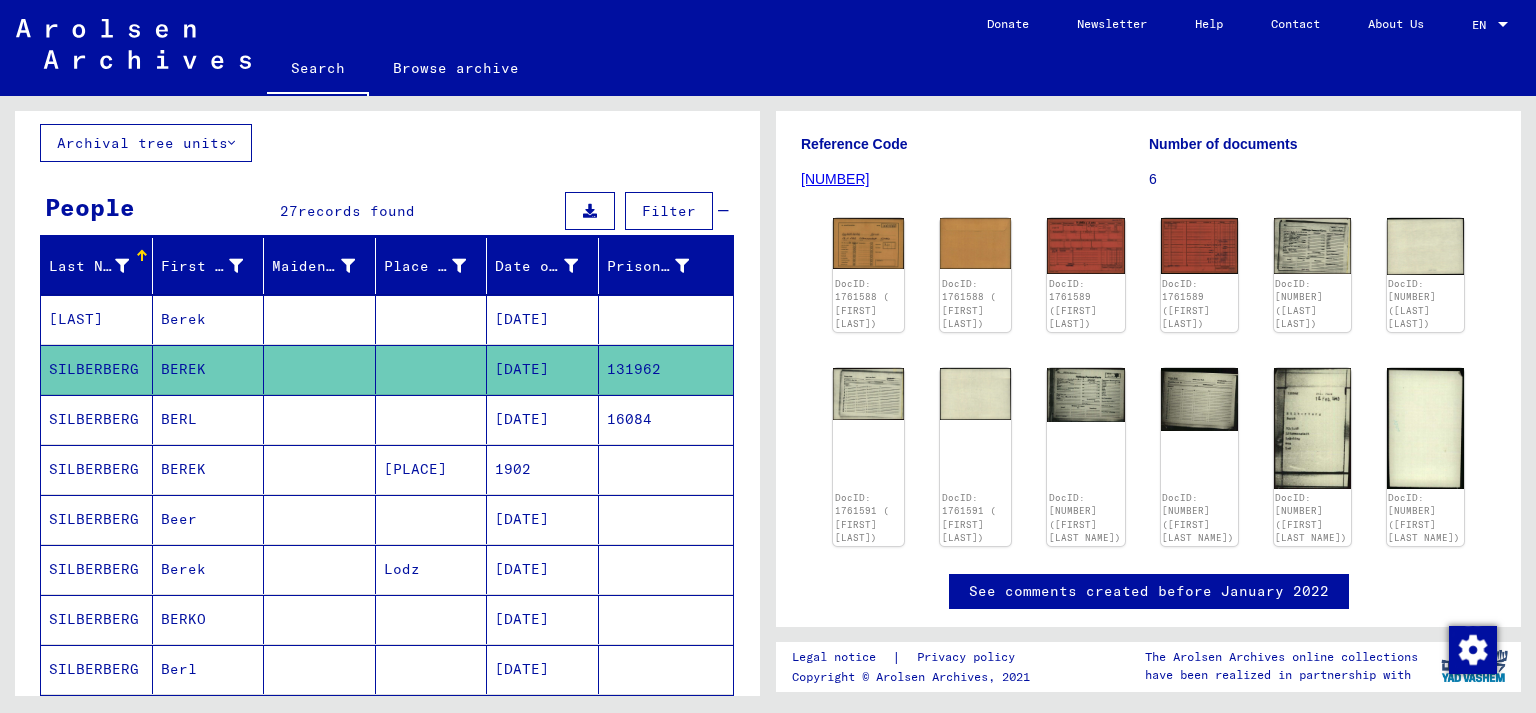 click on "[DATE]" at bounding box center (543, 619) 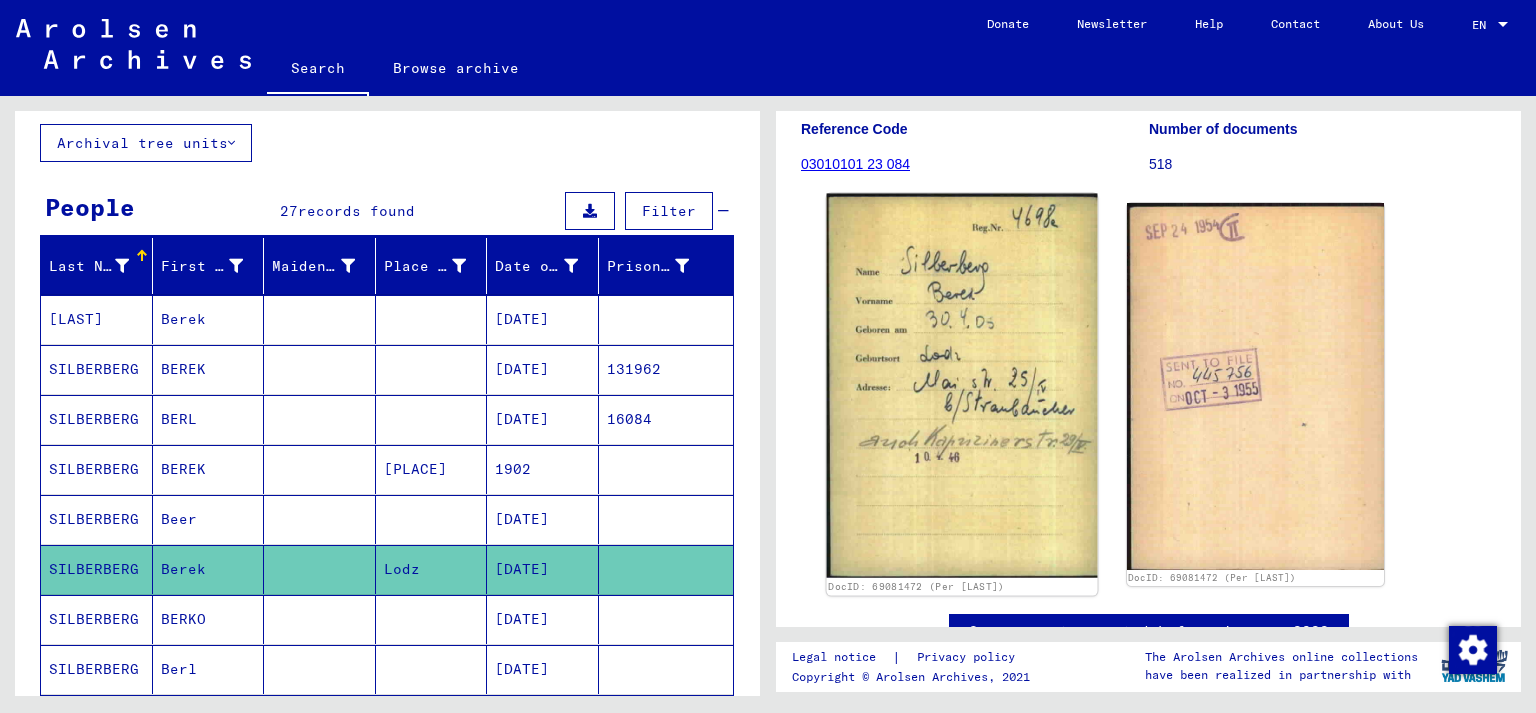 scroll, scrollTop: 221, scrollLeft: 0, axis: vertical 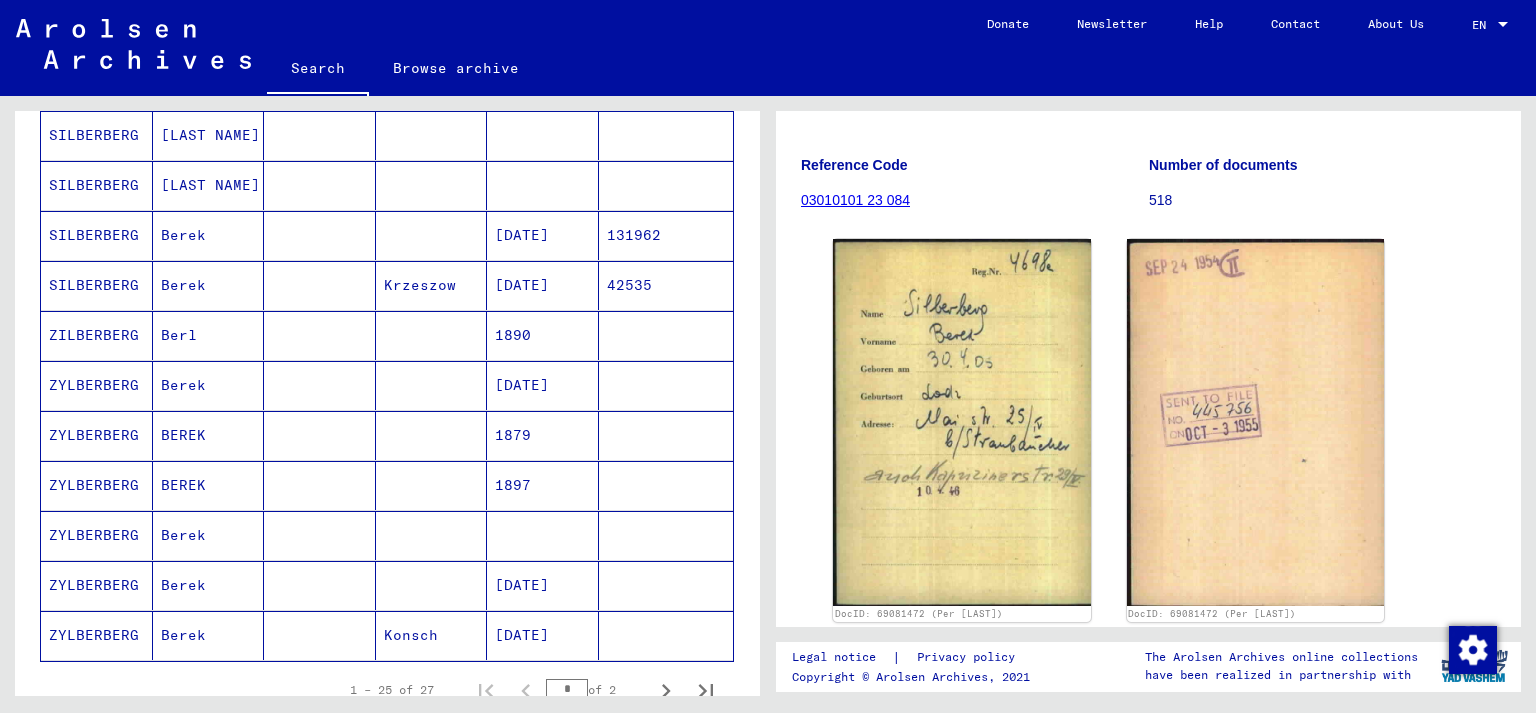 click on "1897" at bounding box center [543, 535] 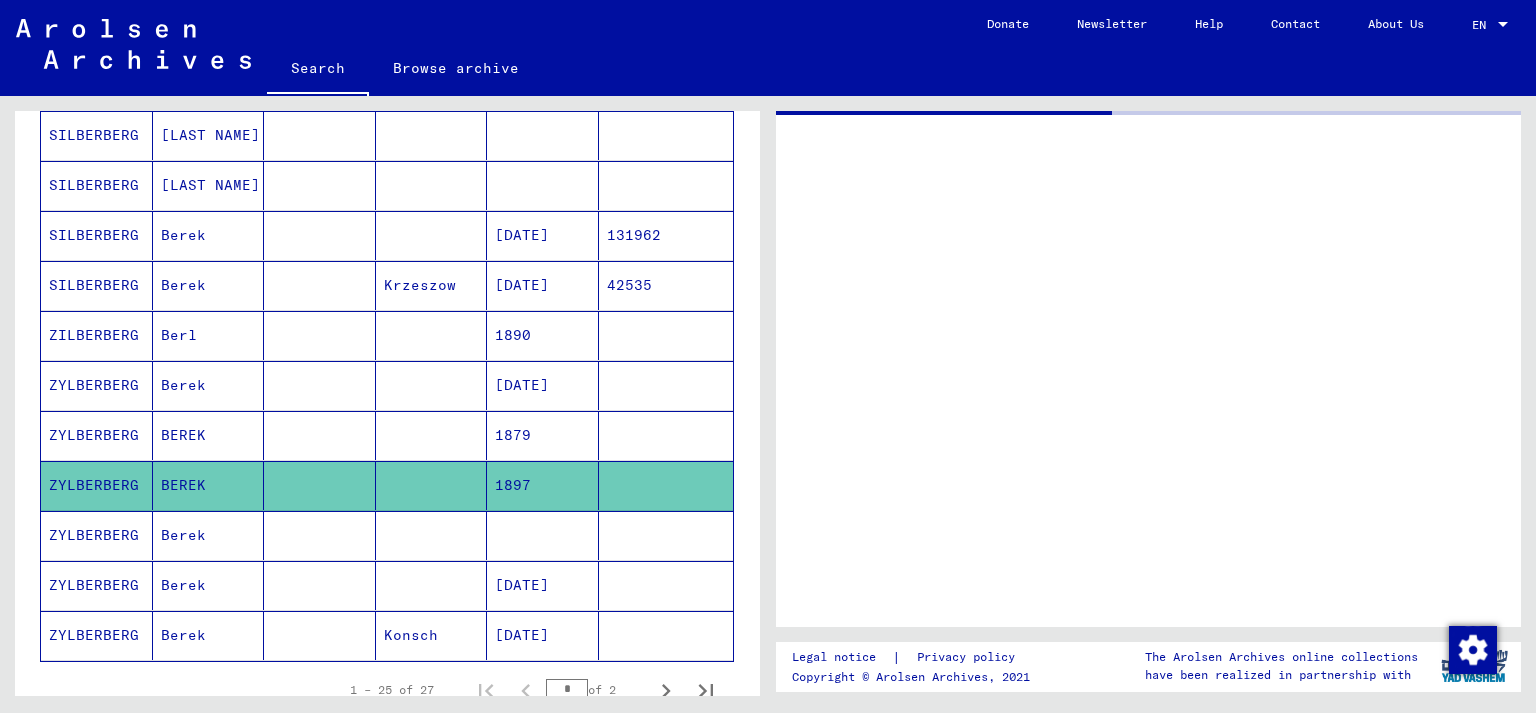 scroll, scrollTop: 0, scrollLeft: 0, axis: both 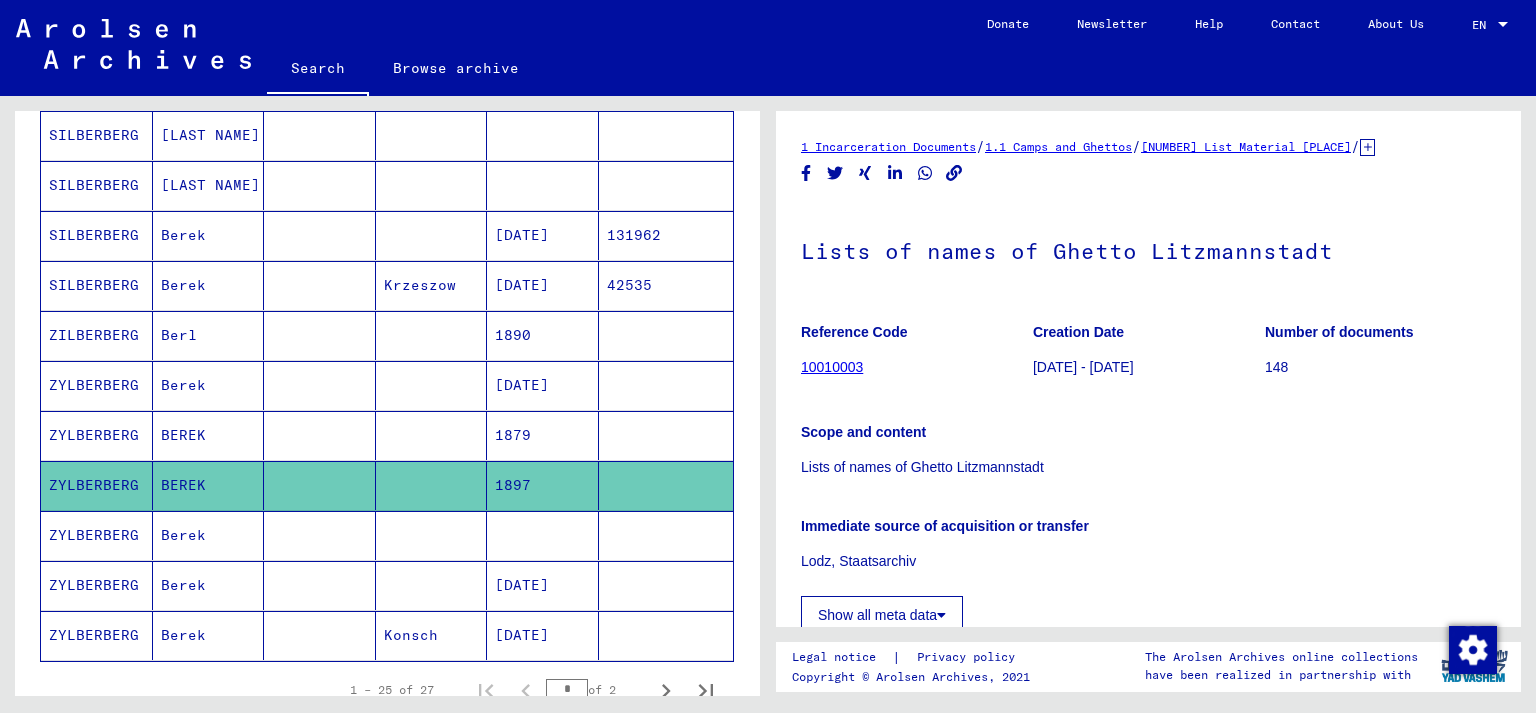 click on "1879" at bounding box center (543, 485) 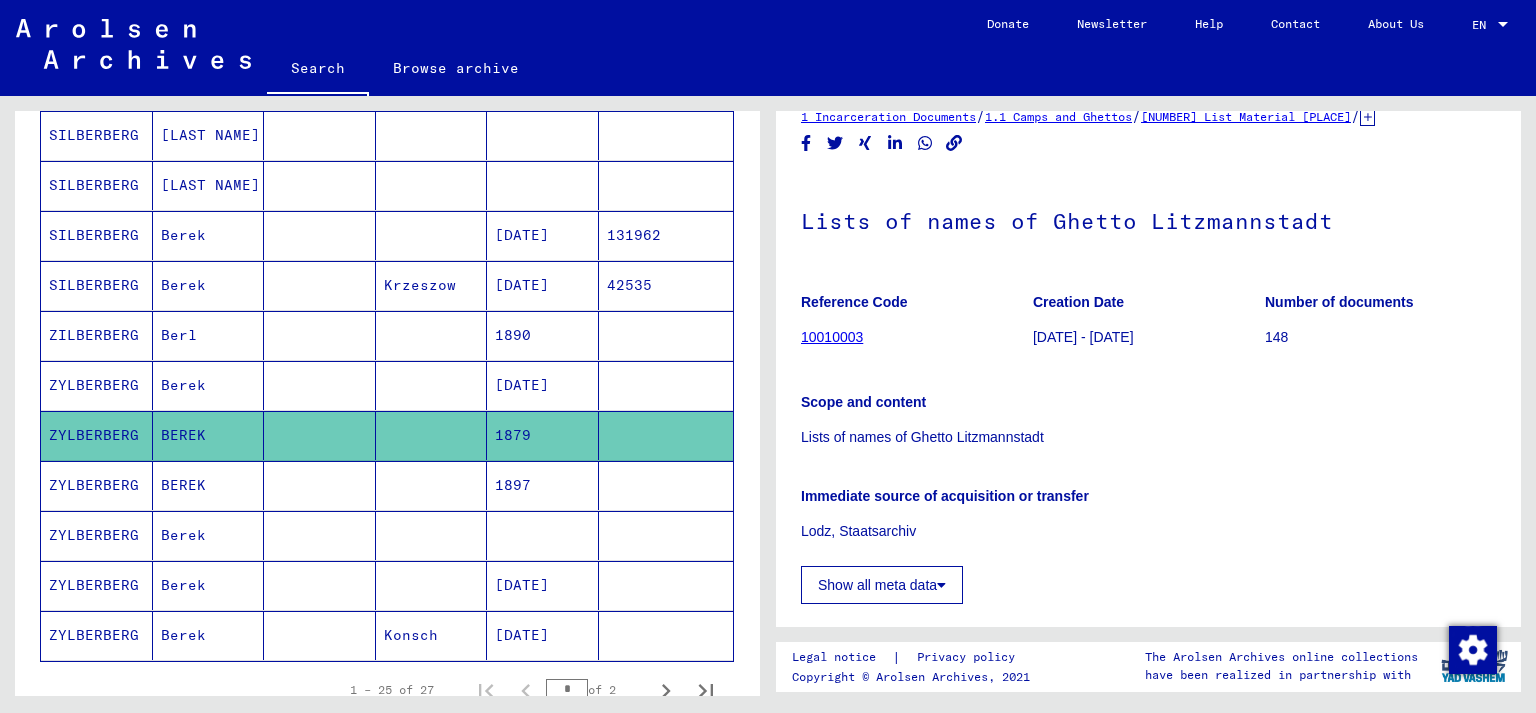 scroll, scrollTop: 0, scrollLeft: 0, axis: both 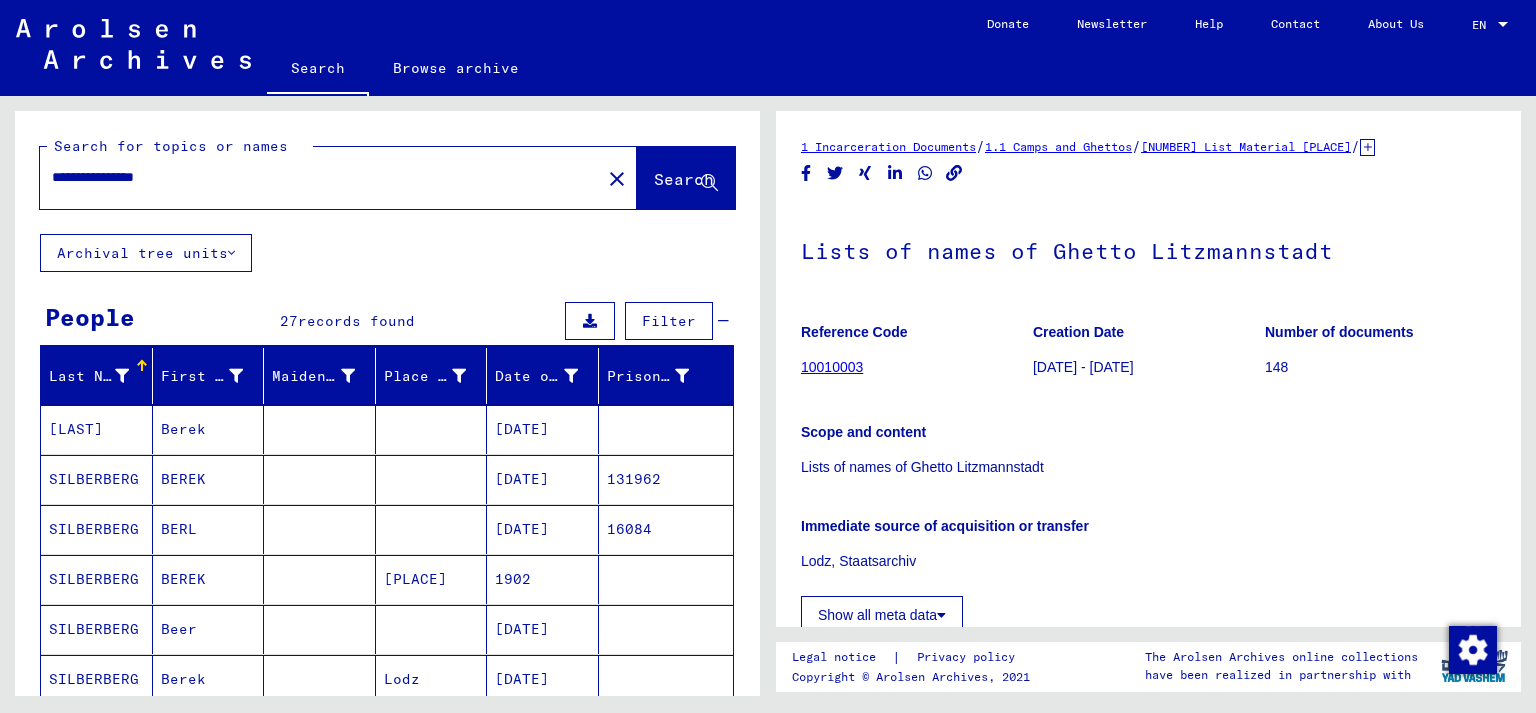 drag, startPoint x: 94, startPoint y: 178, endPoint x: 0, endPoint y: 175, distance: 94.04786 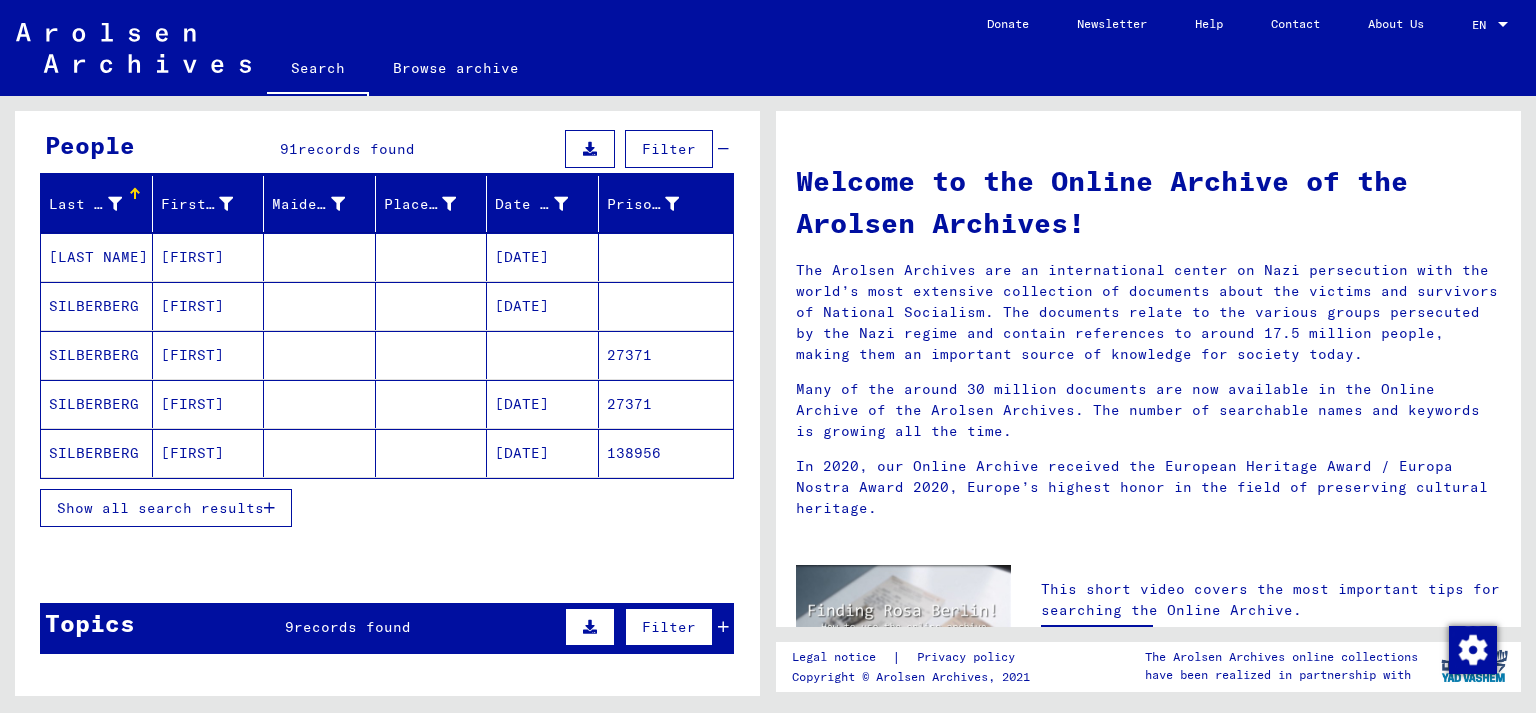 scroll, scrollTop: 110, scrollLeft: 0, axis: vertical 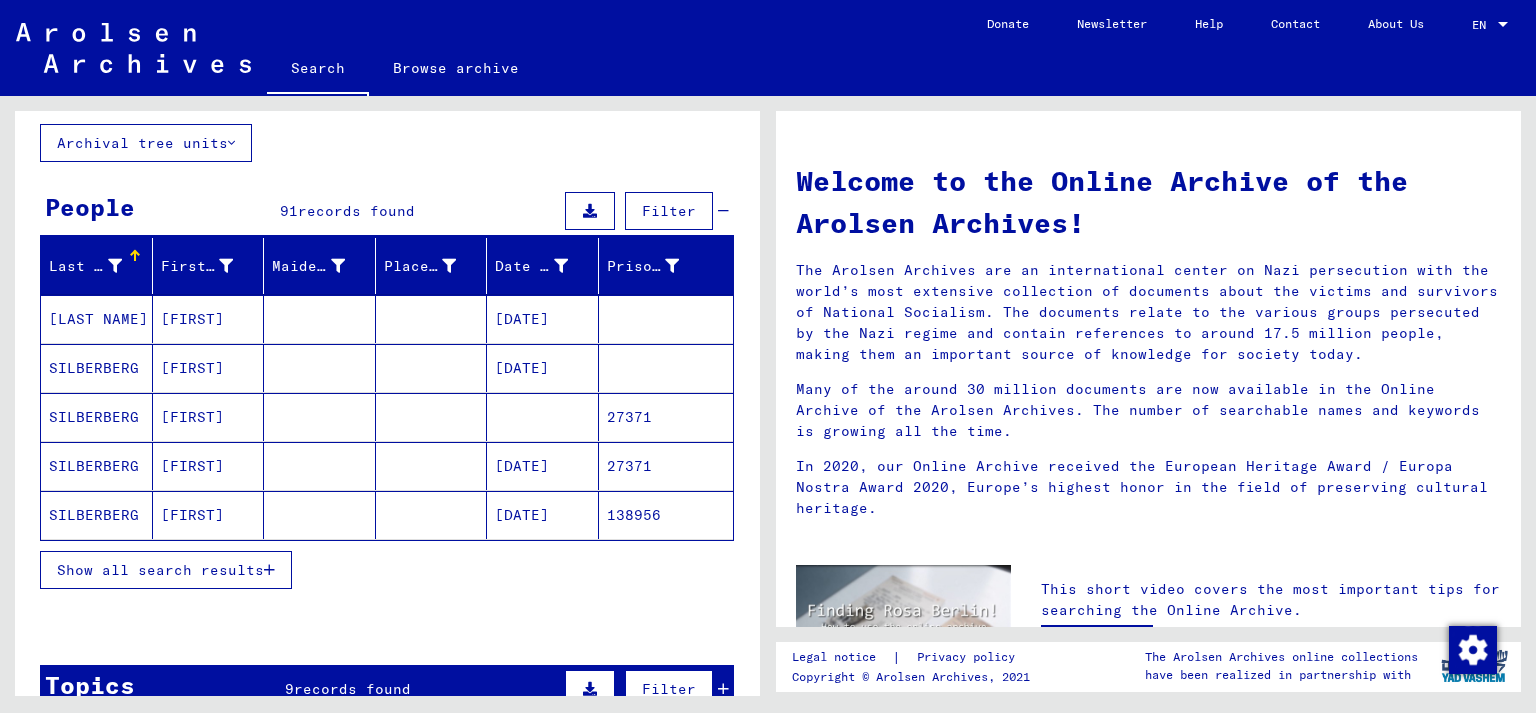 click on "[DATE]" at bounding box center (543, 368) 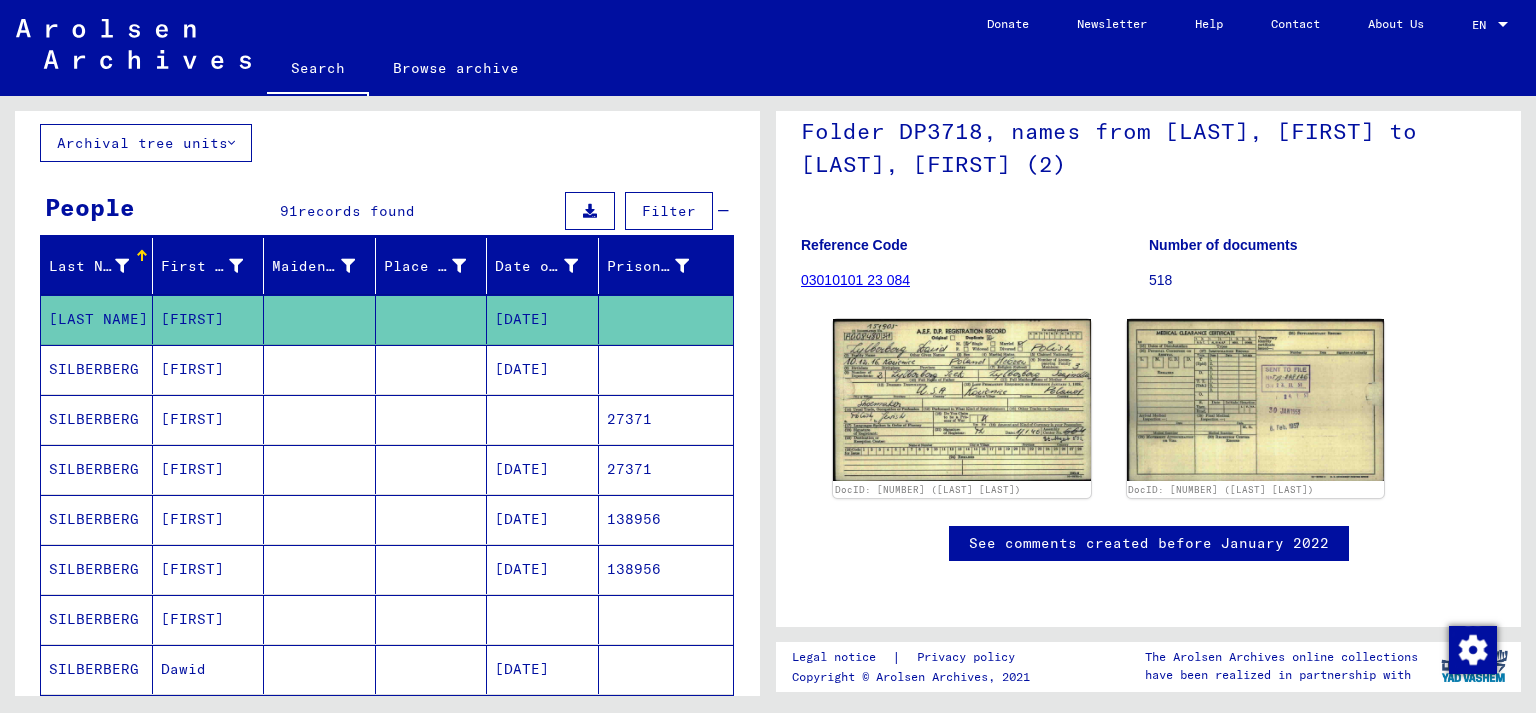 scroll, scrollTop: 221, scrollLeft: 0, axis: vertical 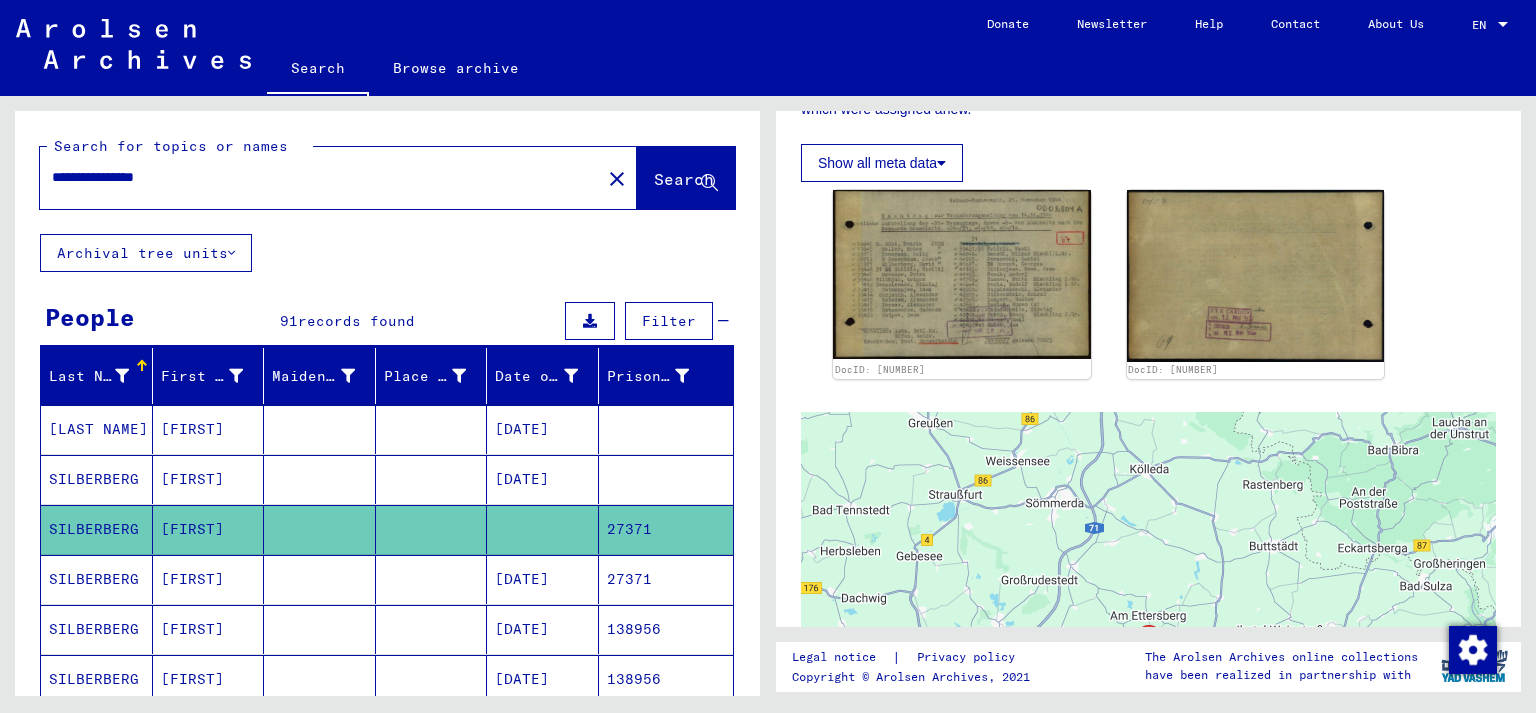 click on "**********" at bounding box center [320, 177] 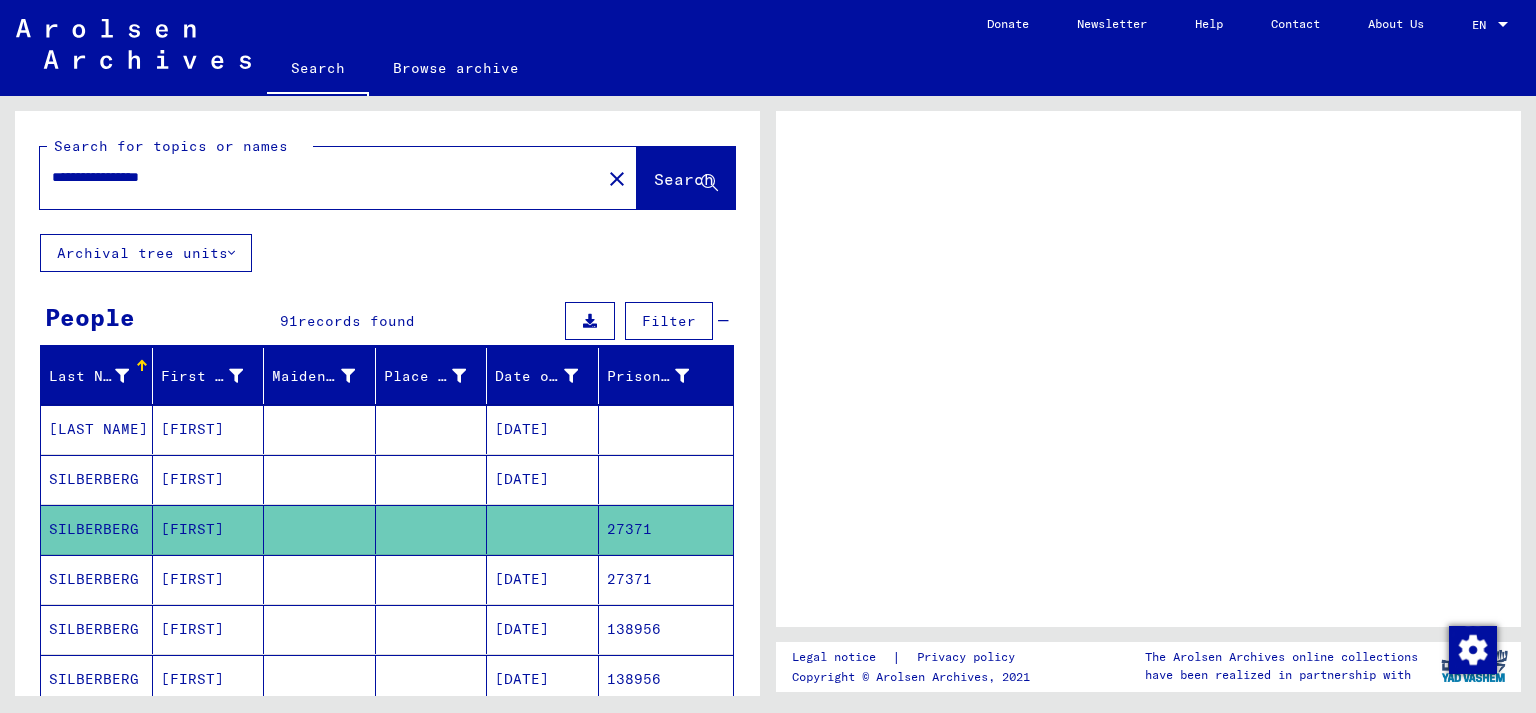 scroll, scrollTop: 0, scrollLeft: 0, axis: both 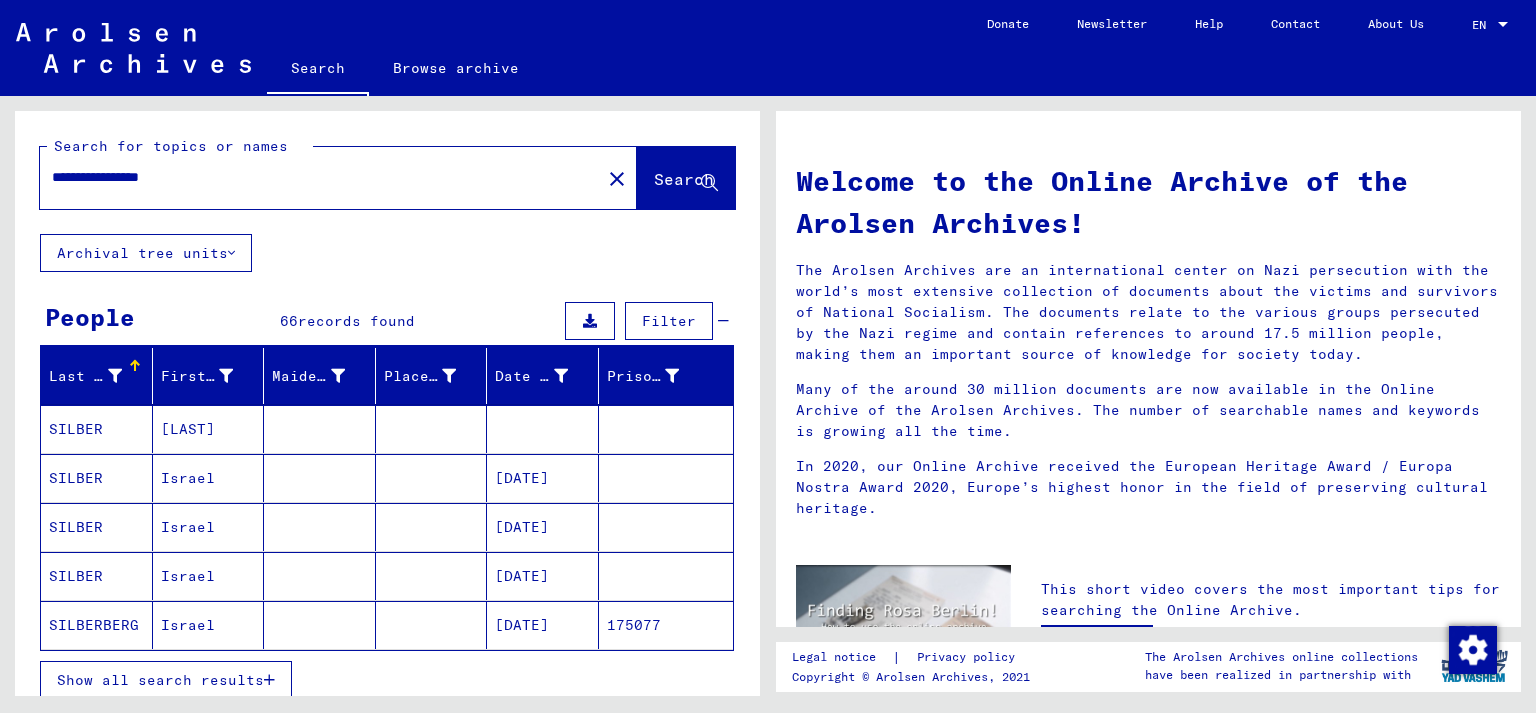 click on "[DATE]" 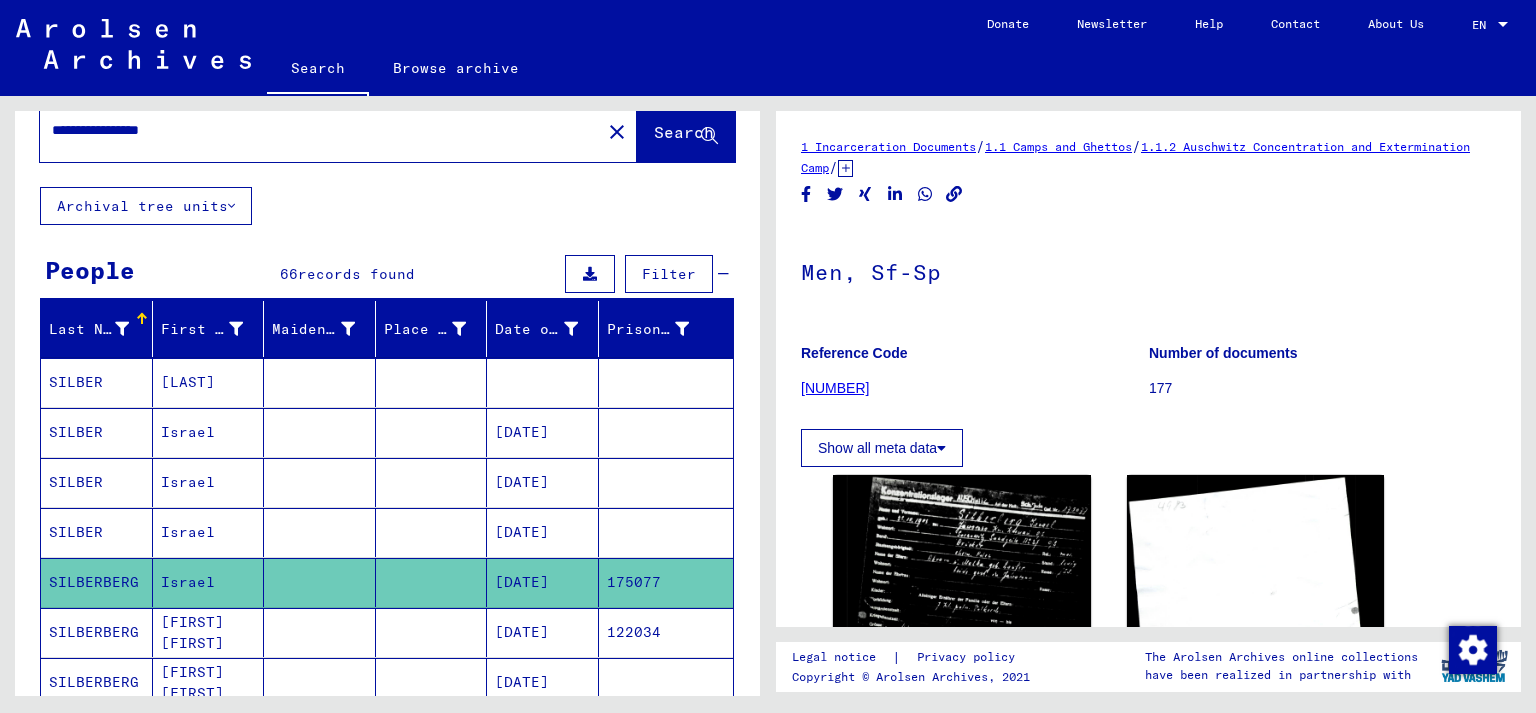 scroll, scrollTop: 0, scrollLeft: 0, axis: both 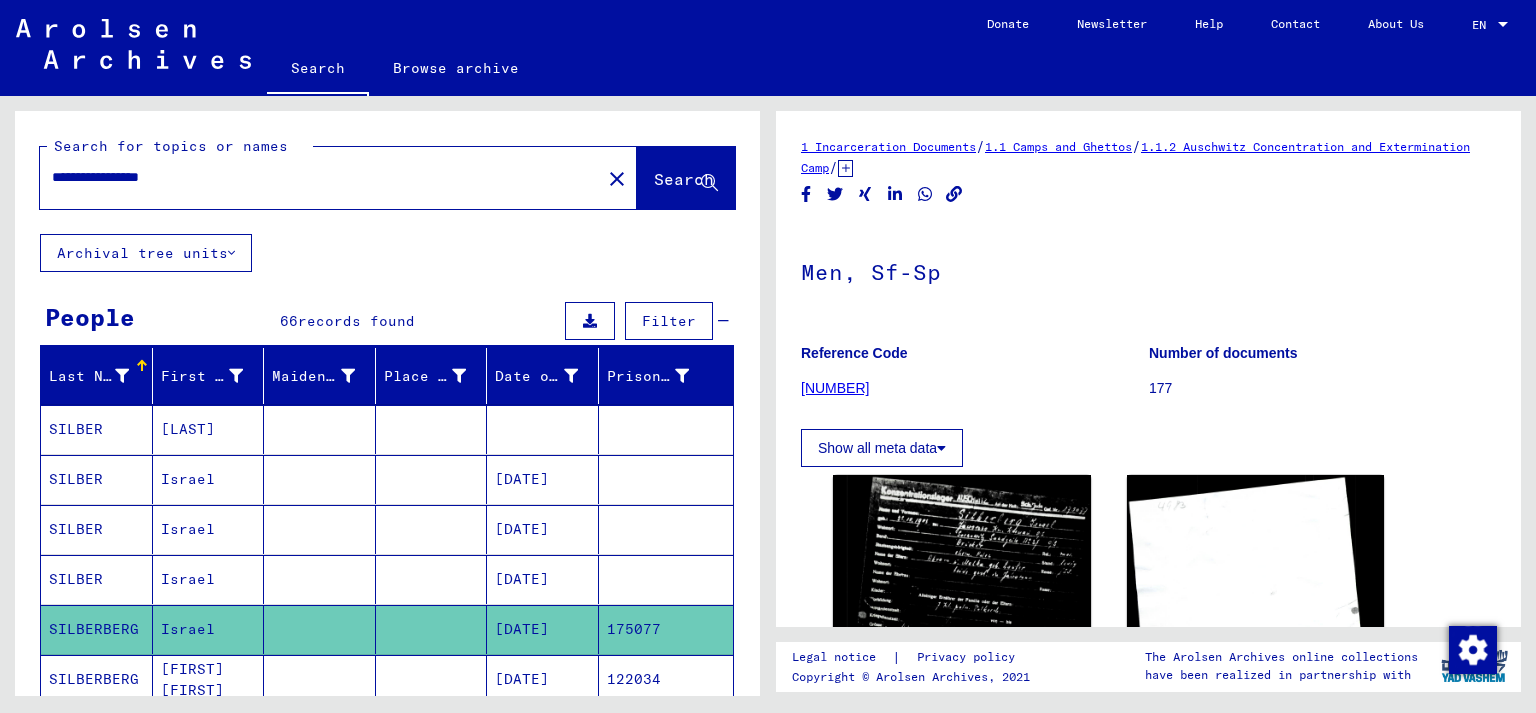 click on "**********" at bounding box center (320, 177) 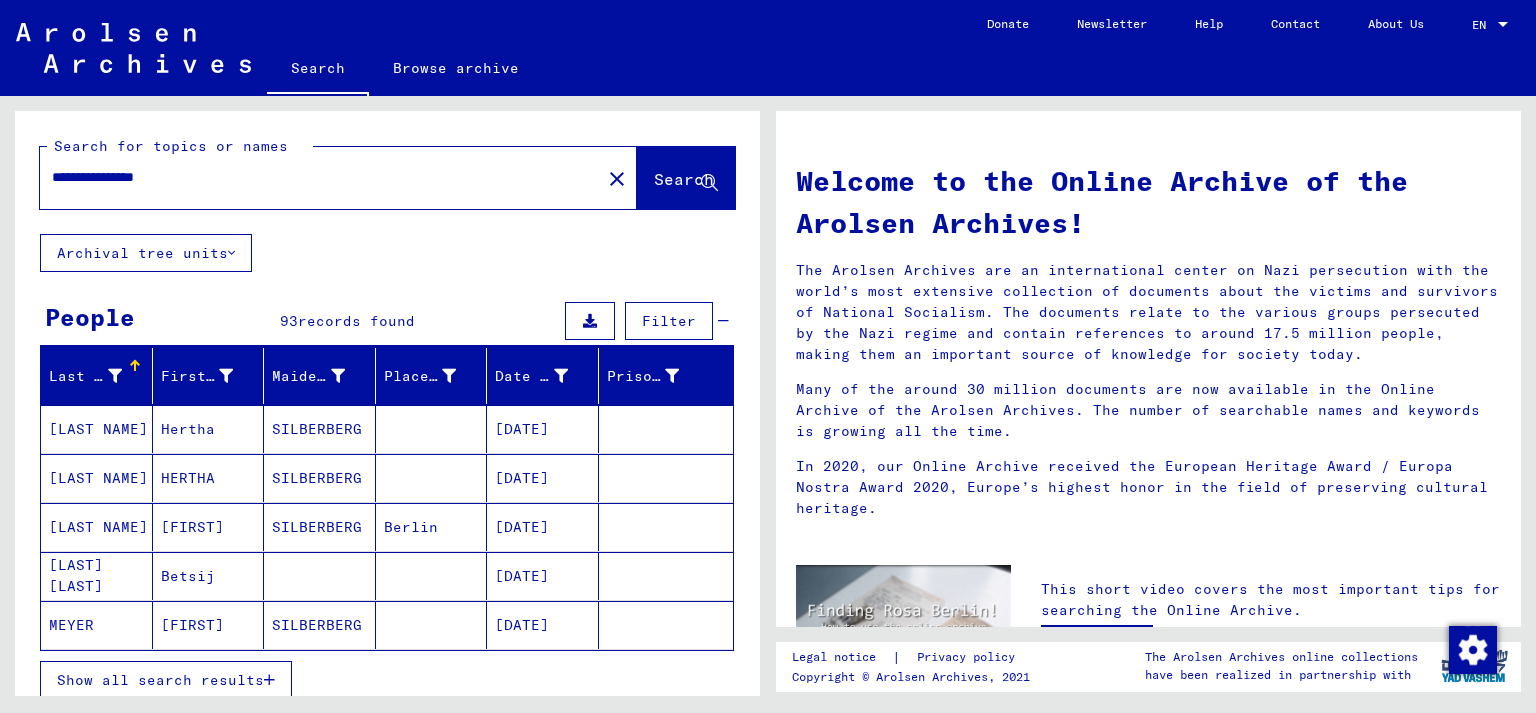 scroll, scrollTop: 110, scrollLeft: 0, axis: vertical 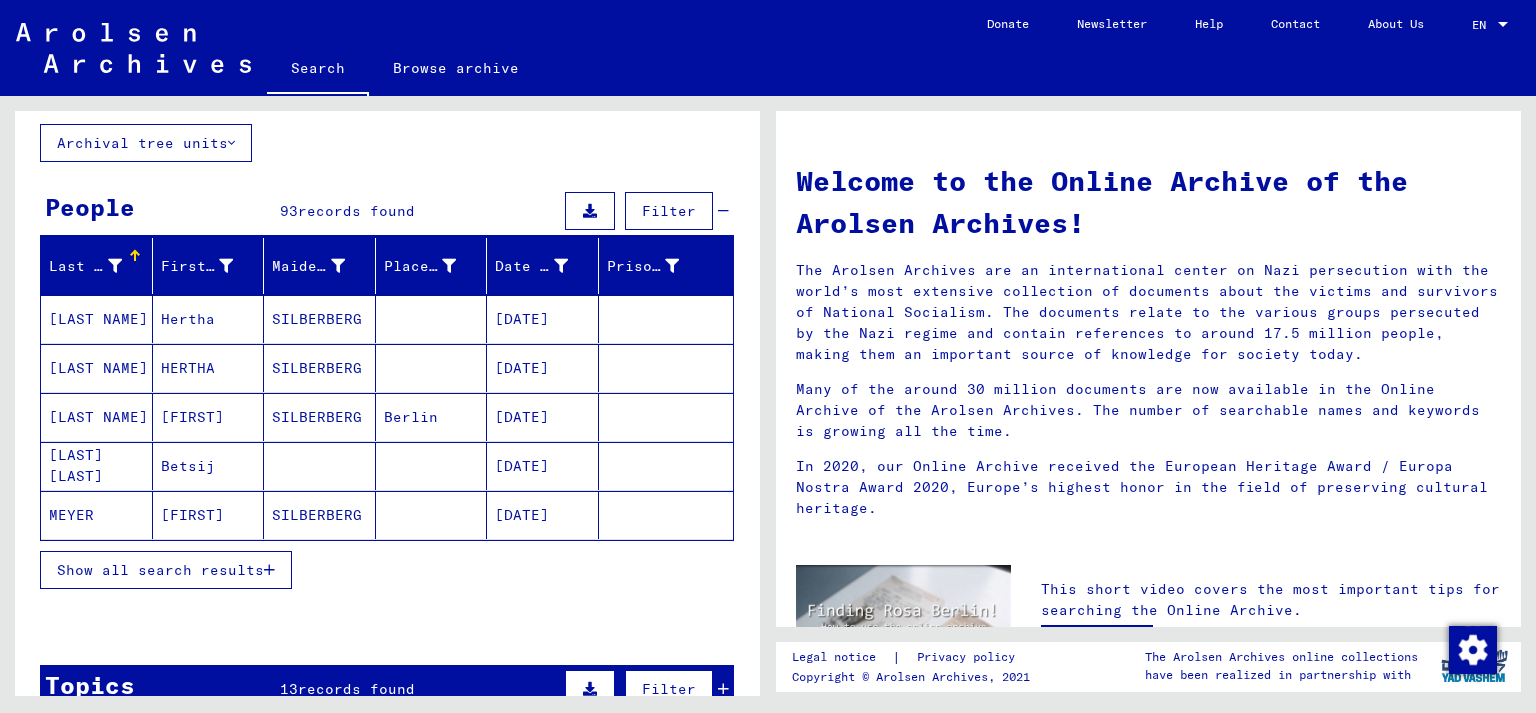 click on "Show all search results" at bounding box center [160, 570] 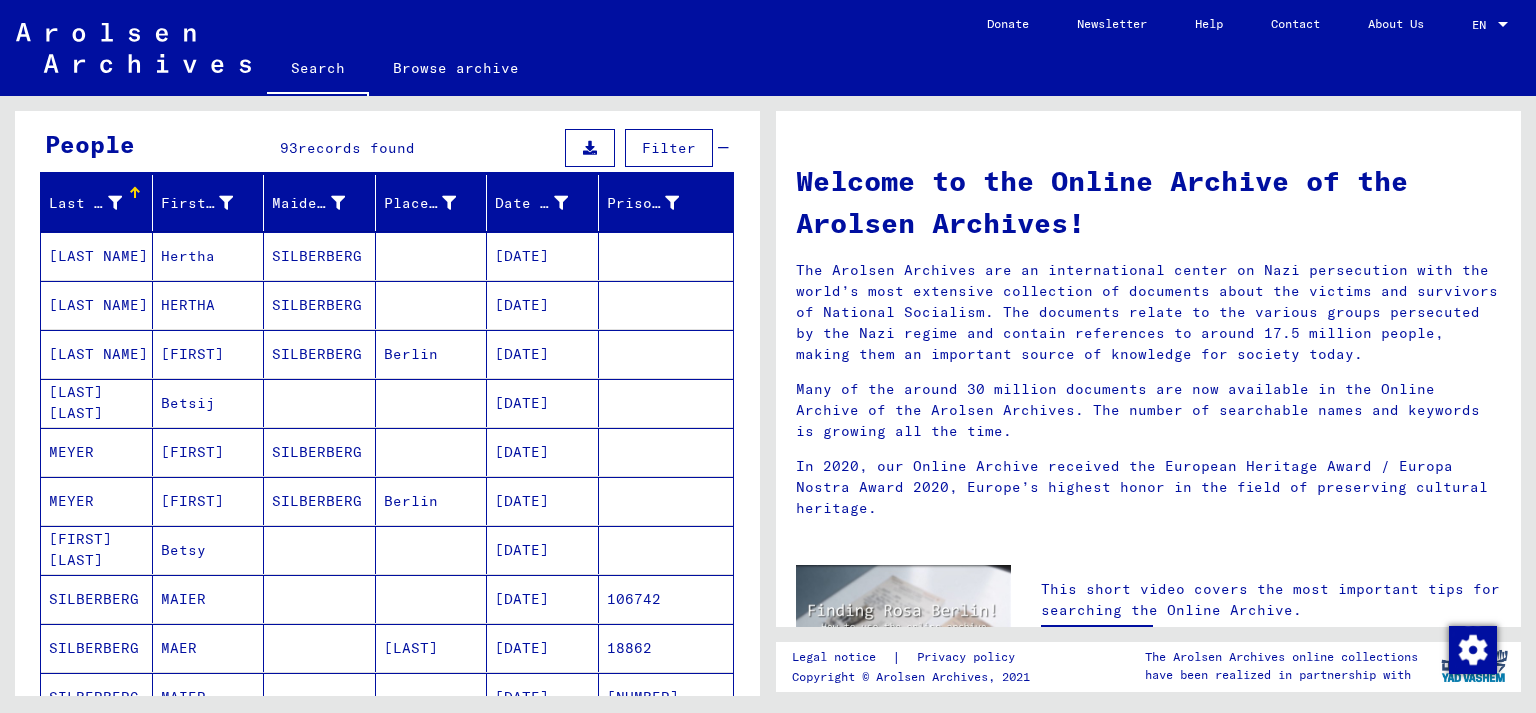 scroll, scrollTop: 221, scrollLeft: 0, axis: vertical 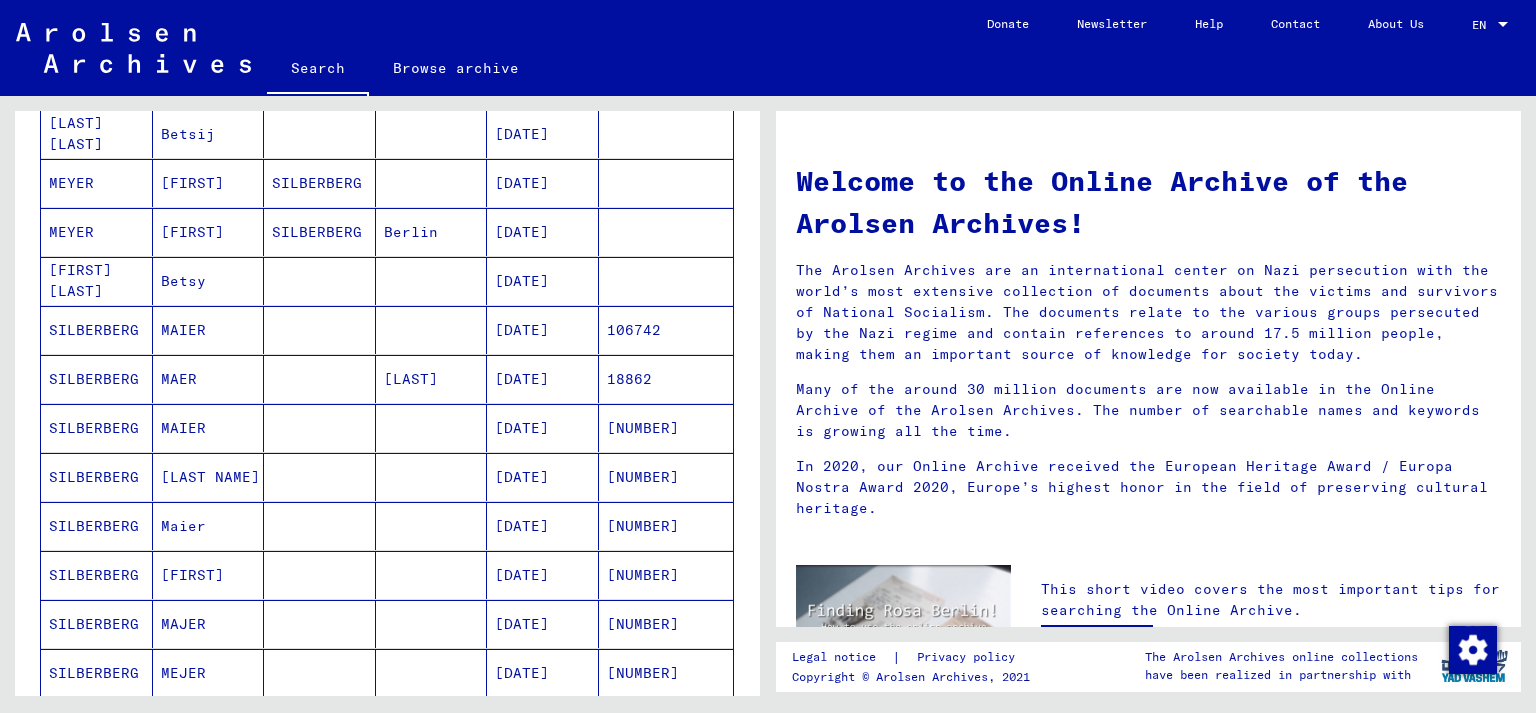 click on "106742" at bounding box center (666, 379) 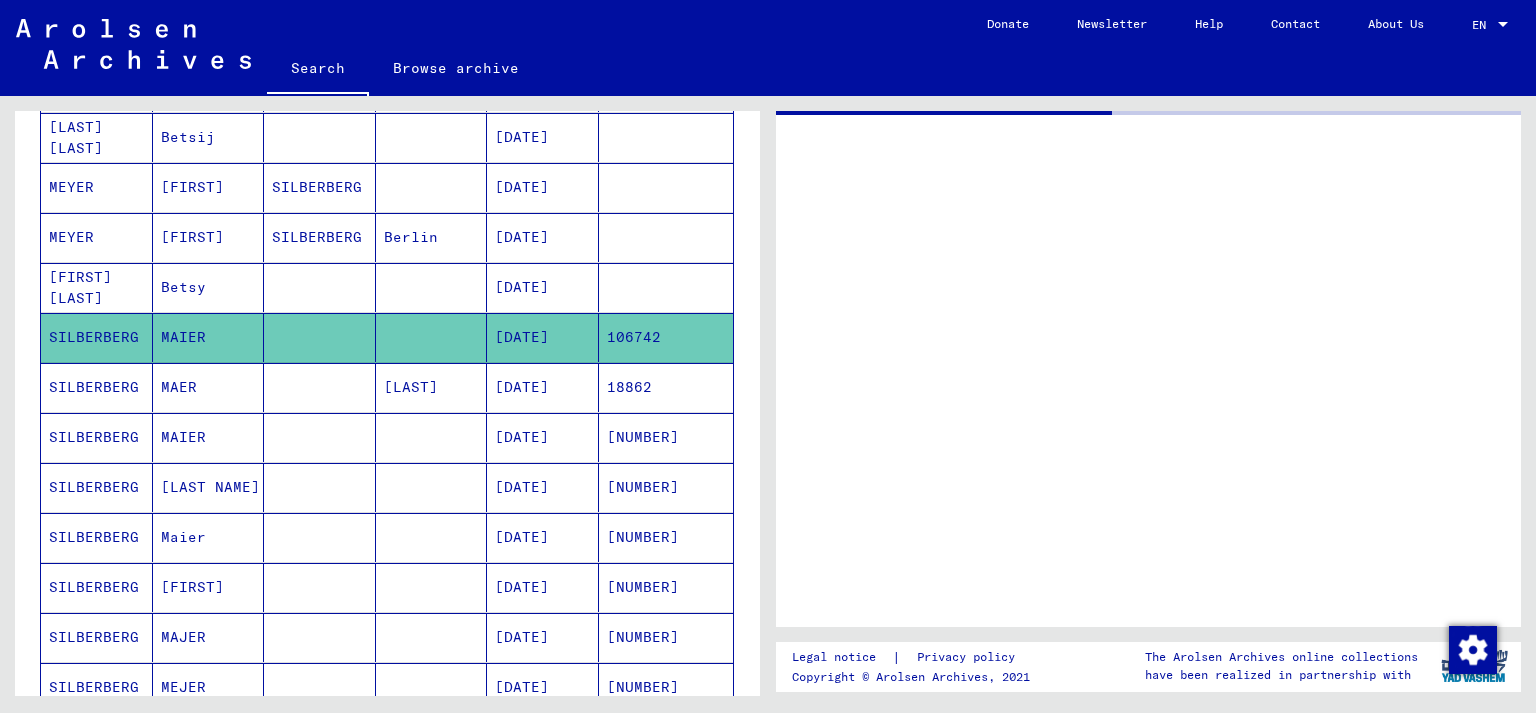 scroll, scrollTop: 444, scrollLeft: 0, axis: vertical 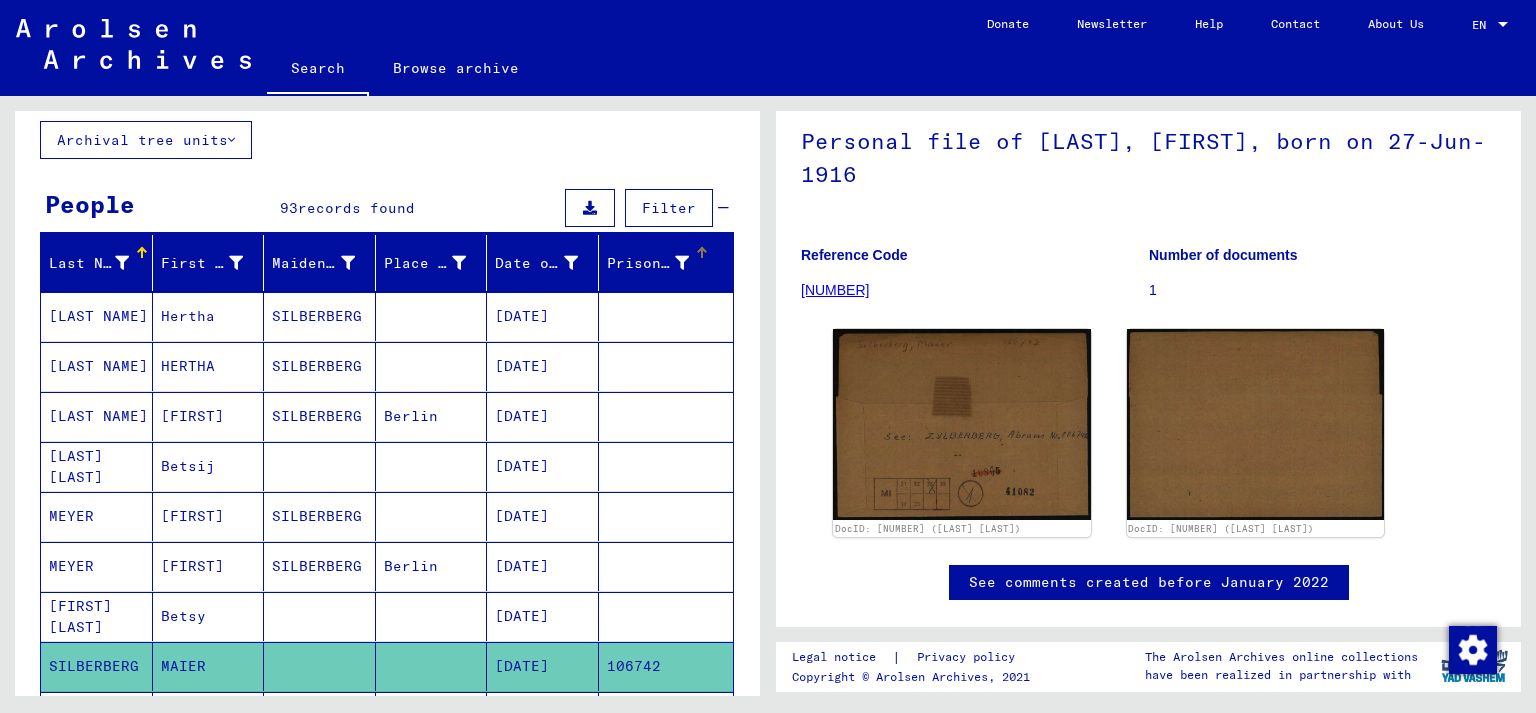 click on "Prisoner #" at bounding box center [648, 263] 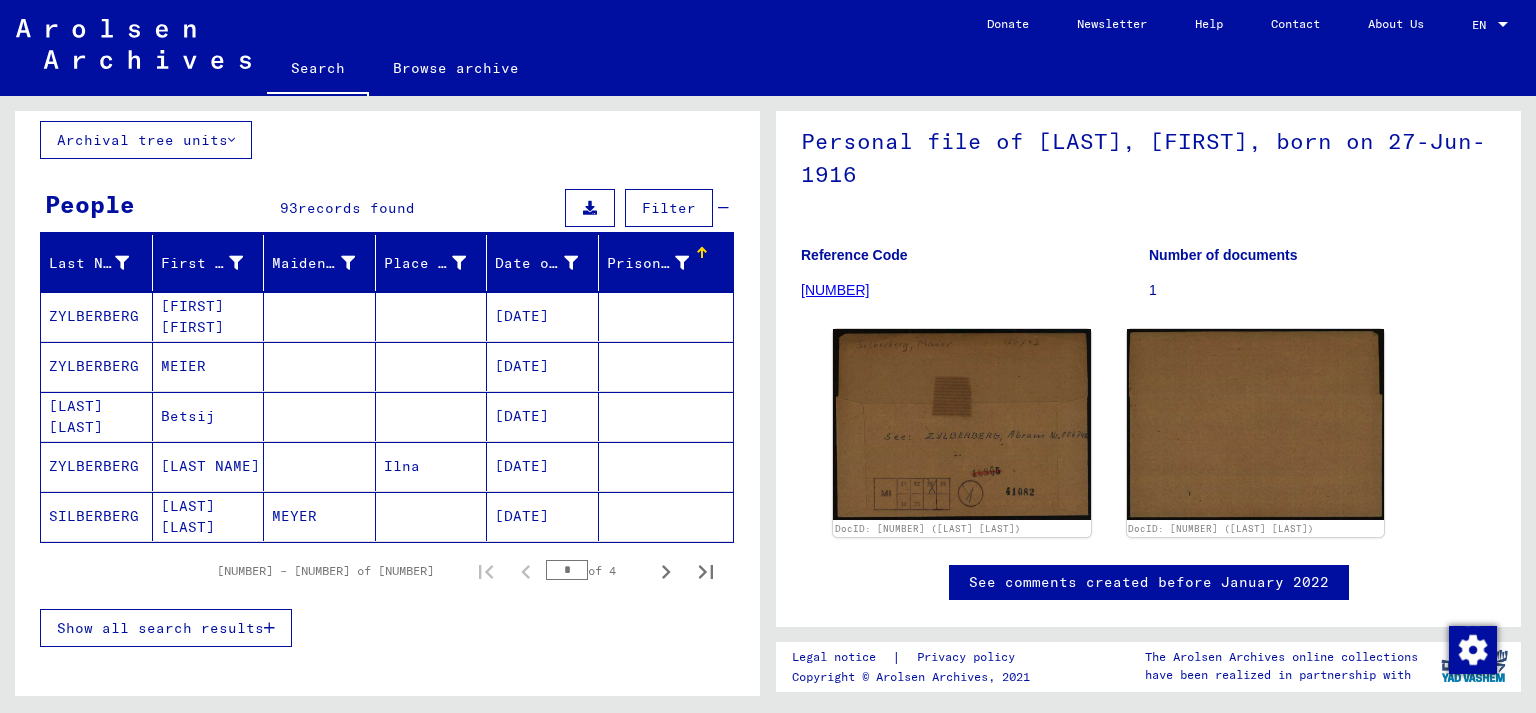 click on "Prisoner #" at bounding box center (648, 263) 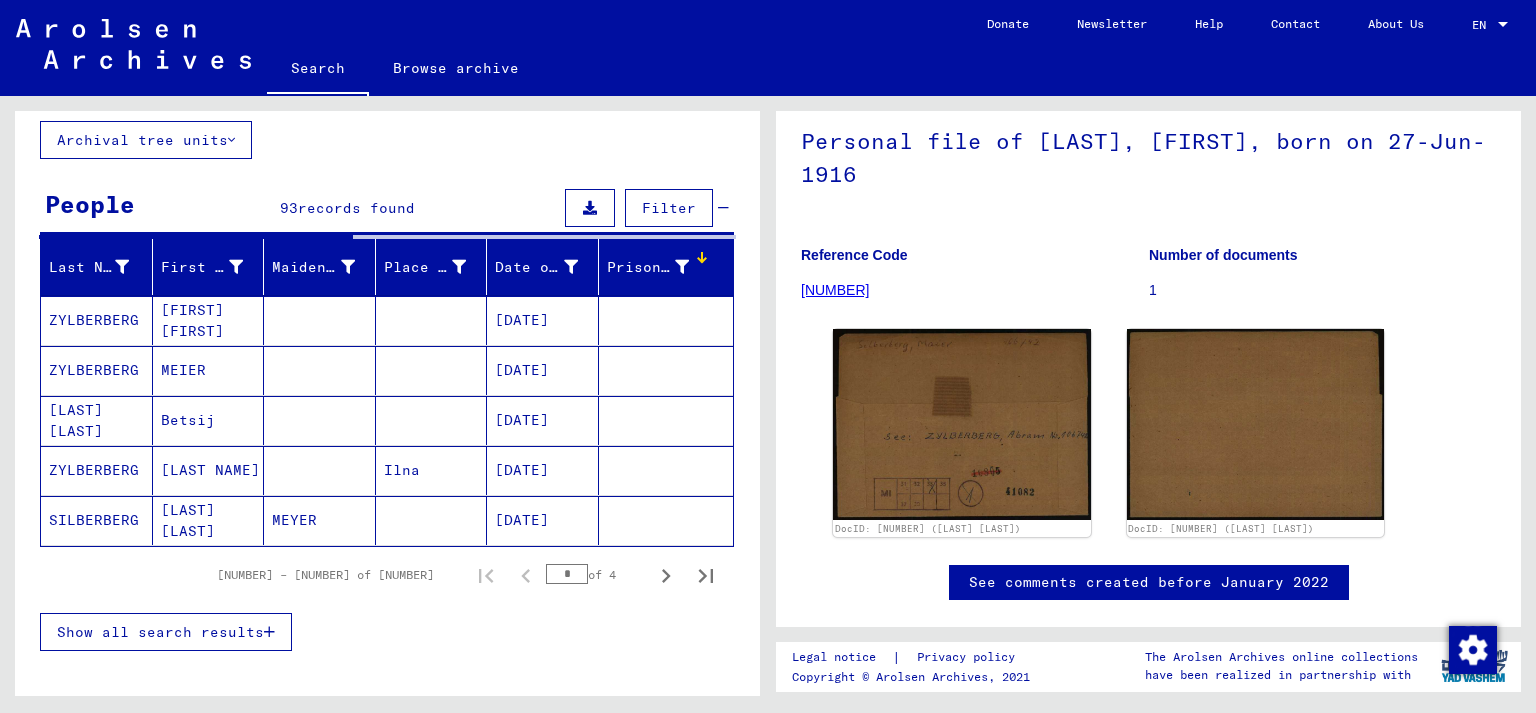 click on "Show all search results" at bounding box center (160, 632) 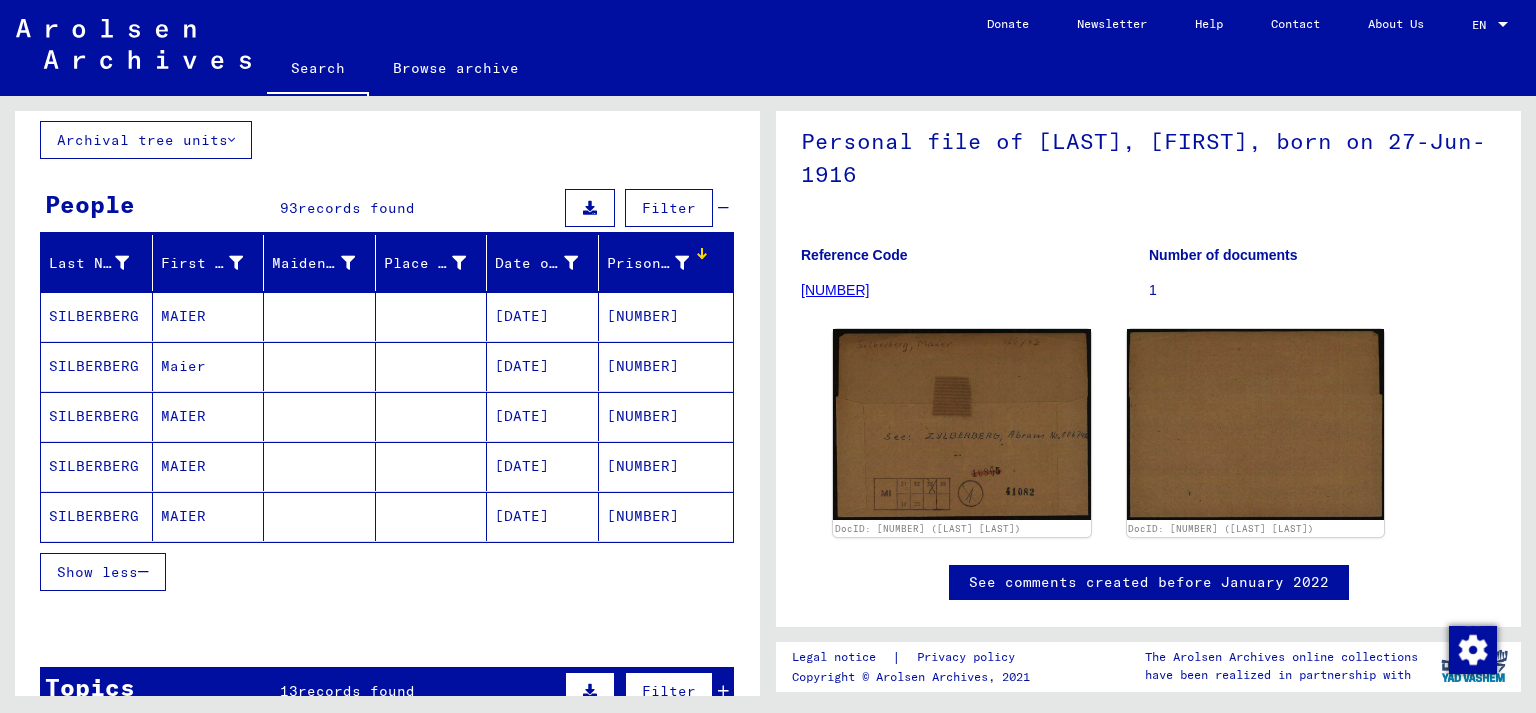 scroll, scrollTop: 0, scrollLeft: 0, axis: both 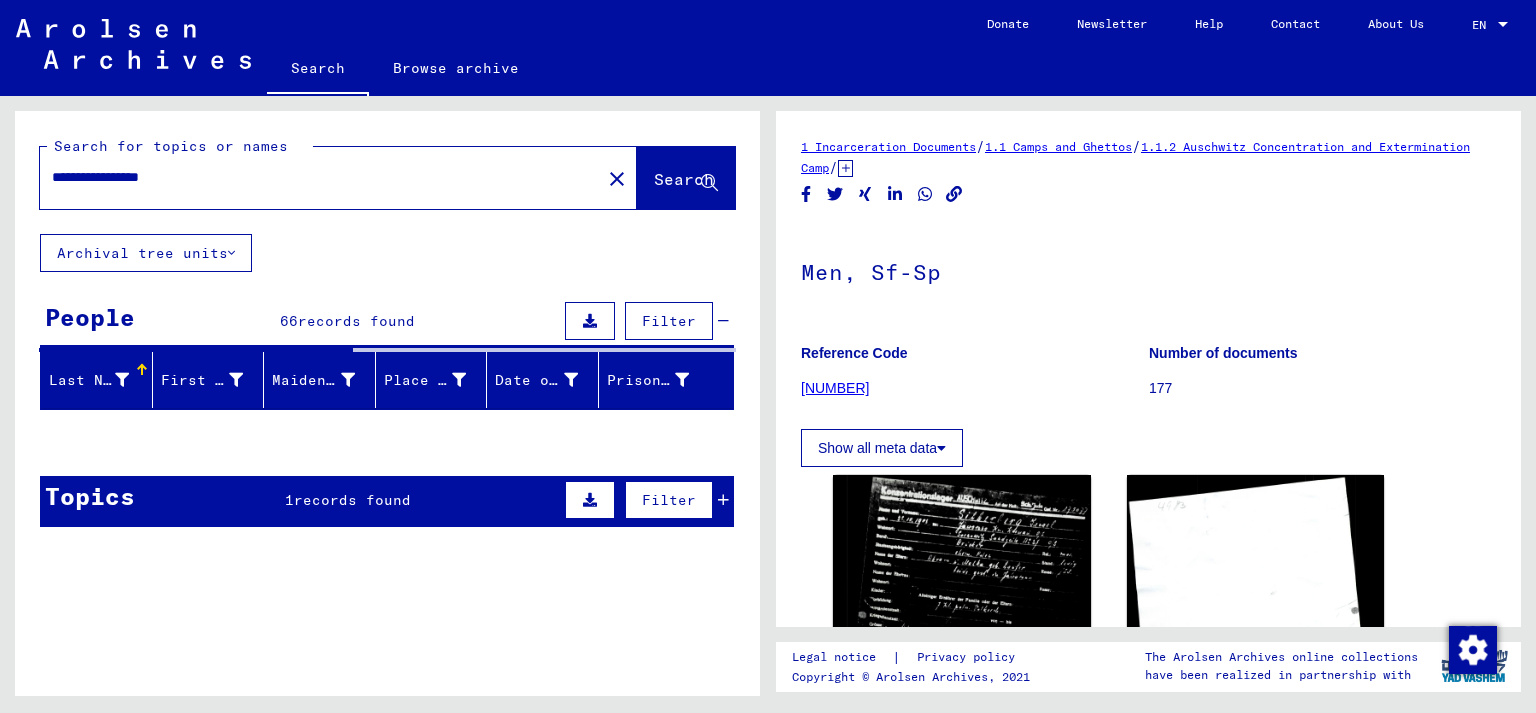 click on "**********" at bounding box center [320, 177] 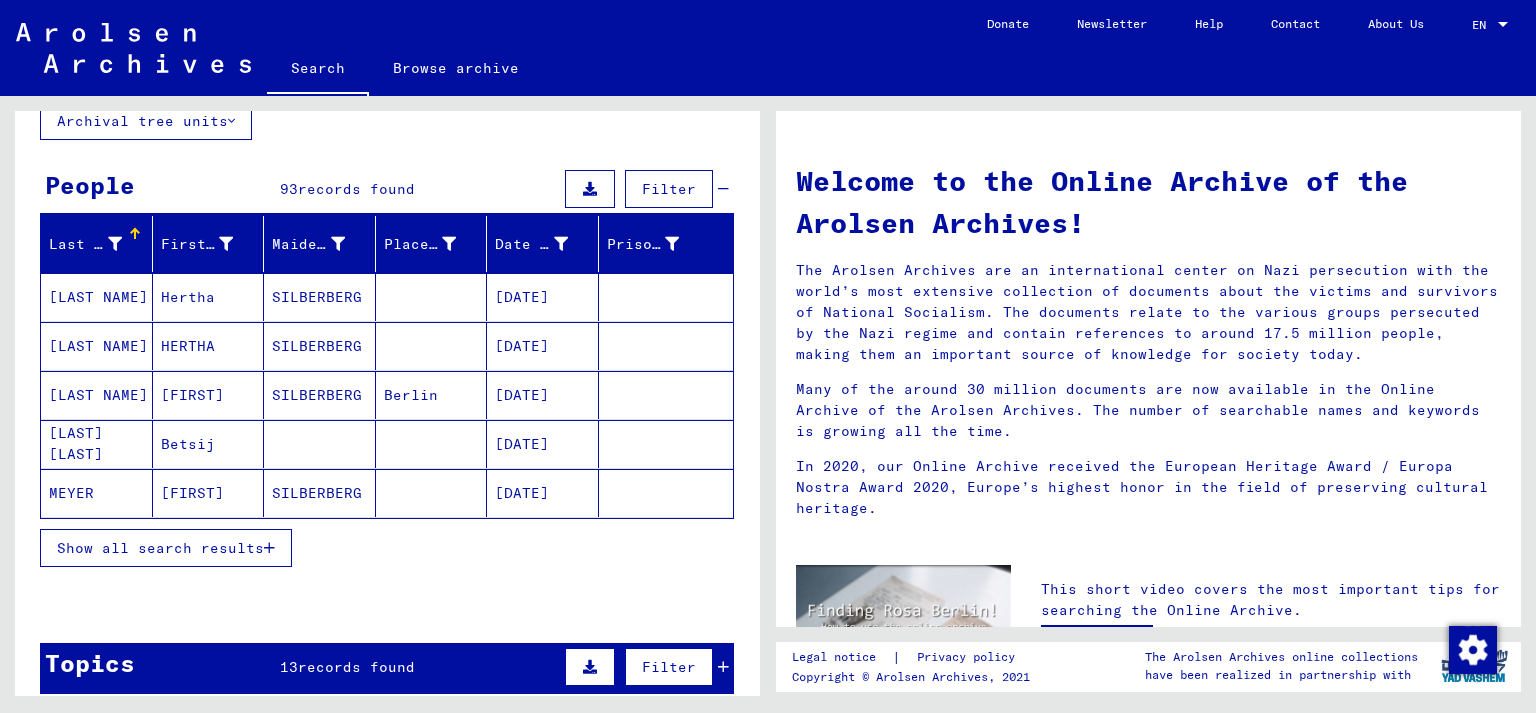 scroll, scrollTop: 0, scrollLeft: 0, axis: both 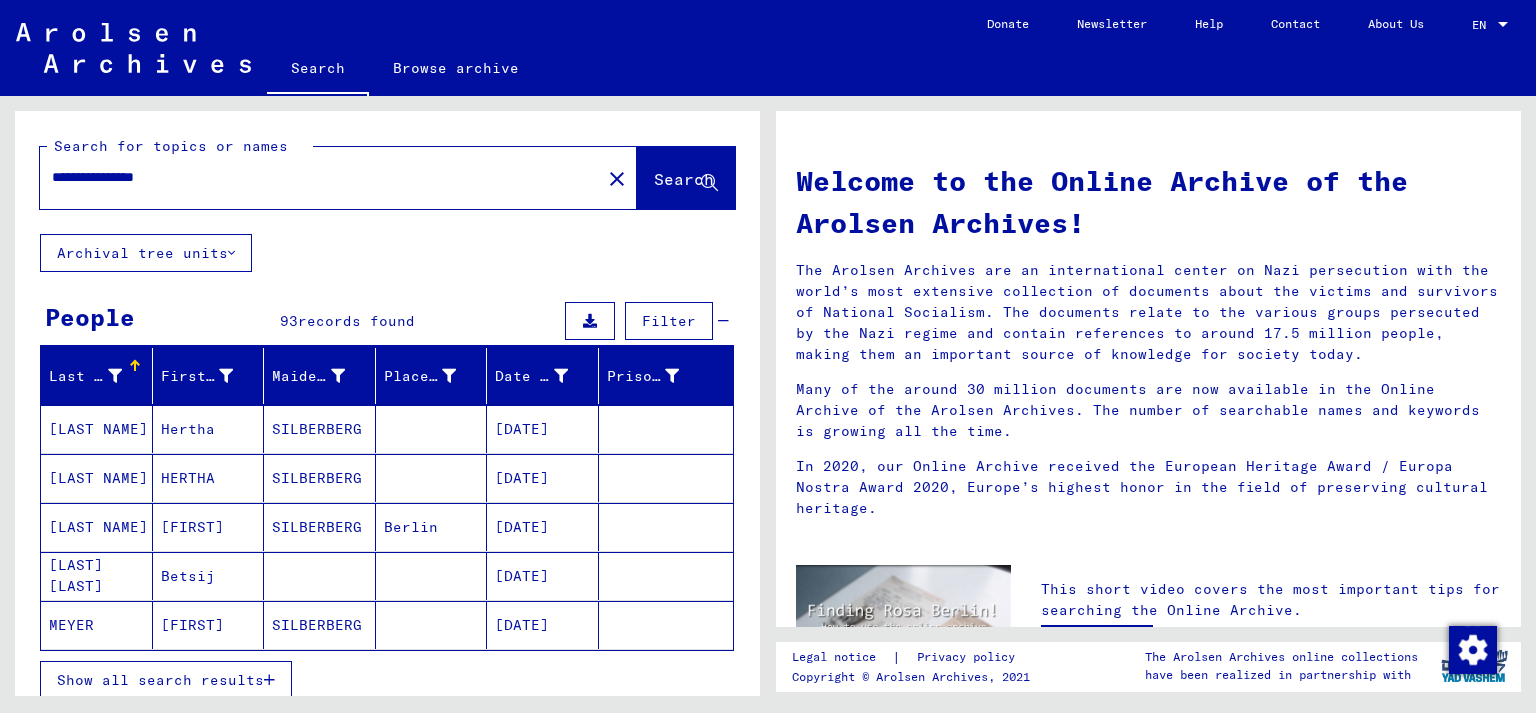 click on "**********" at bounding box center [314, 177] 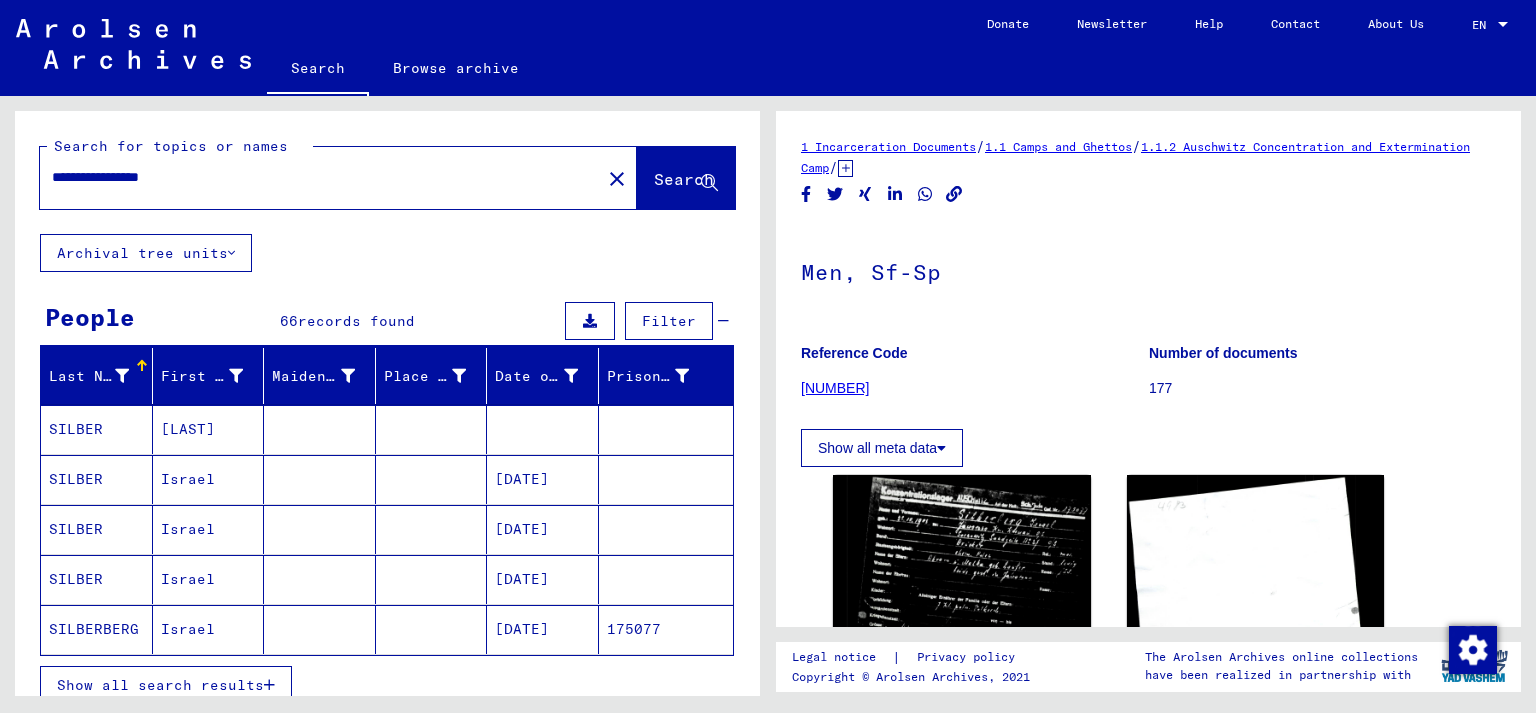 click on "**********" at bounding box center [320, 177] 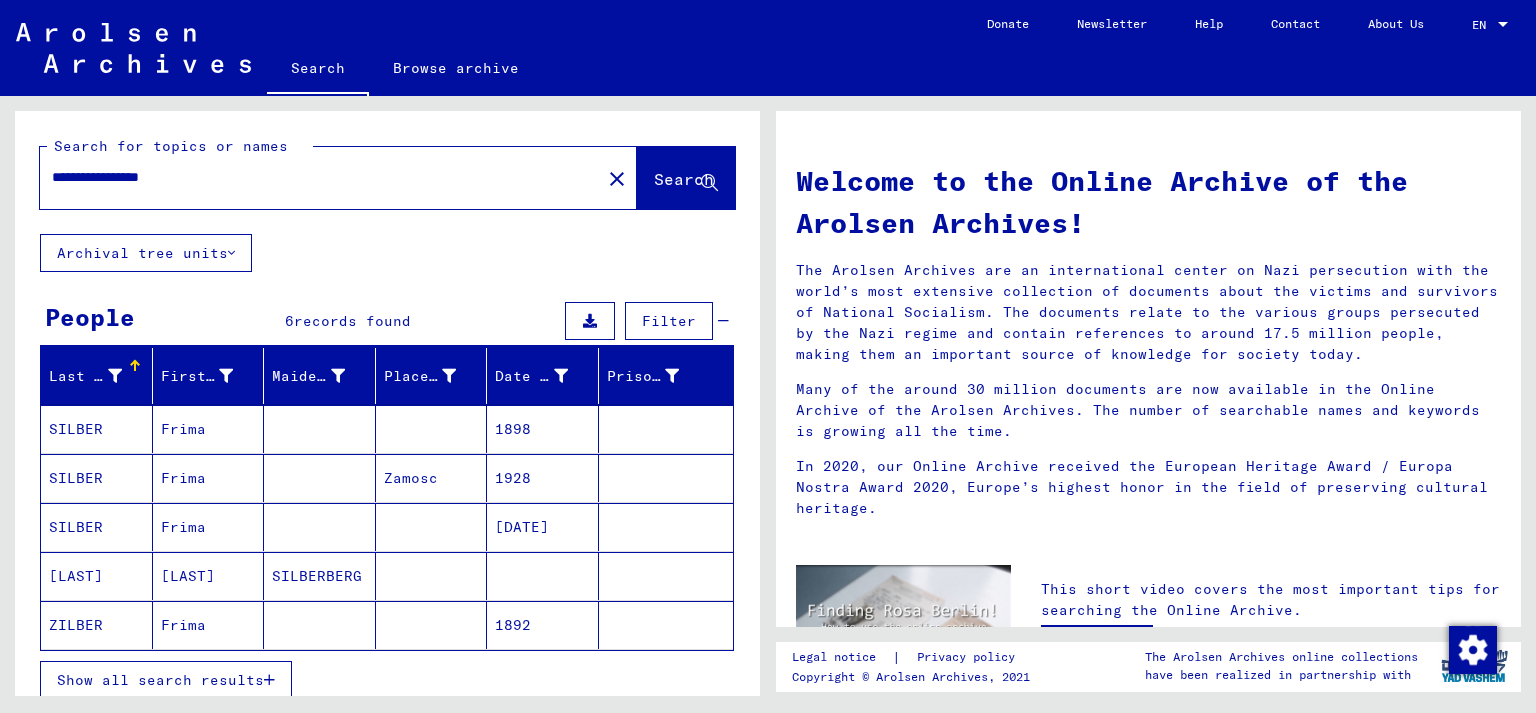 click on "SILBERBERG" at bounding box center (320, 625) 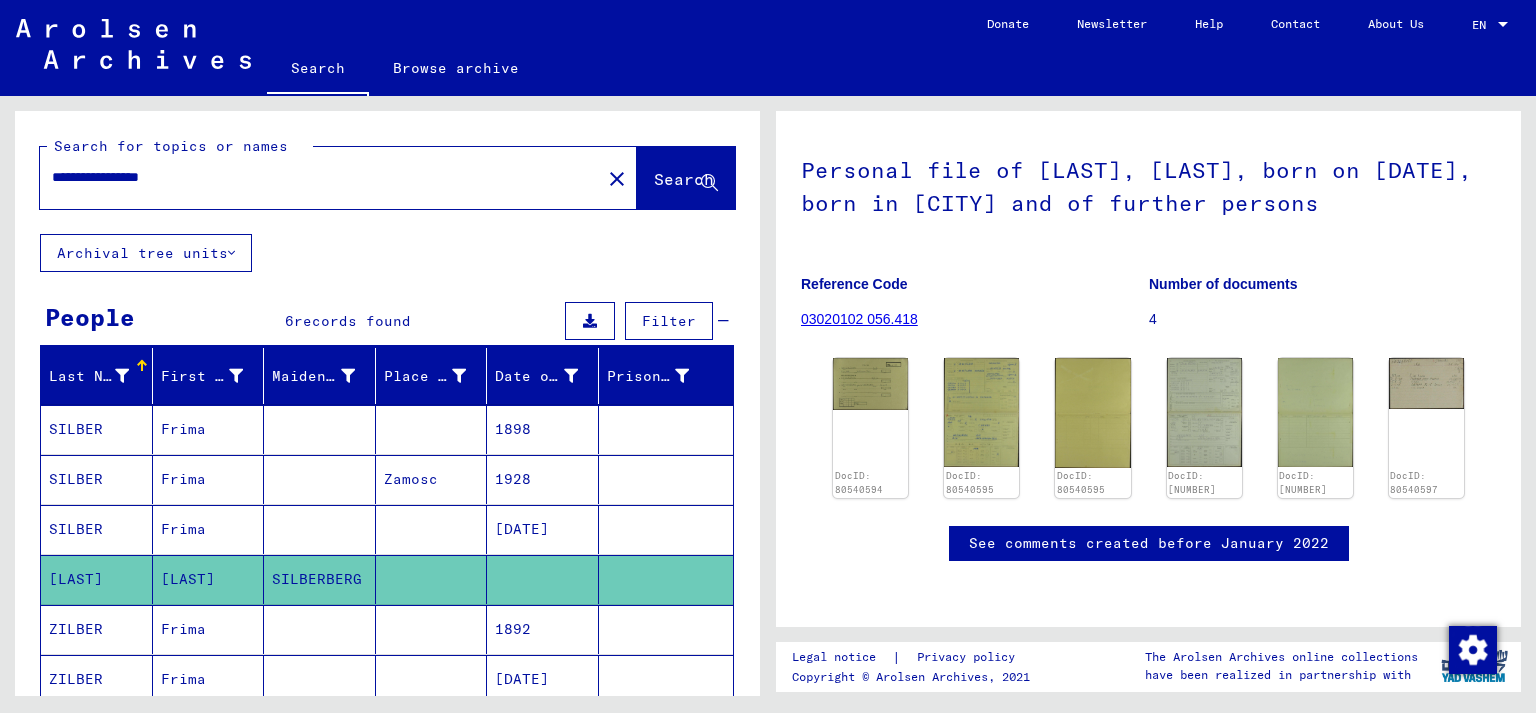 scroll, scrollTop: 221, scrollLeft: 0, axis: vertical 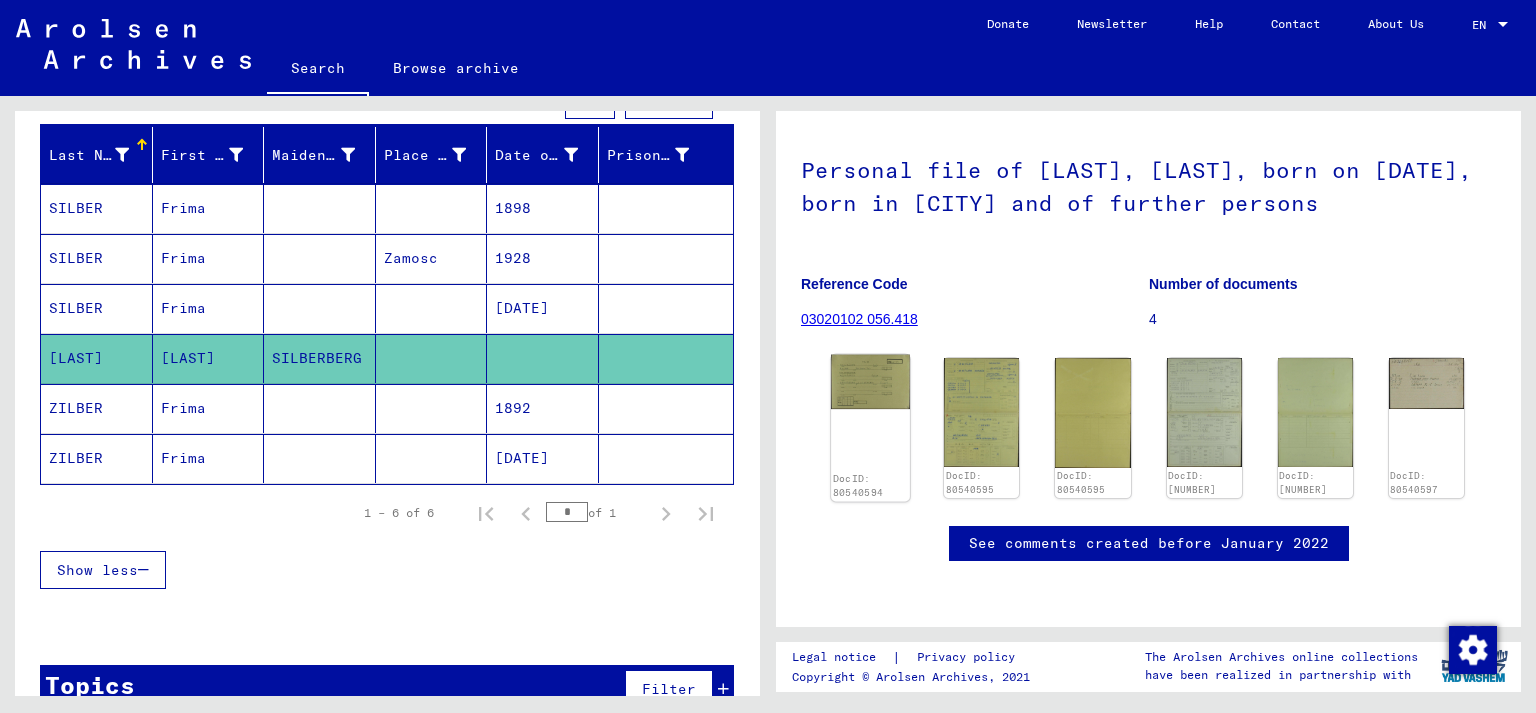 click 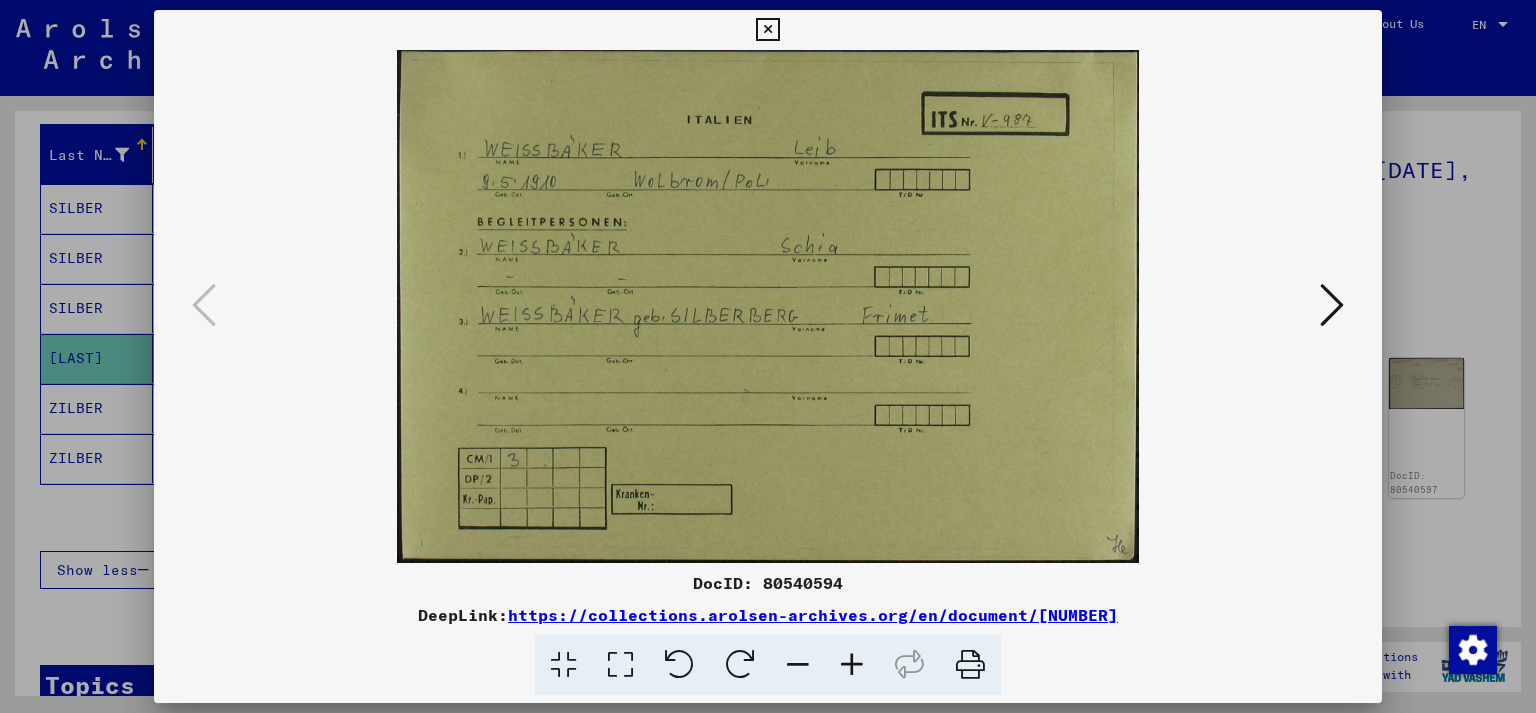 click at bounding box center [767, 30] 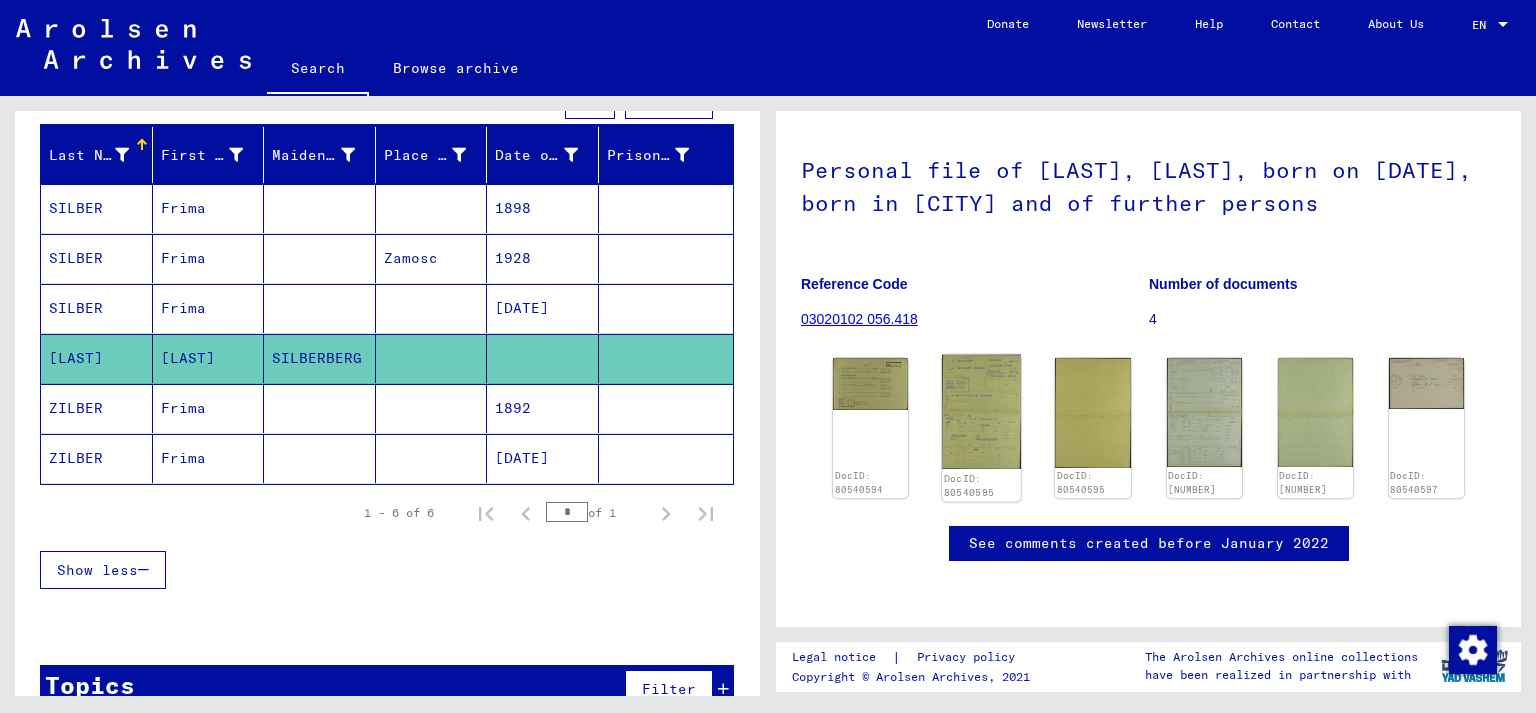 click 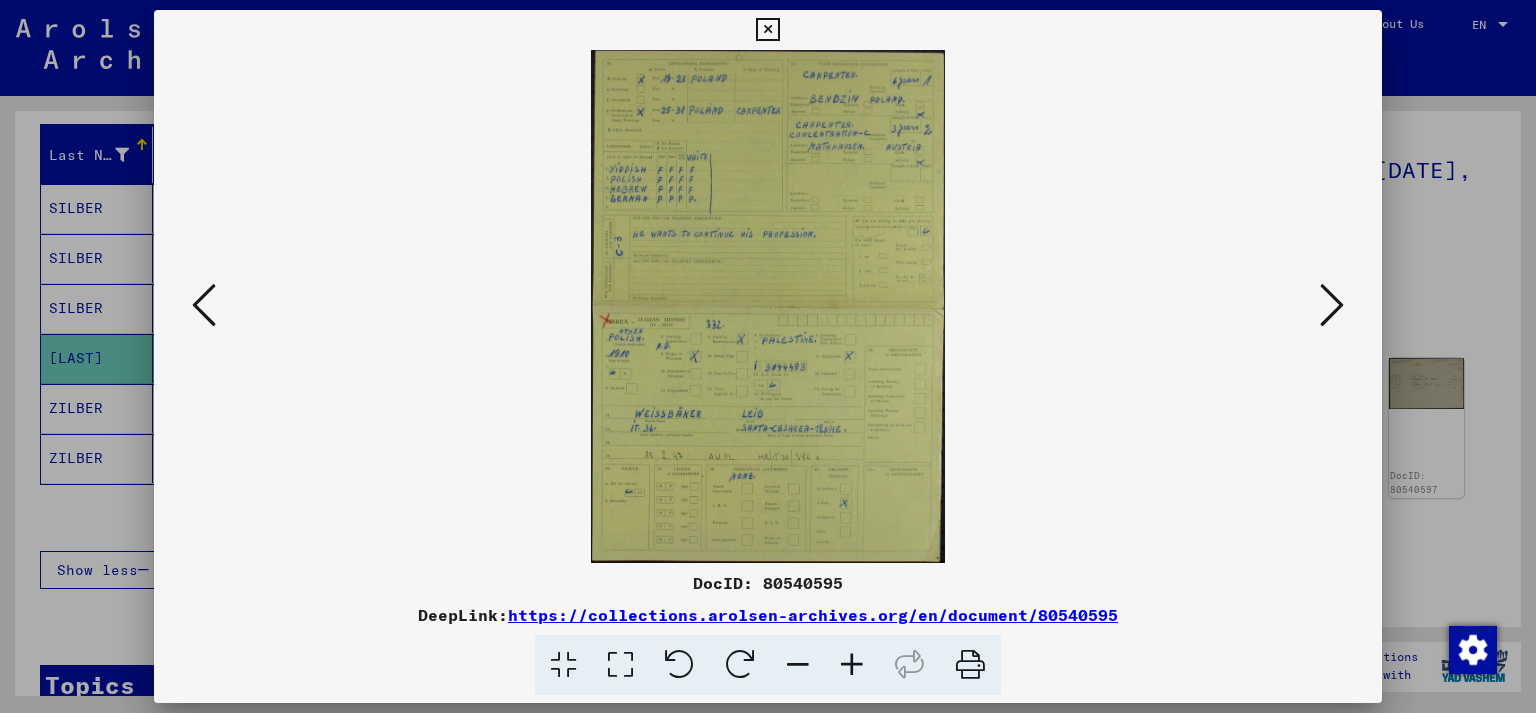 click at bounding box center [768, 306] 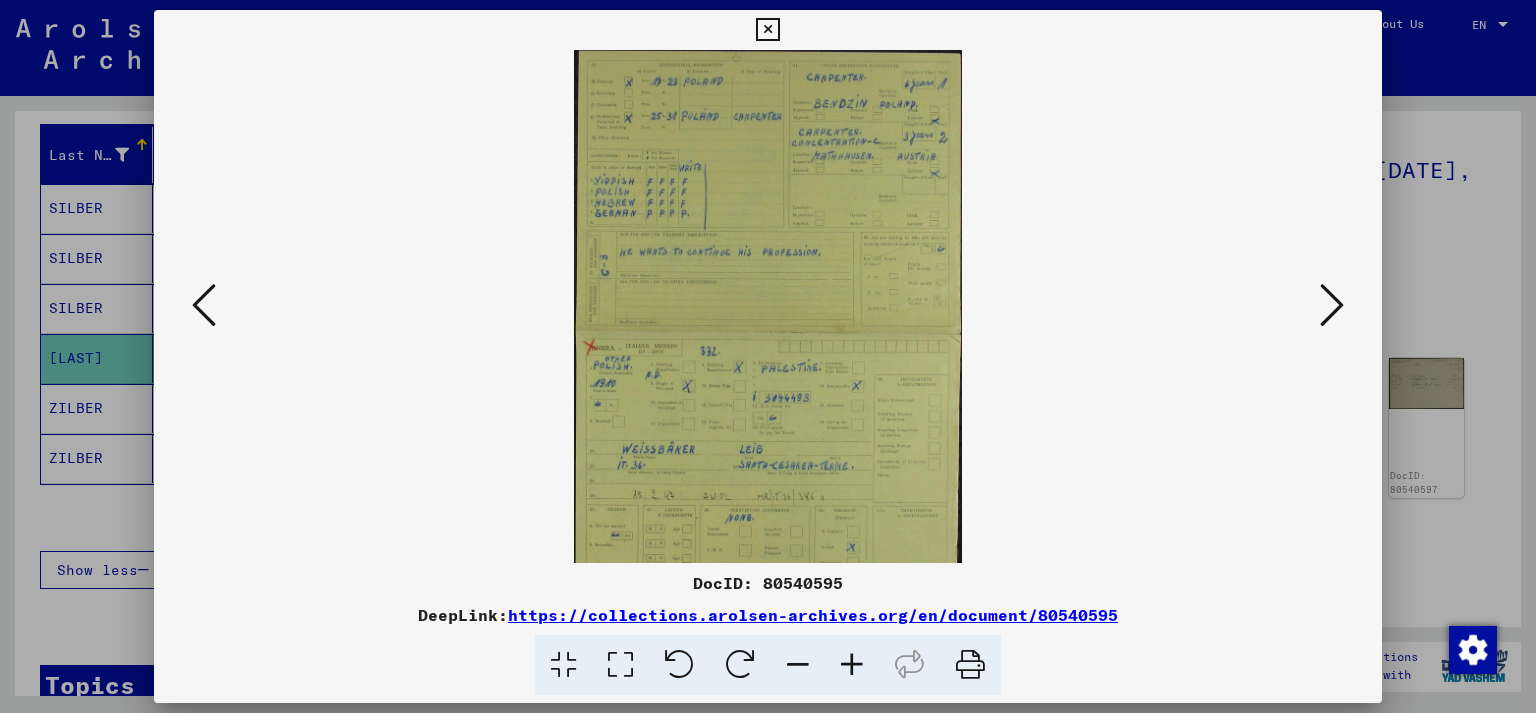 click at bounding box center [852, 665] 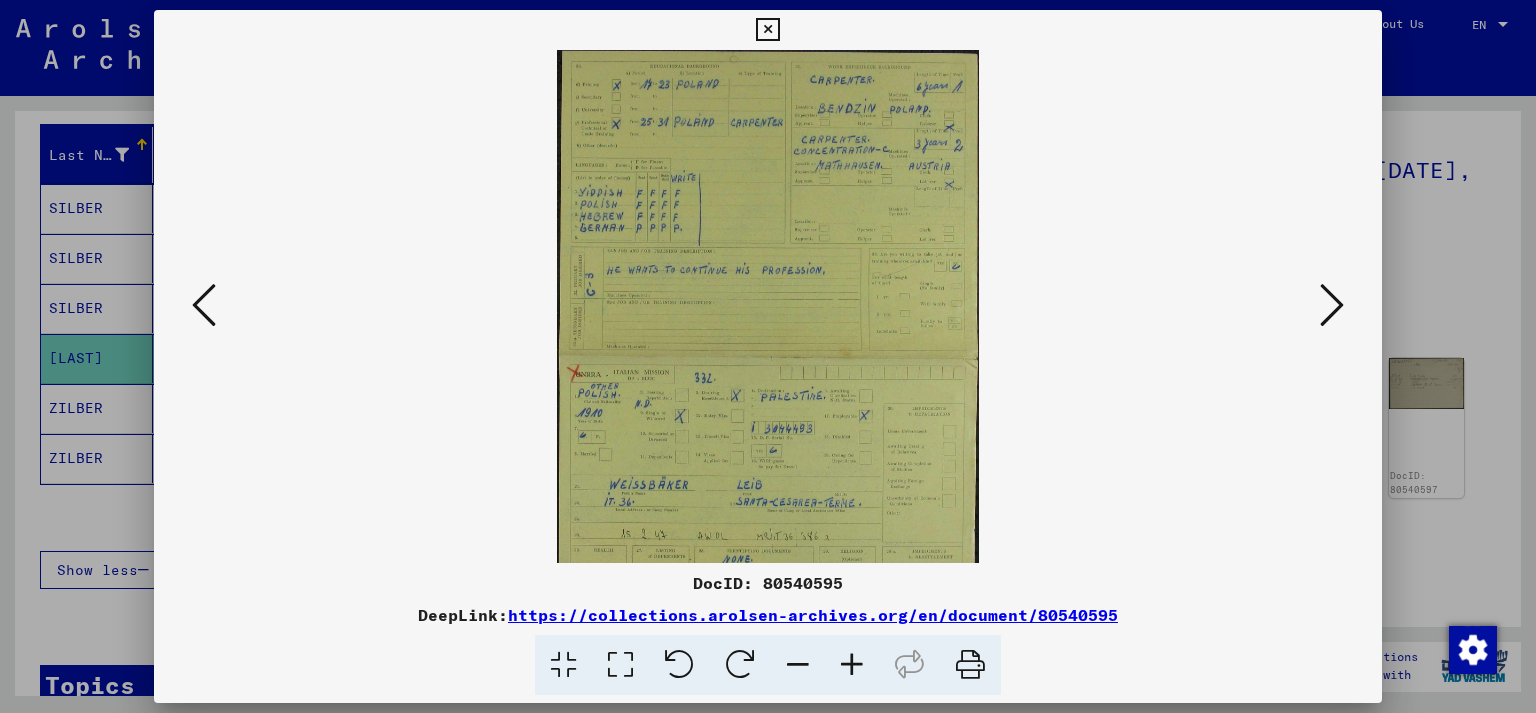 click at bounding box center (852, 665) 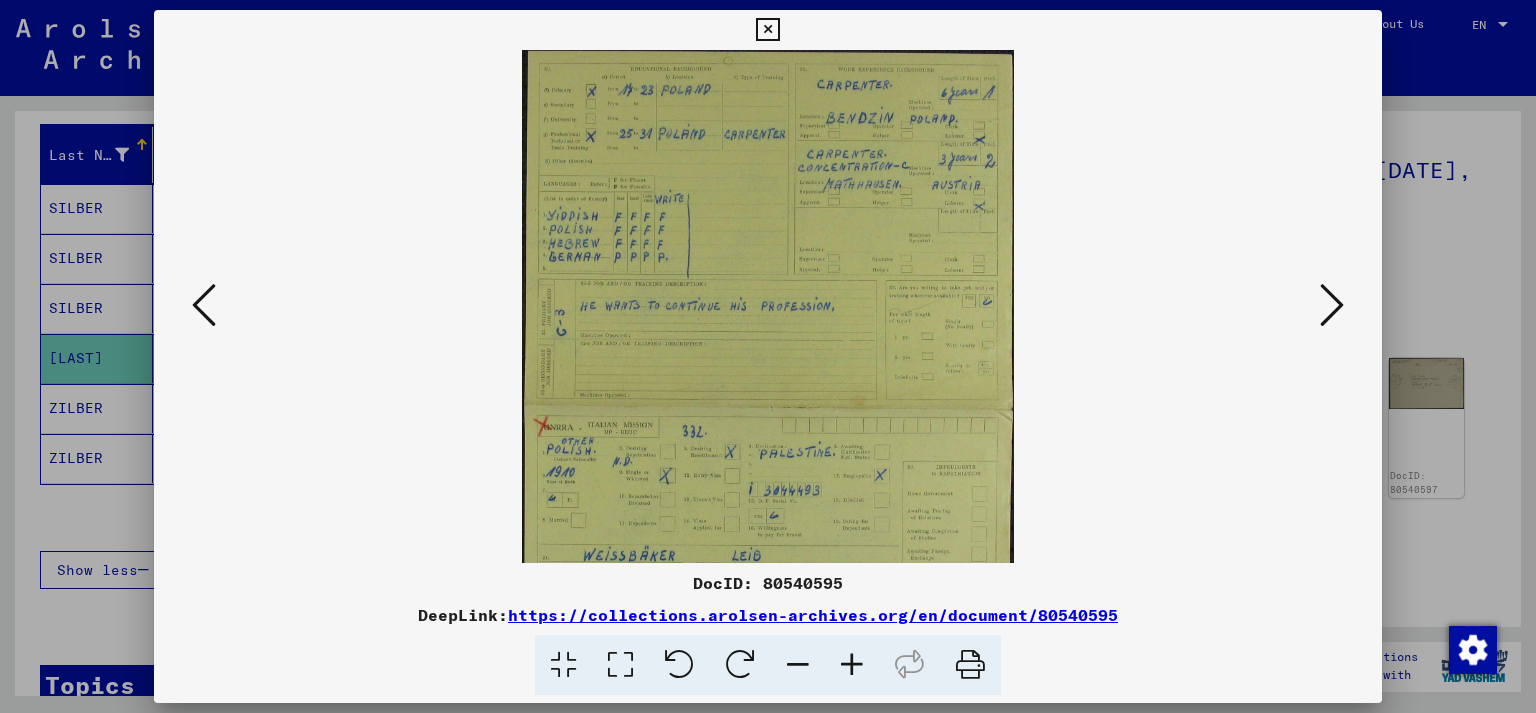 click at bounding box center [852, 665] 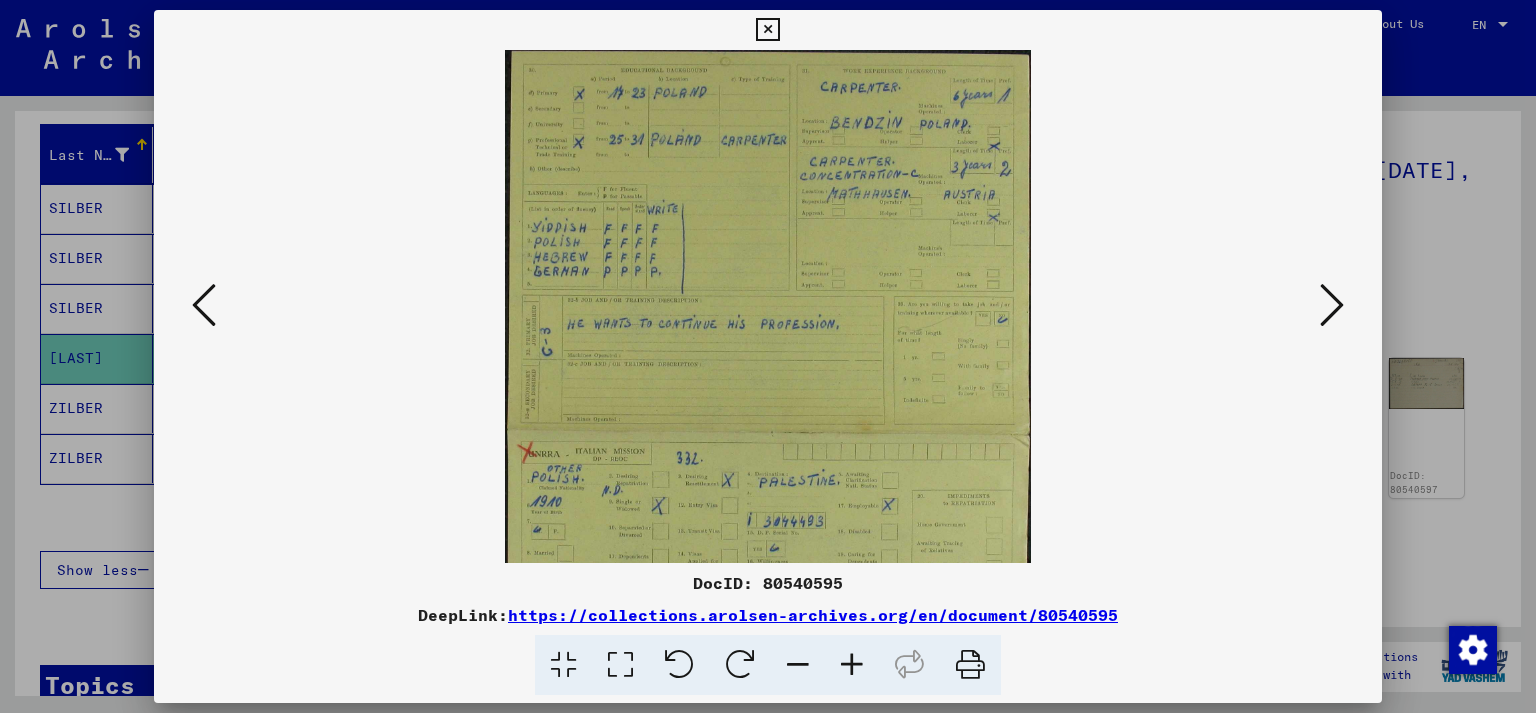 click at bounding box center (852, 665) 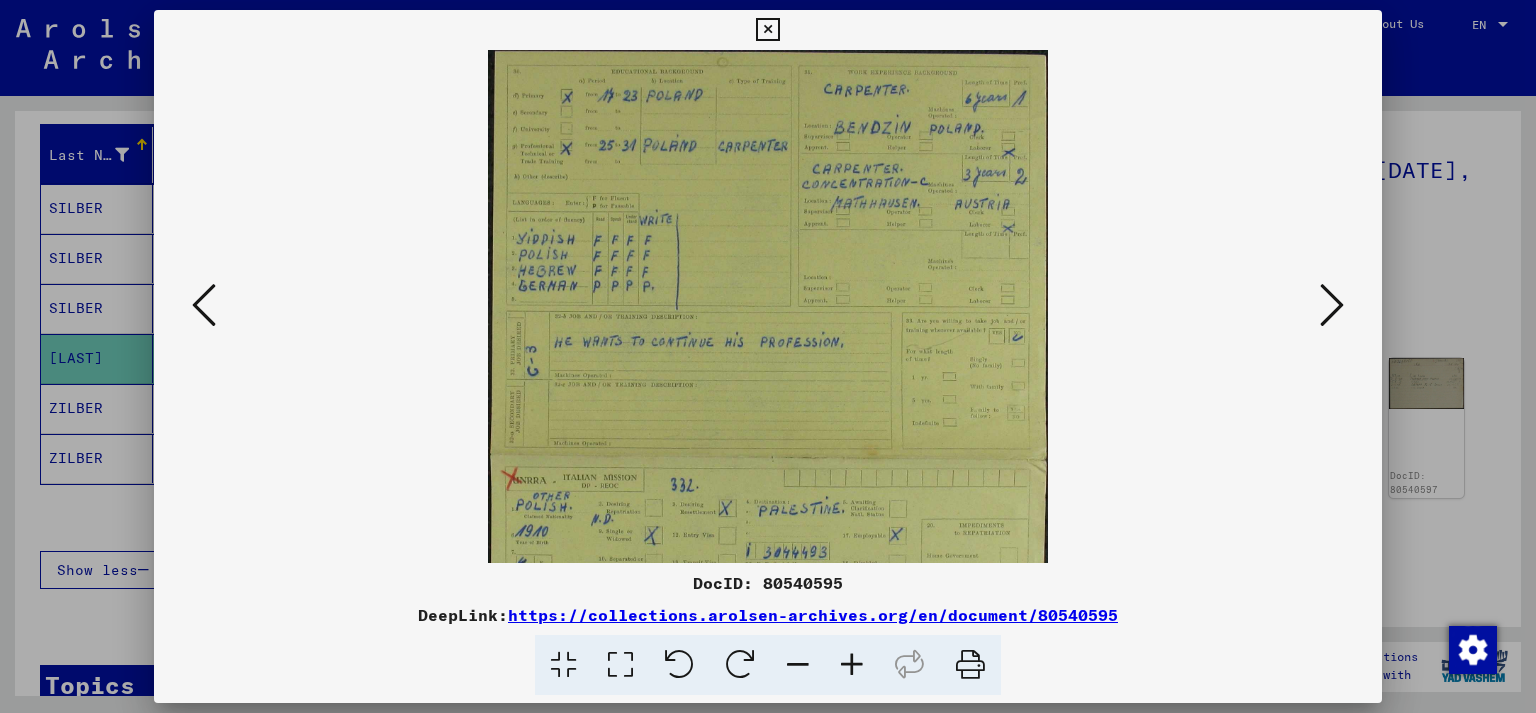 click at bounding box center (852, 665) 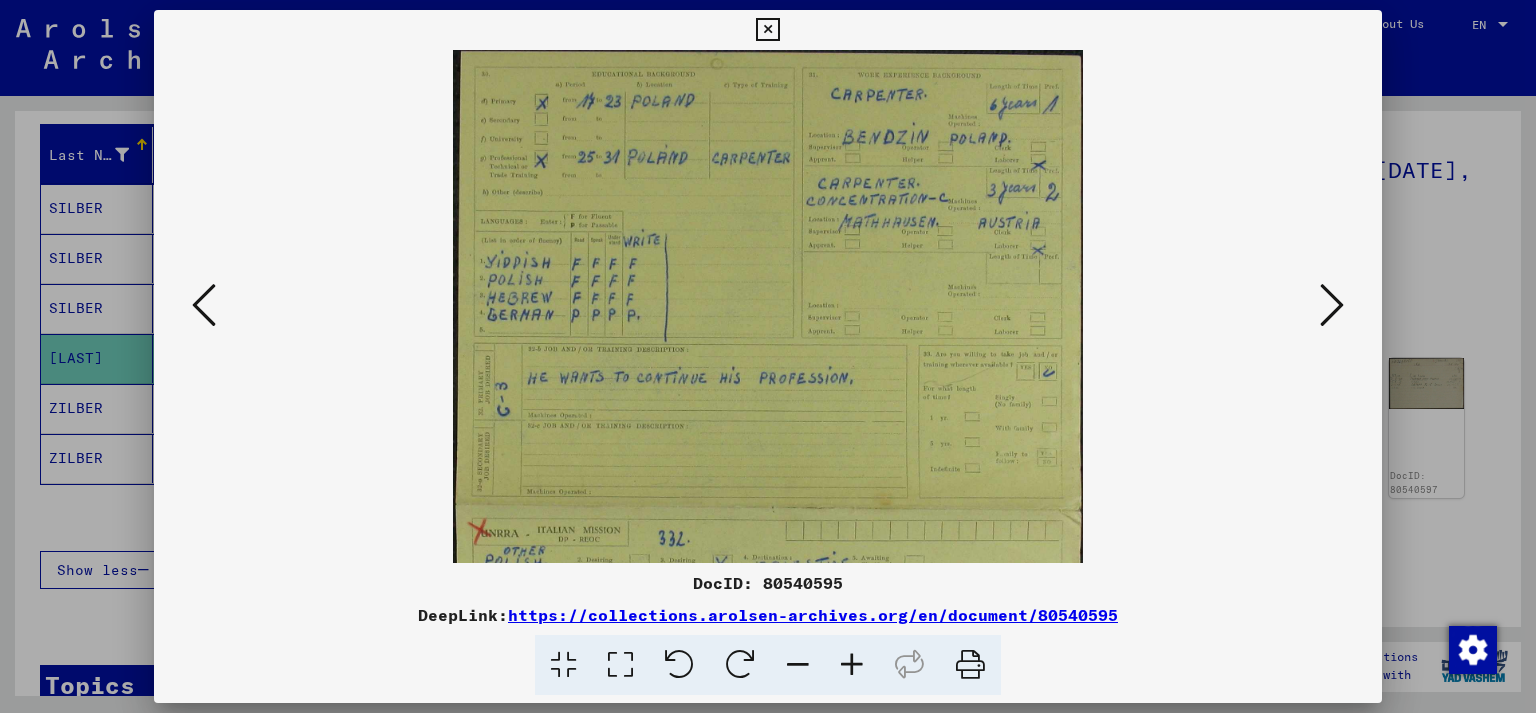 click at bounding box center [852, 665] 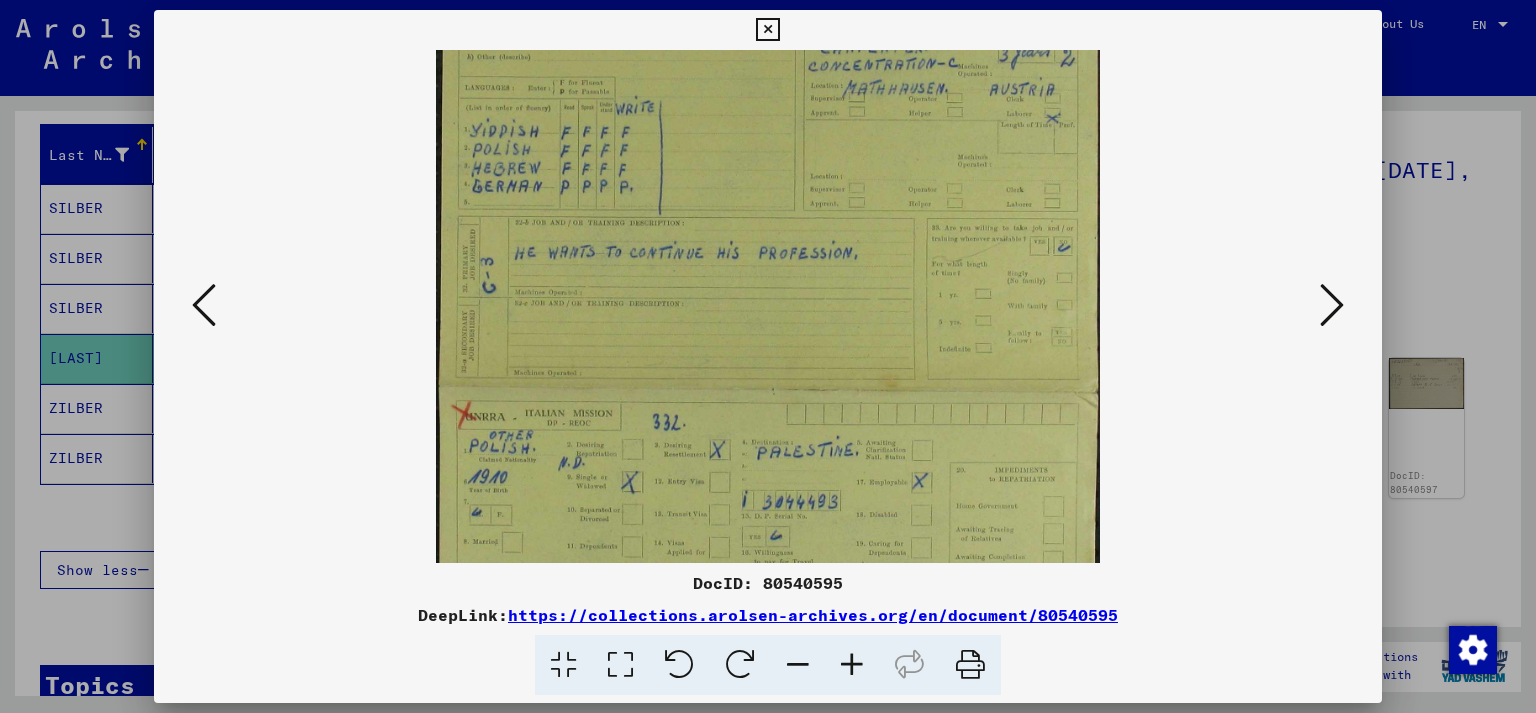 scroll, scrollTop: 149, scrollLeft: 0, axis: vertical 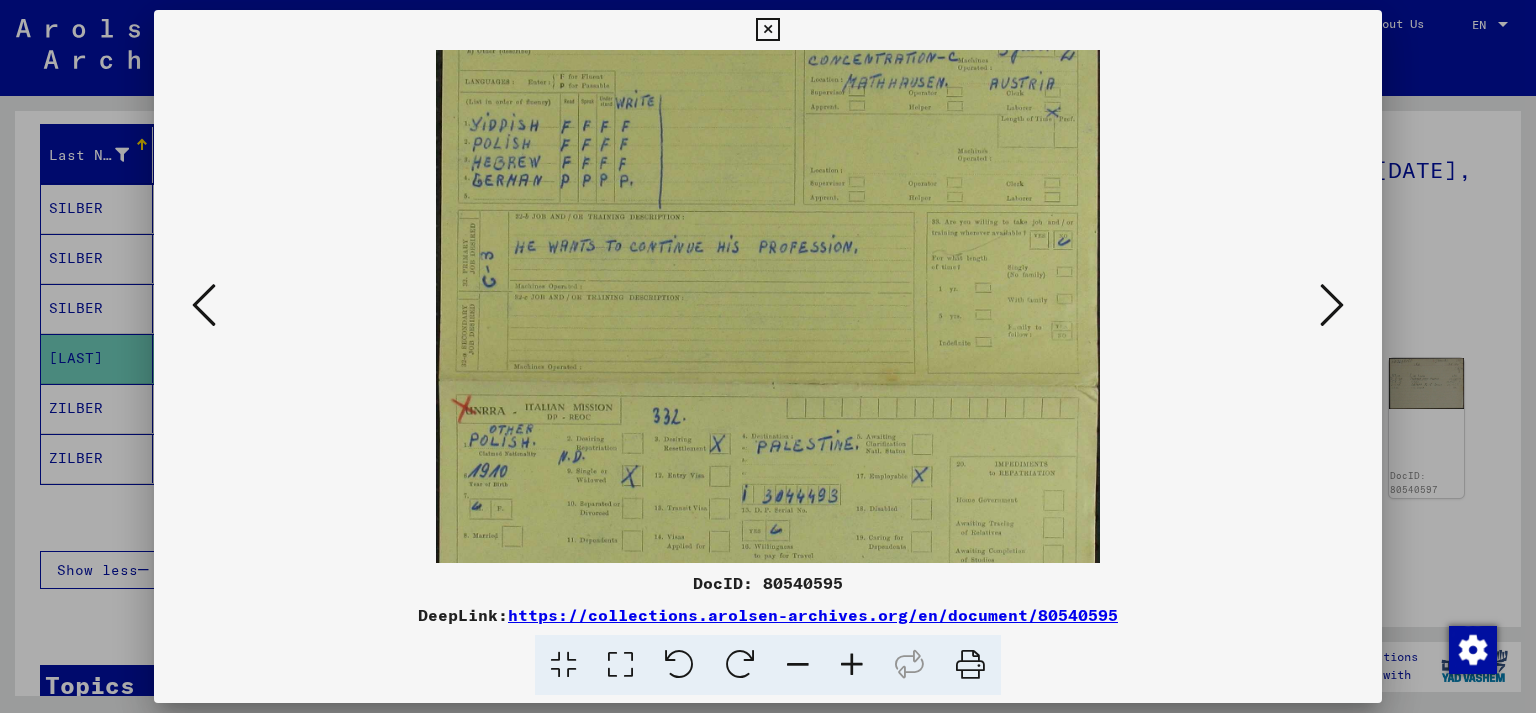 drag, startPoint x: 860, startPoint y: 404, endPoint x: 860, endPoint y: 255, distance: 149 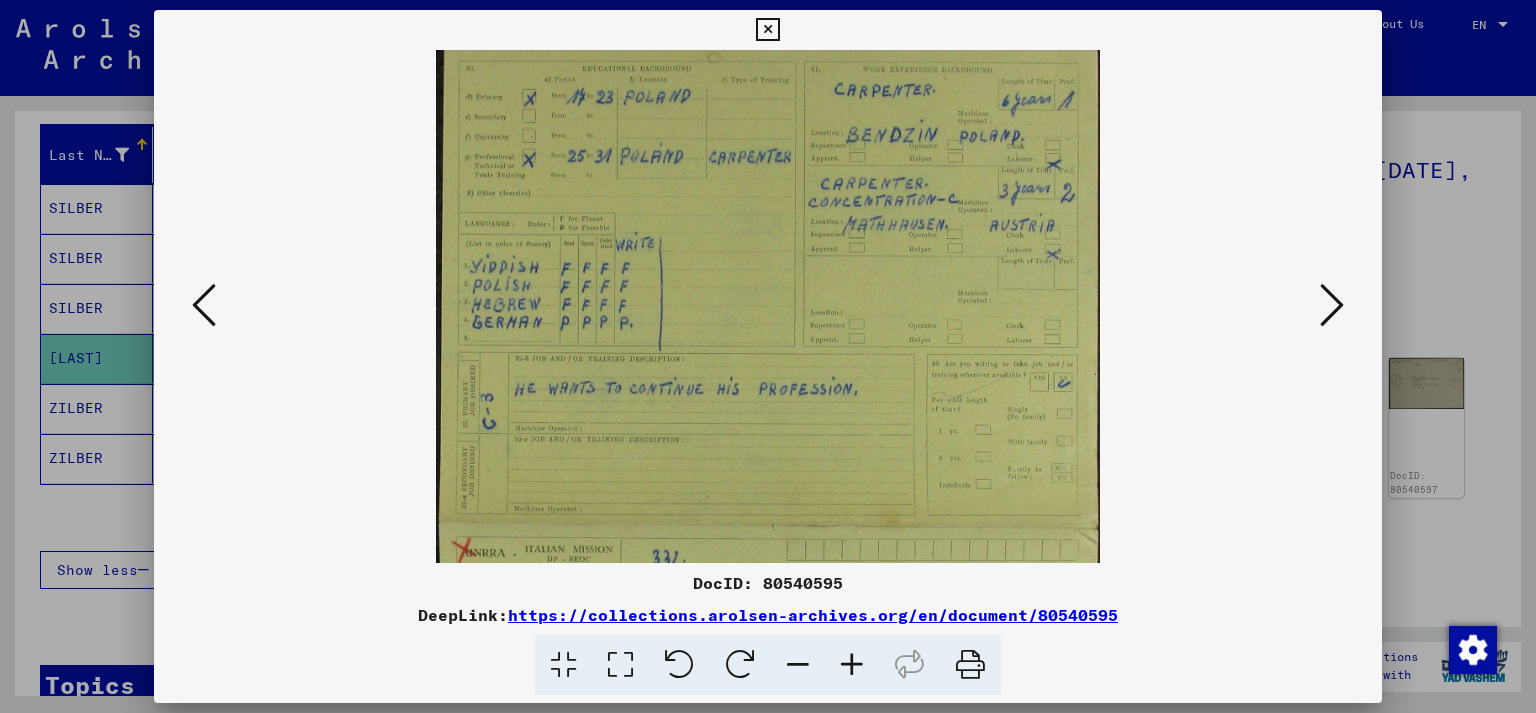 scroll, scrollTop: 0, scrollLeft: 0, axis: both 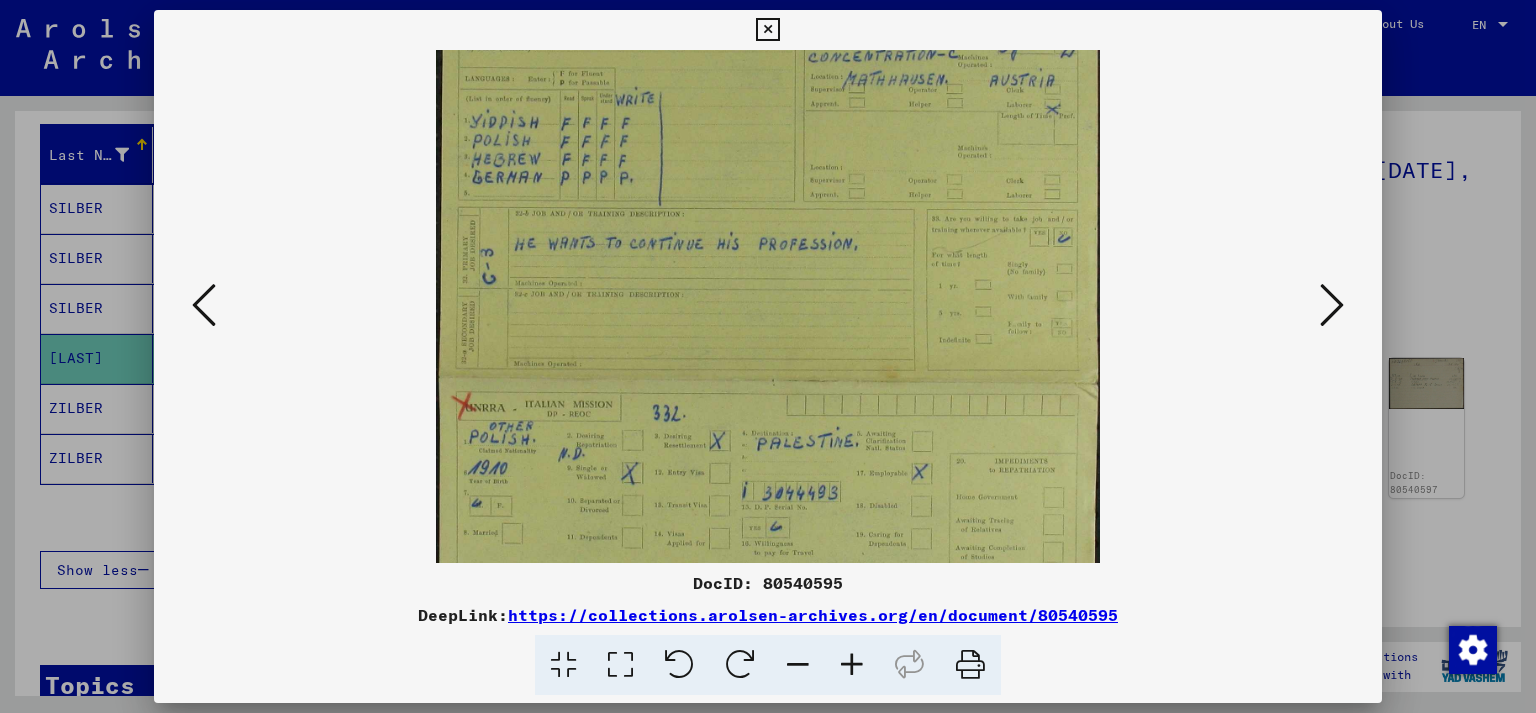 drag, startPoint x: 767, startPoint y: 301, endPoint x: 774, endPoint y: 318, distance: 18.384777 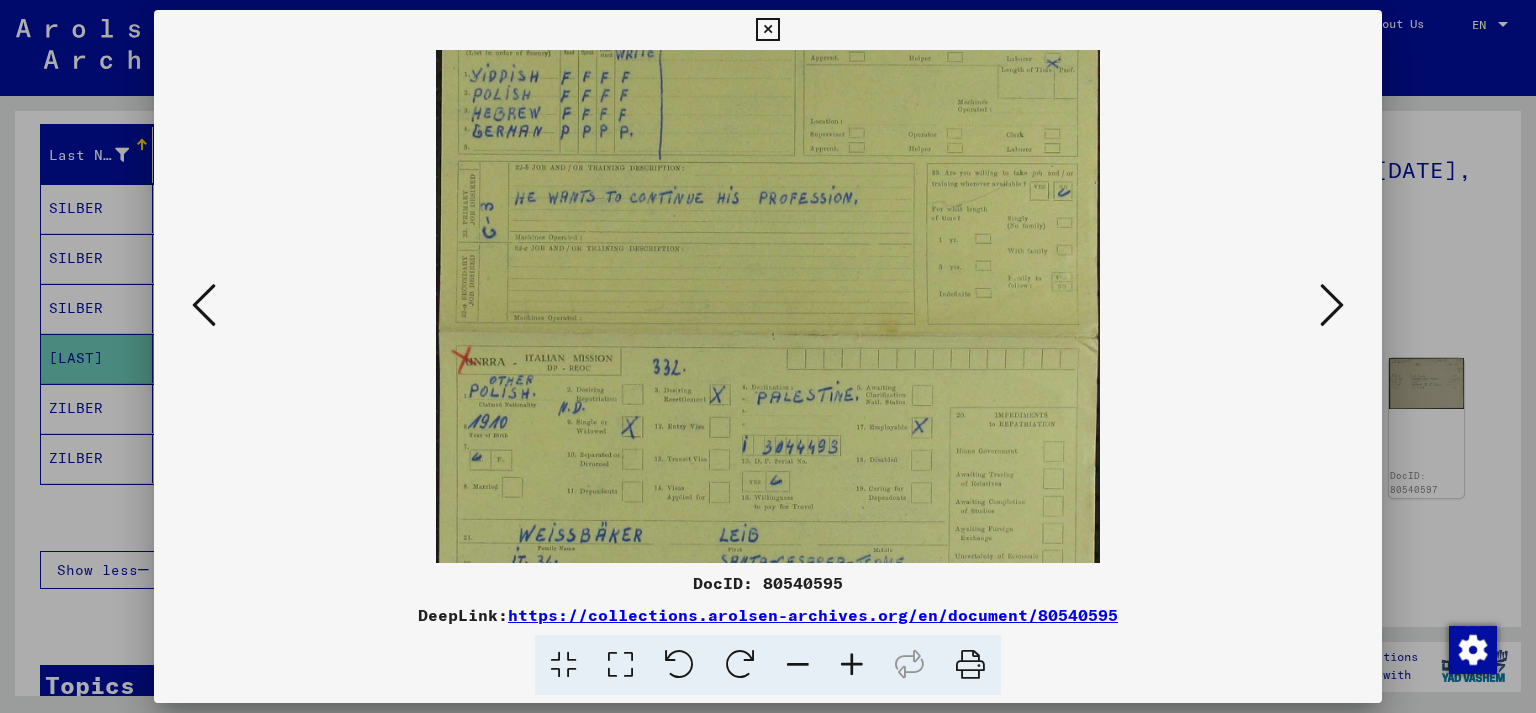 drag, startPoint x: 773, startPoint y: 385, endPoint x: 774, endPoint y: 339, distance: 46.010868 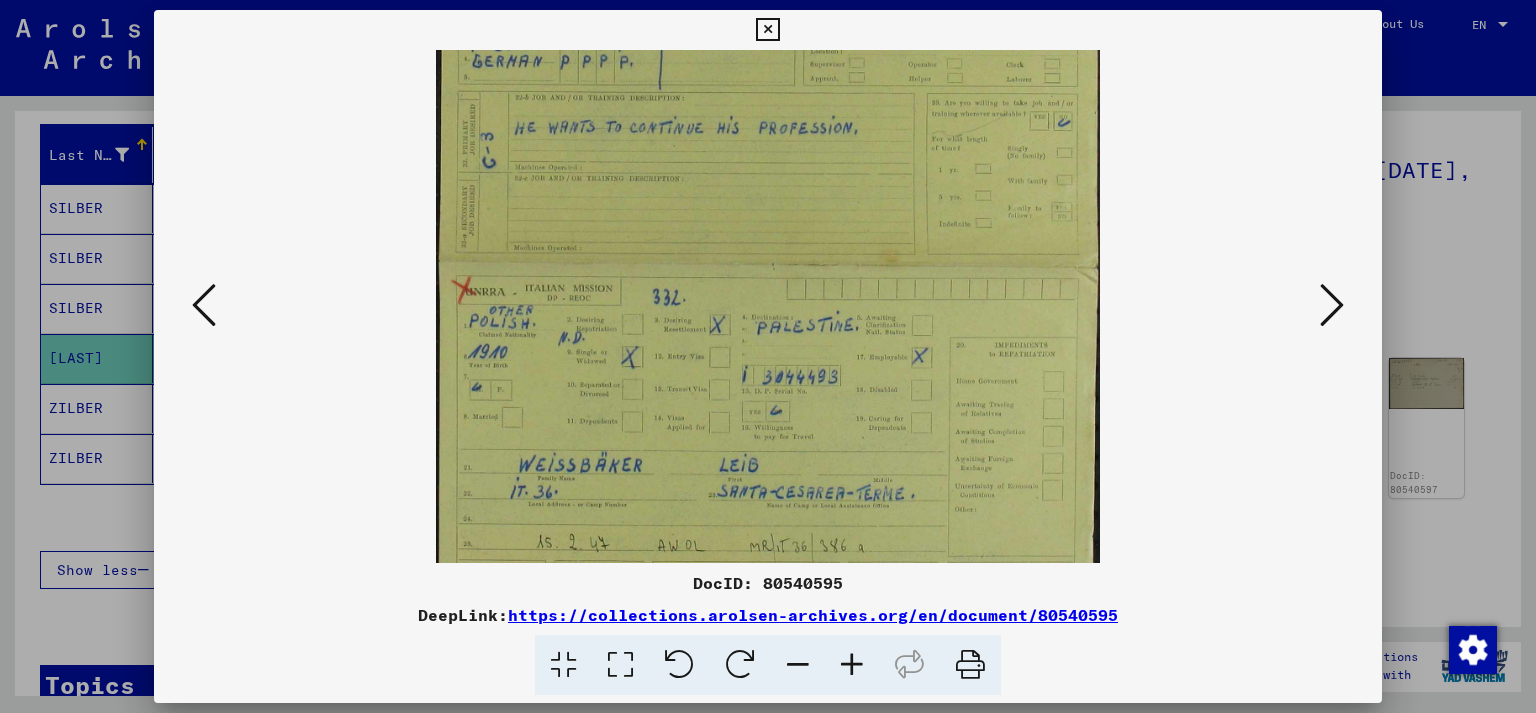 drag, startPoint x: 759, startPoint y: 406, endPoint x: 756, endPoint y: 336, distance: 70.064255 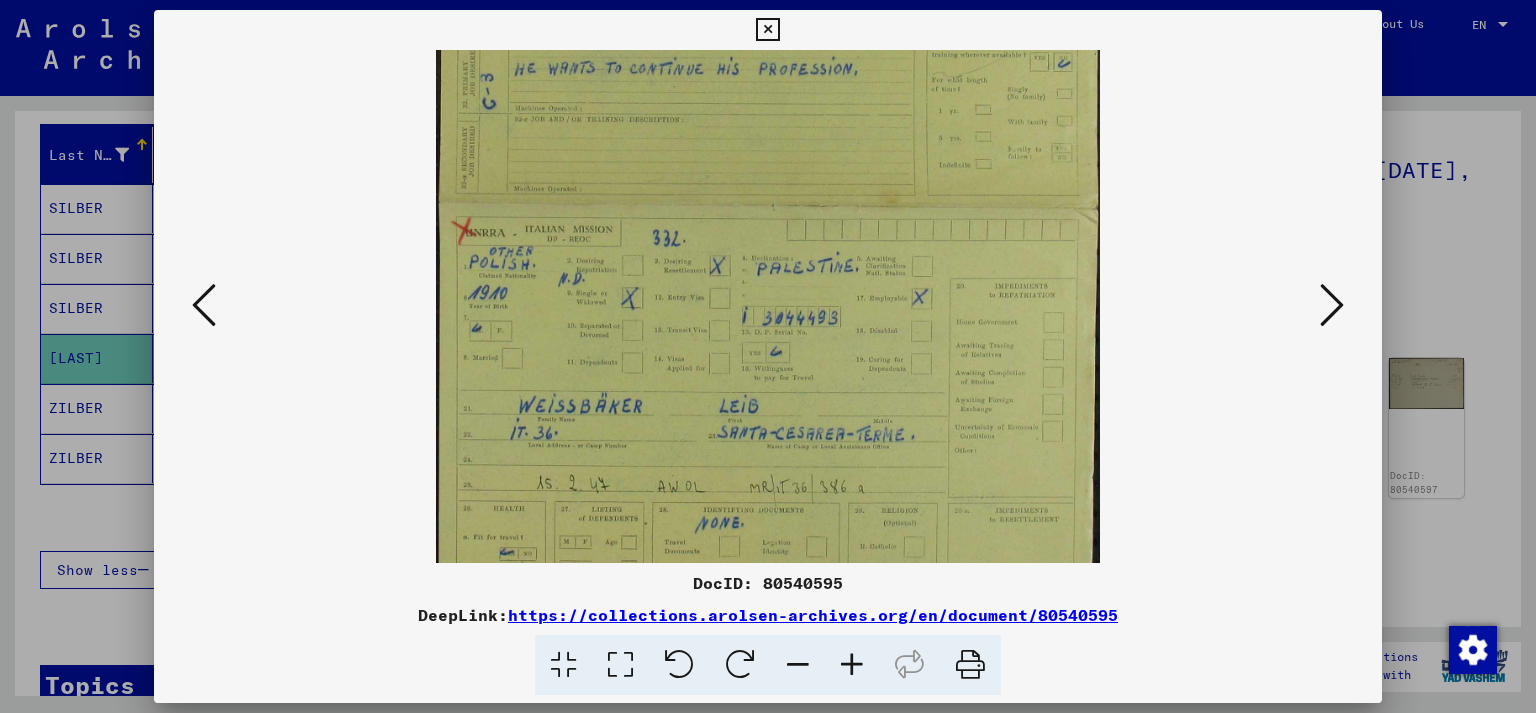 drag, startPoint x: 766, startPoint y: 415, endPoint x: 765, endPoint y: 370, distance: 45.01111 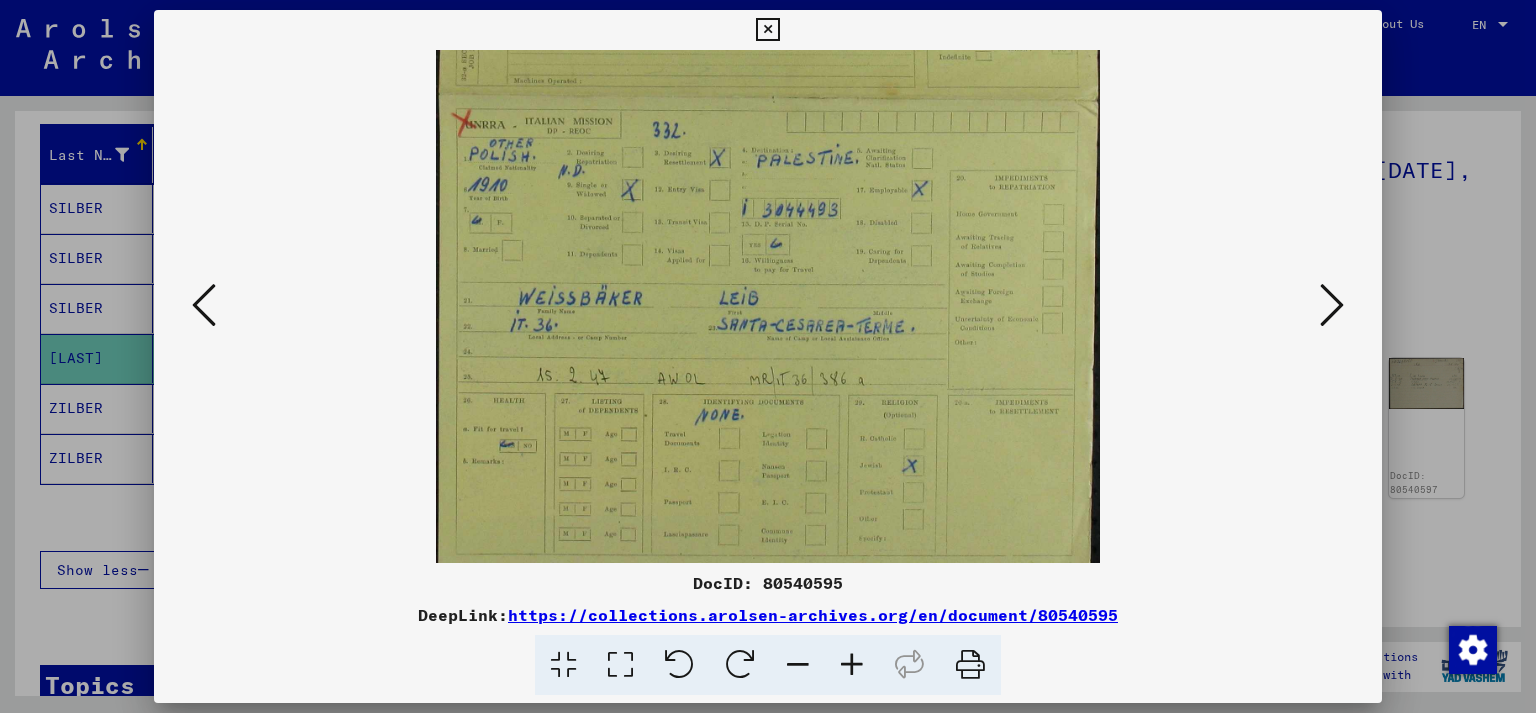 scroll, scrollTop: 443, scrollLeft: 0, axis: vertical 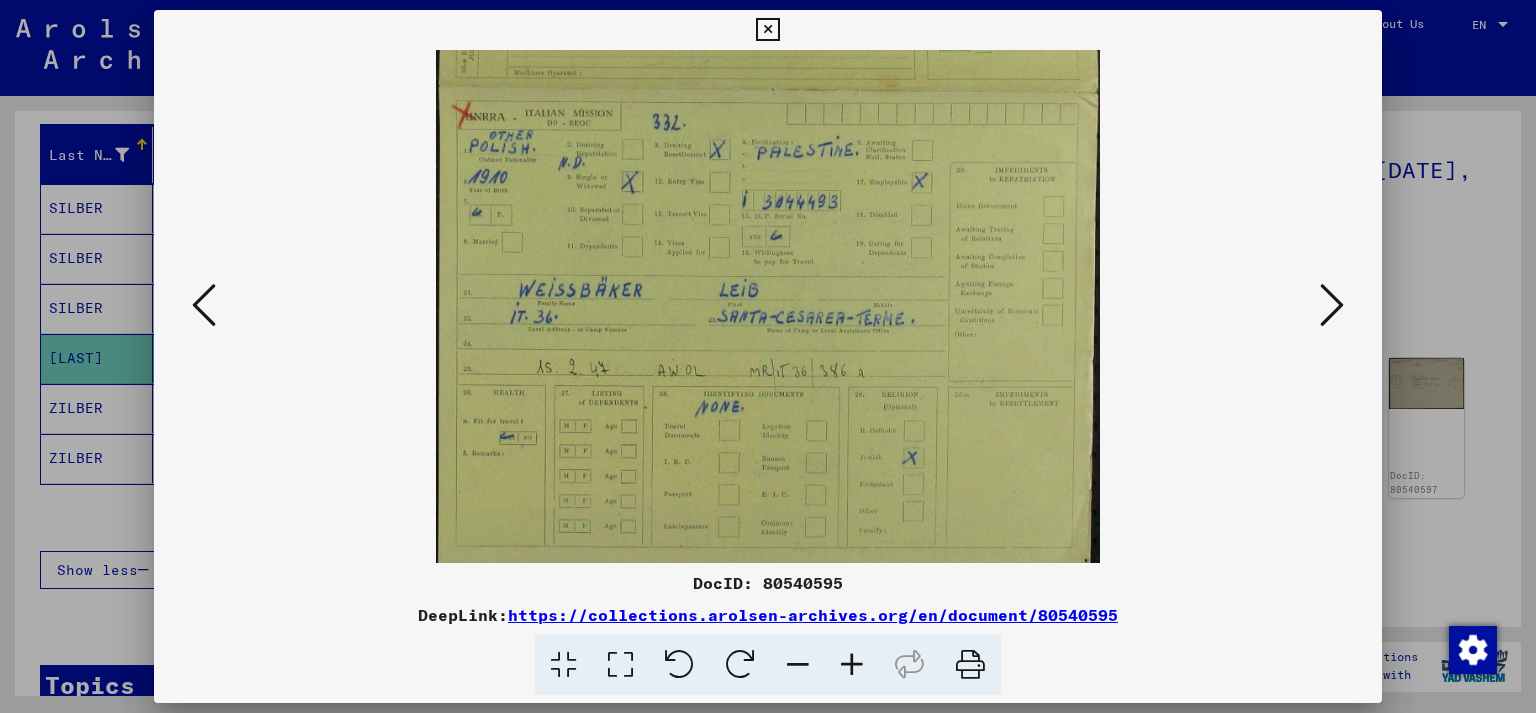 drag, startPoint x: 756, startPoint y: 443, endPoint x: 756, endPoint y: 327, distance: 116 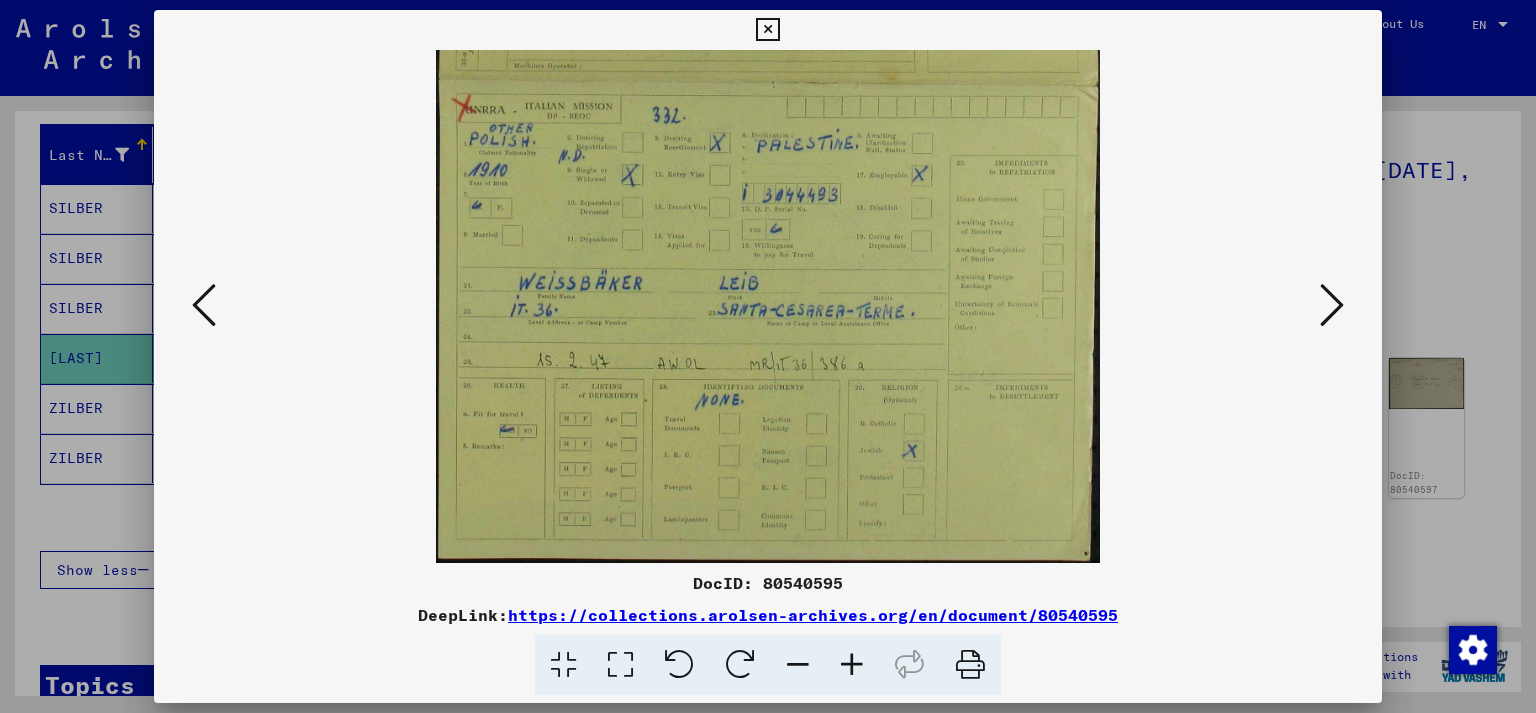 drag, startPoint x: 750, startPoint y: 409, endPoint x: 742, endPoint y: 355, distance: 54.589375 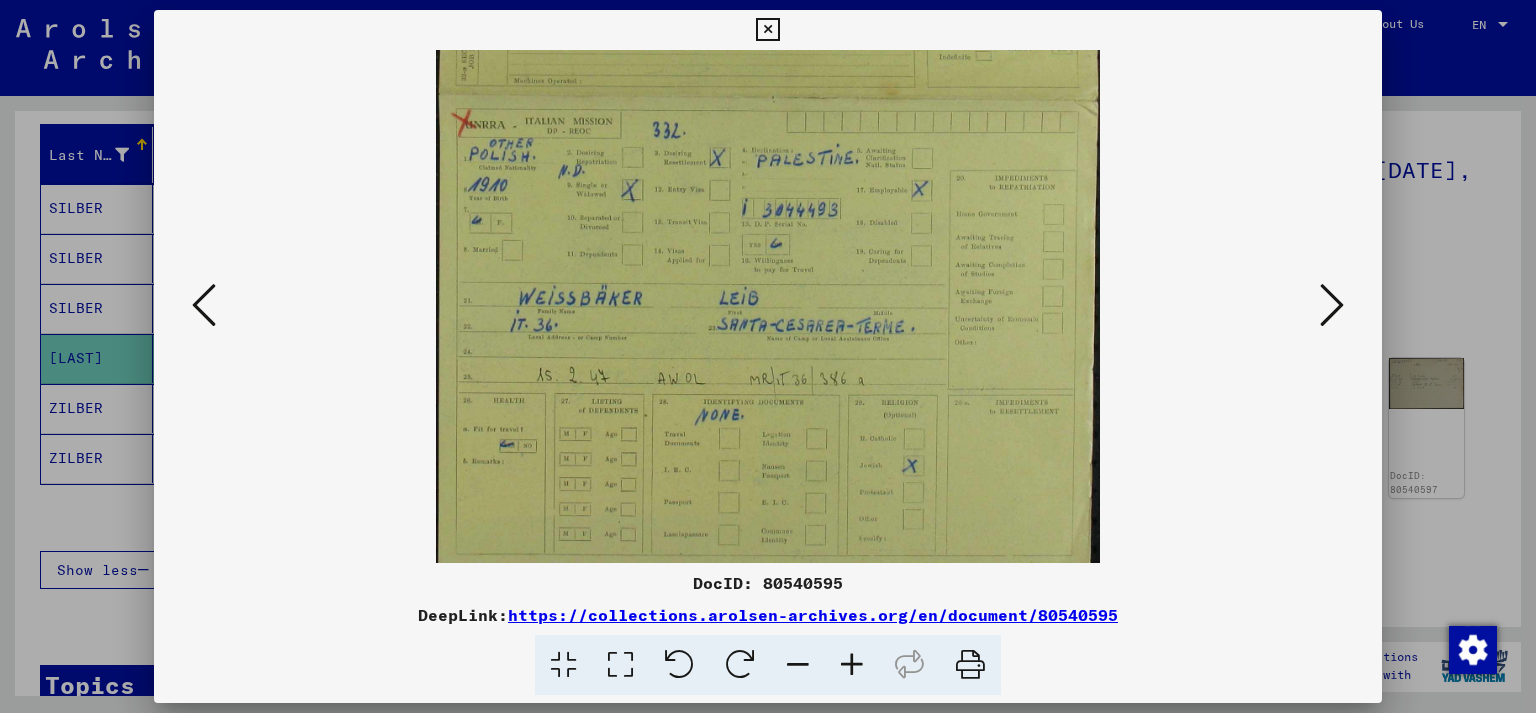 scroll, scrollTop: 432, scrollLeft: 0, axis: vertical 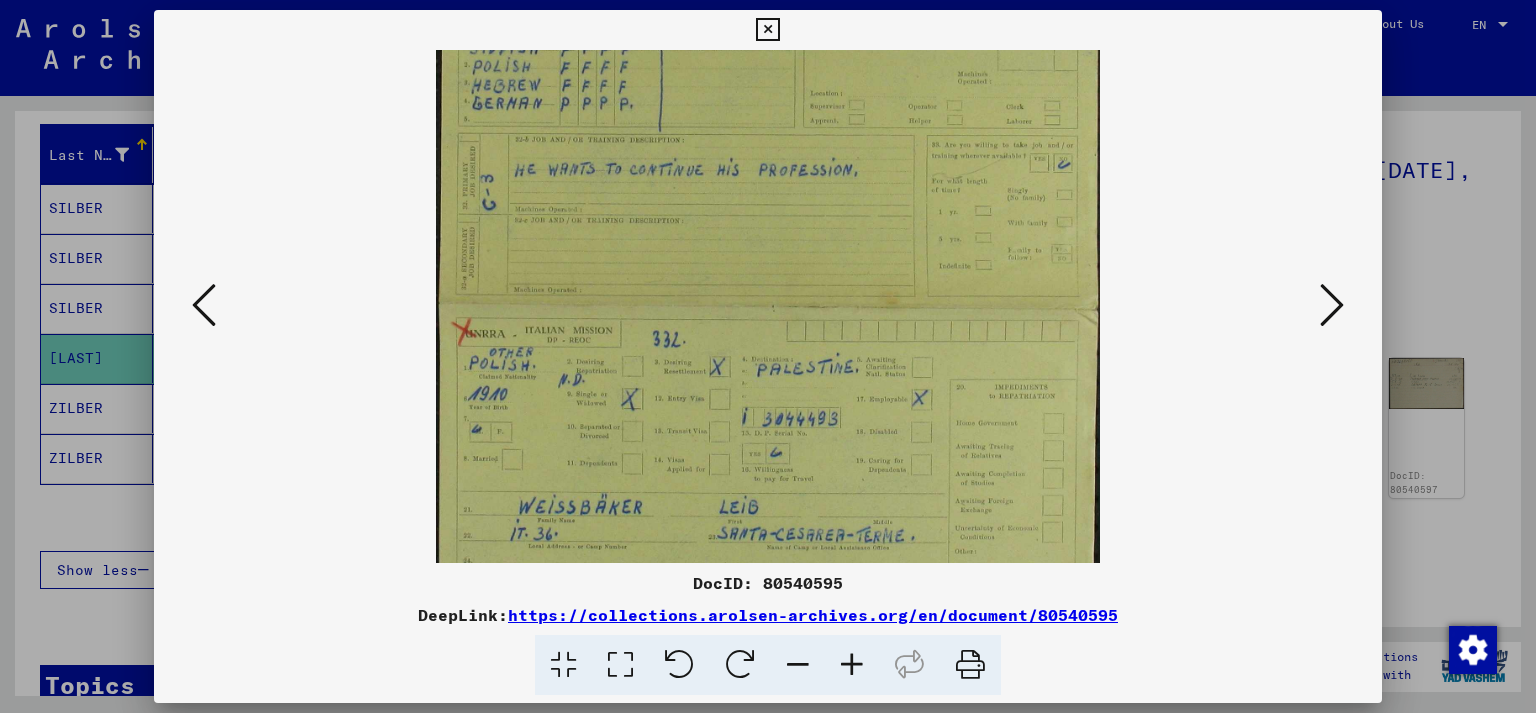 drag, startPoint x: 759, startPoint y: 332, endPoint x: 760, endPoint y: 509, distance: 177.00282 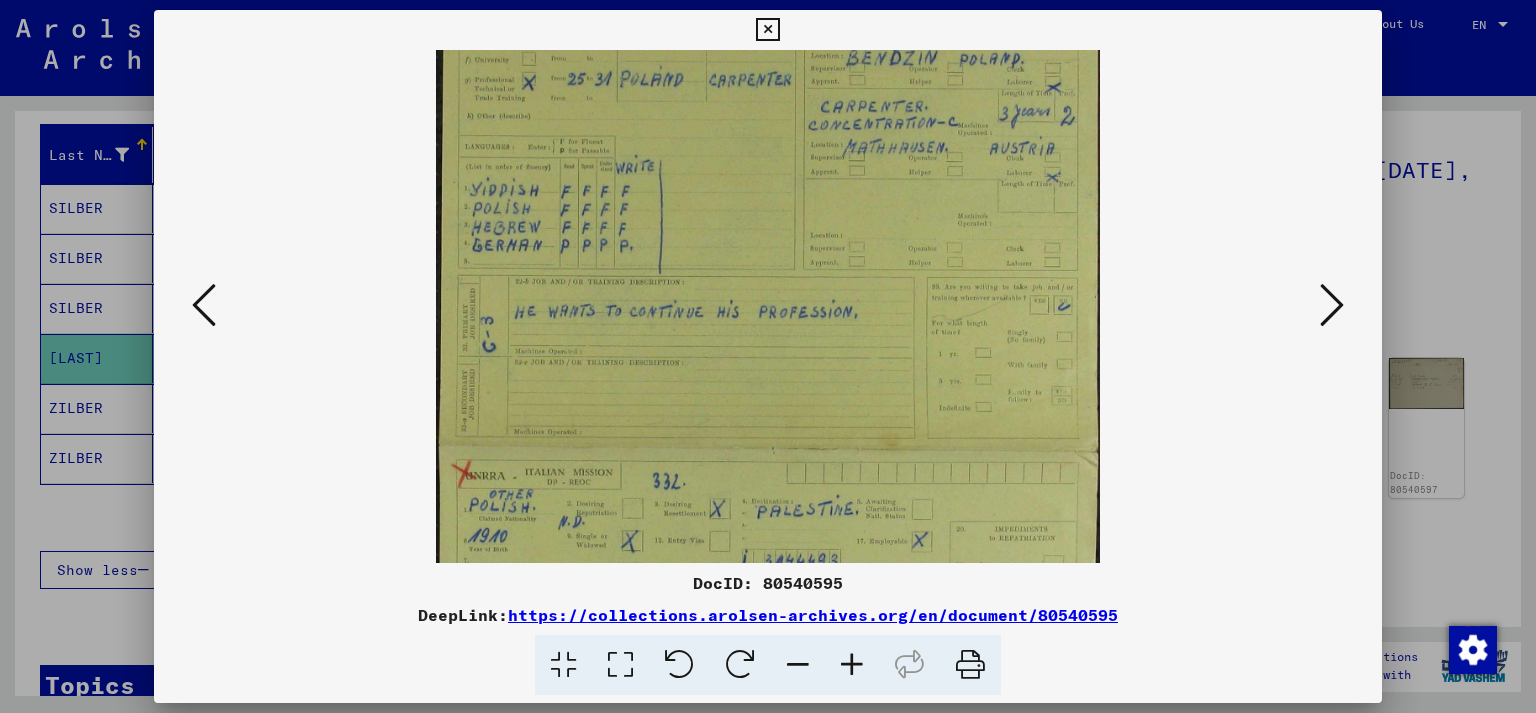 drag, startPoint x: 776, startPoint y: 334, endPoint x: 774, endPoint y: 438, distance: 104.019226 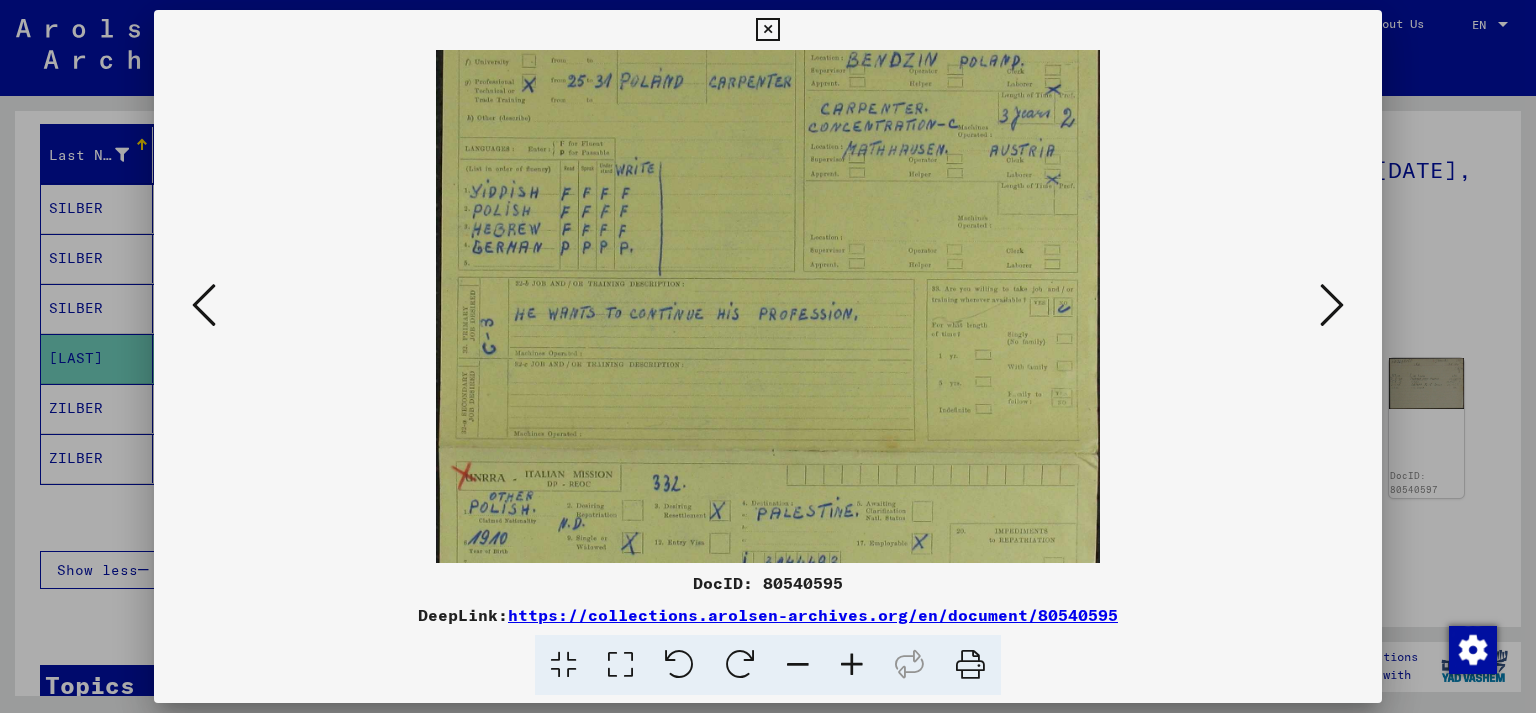 scroll, scrollTop: 0, scrollLeft: 0, axis: both 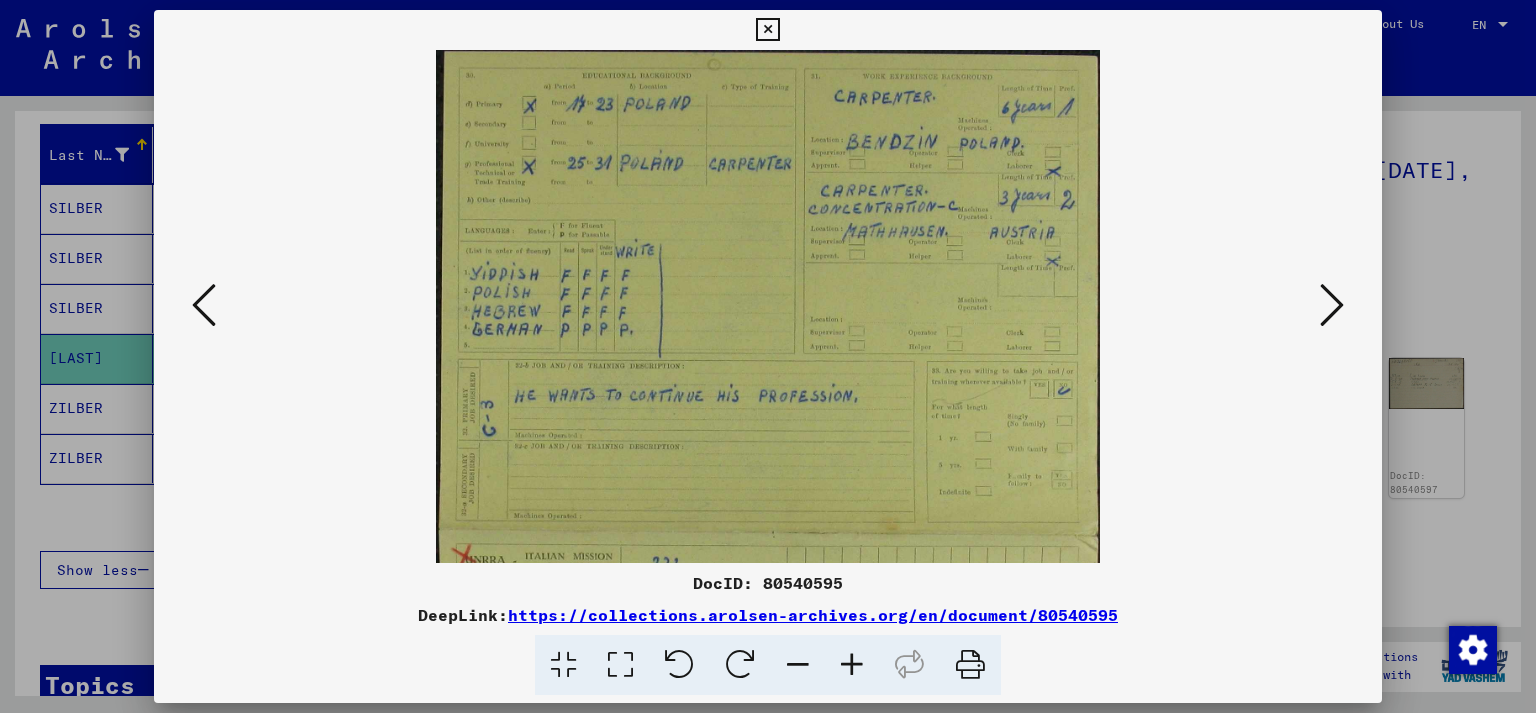drag, startPoint x: 778, startPoint y: 242, endPoint x: 772, endPoint y: 441, distance: 199.09044 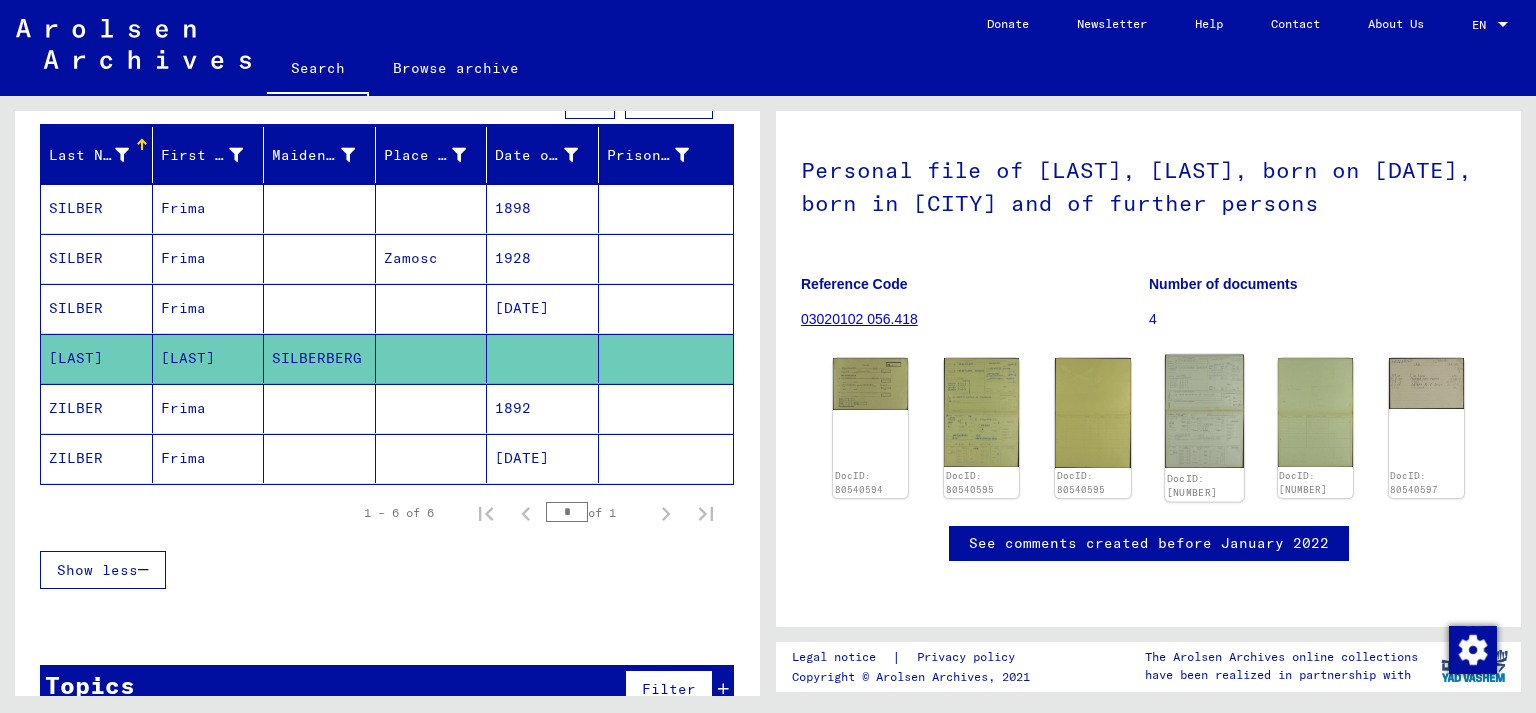 click 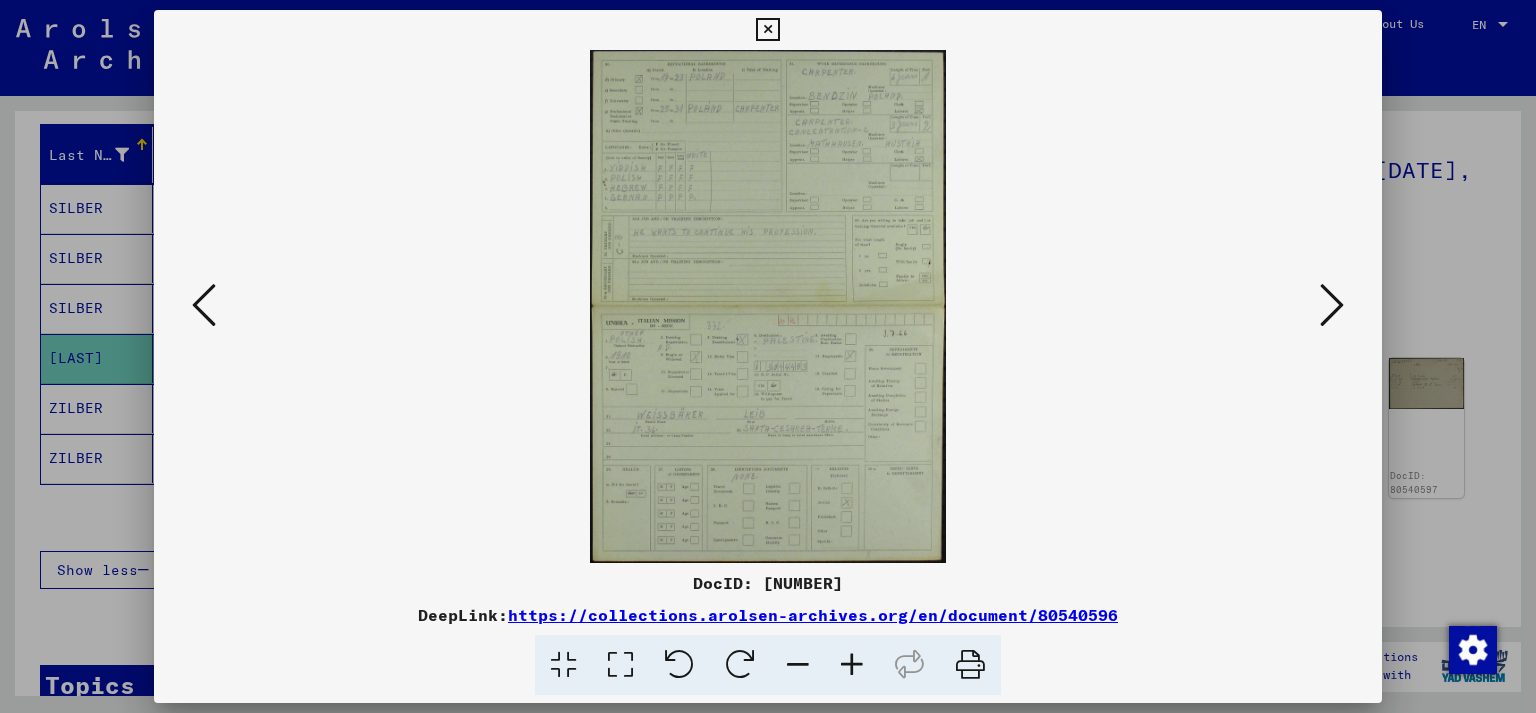 click at bounding box center (767, 30) 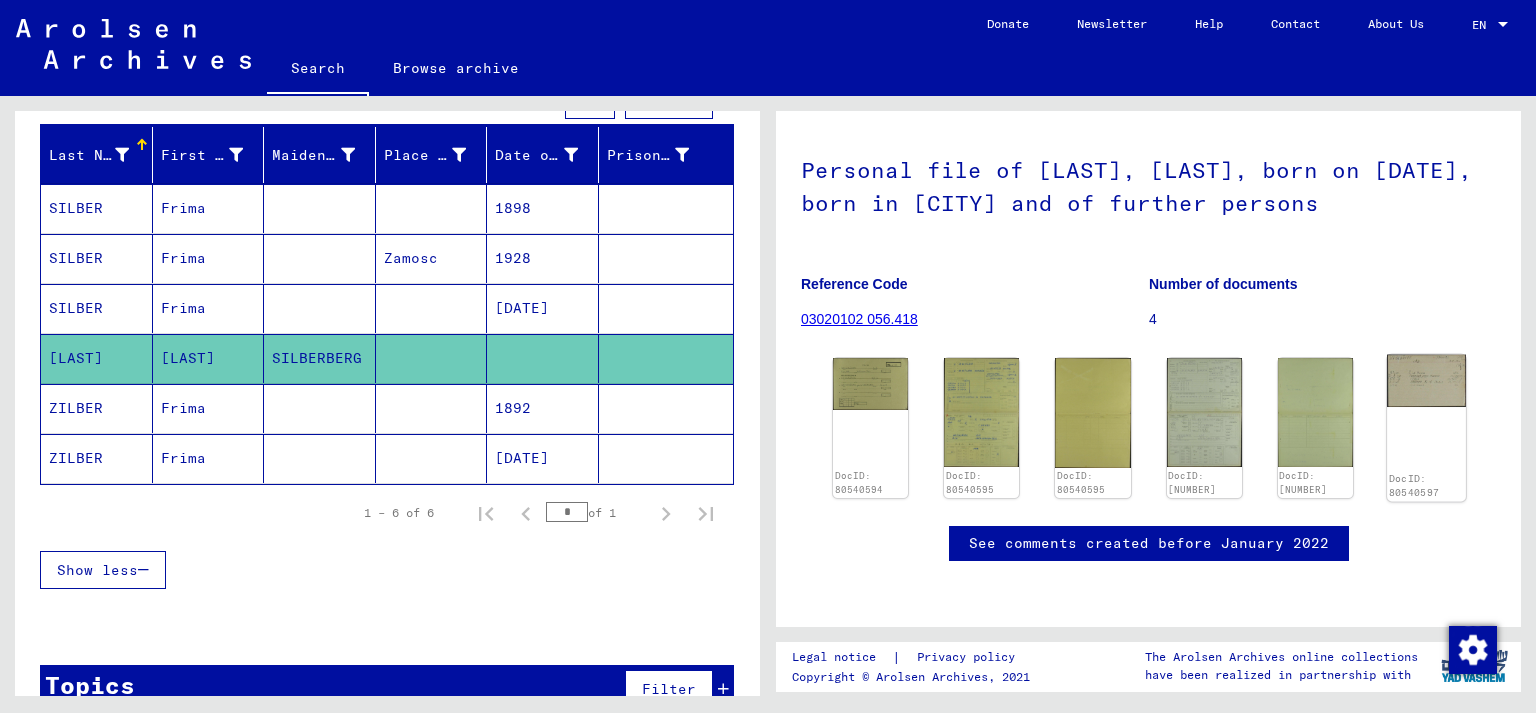 click 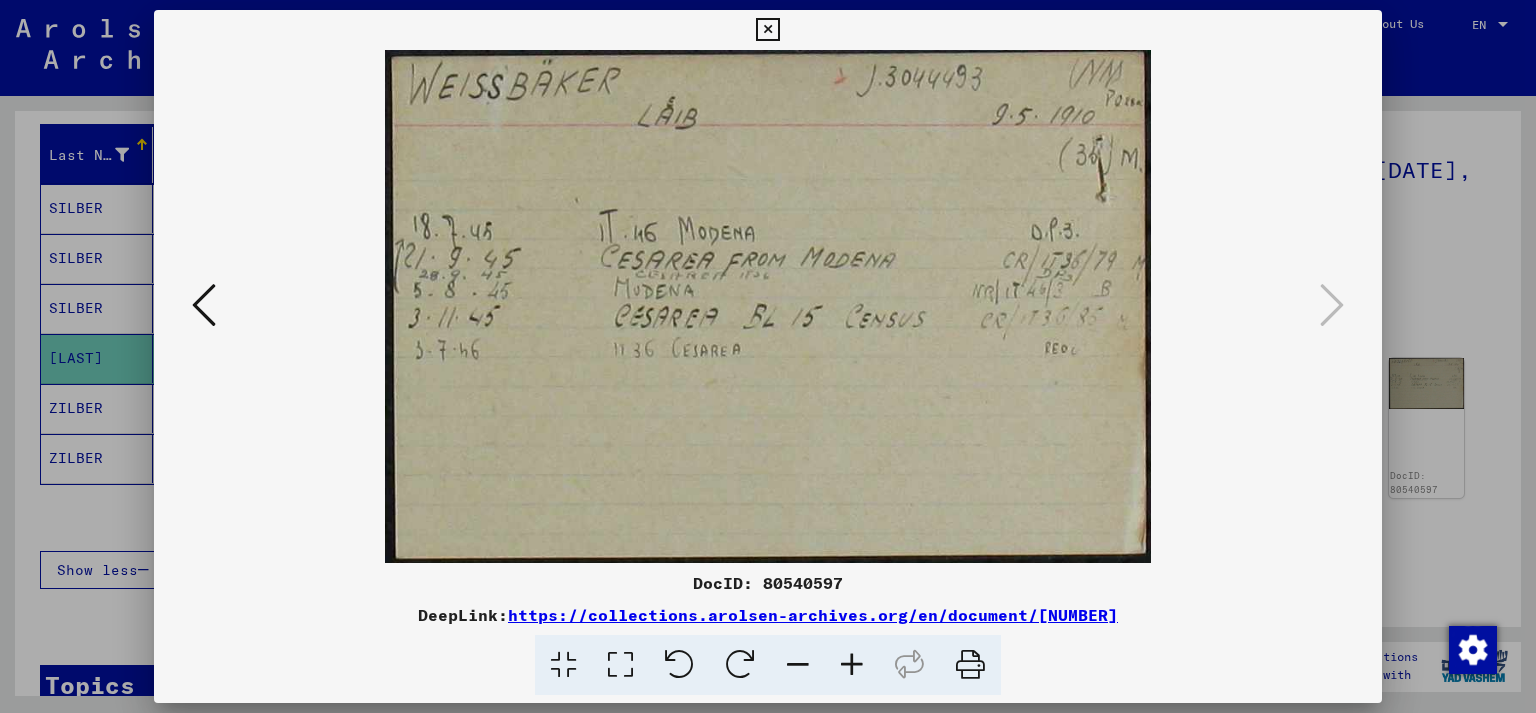 click at bounding box center (767, 30) 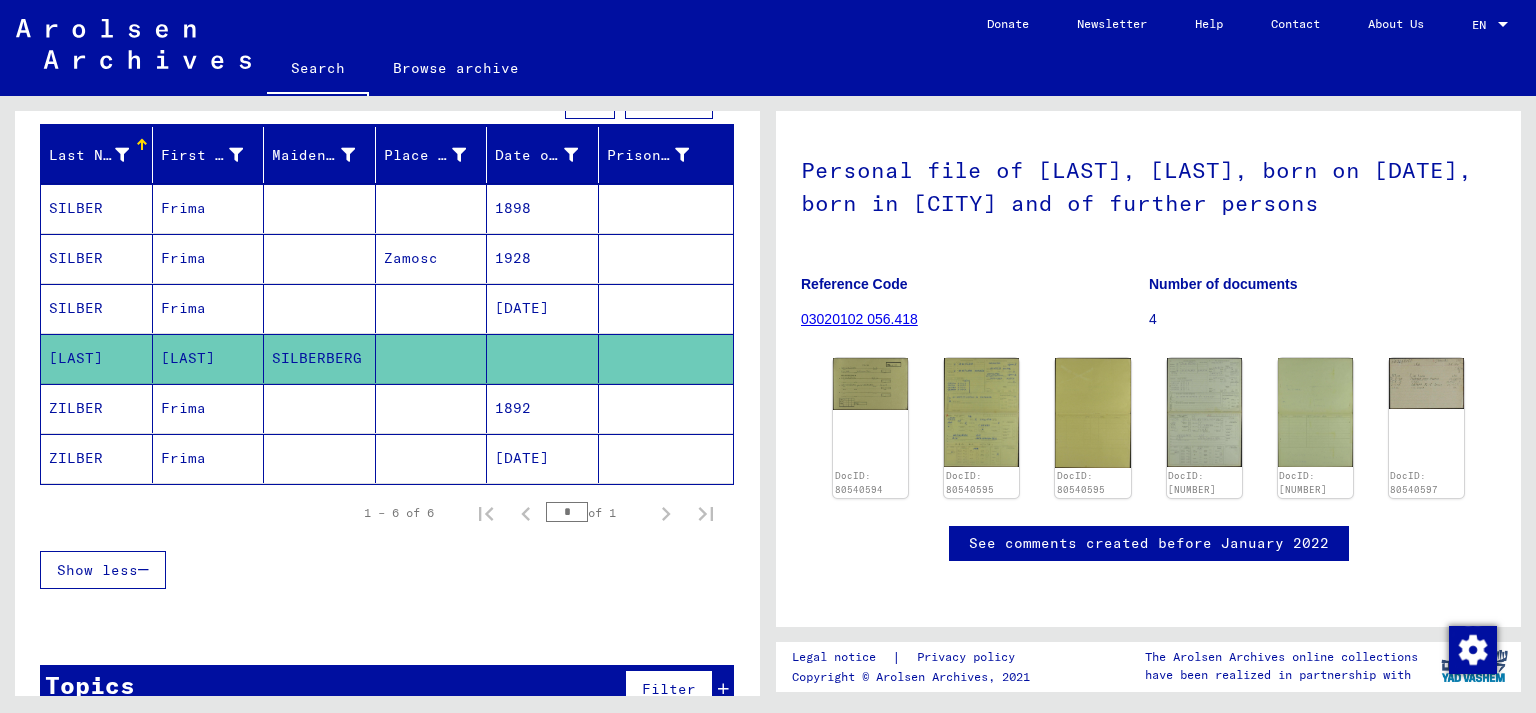 scroll, scrollTop: 0, scrollLeft: 0, axis: both 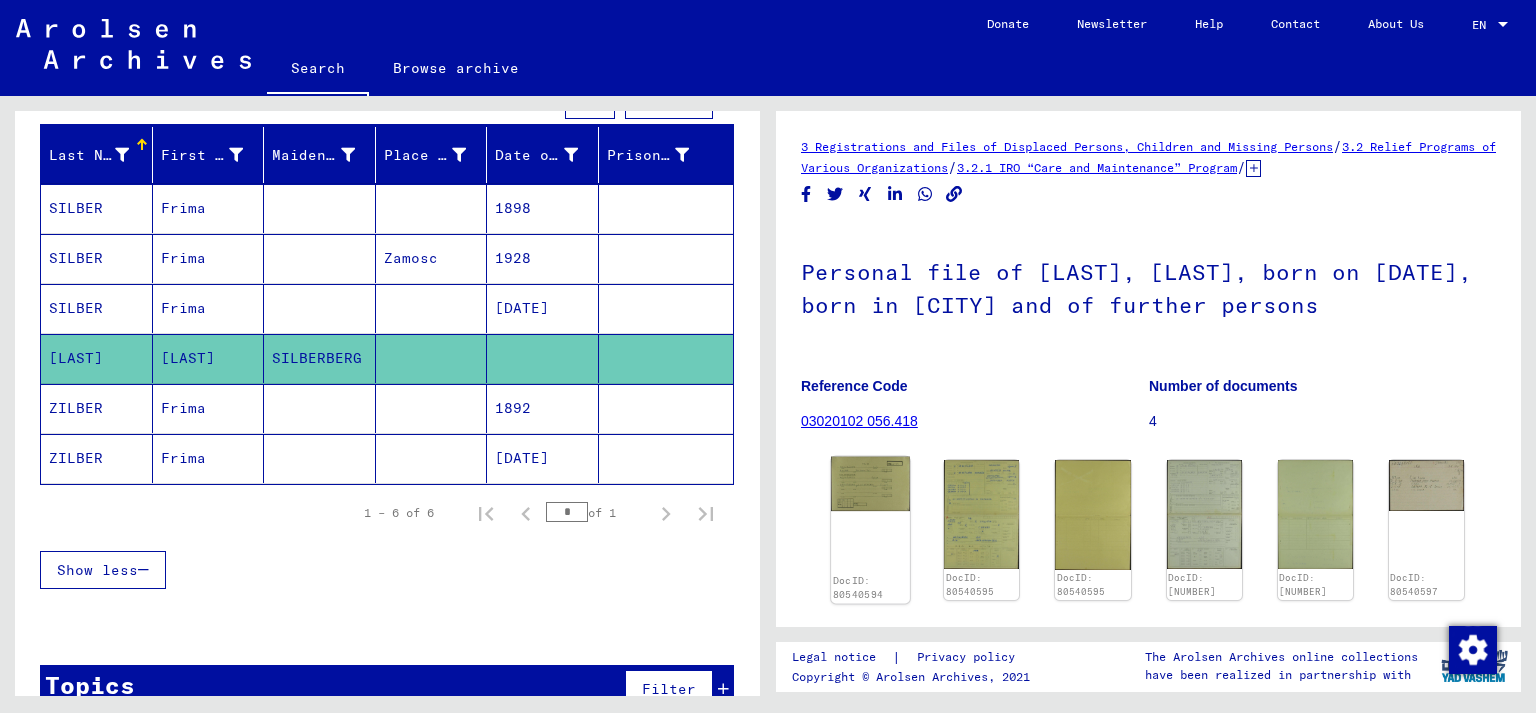 click 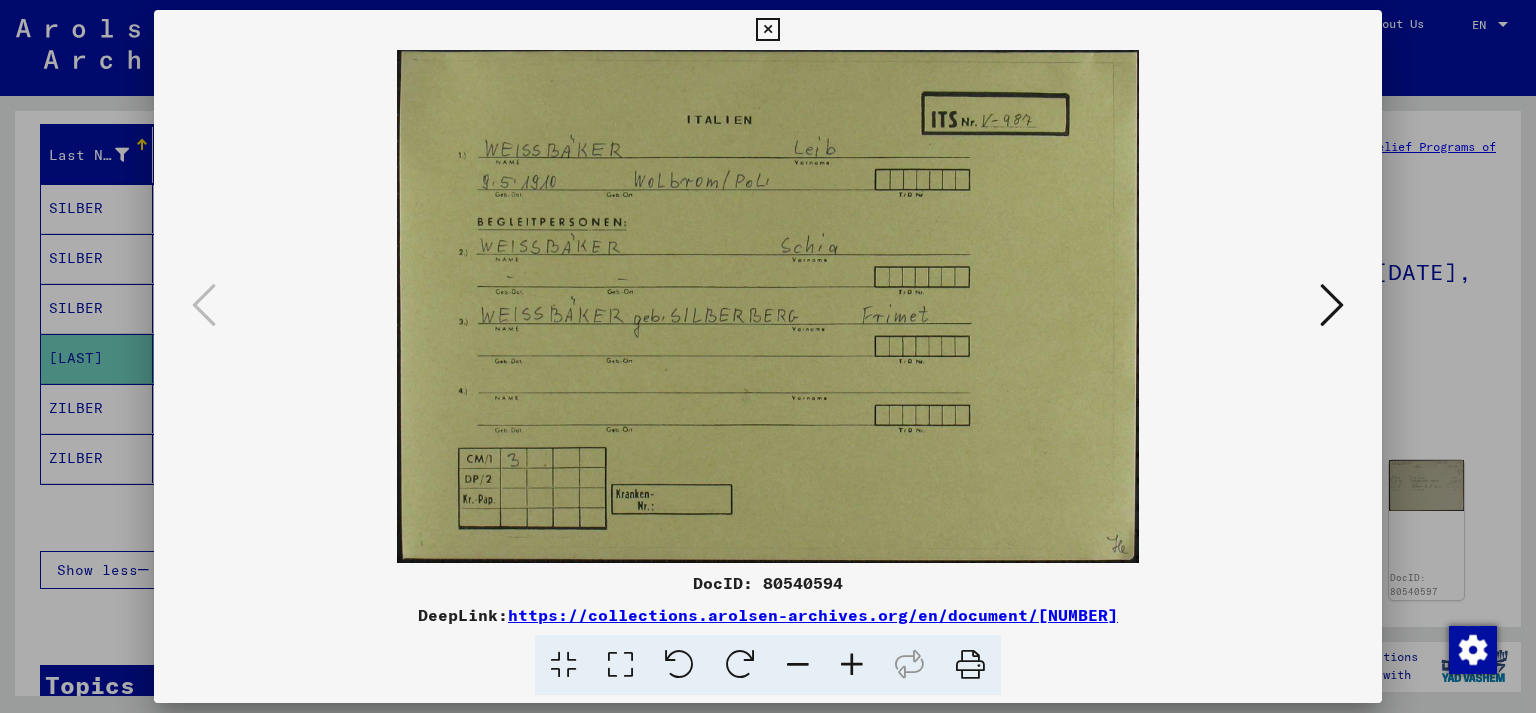 click at bounding box center [767, 30] 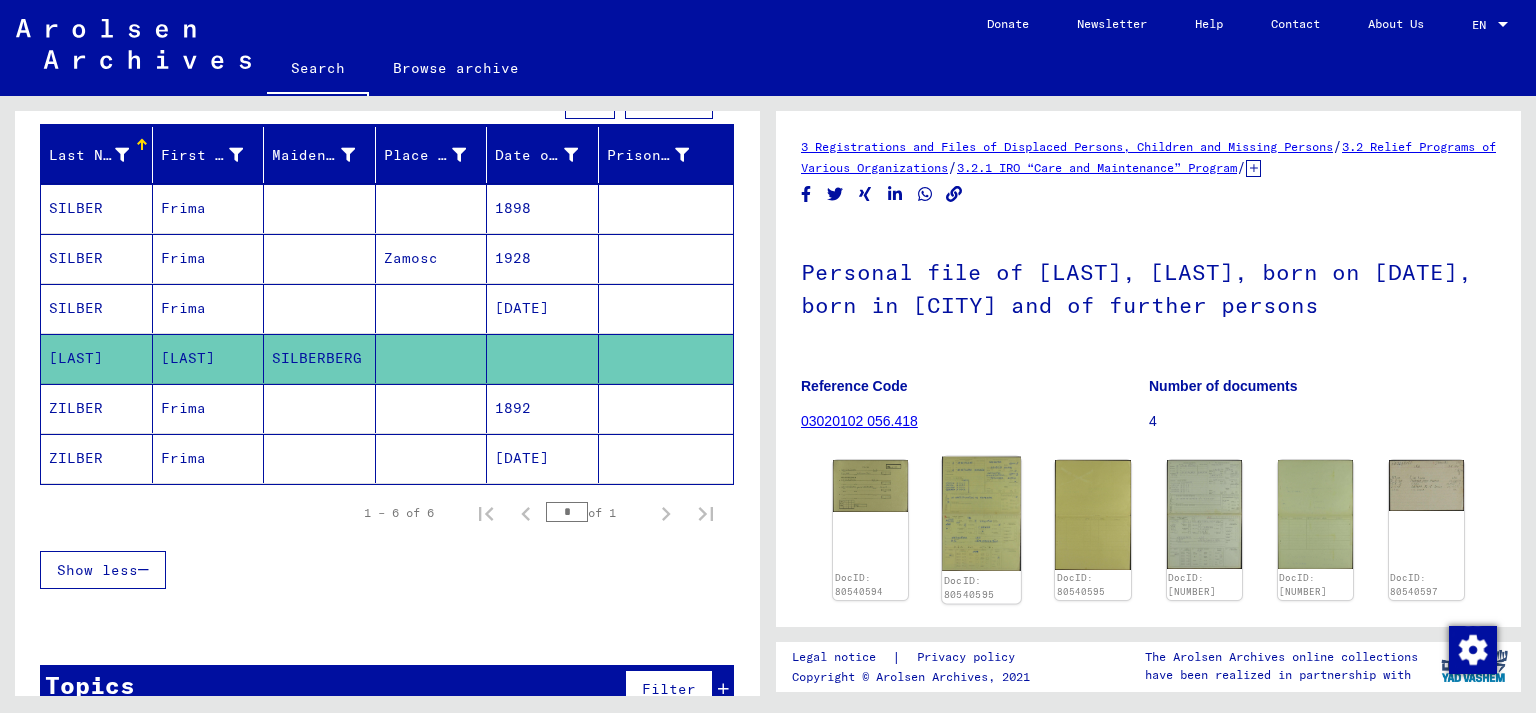 click 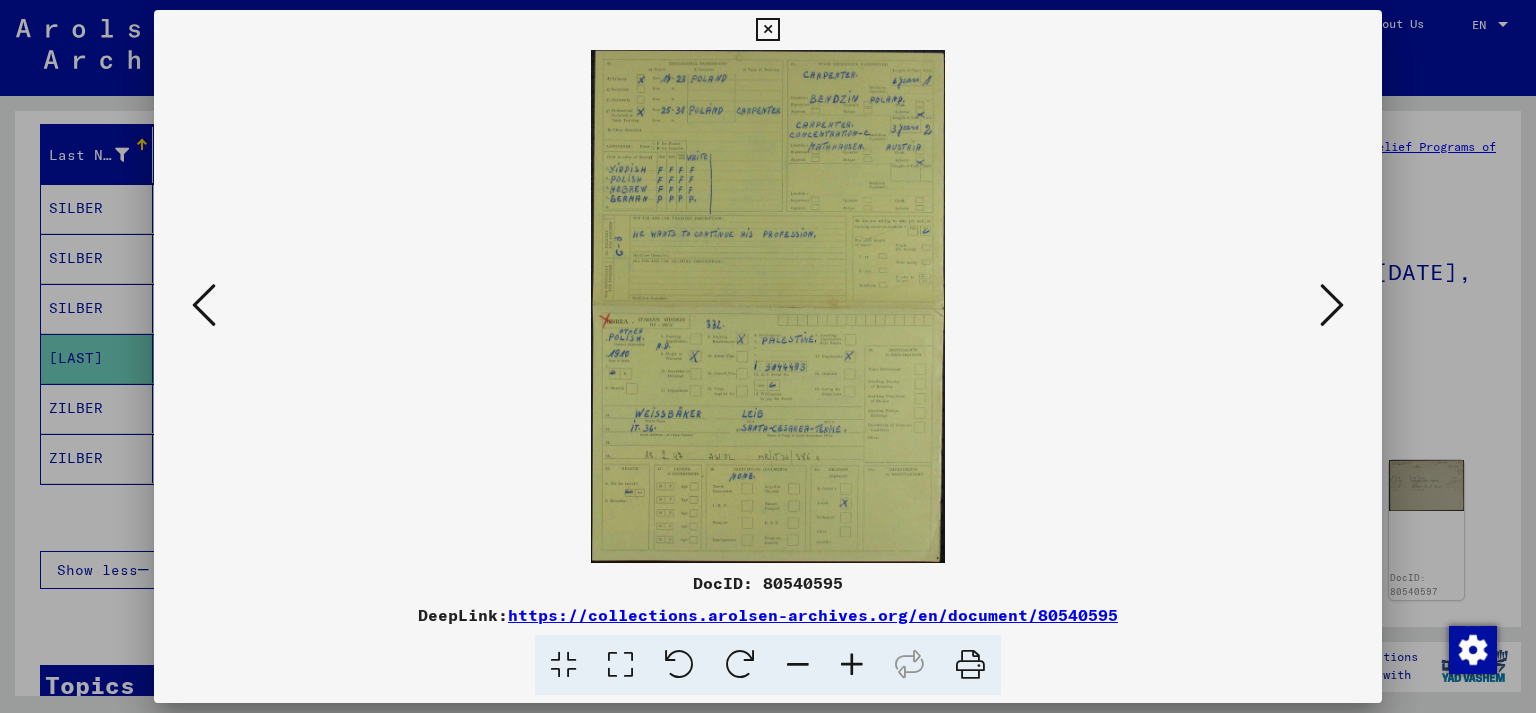 click at bounding box center [768, 306] 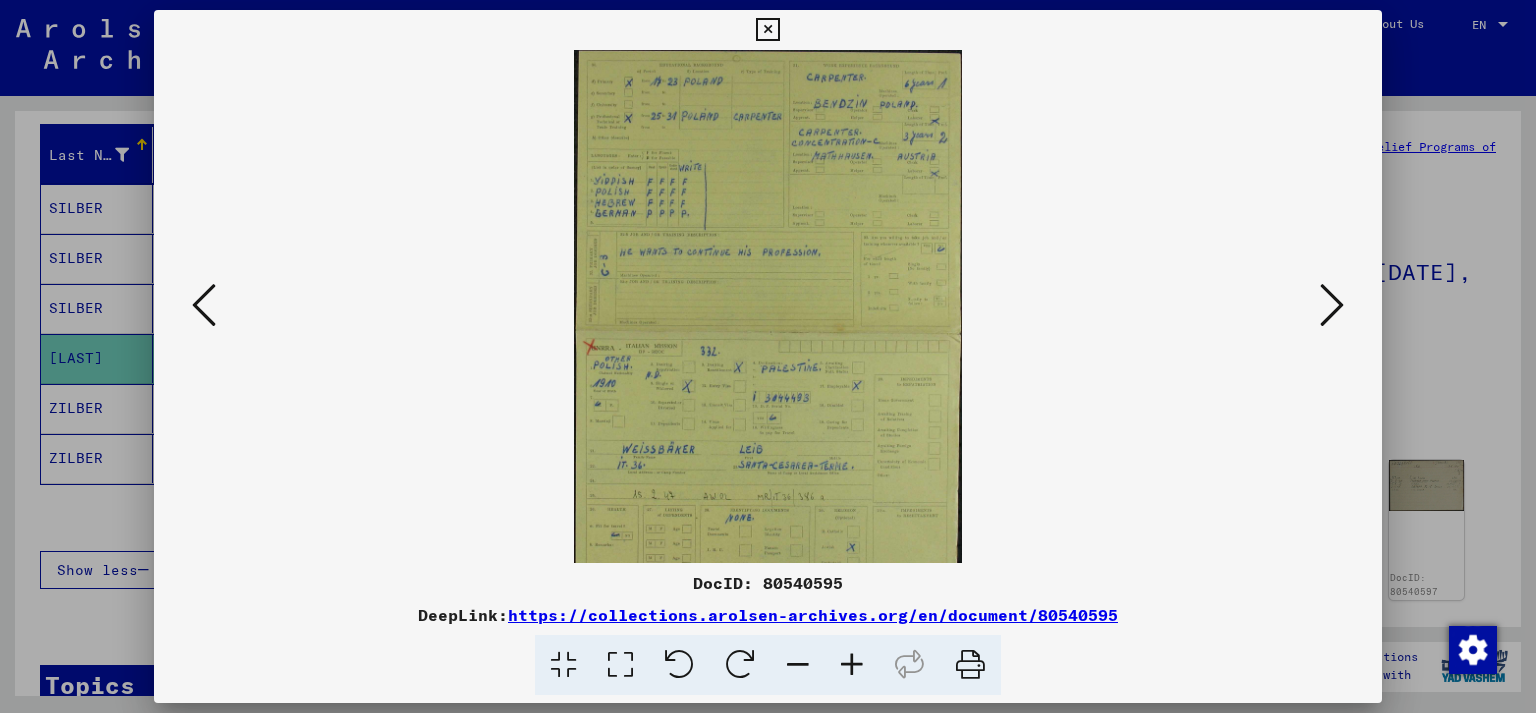 click at bounding box center (852, 665) 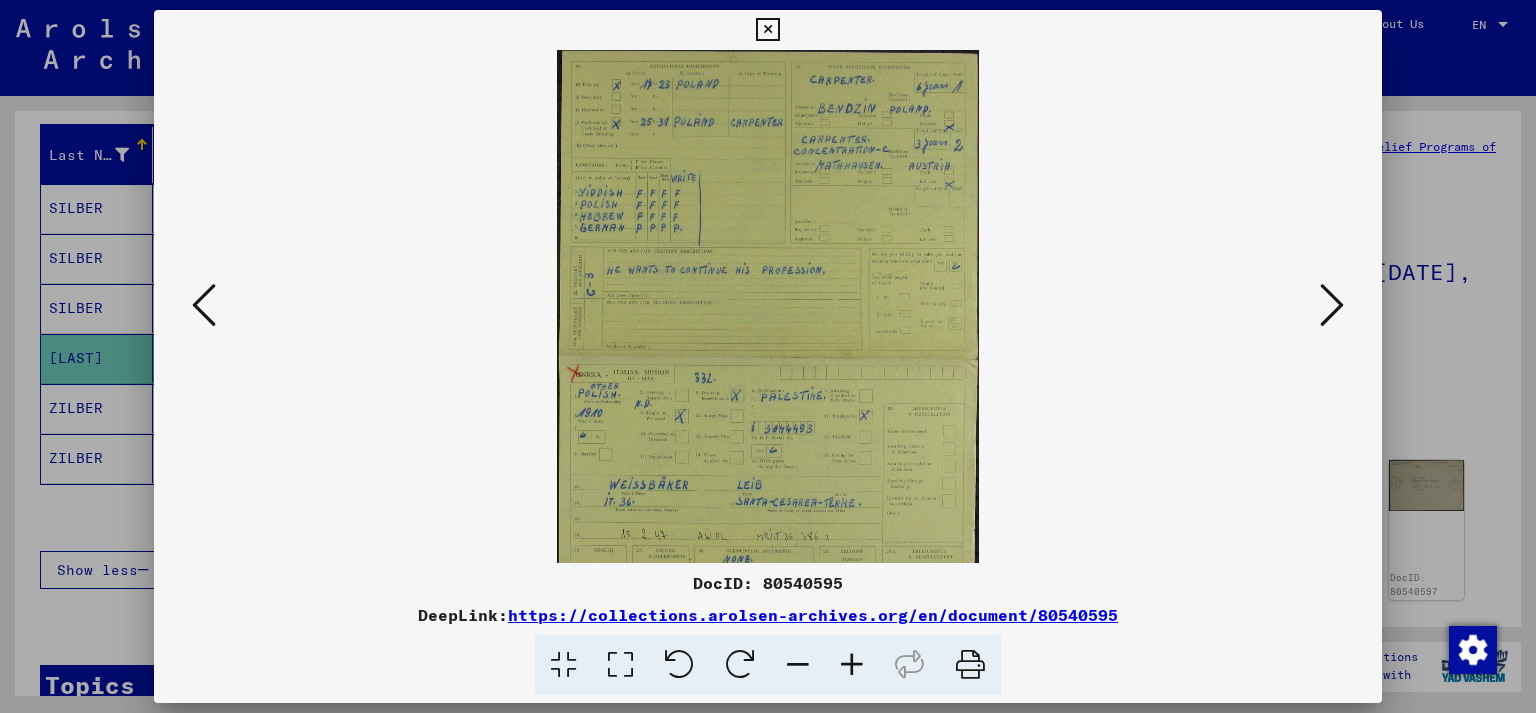 click at bounding box center (852, 665) 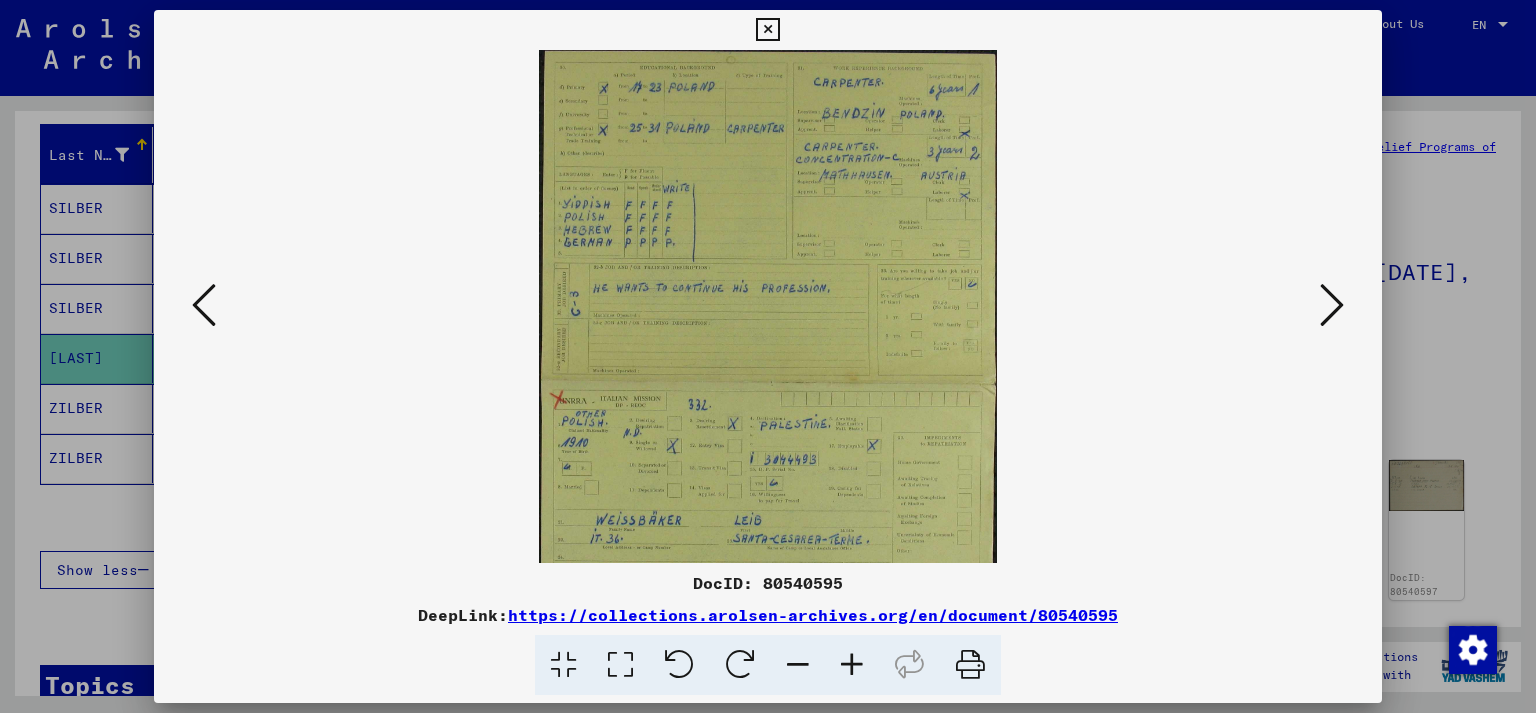 click at bounding box center (852, 665) 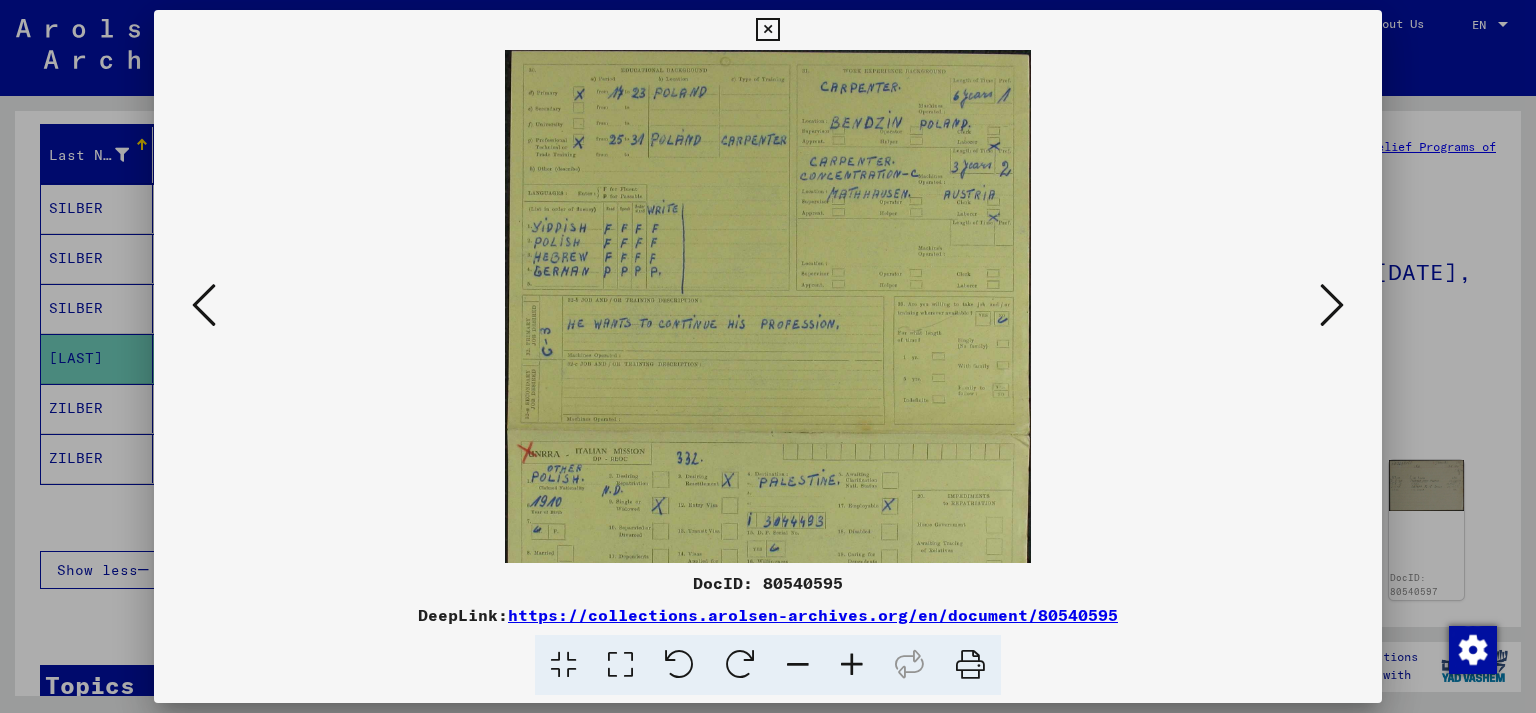 click at bounding box center [852, 665] 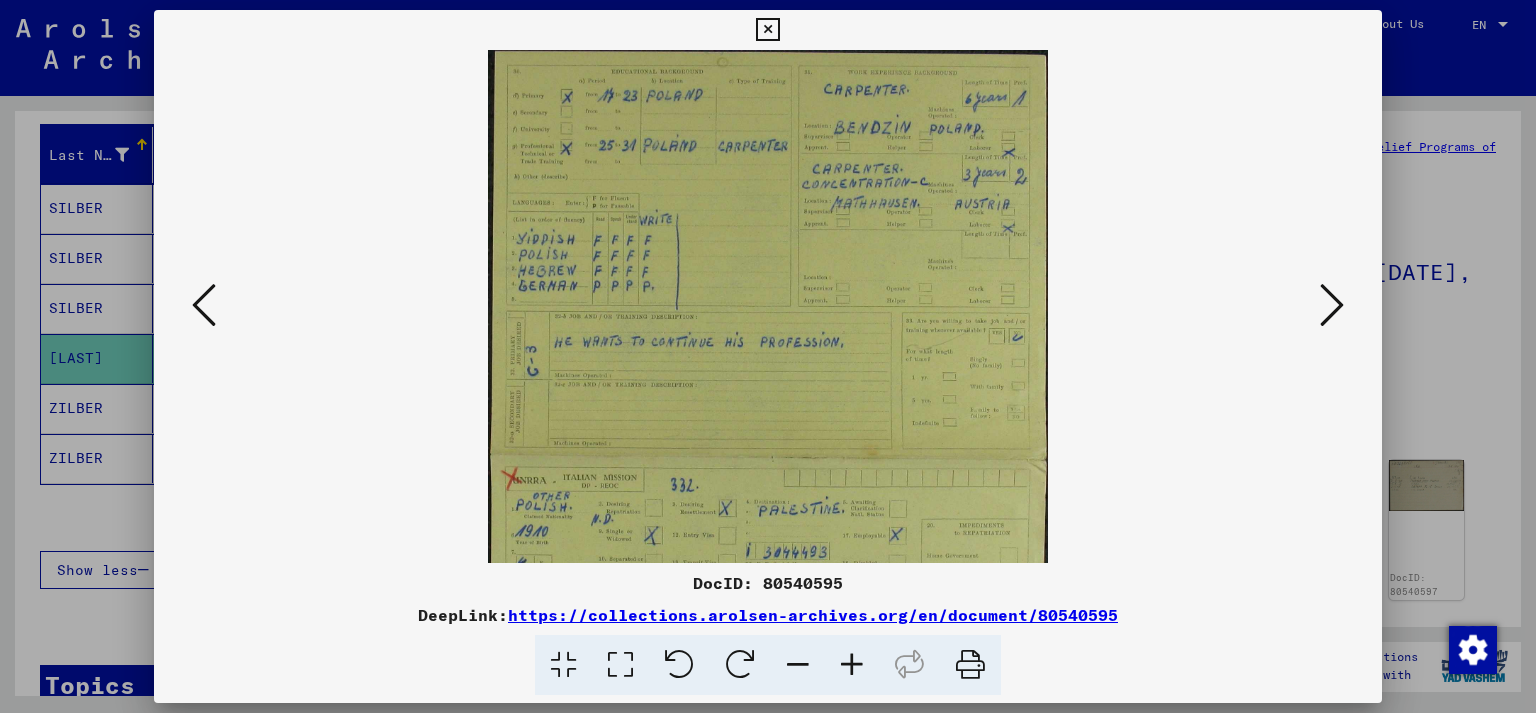 click at bounding box center [852, 665] 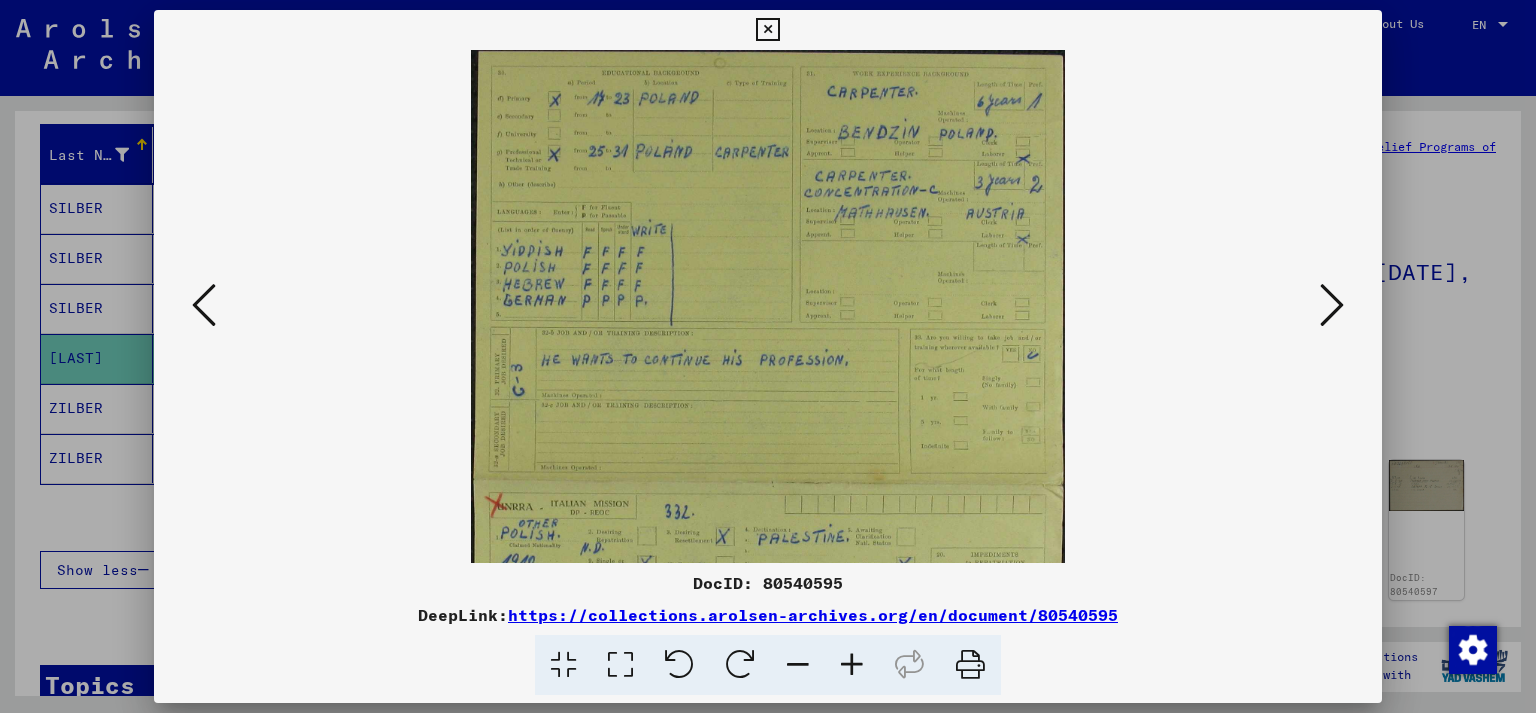click at bounding box center [852, 665] 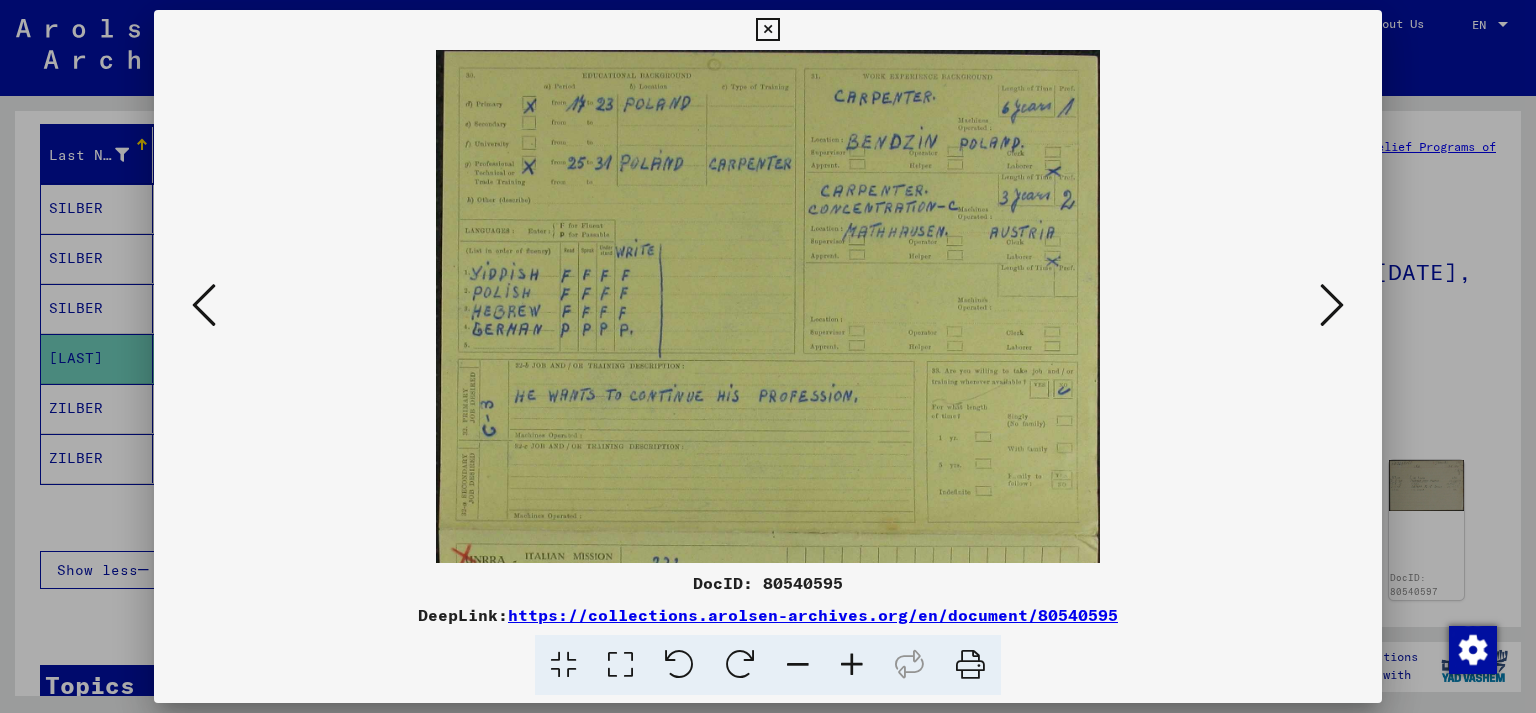 click at bounding box center (852, 665) 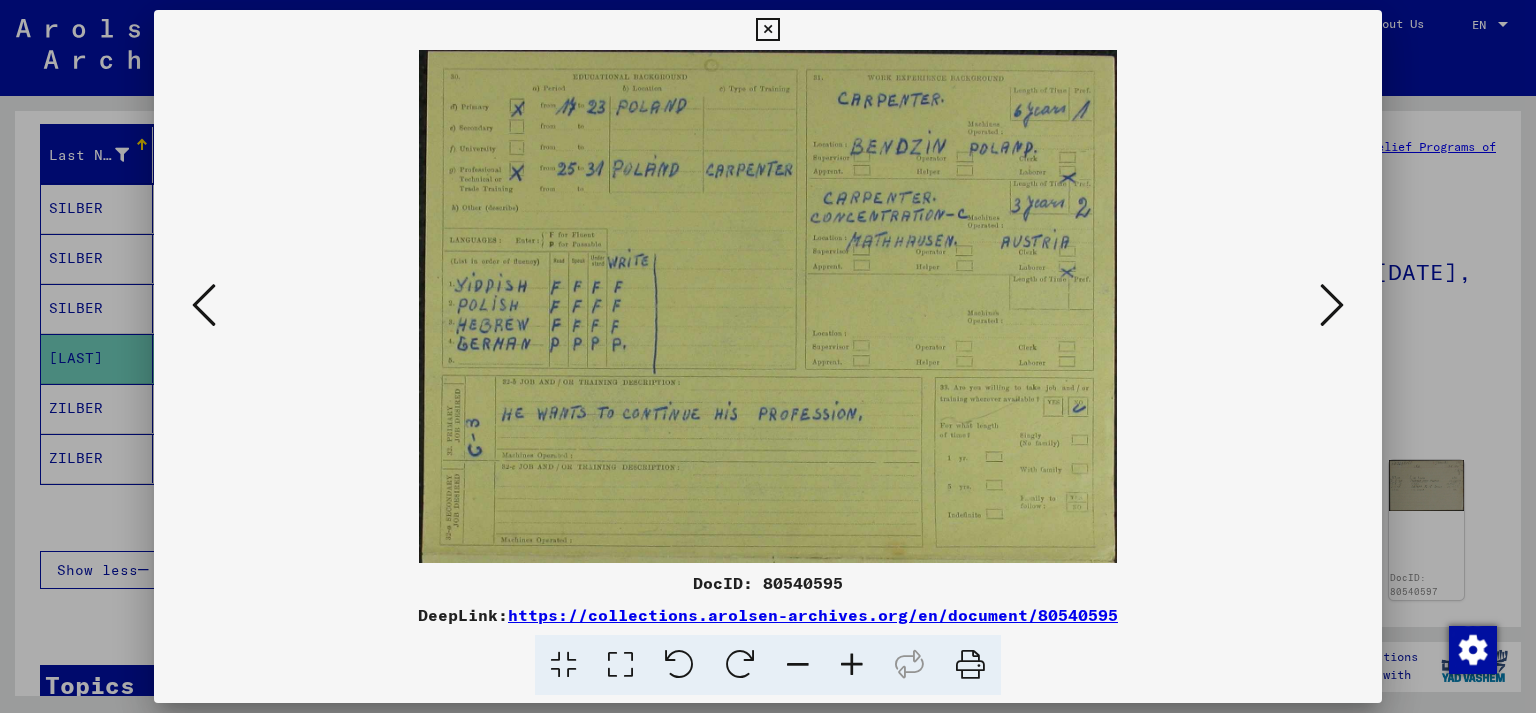 click at bounding box center [767, 30] 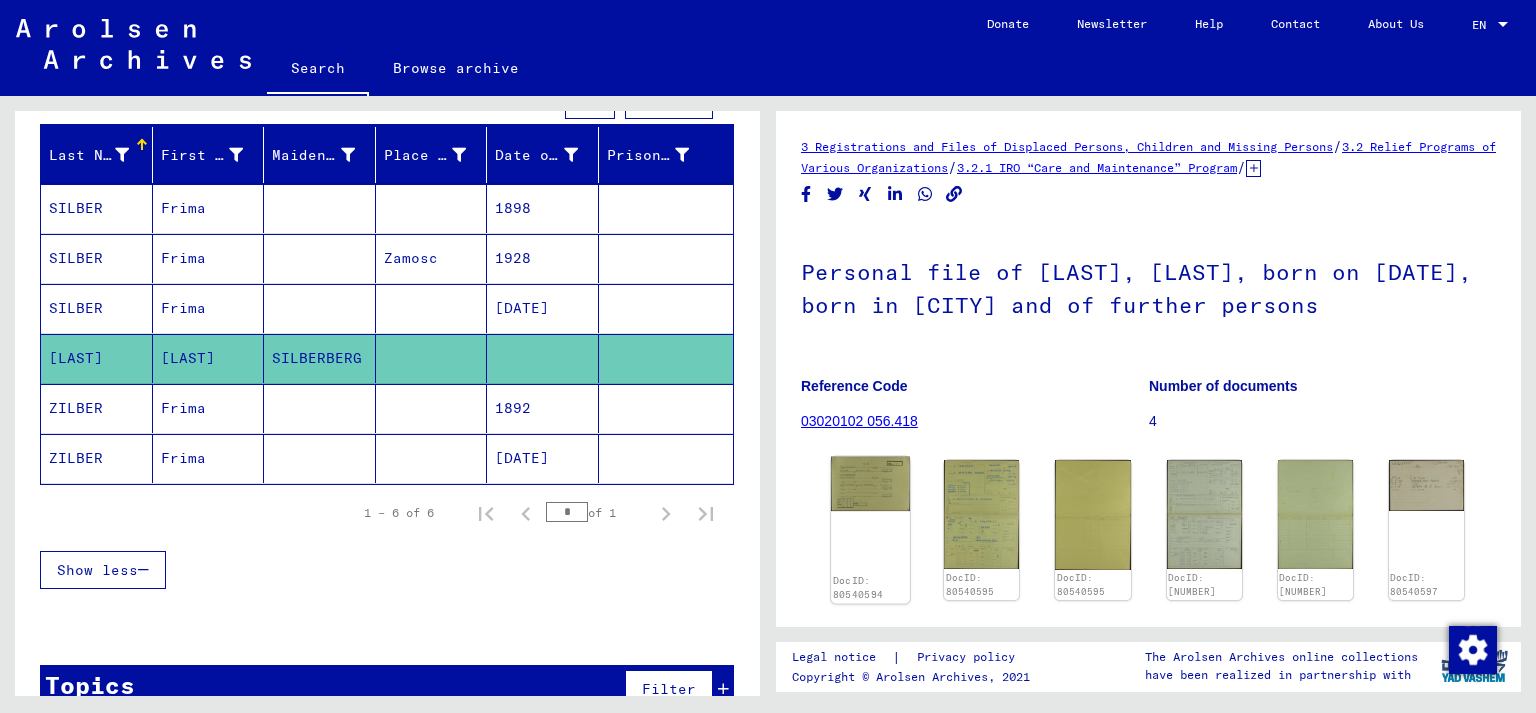 click 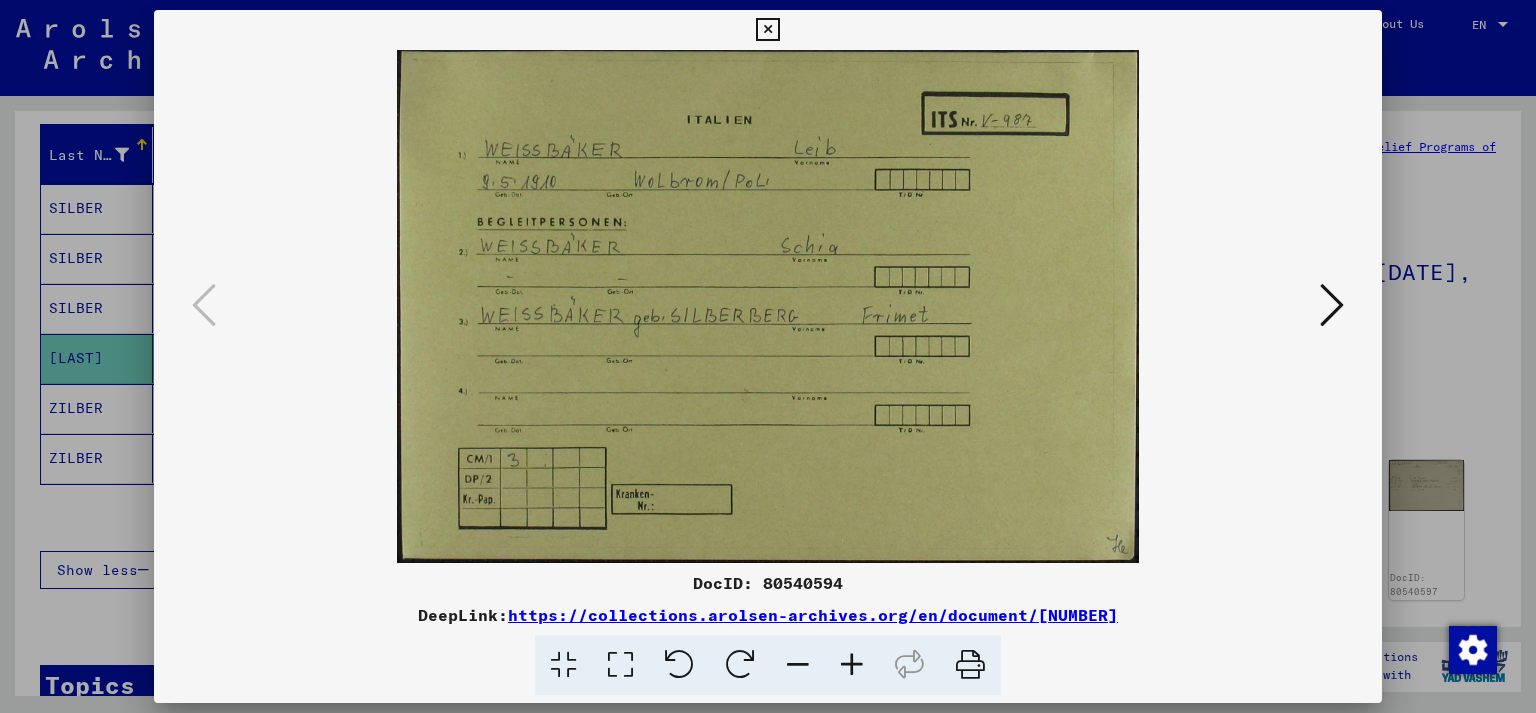 click at bounding box center (767, 30) 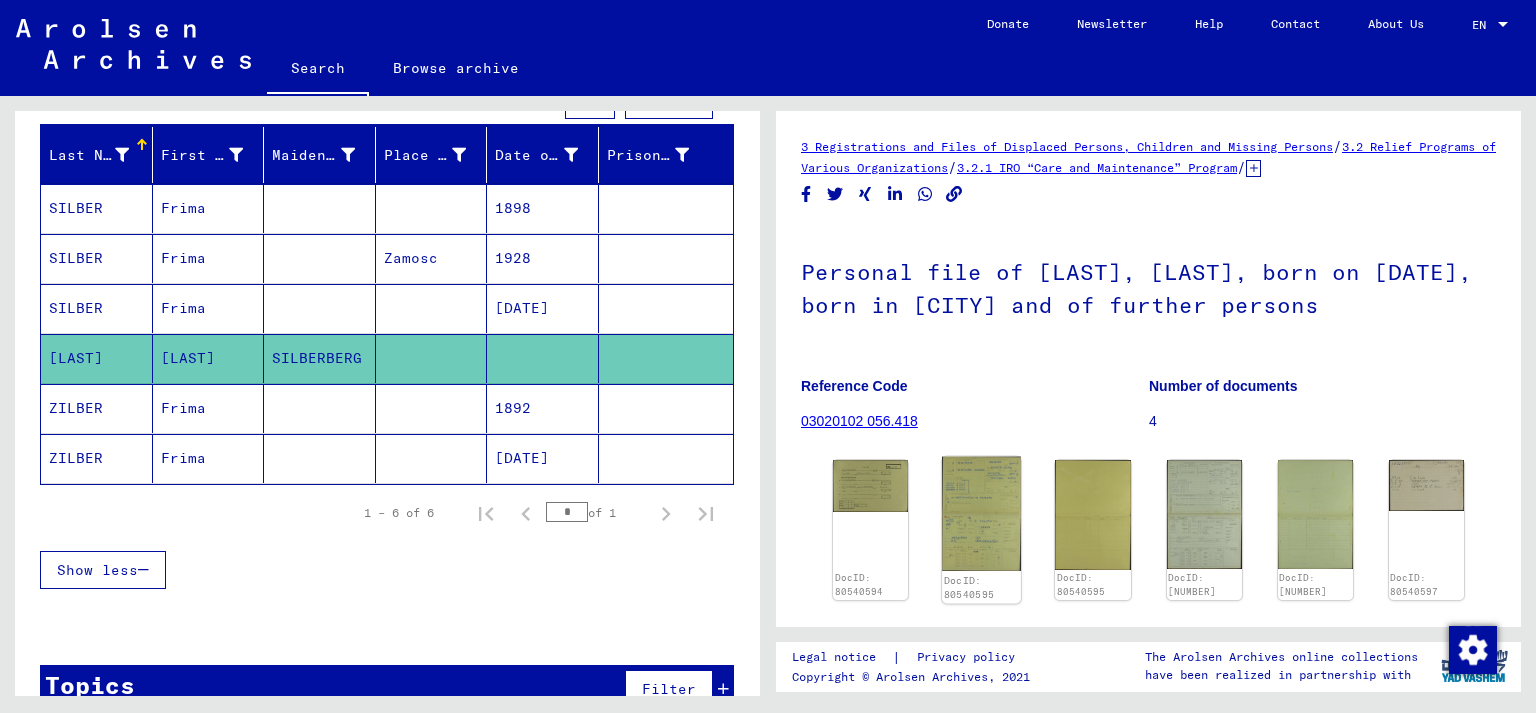 click 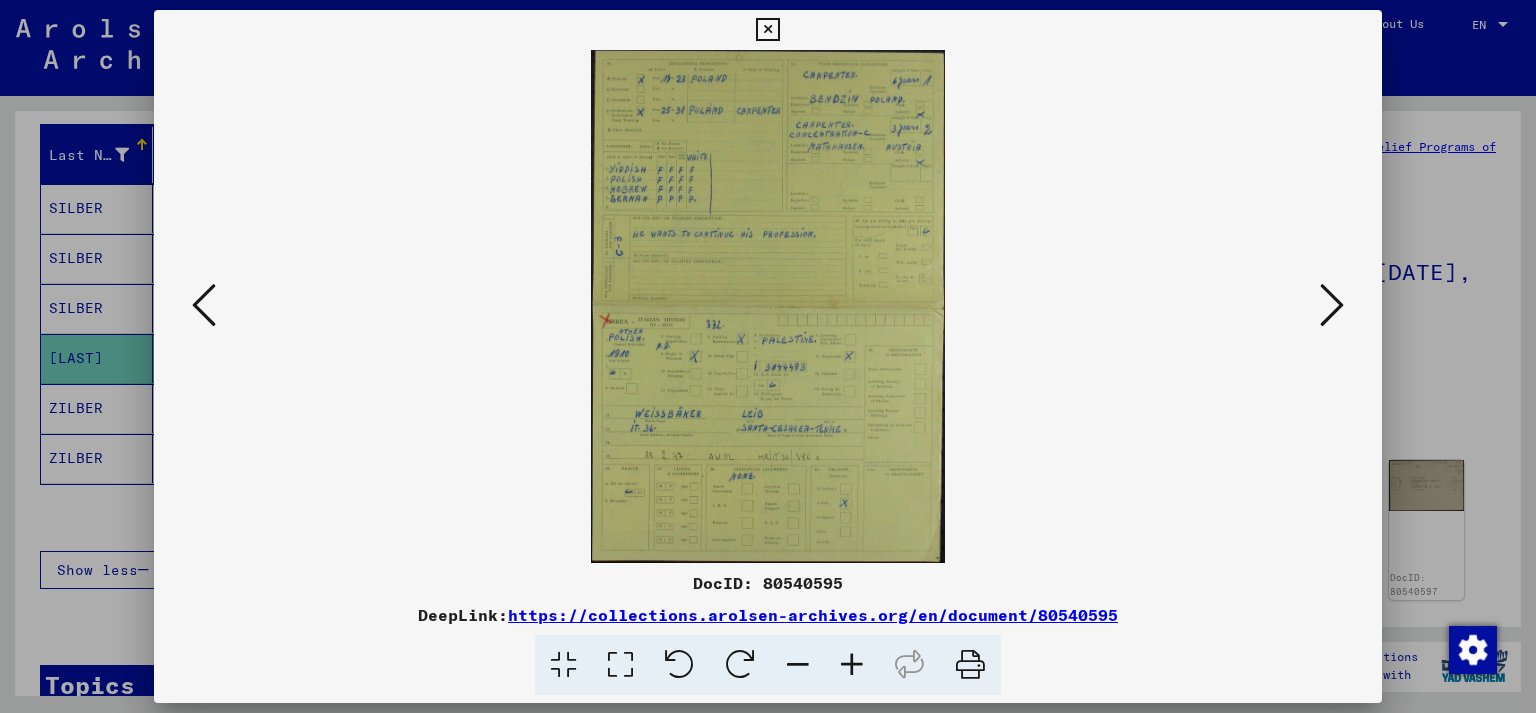 click at bounding box center [852, 665] 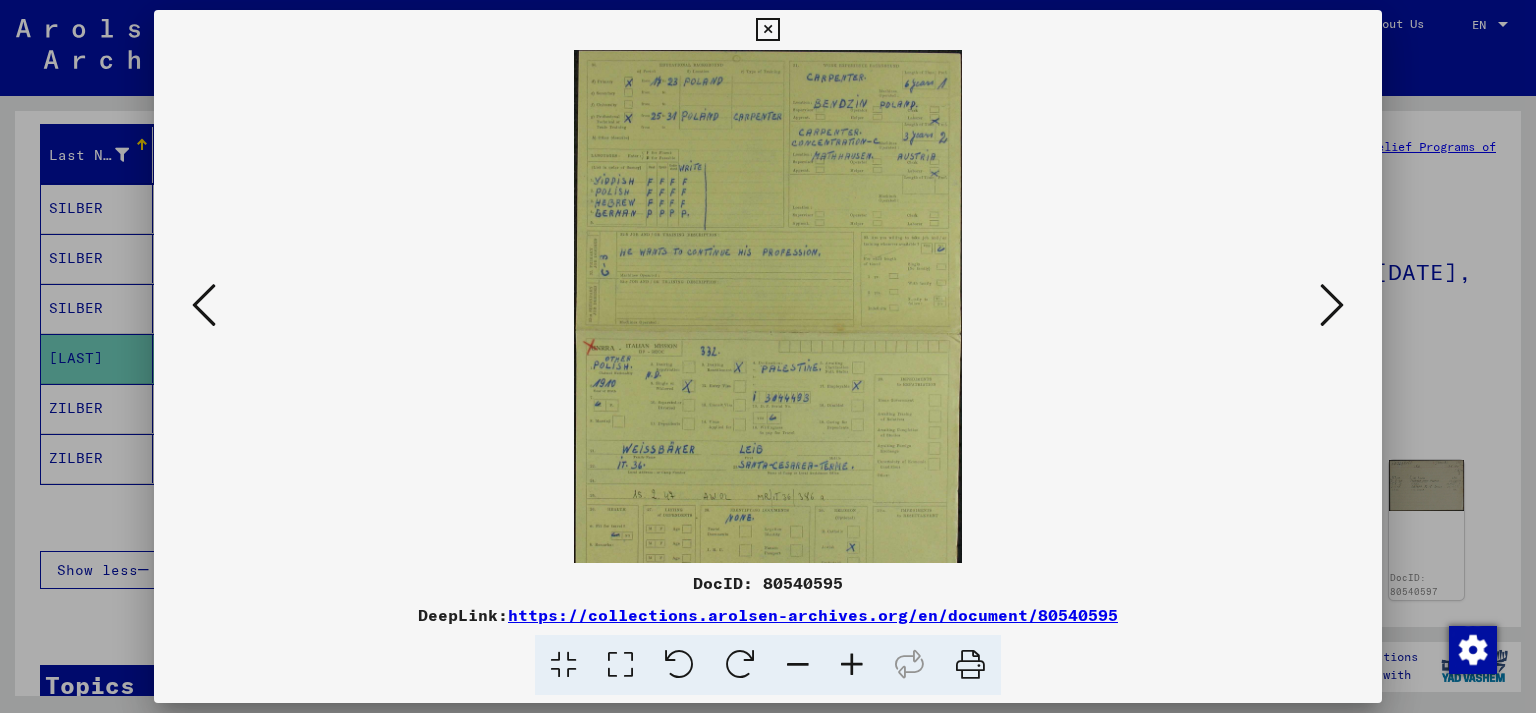 click at bounding box center (852, 665) 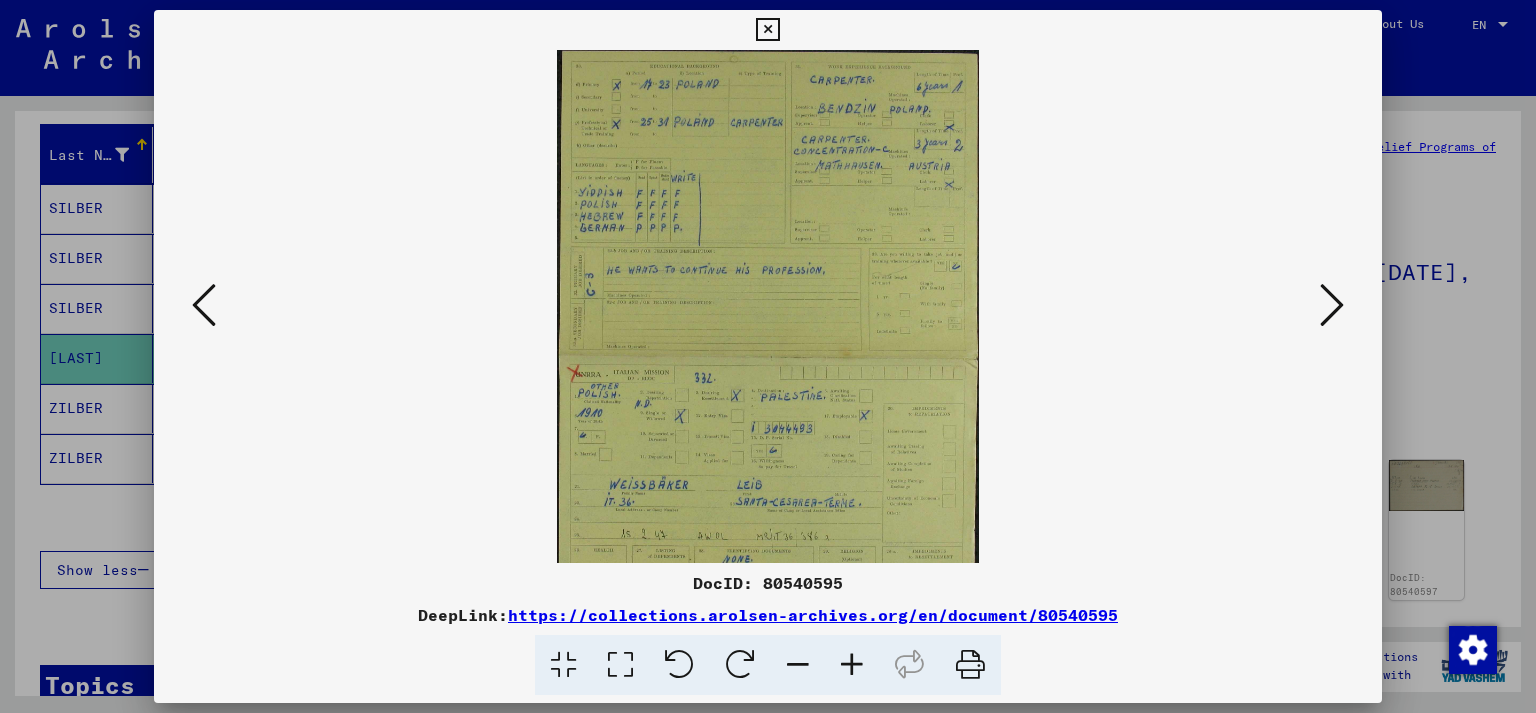 click at bounding box center (852, 665) 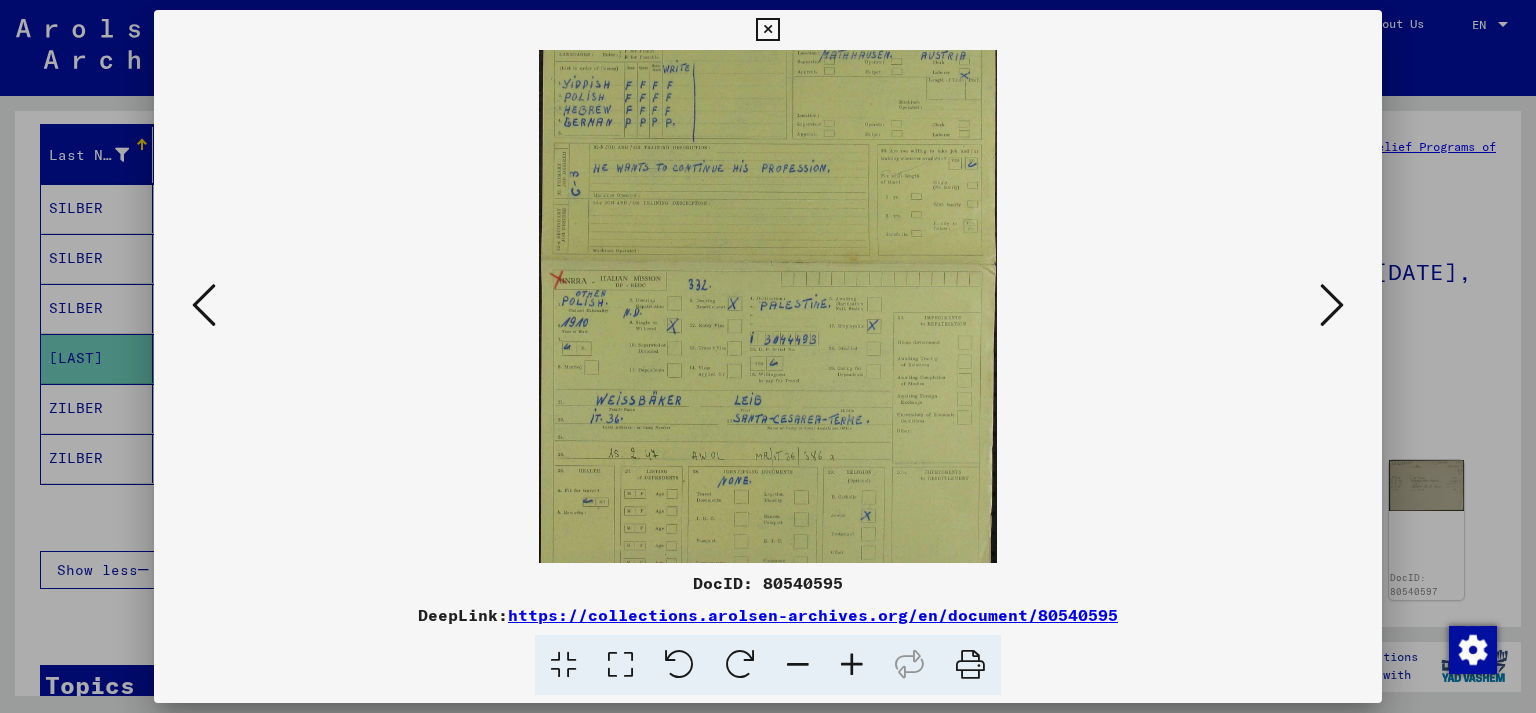 scroll, scrollTop: 150, scrollLeft: 0, axis: vertical 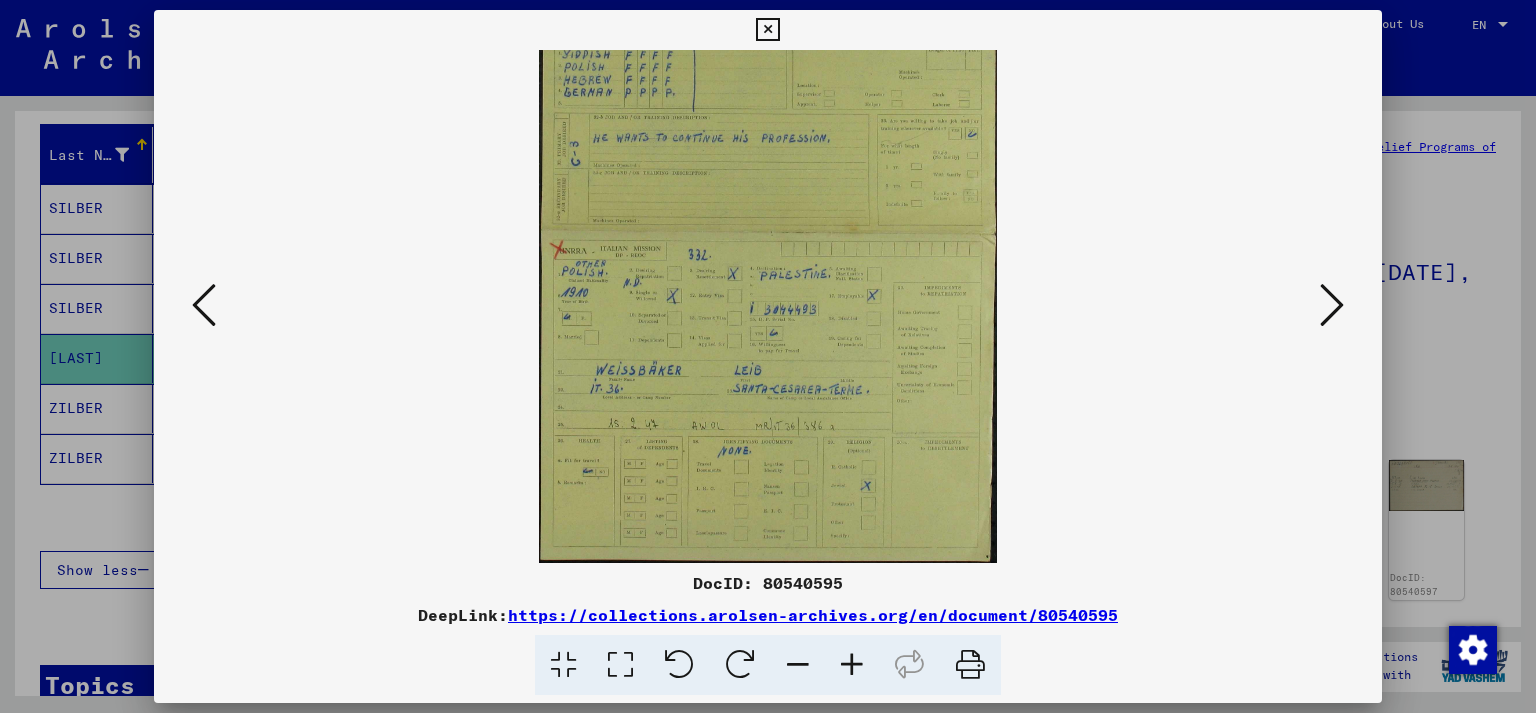 drag, startPoint x: 778, startPoint y: 367, endPoint x: 757, endPoint y: 133, distance: 234.94041 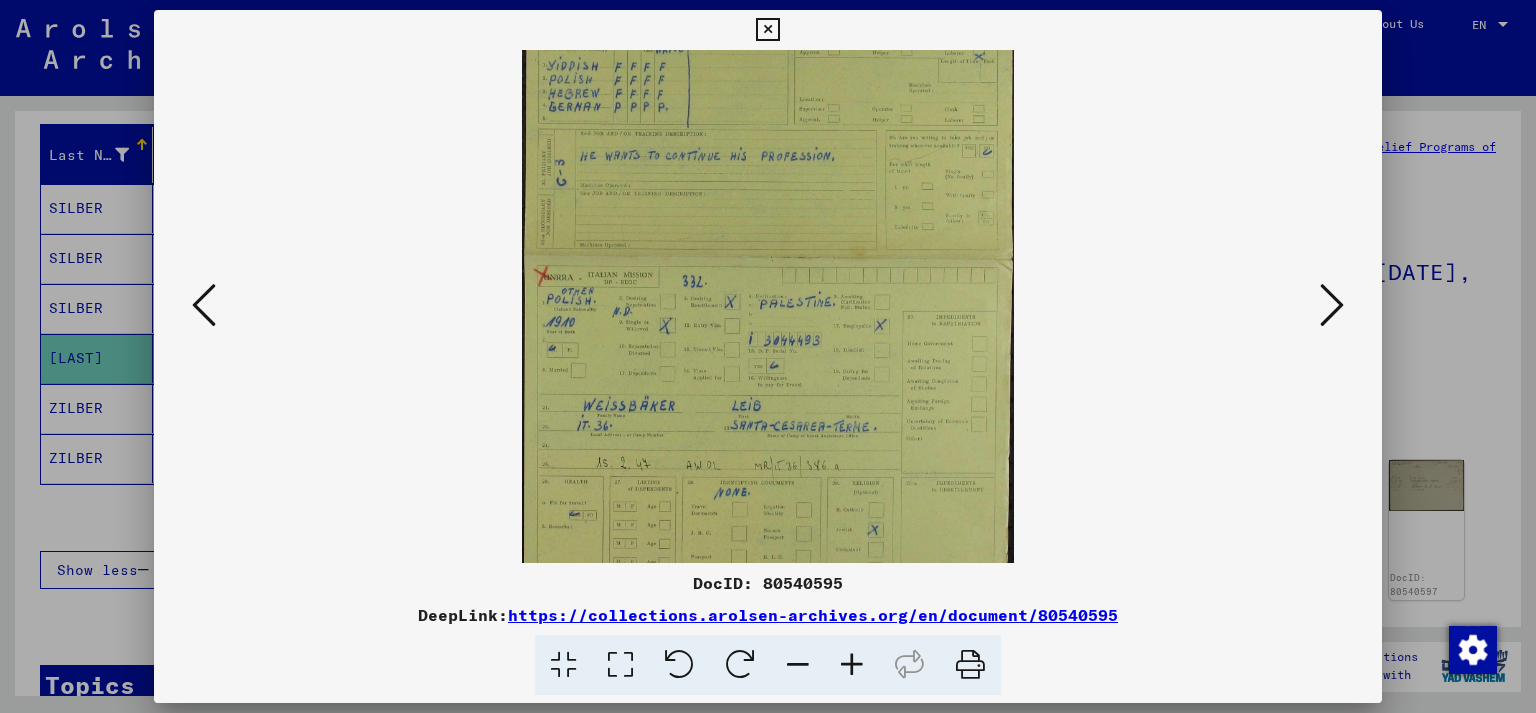 click at bounding box center (852, 665) 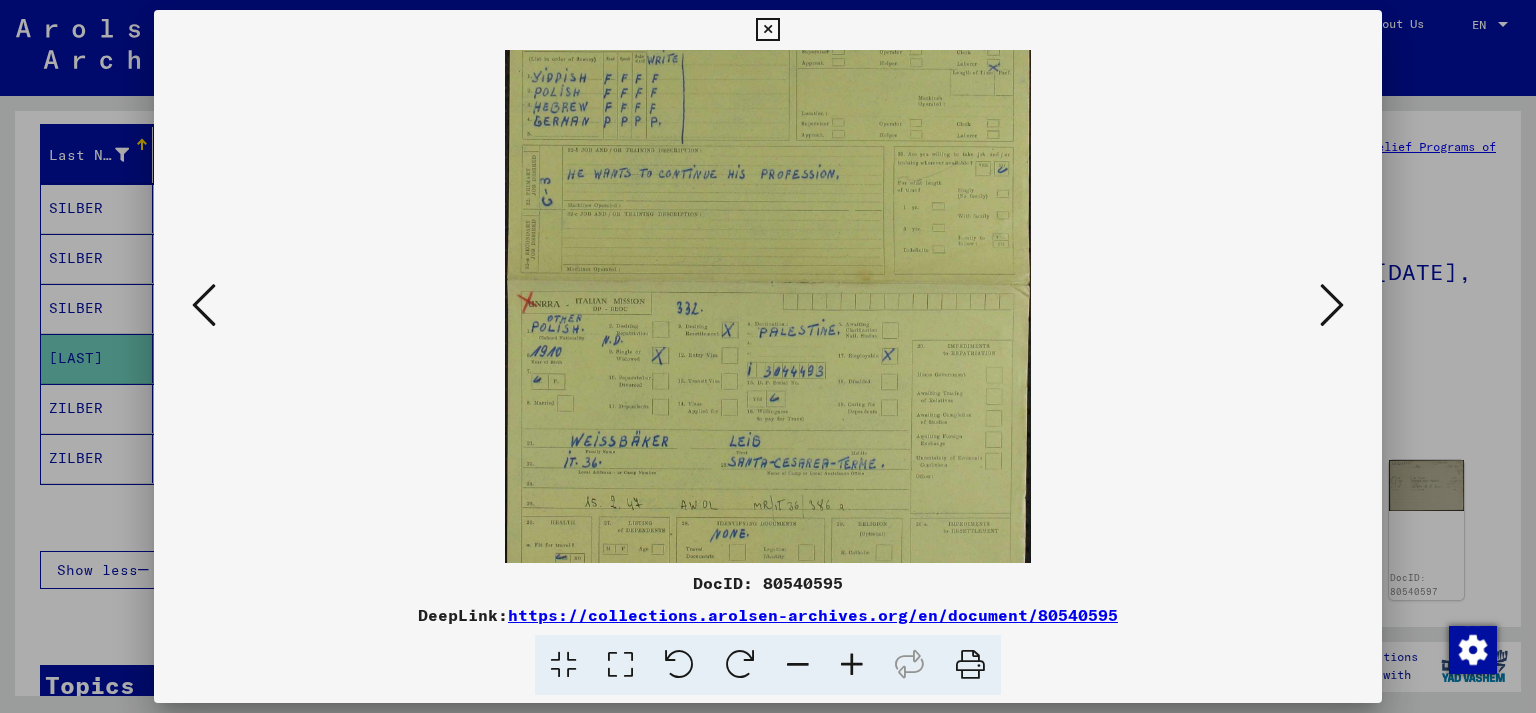 click at bounding box center (852, 665) 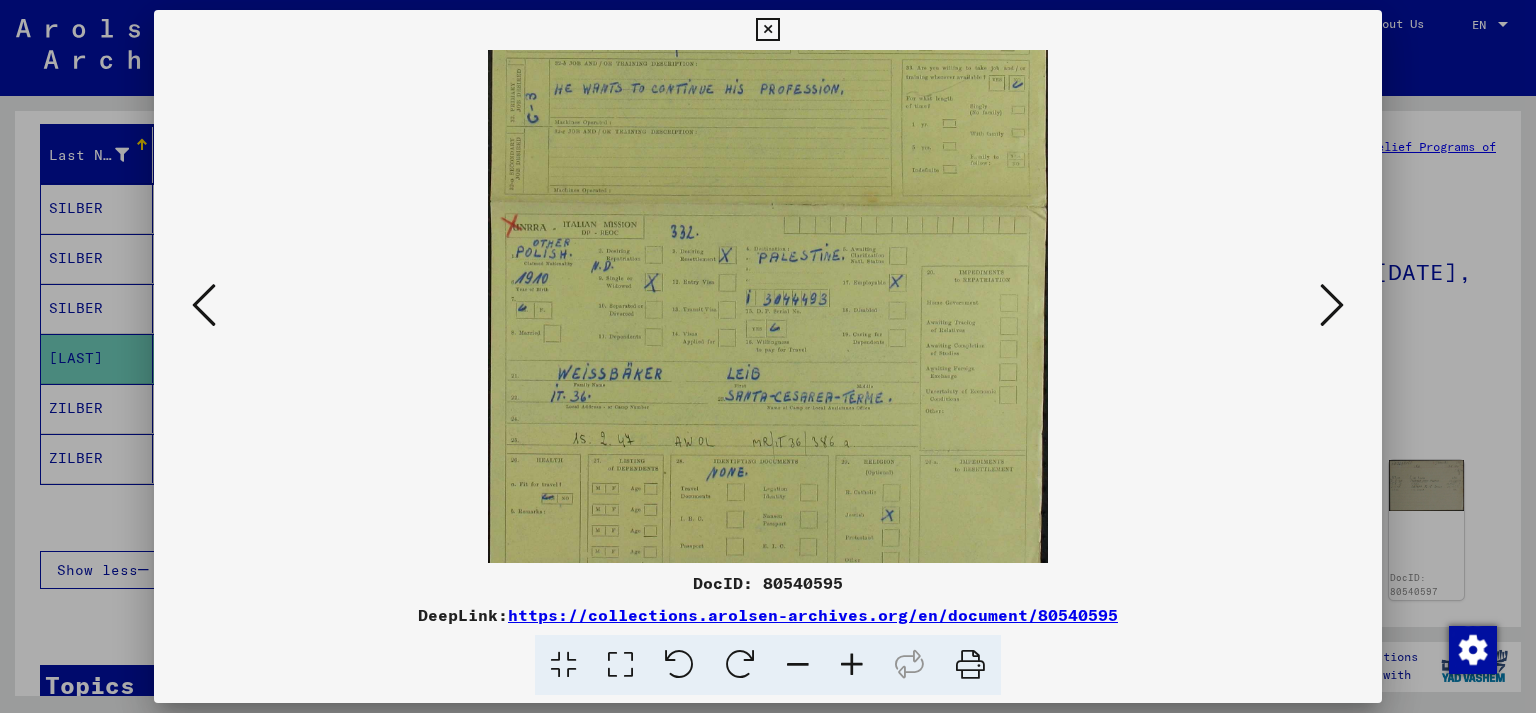 scroll, scrollTop: 268, scrollLeft: 0, axis: vertical 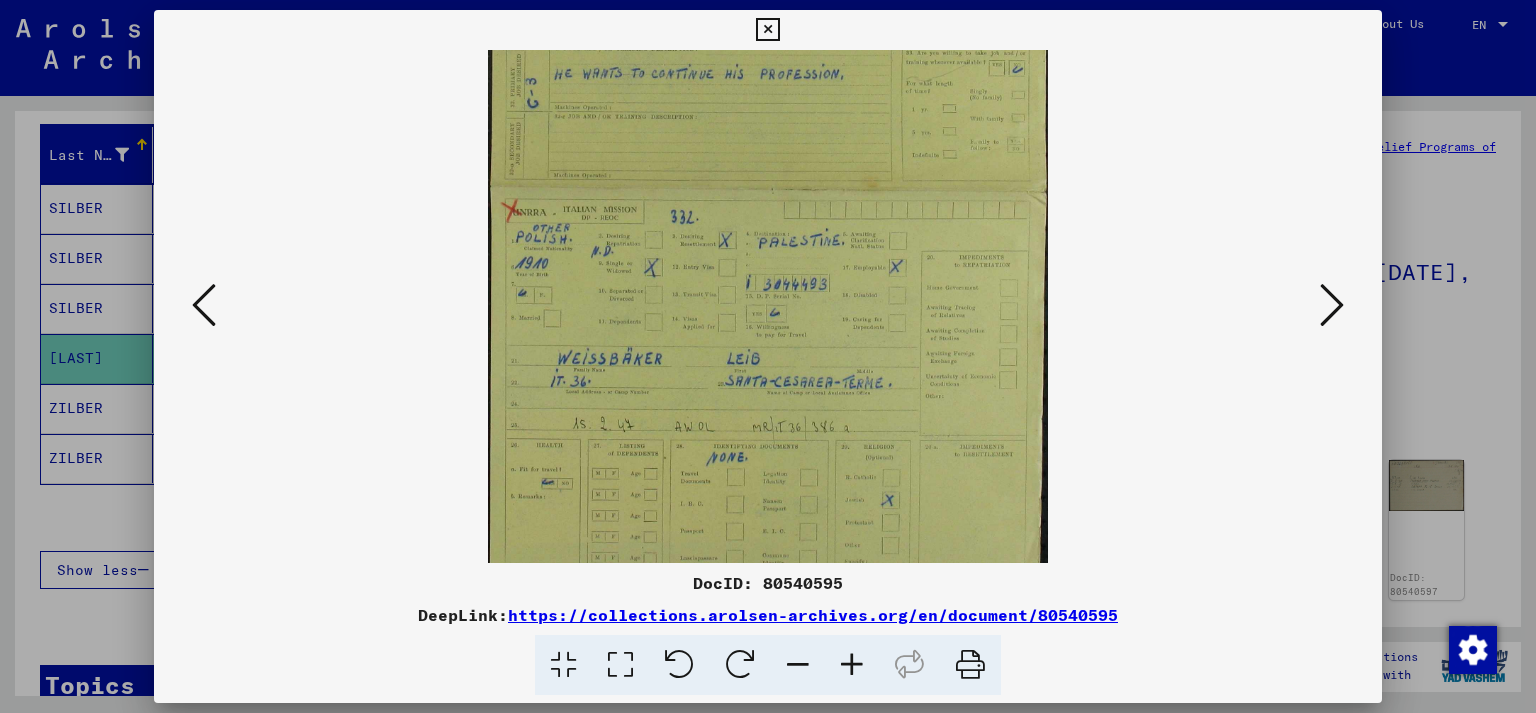 drag, startPoint x: 870, startPoint y: 510, endPoint x: 886, endPoint y: 396, distance: 115.11733 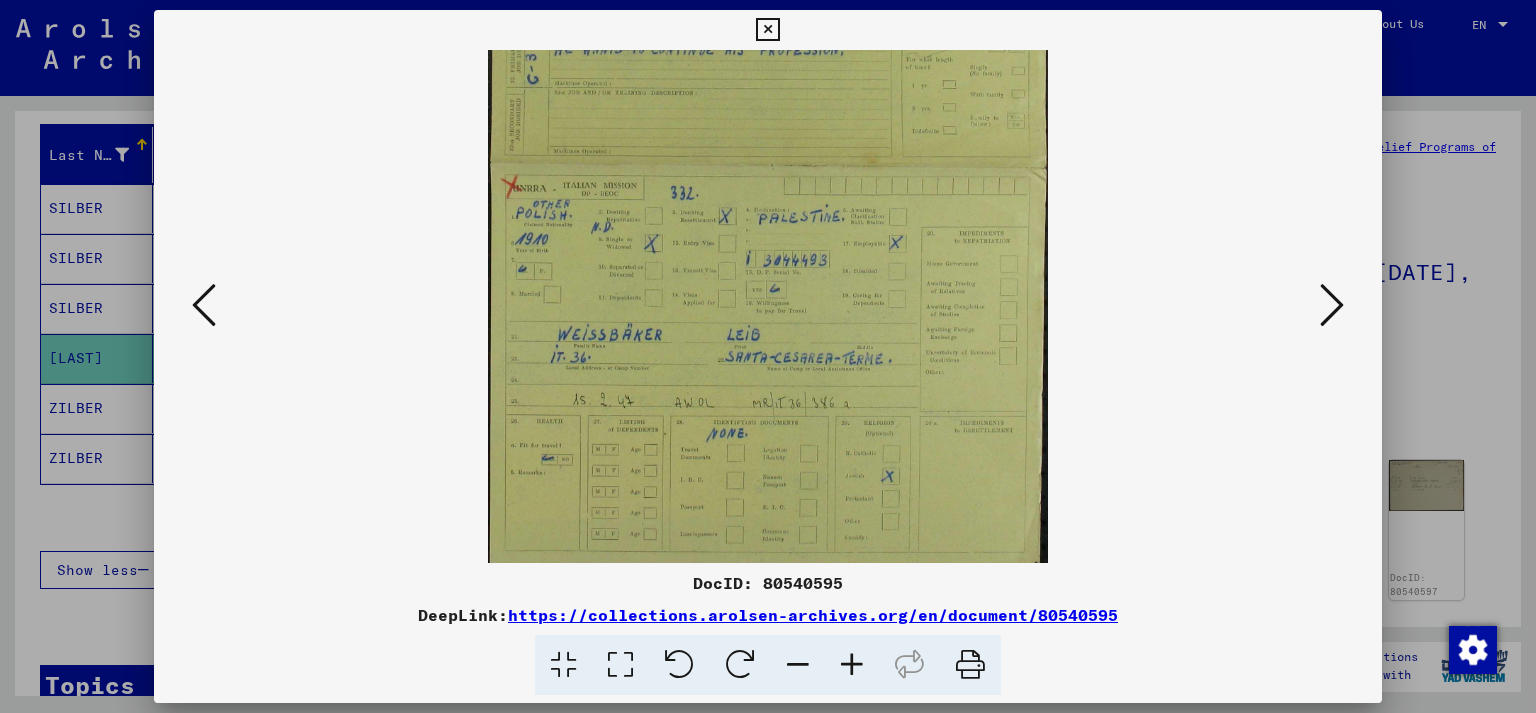 scroll, scrollTop: 300, scrollLeft: 0, axis: vertical 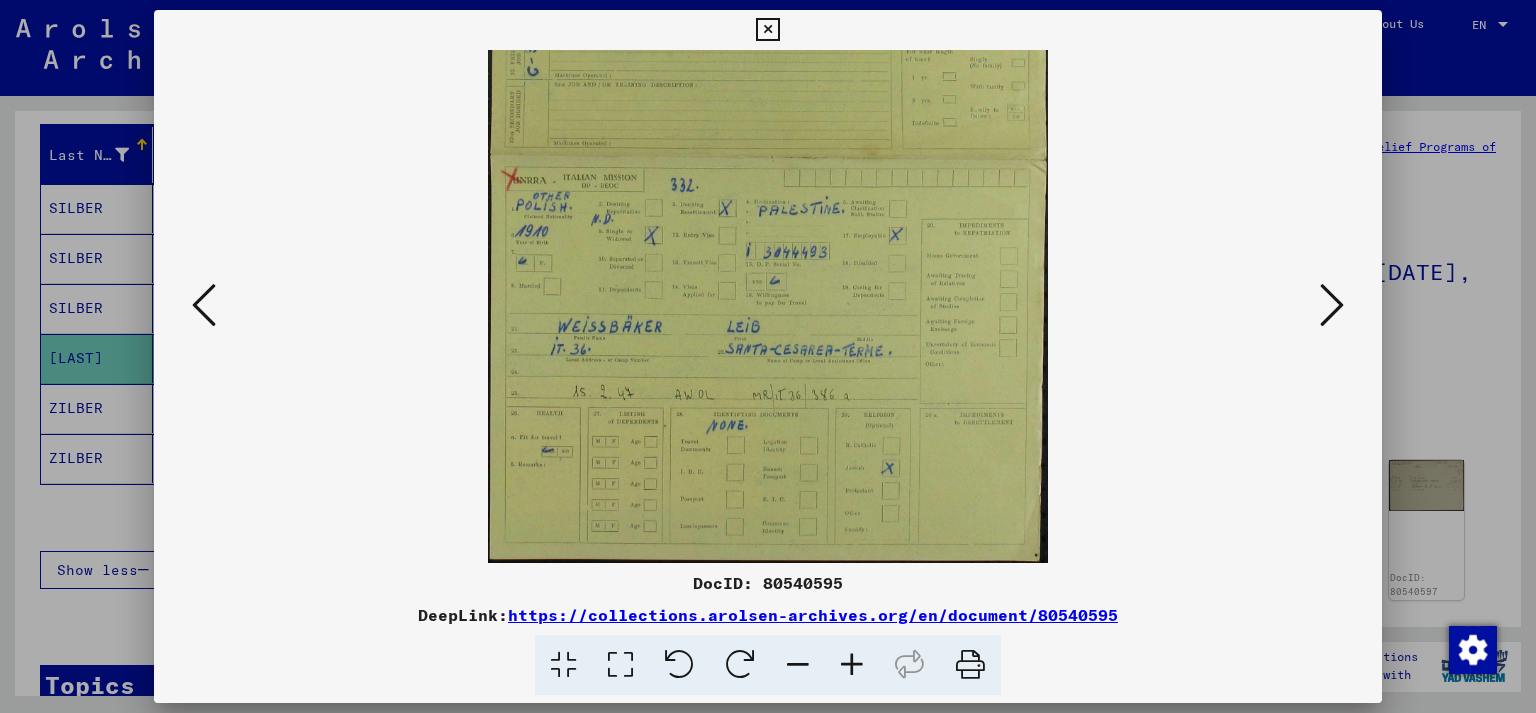drag, startPoint x: 822, startPoint y: 419, endPoint x: 824, endPoint y: 370, distance: 49.0408 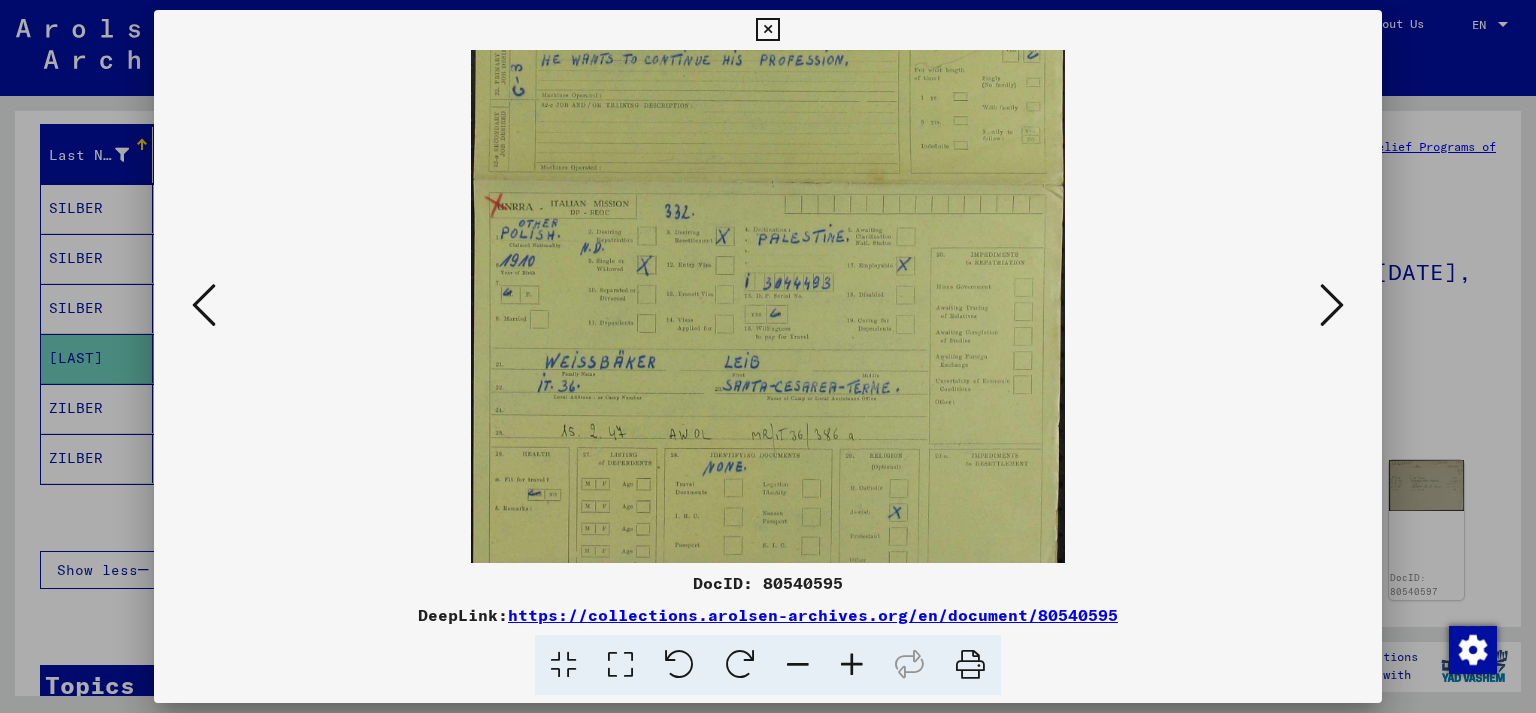 click at bounding box center (852, 665) 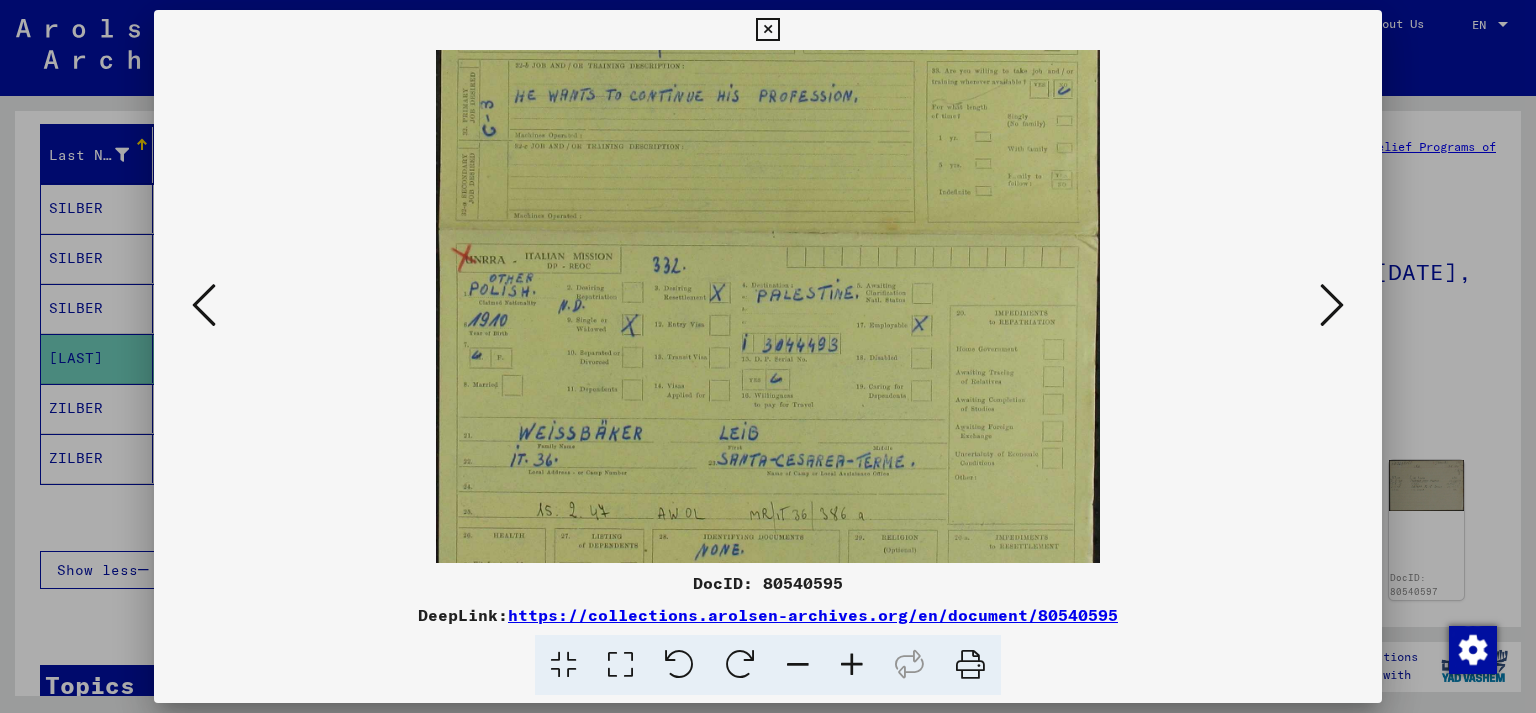 click at bounding box center (852, 665) 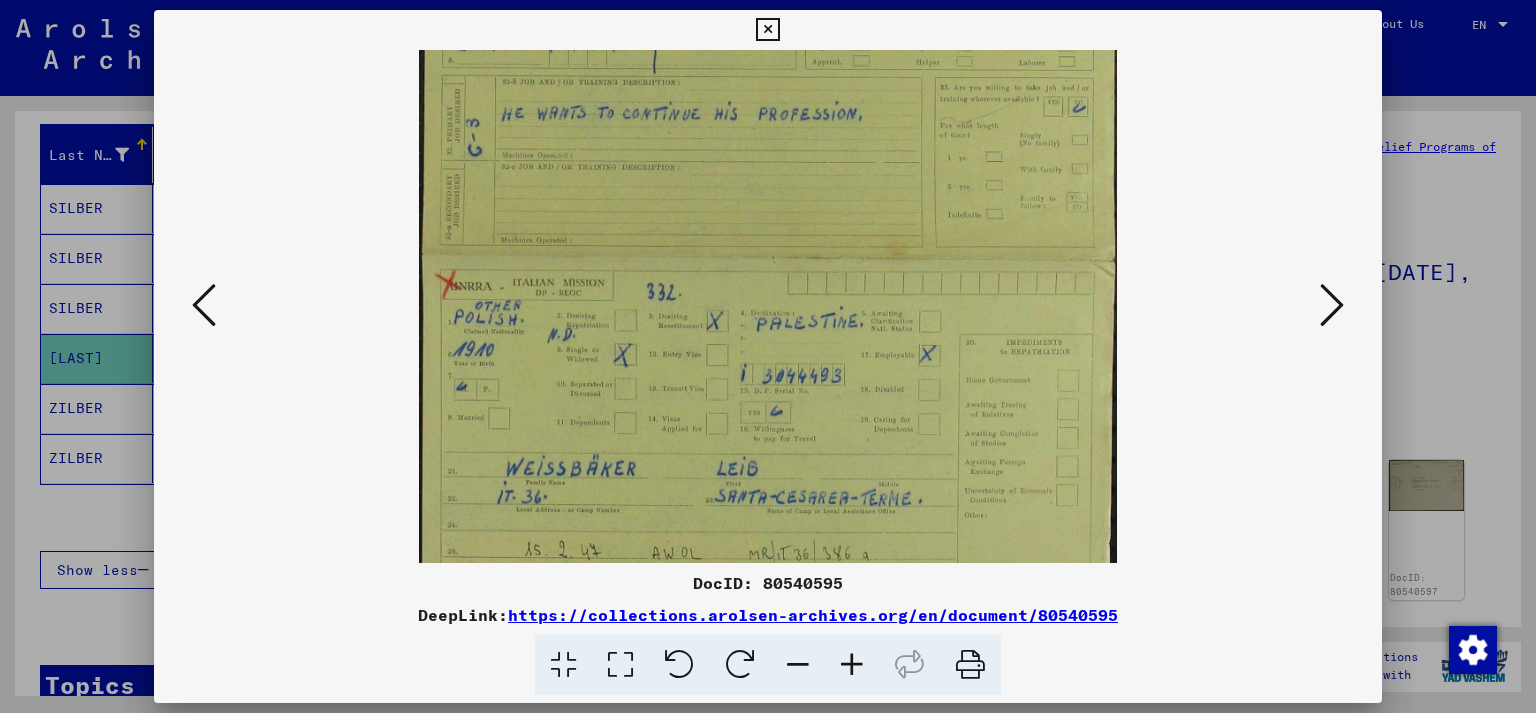 click at bounding box center (852, 665) 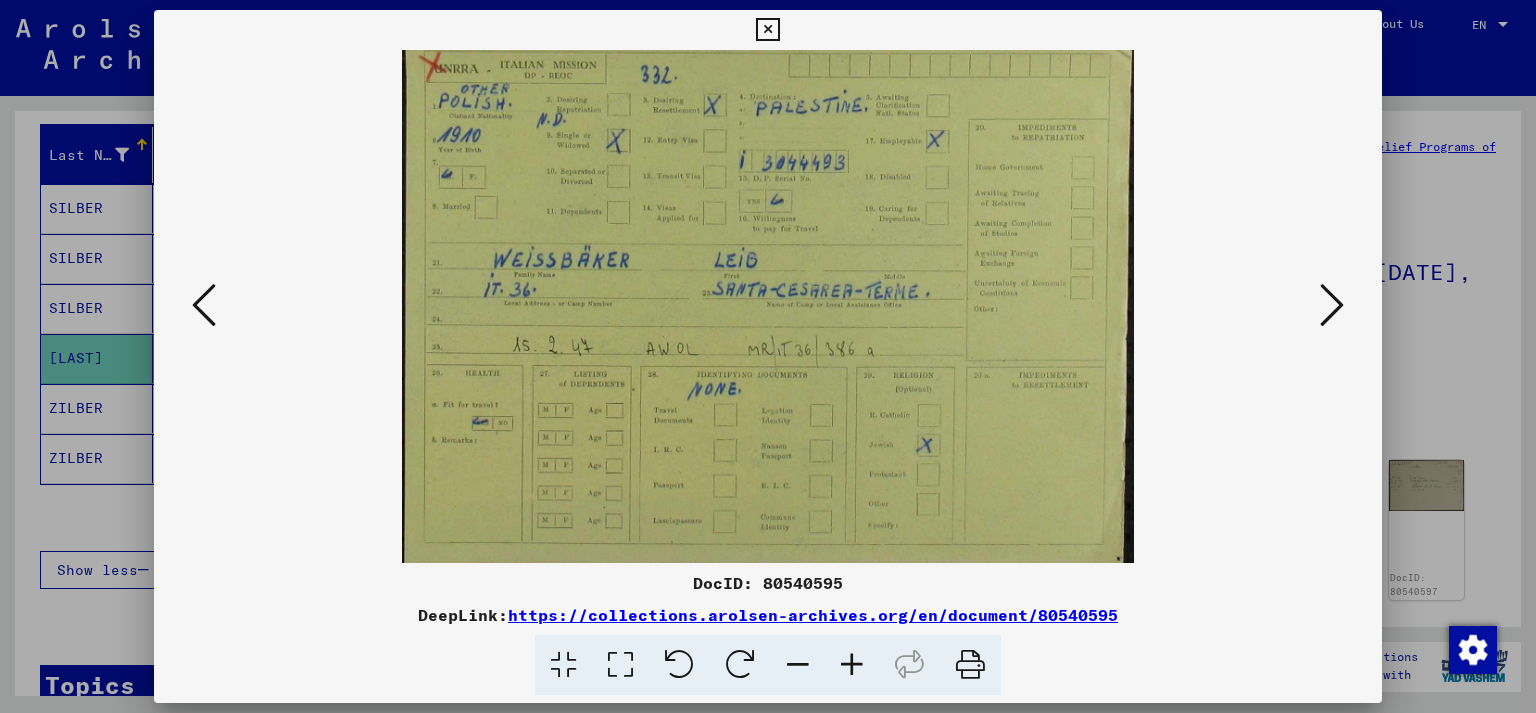 scroll, scrollTop: 550, scrollLeft: 0, axis: vertical 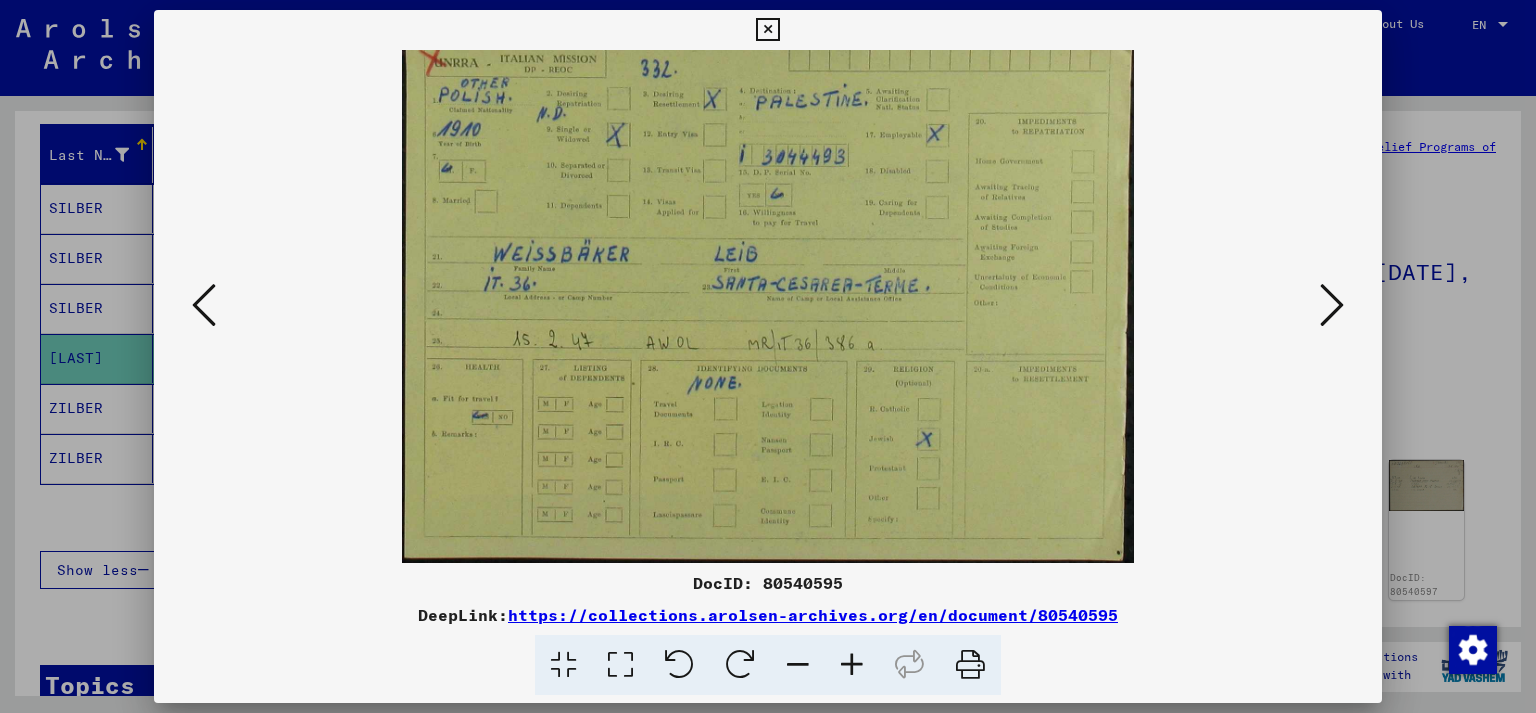 drag, startPoint x: 813, startPoint y: 504, endPoint x: 841, endPoint y: 177, distance: 328.1966 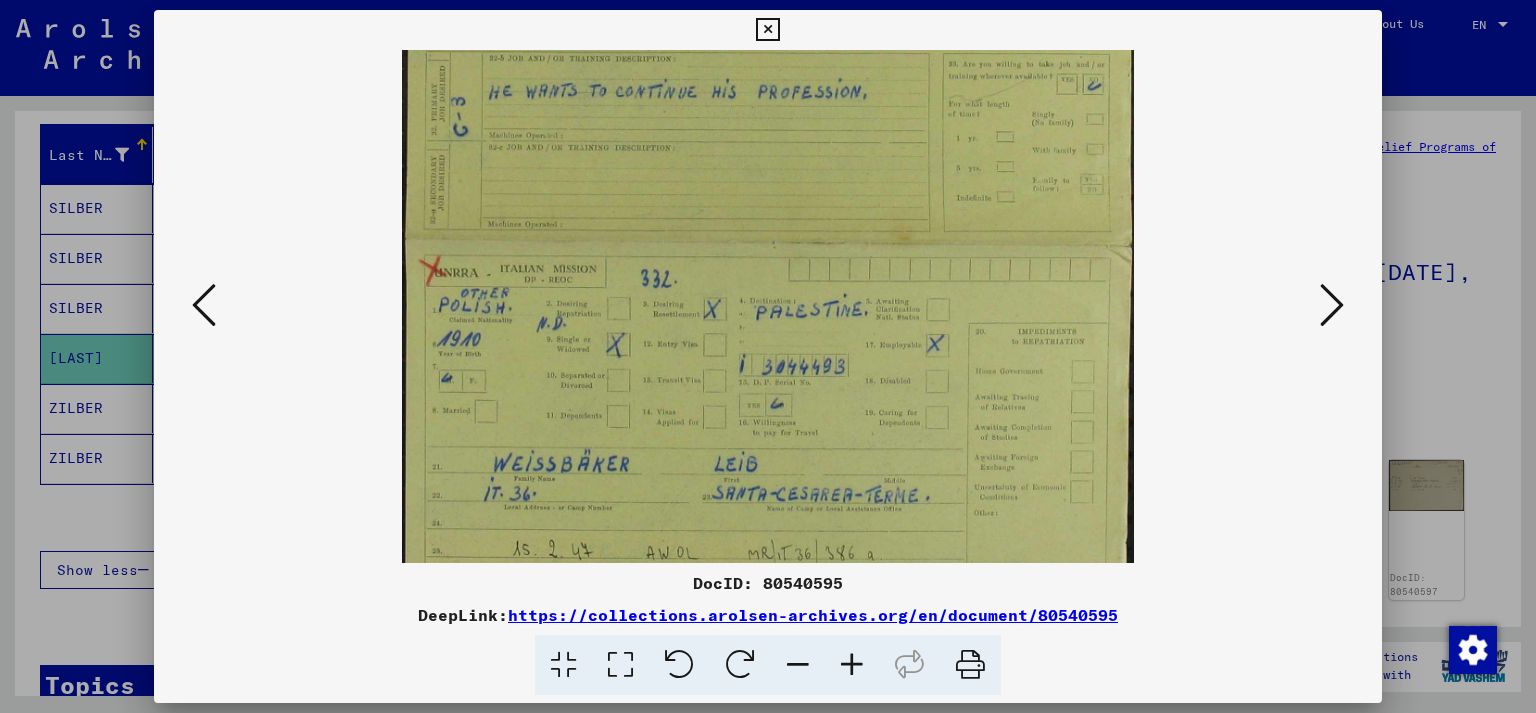 drag, startPoint x: 841, startPoint y: 177, endPoint x: 841, endPoint y: 387, distance: 210 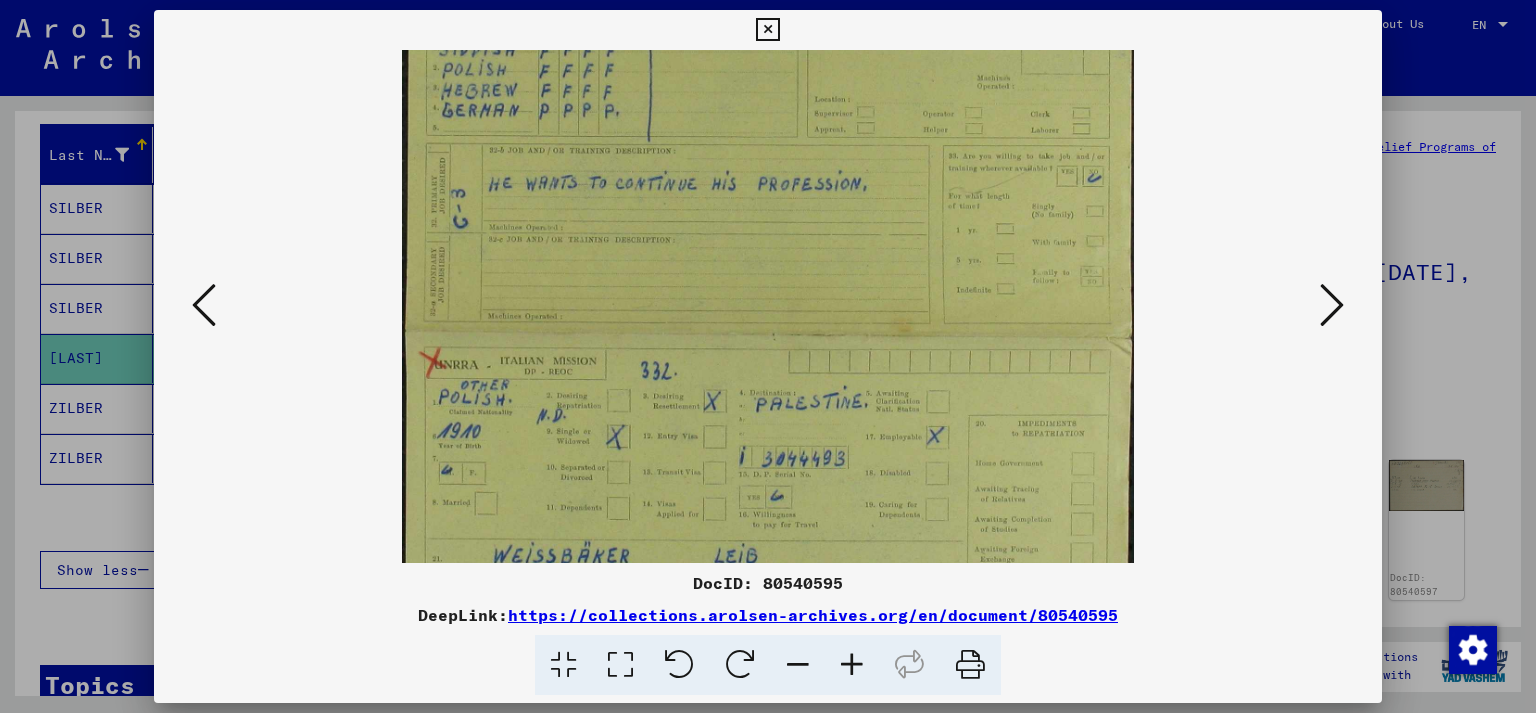 drag, startPoint x: 838, startPoint y: 358, endPoint x: 838, endPoint y: 450, distance: 92 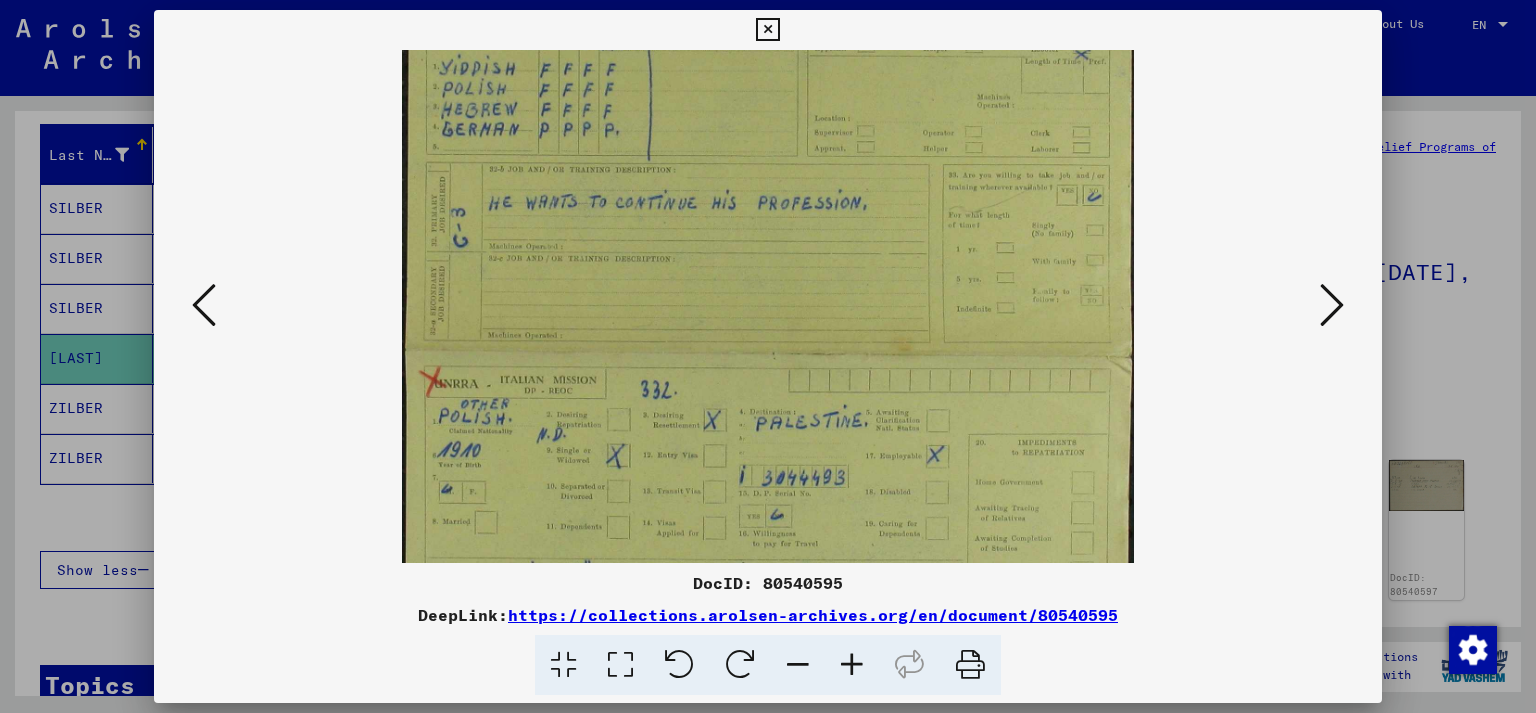 scroll, scrollTop: 227, scrollLeft: 0, axis: vertical 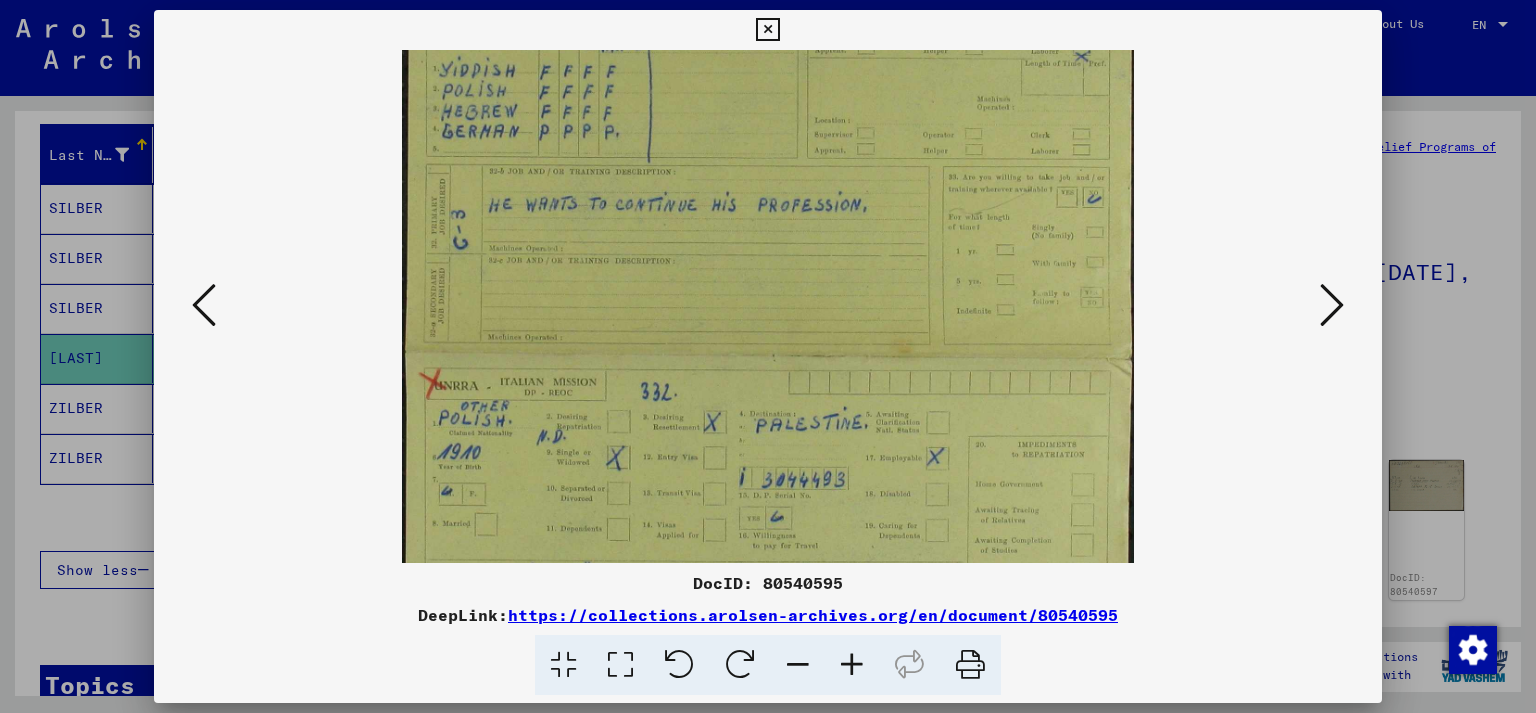 drag, startPoint x: 838, startPoint y: 394, endPoint x: 838, endPoint y: 415, distance: 21 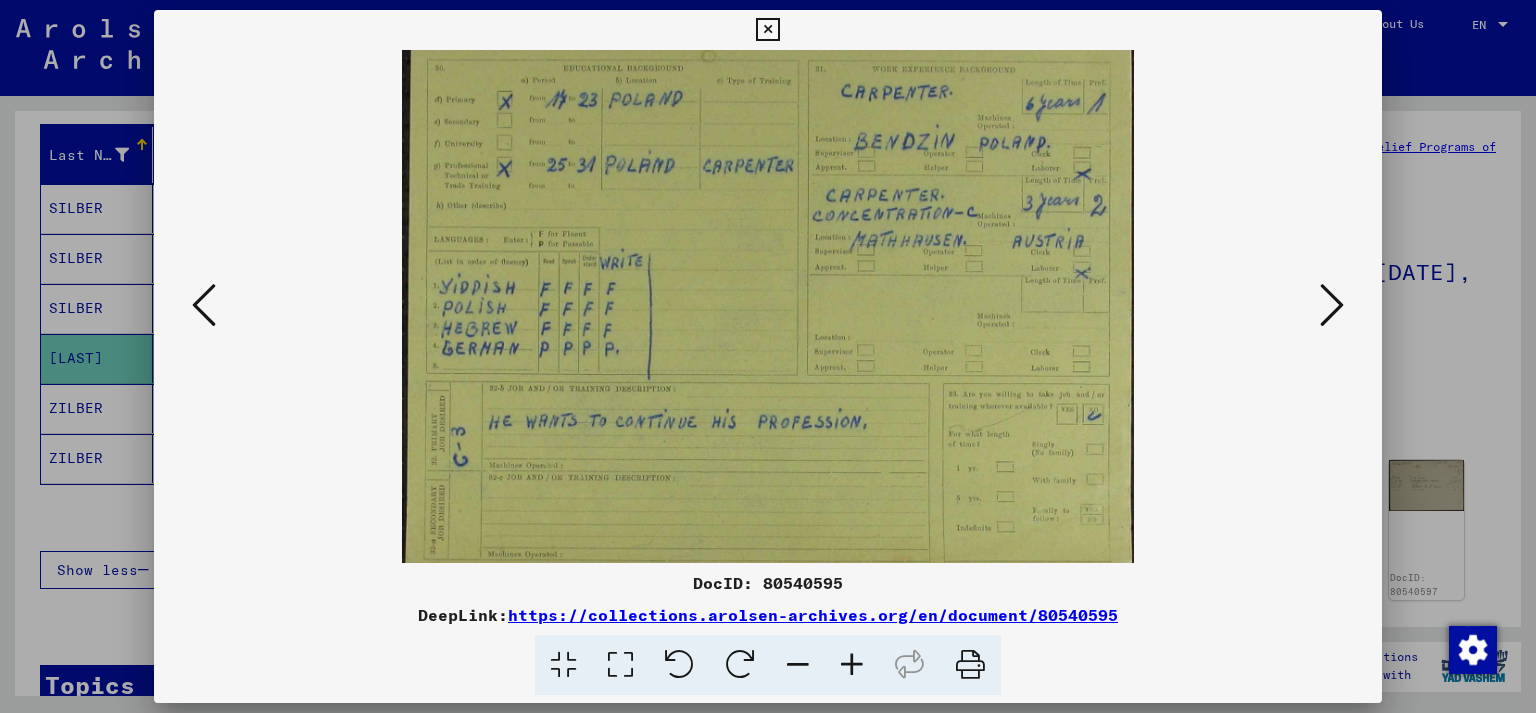 scroll, scrollTop: 0, scrollLeft: 0, axis: both 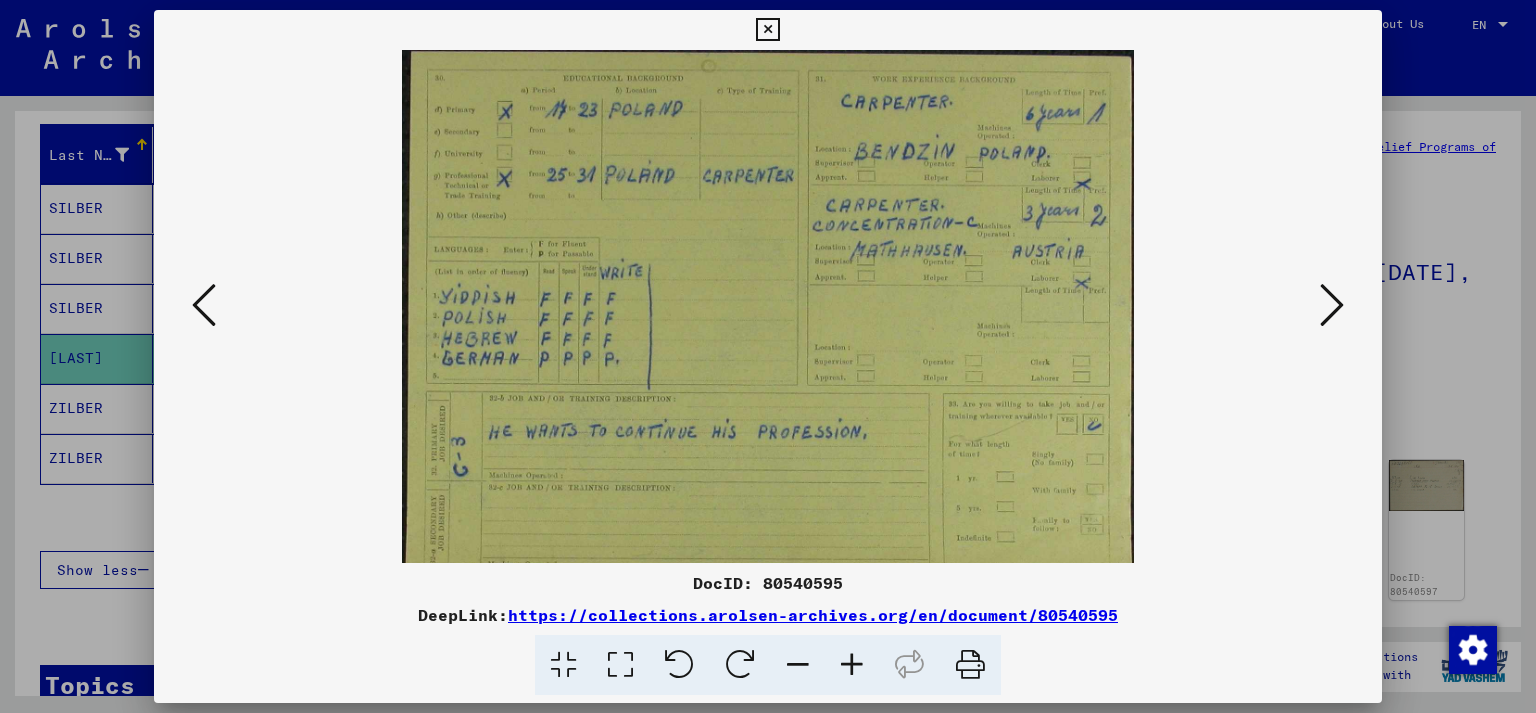 drag, startPoint x: 862, startPoint y: 372, endPoint x: 850, endPoint y: 567, distance: 195.36888 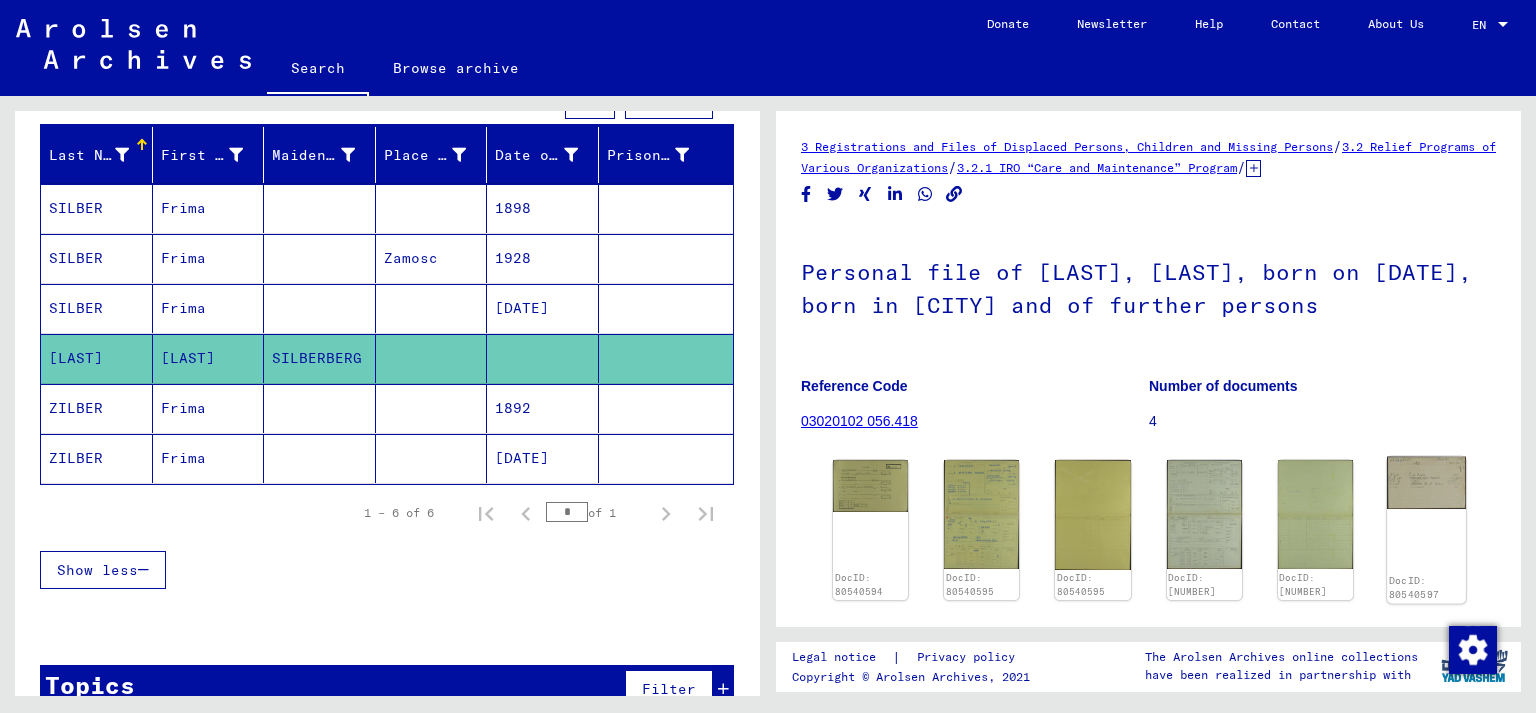 click 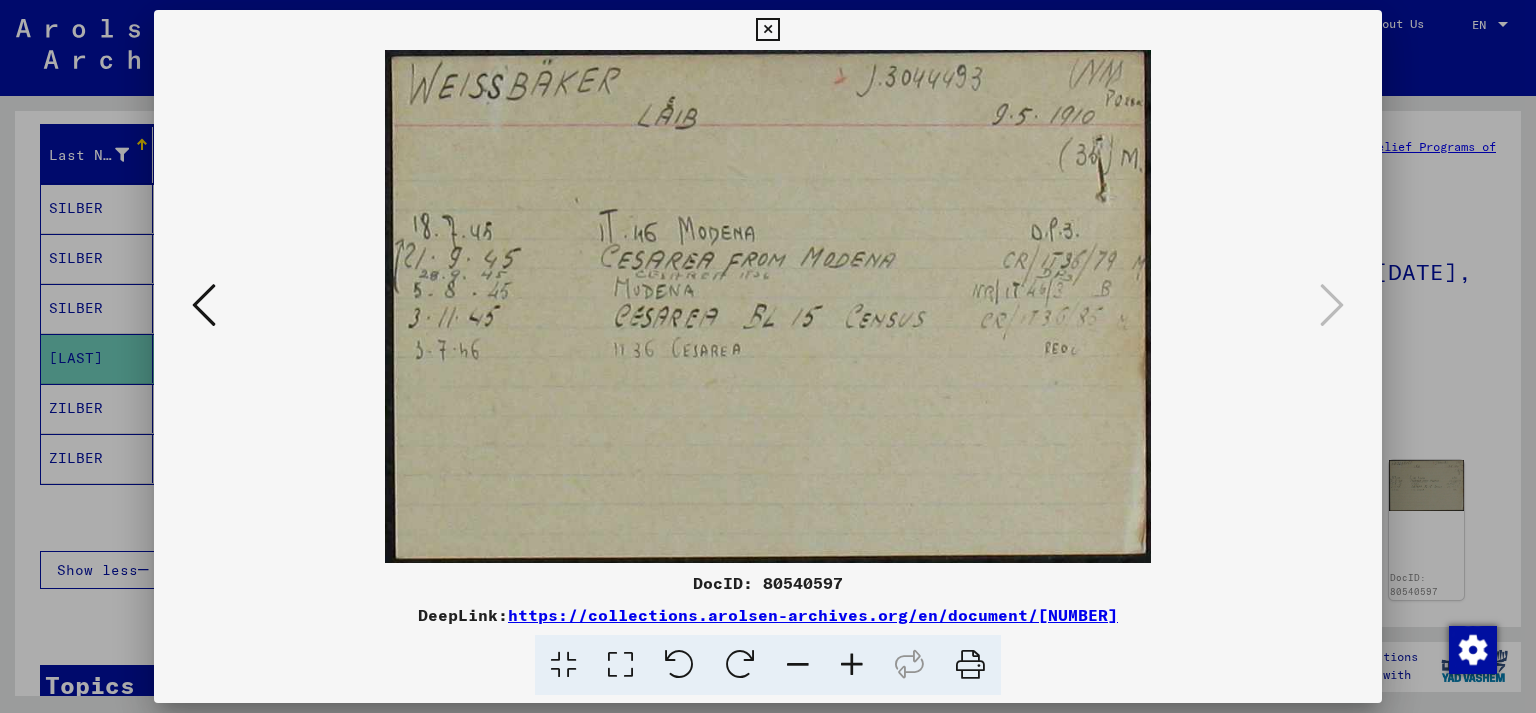 click at bounding box center (767, 30) 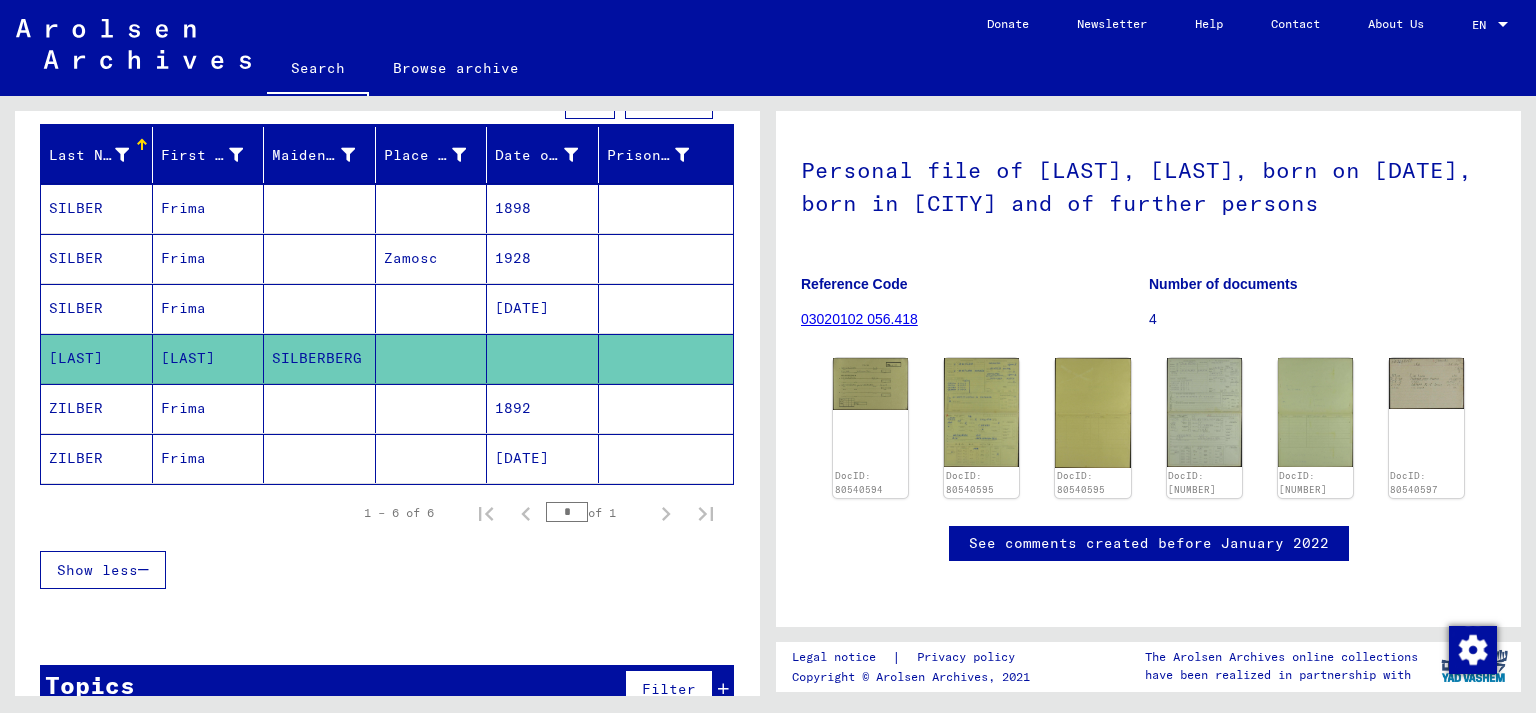 scroll, scrollTop: 432, scrollLeft: 0, axis: vertical 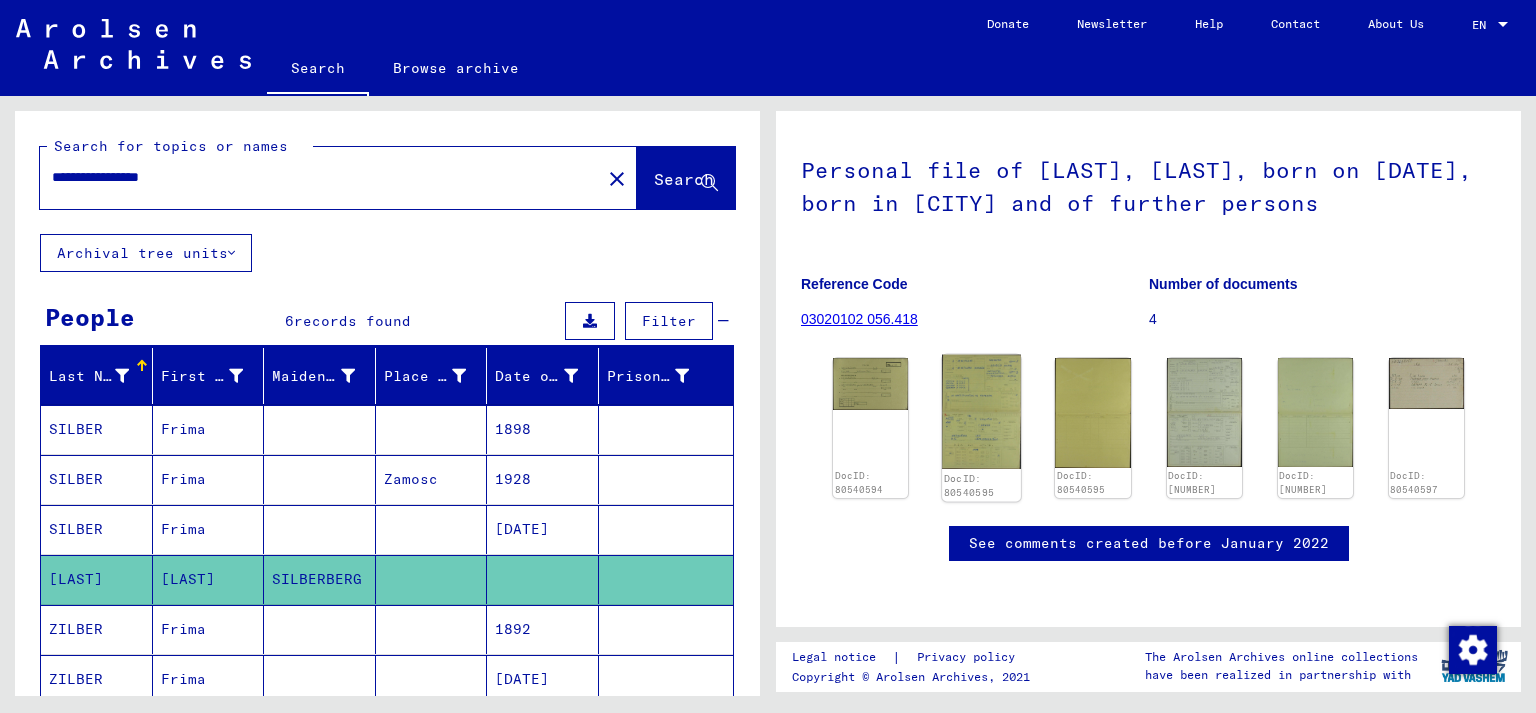 click 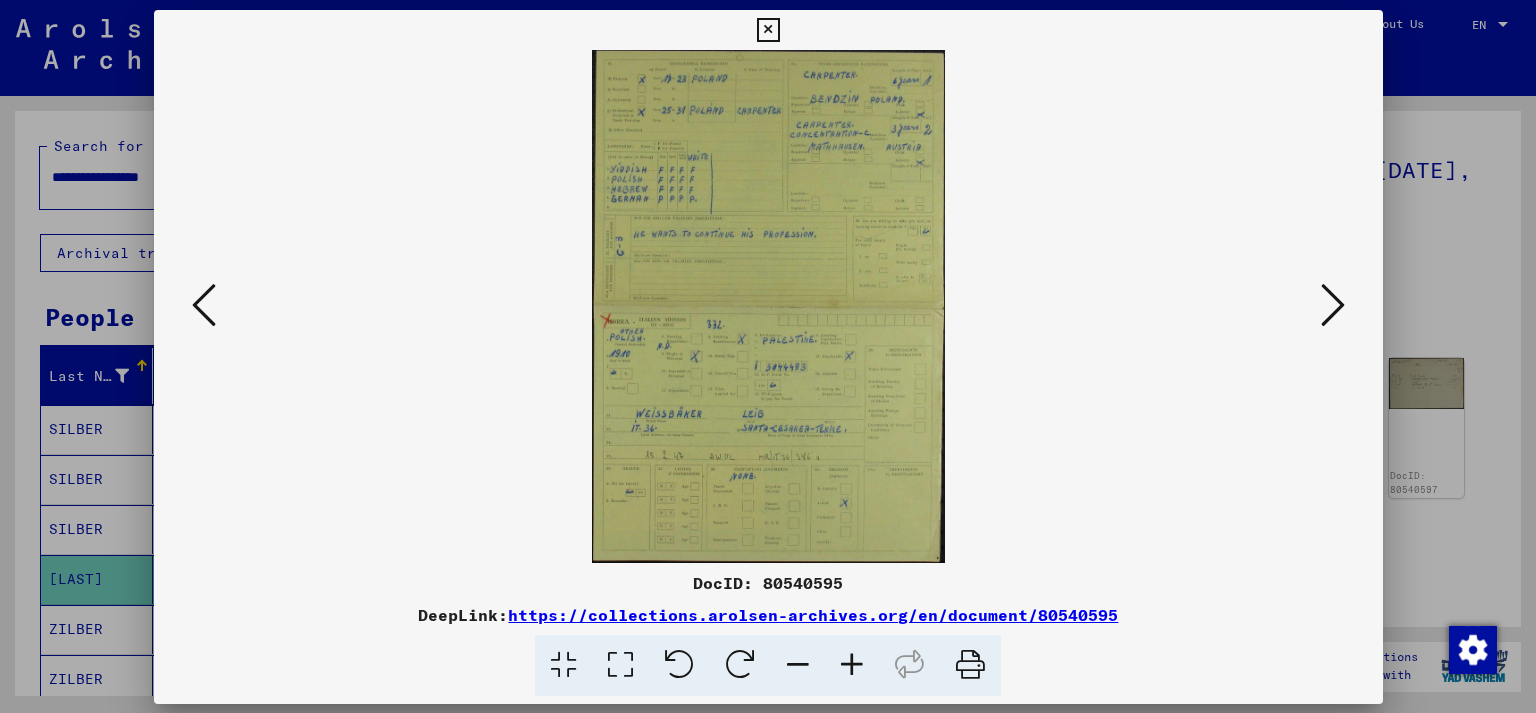 scroll, scrollTop: 432, scrollLeft: 0, axis: vertical 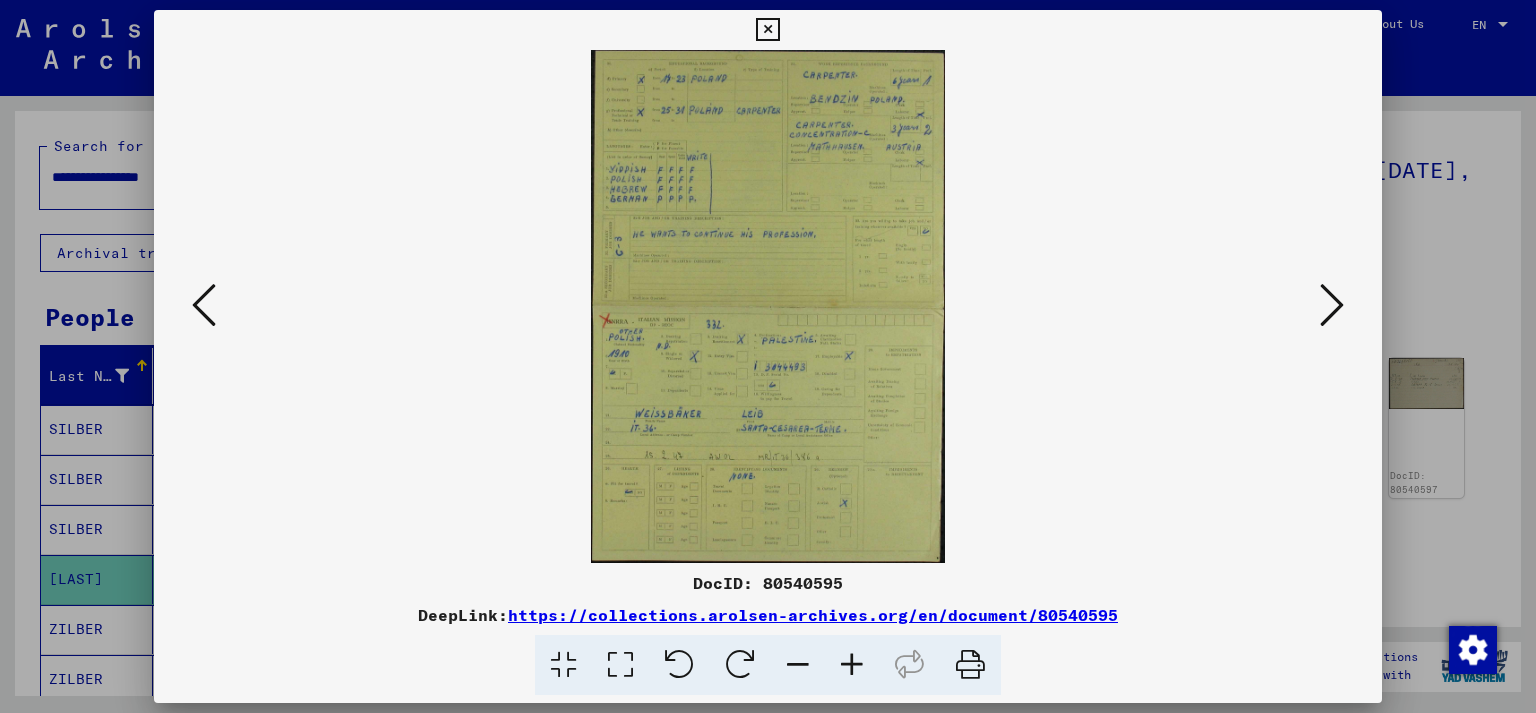 click at bounding box center (767, 30) 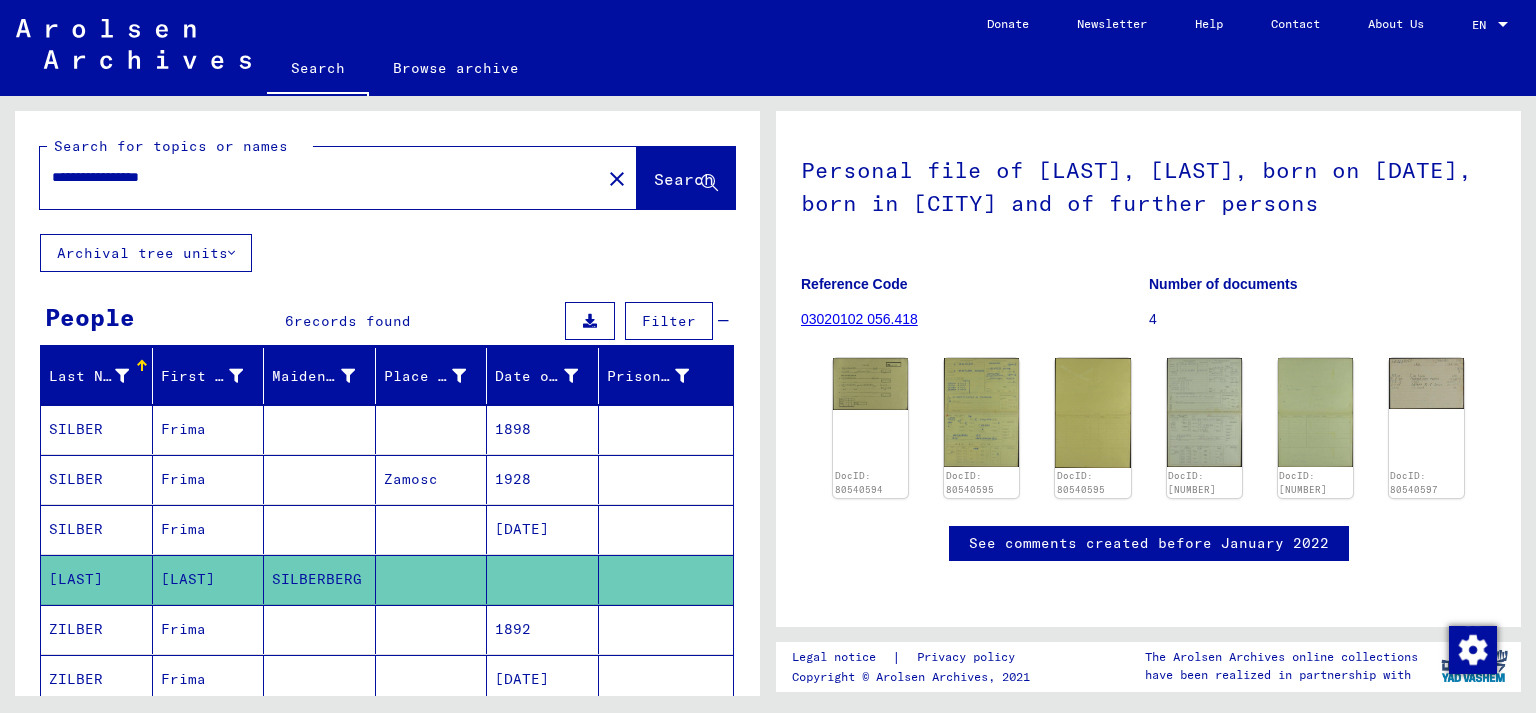 scroll, scrollTop: 101, scrollLeft: 0, axis: vertical 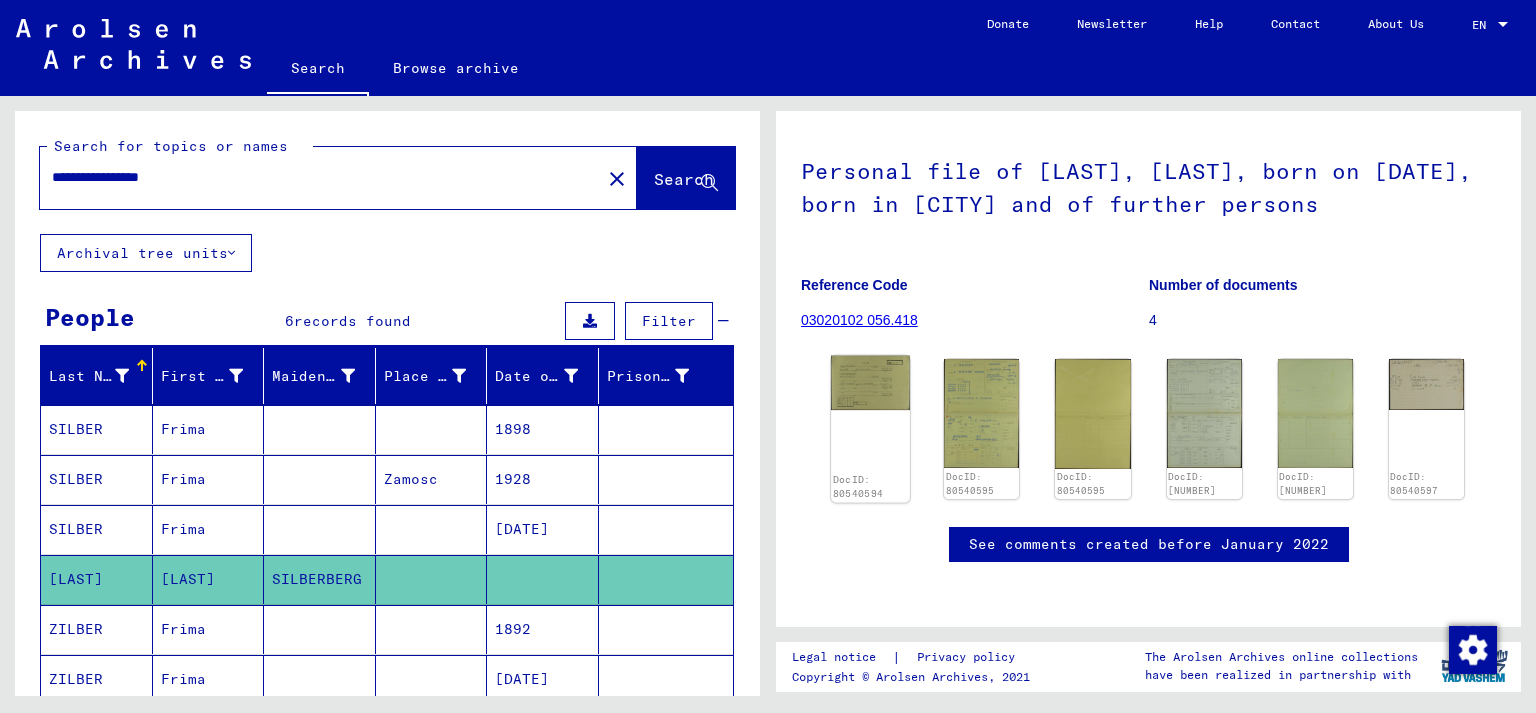 click 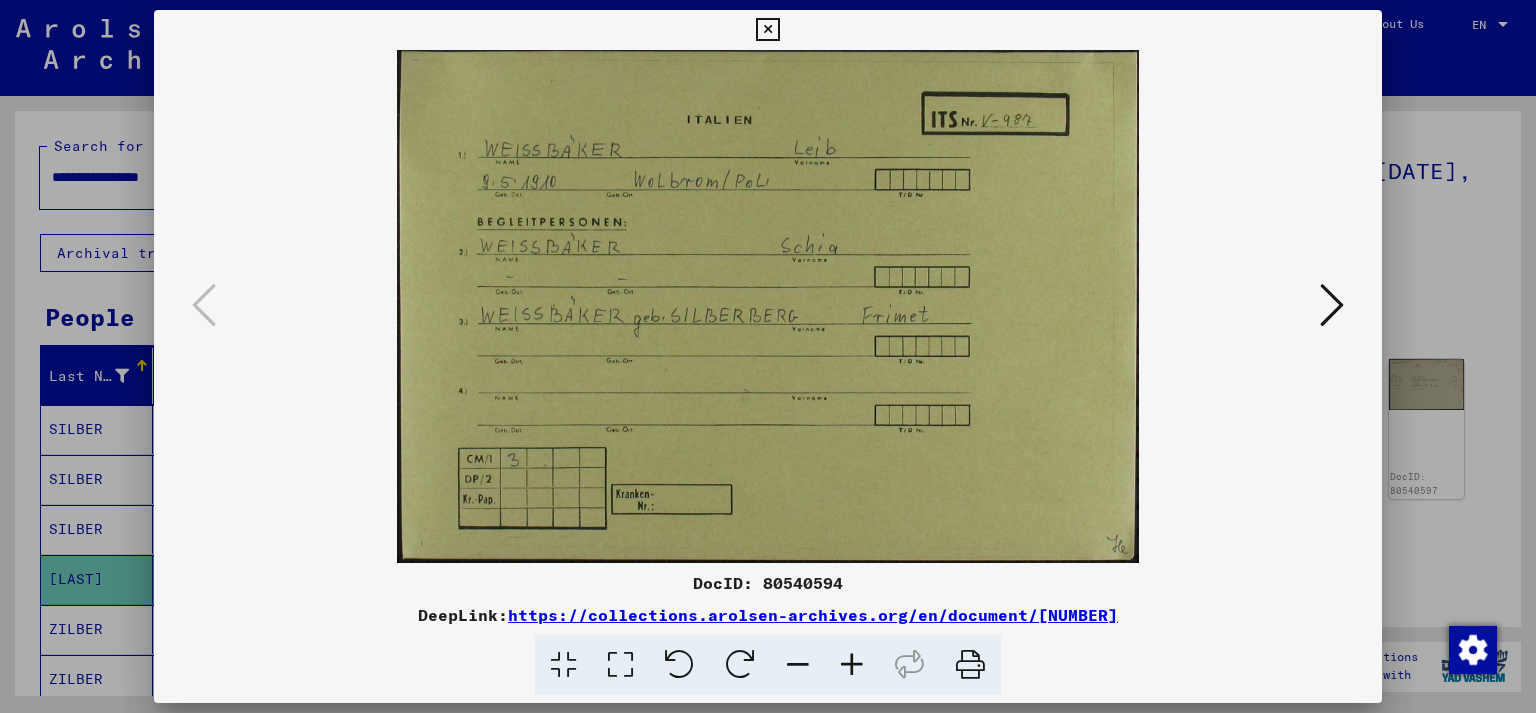 click at bounding box center (767, 30) 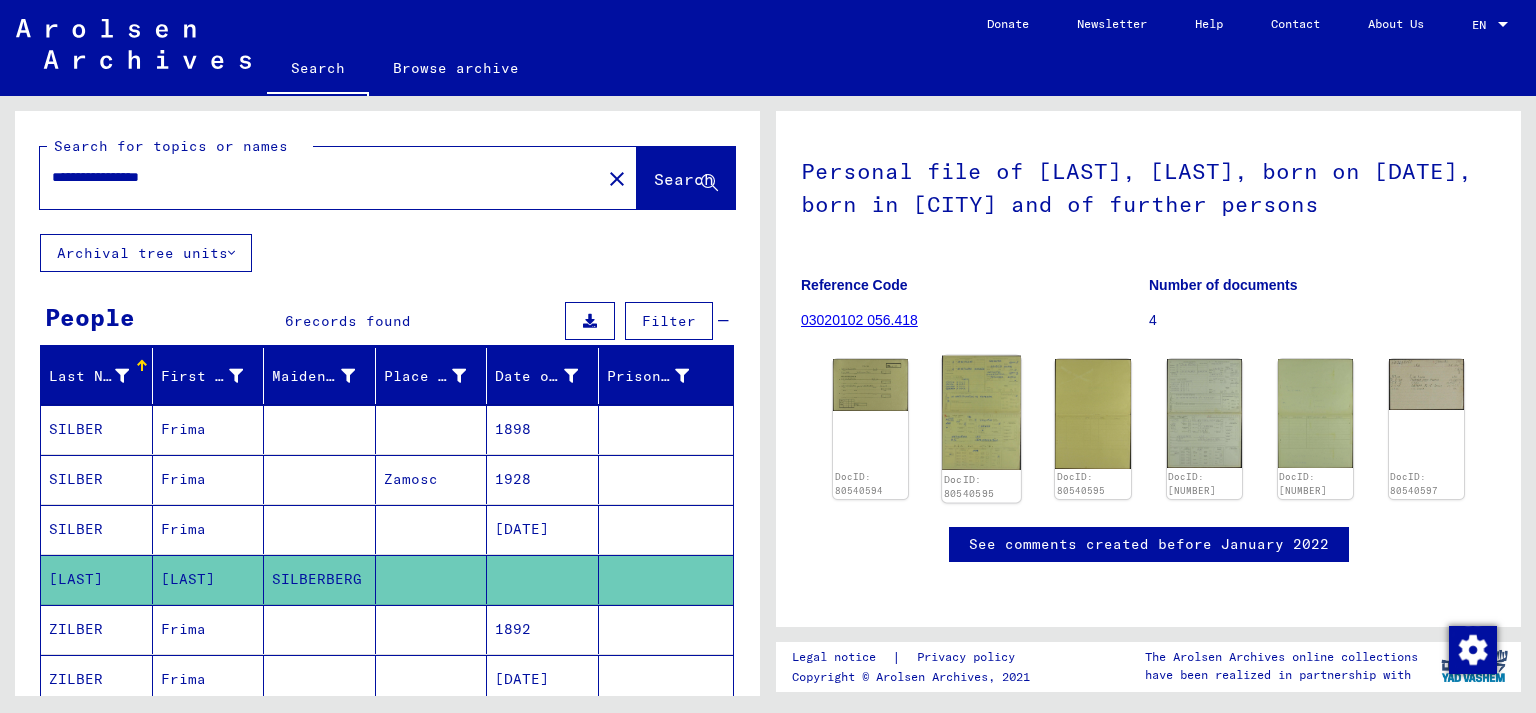 click 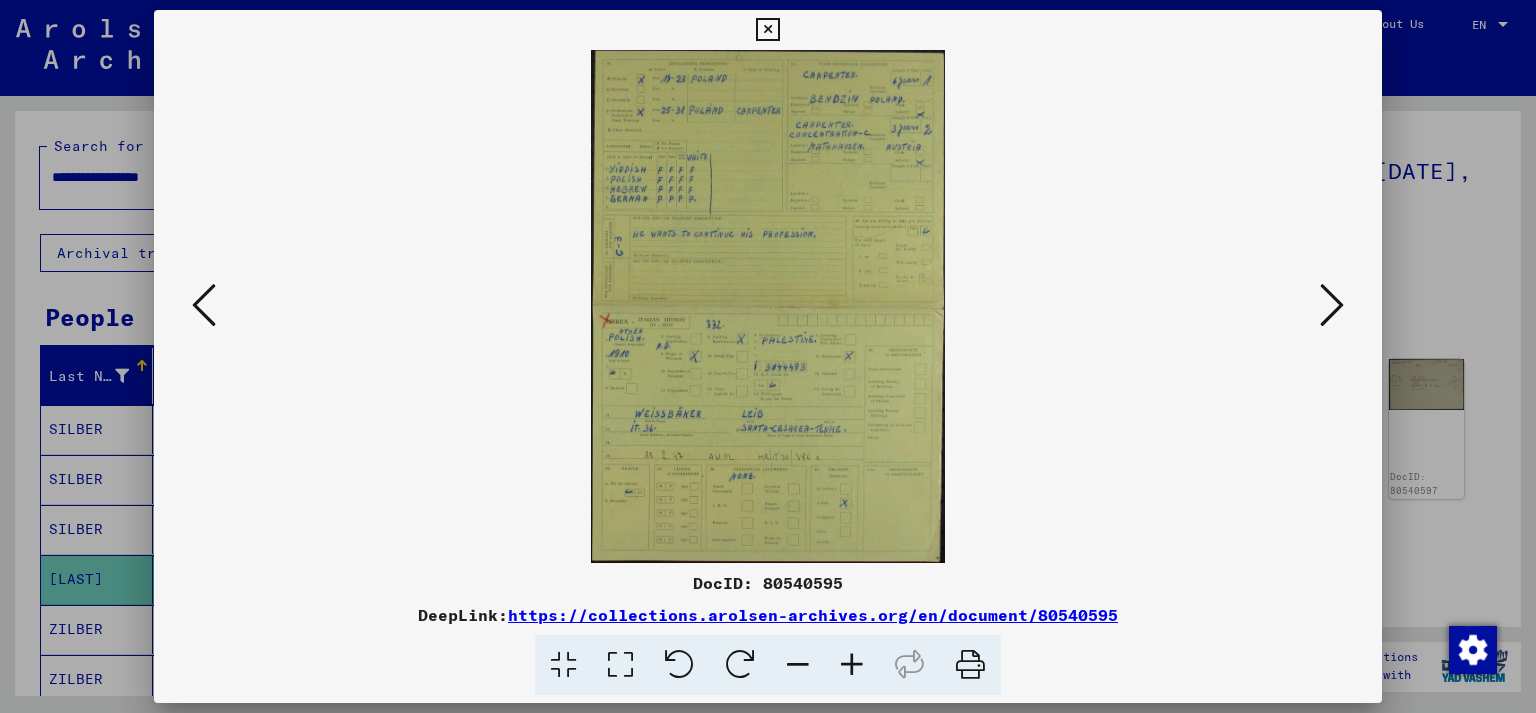 click at bounding box center [852, 665] 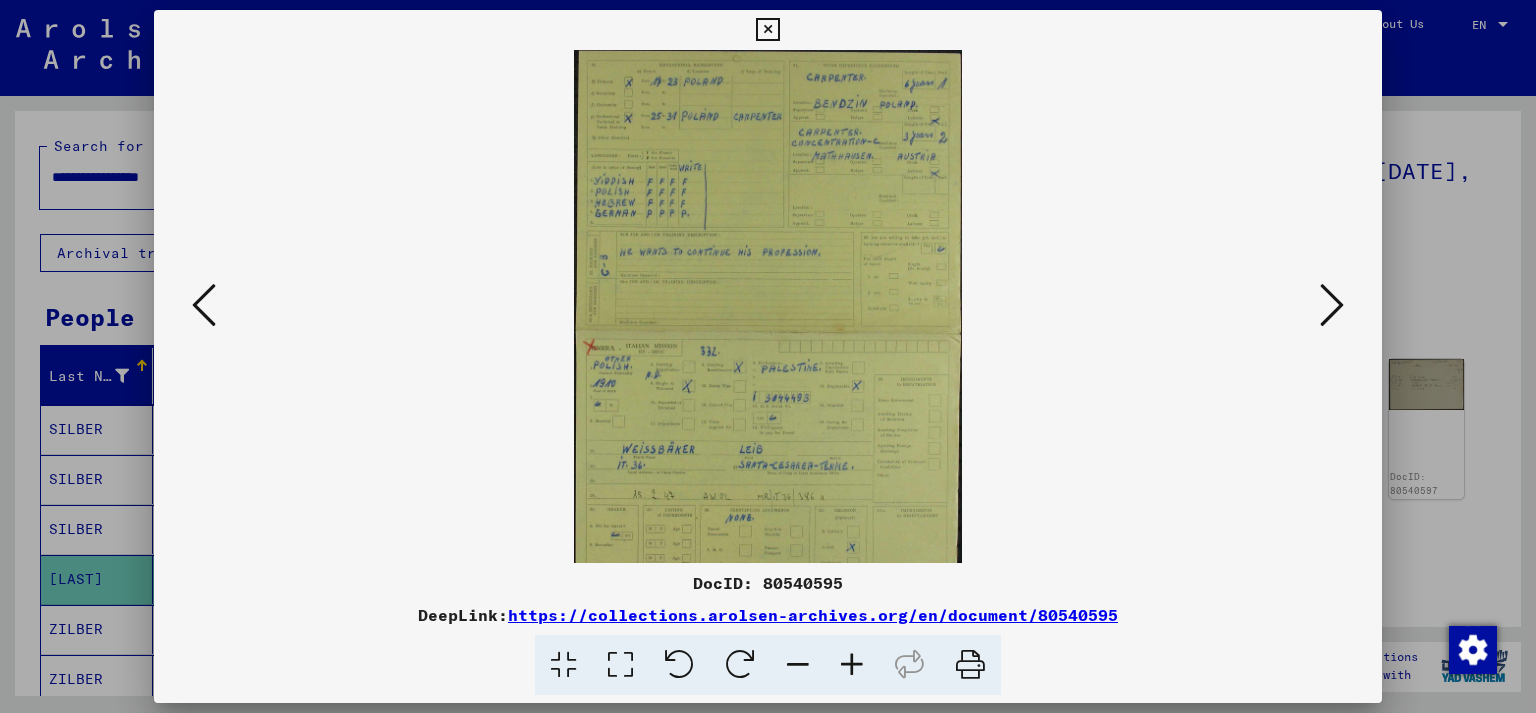 click at bounding box center [852, 665] 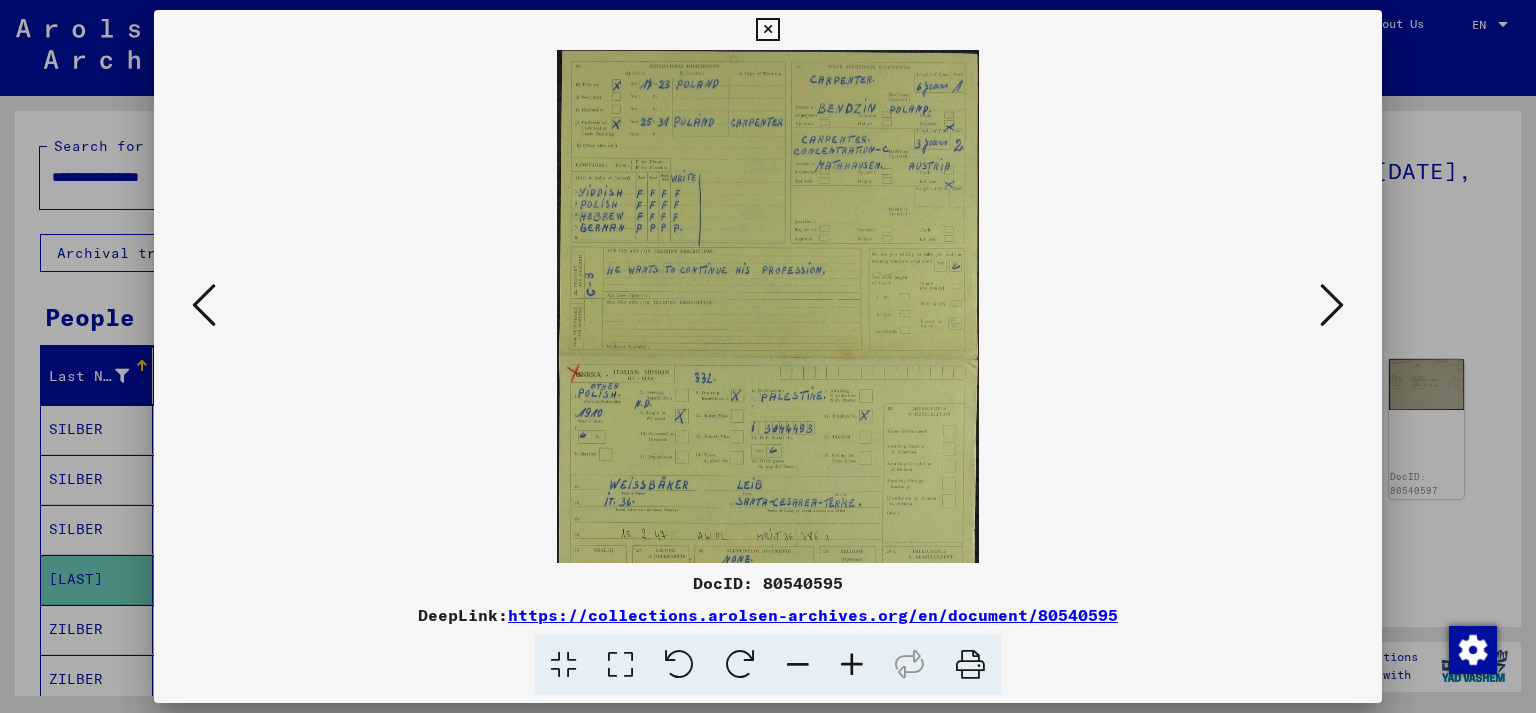 click at bounding box center [852, 665] 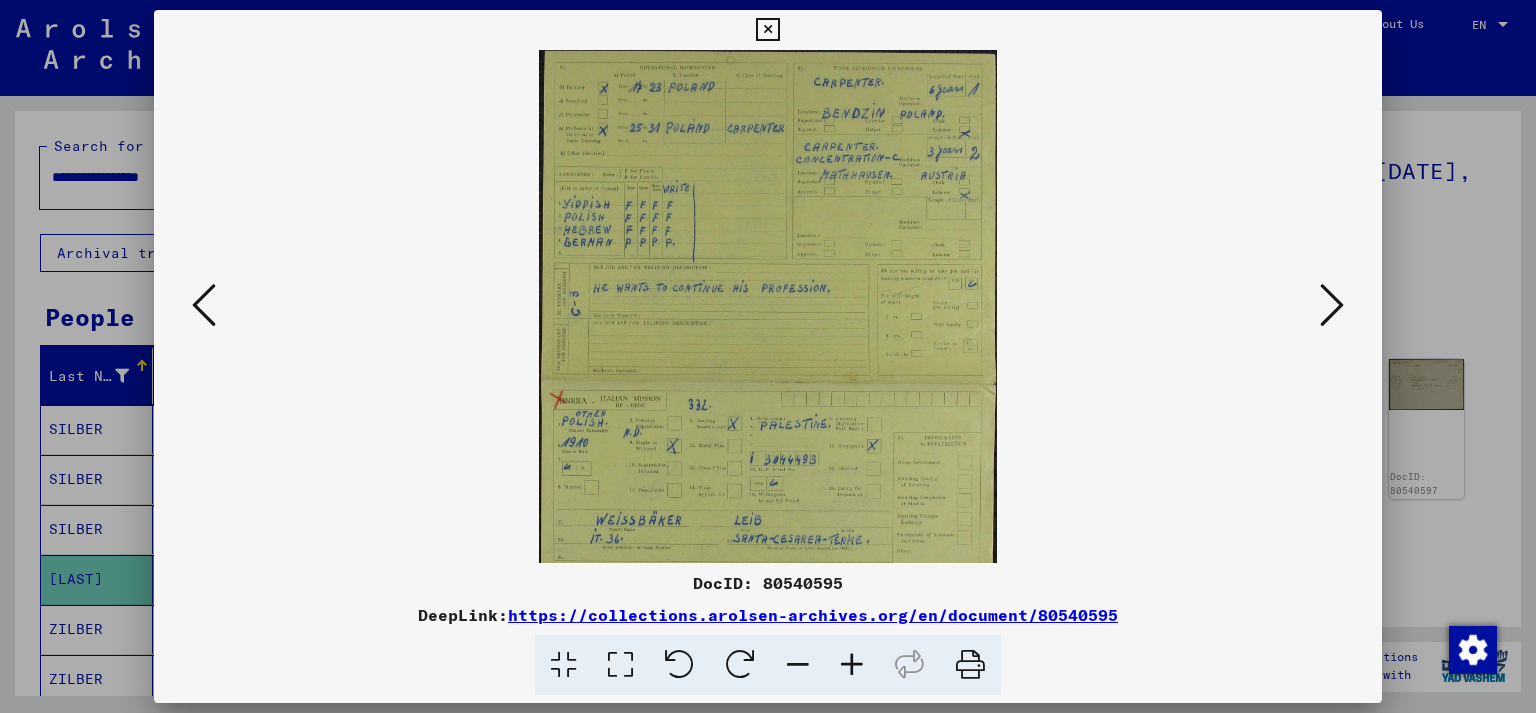 click at bounding box center (852, 665) 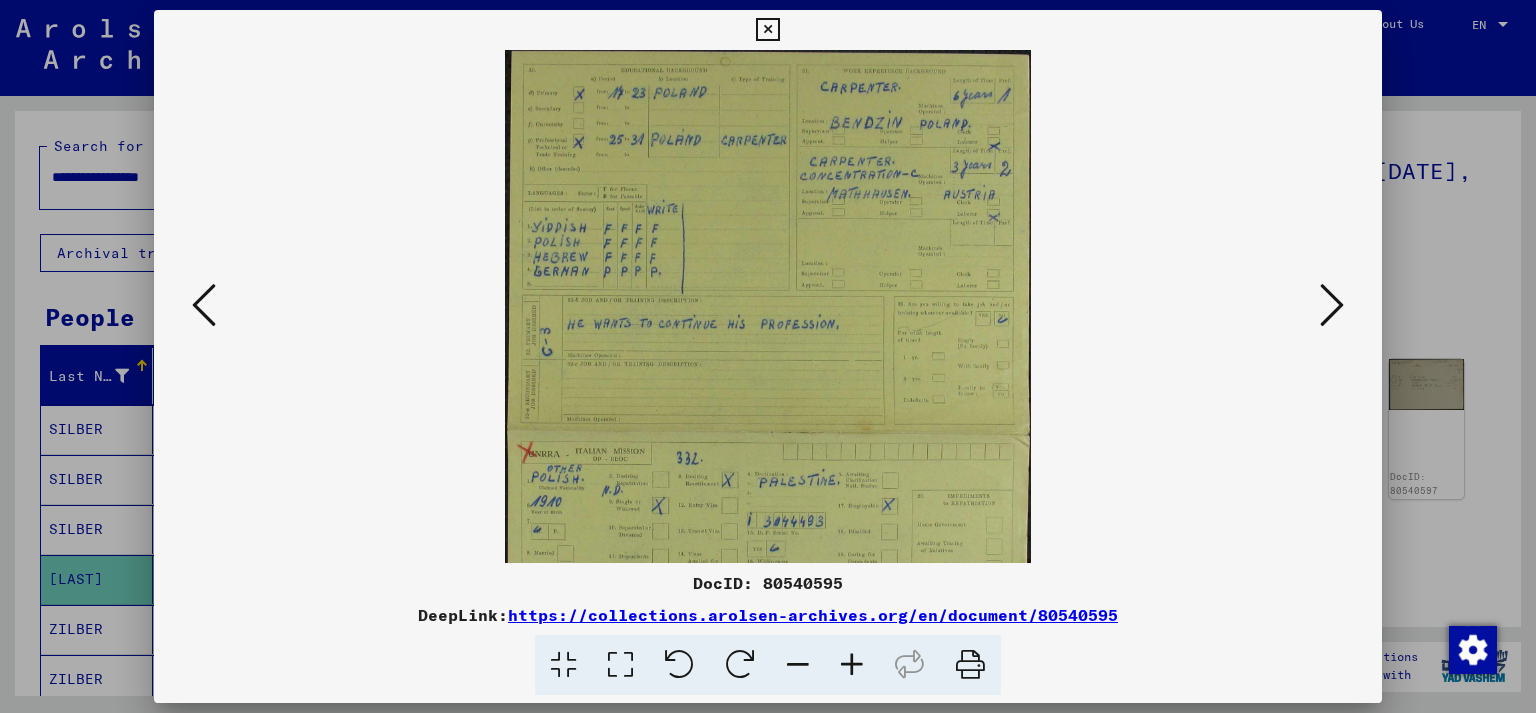 drag, startPoint x: 774, startPoint y: 142, endPoint x: 774, endPoint y: 258, distance: 116 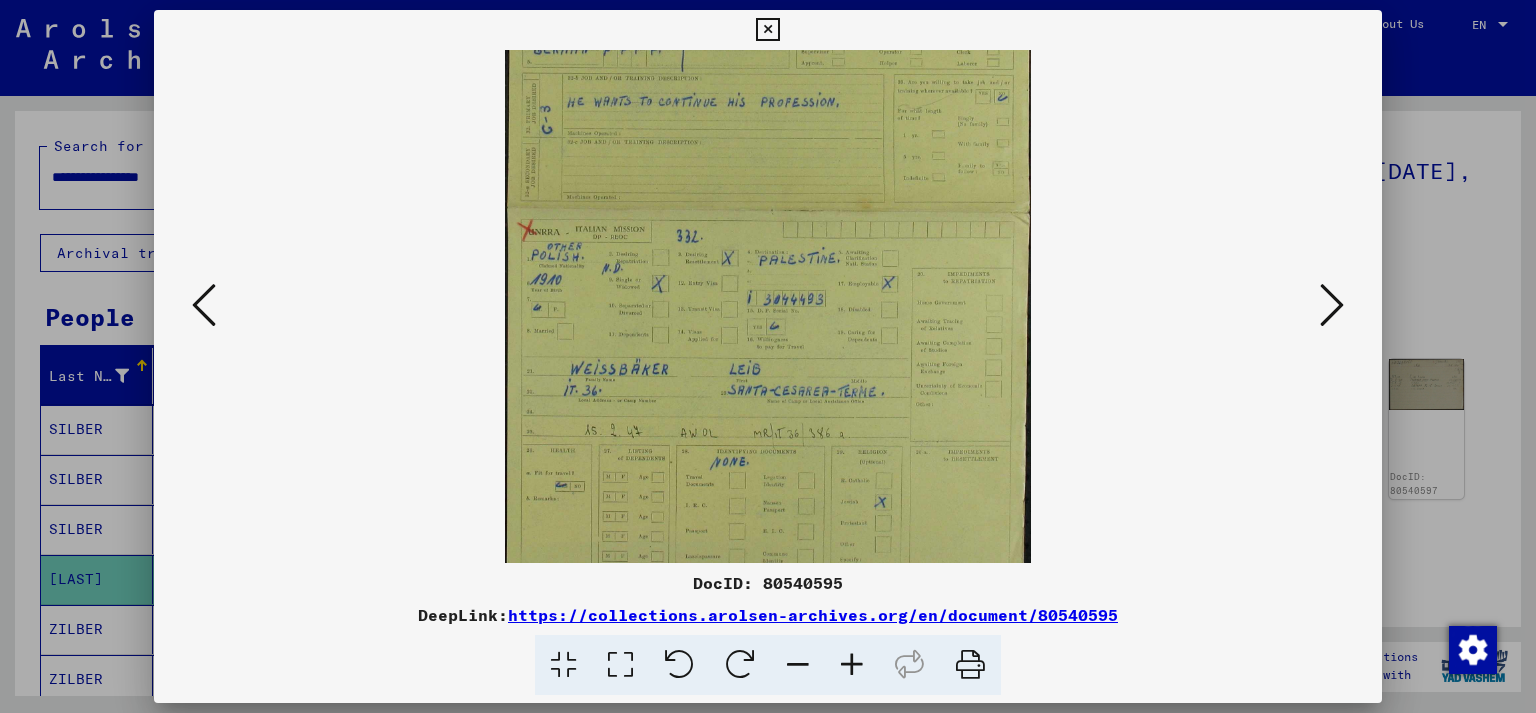 scroll, scrollTop: 227, scrollLeft: 0, axis: vertical 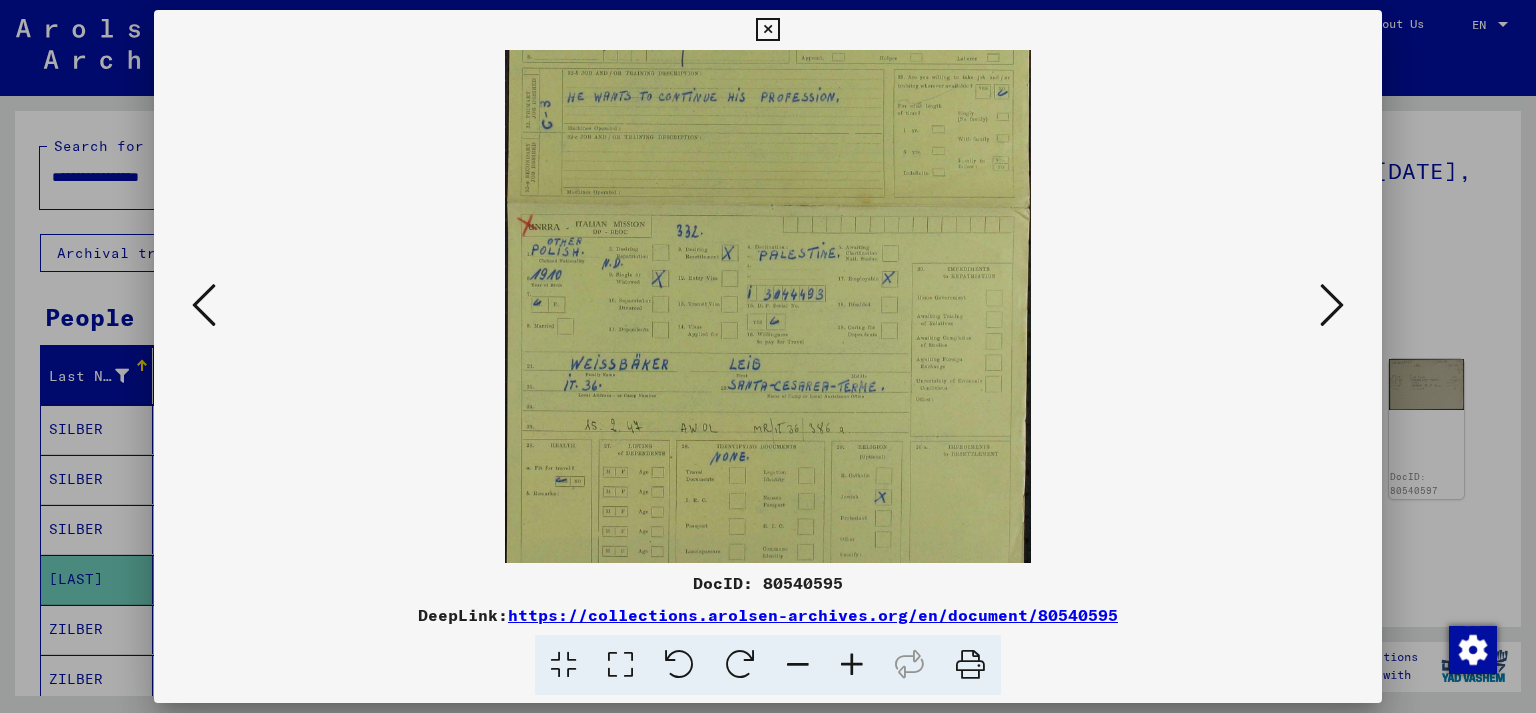 drag, startPoint x: 833, startPoint y: 314, endPoint x: 860, endPoint y: 87, distance: 228.60008 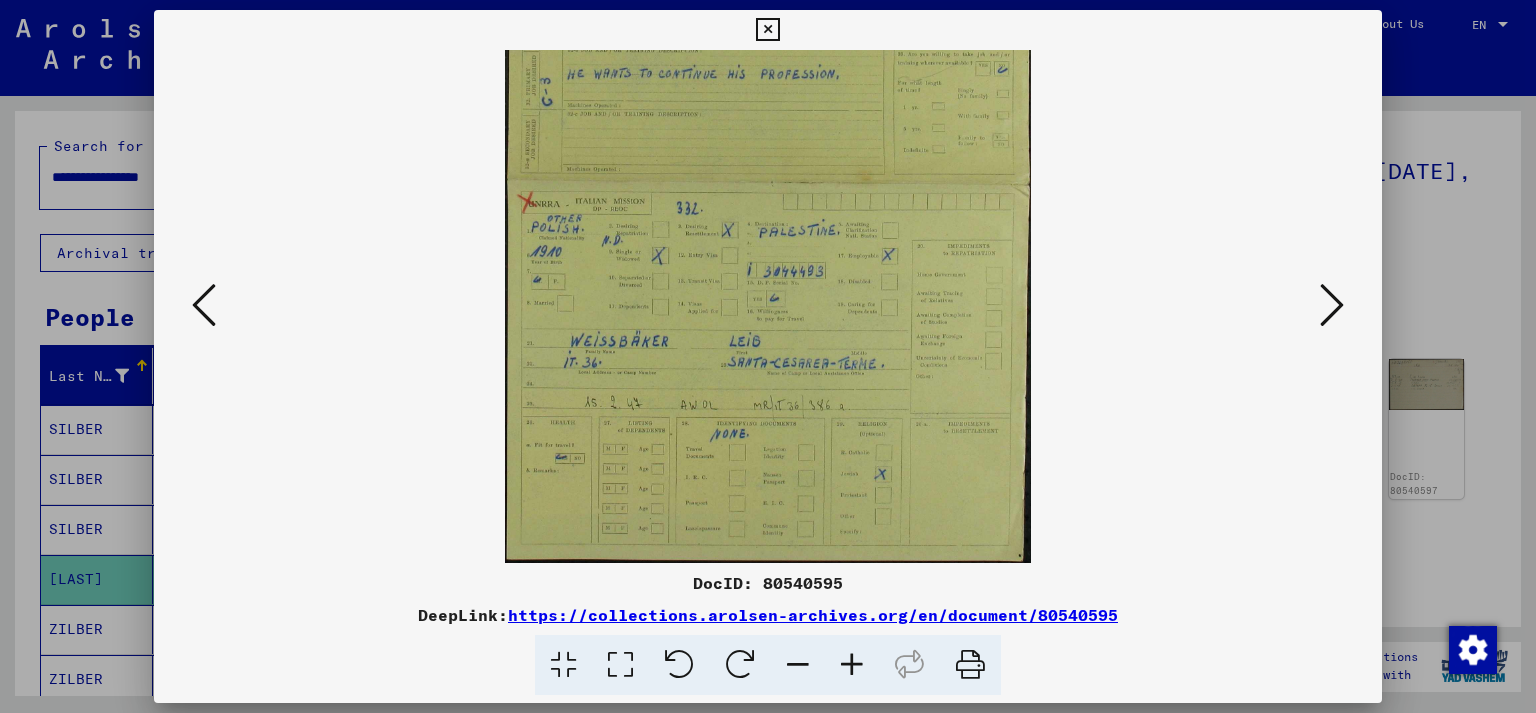 drag, startPoint x: 661, startPoint y: 379, endPoint x: 677, endPoint y: 284, distance: 96.337944 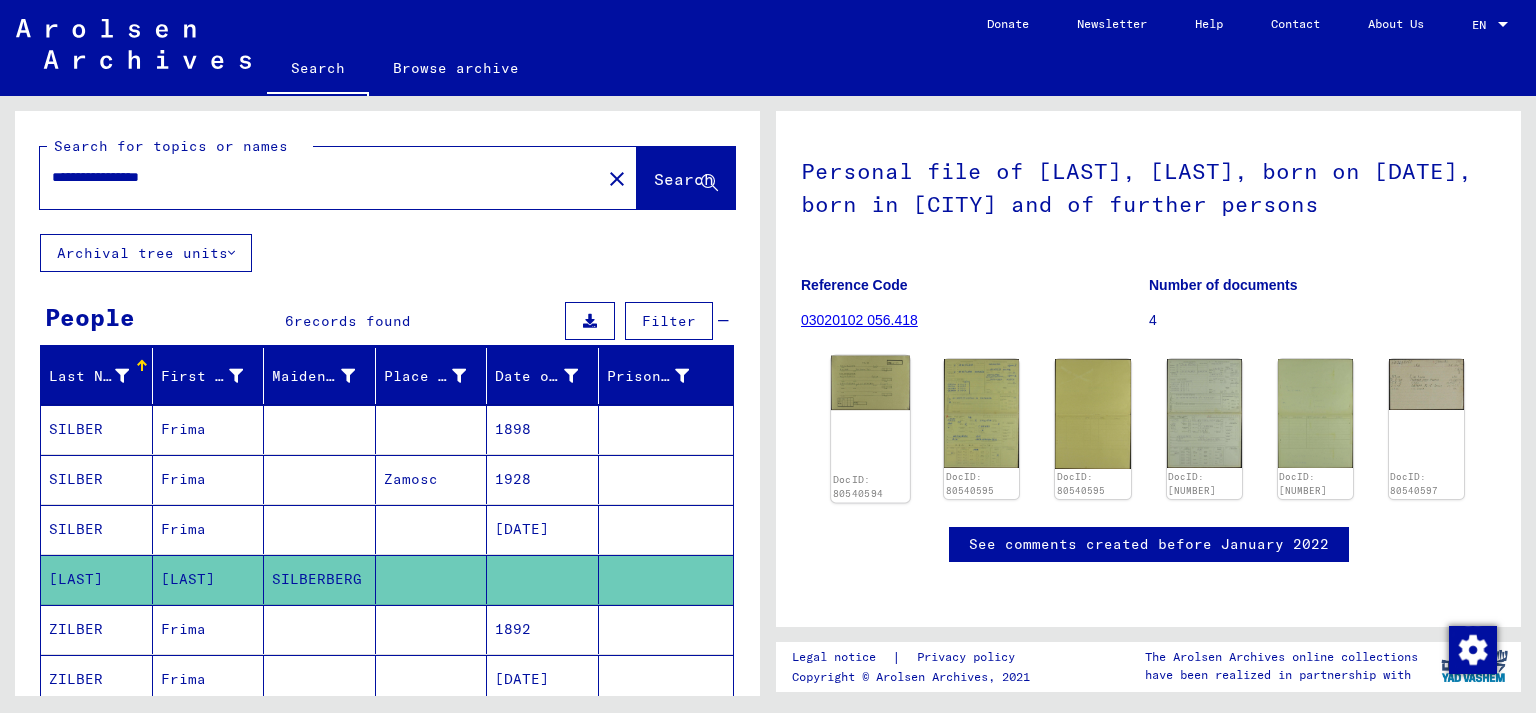 click 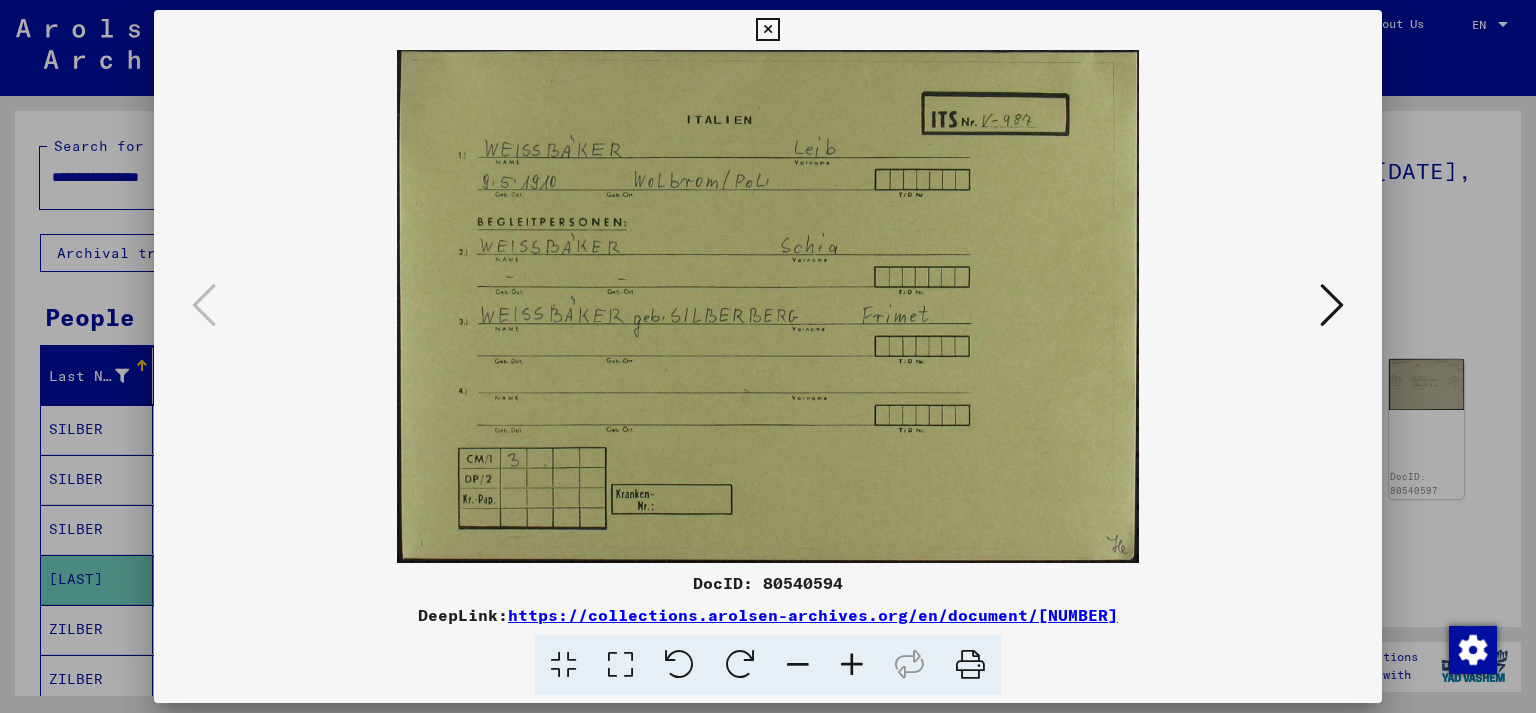 click at bounding box center [767, 30] 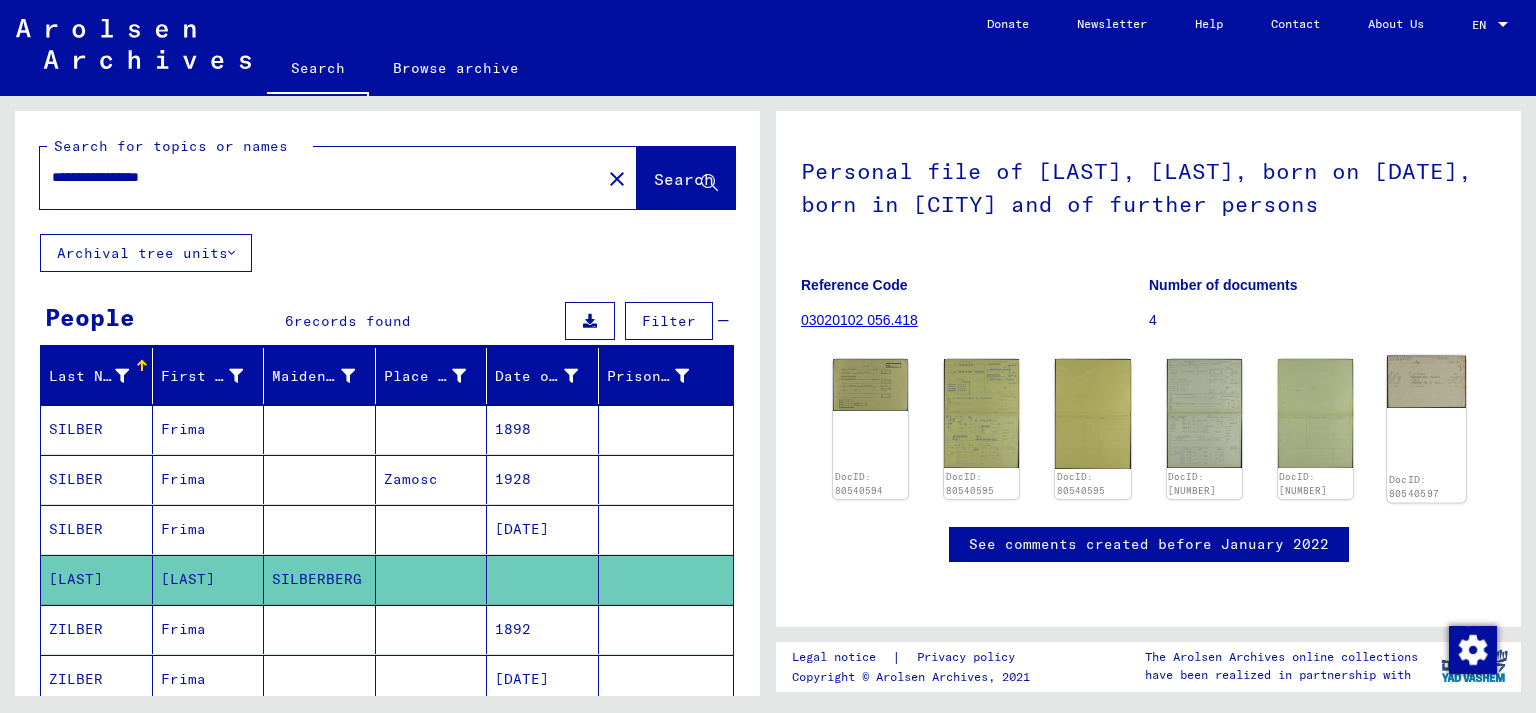 click 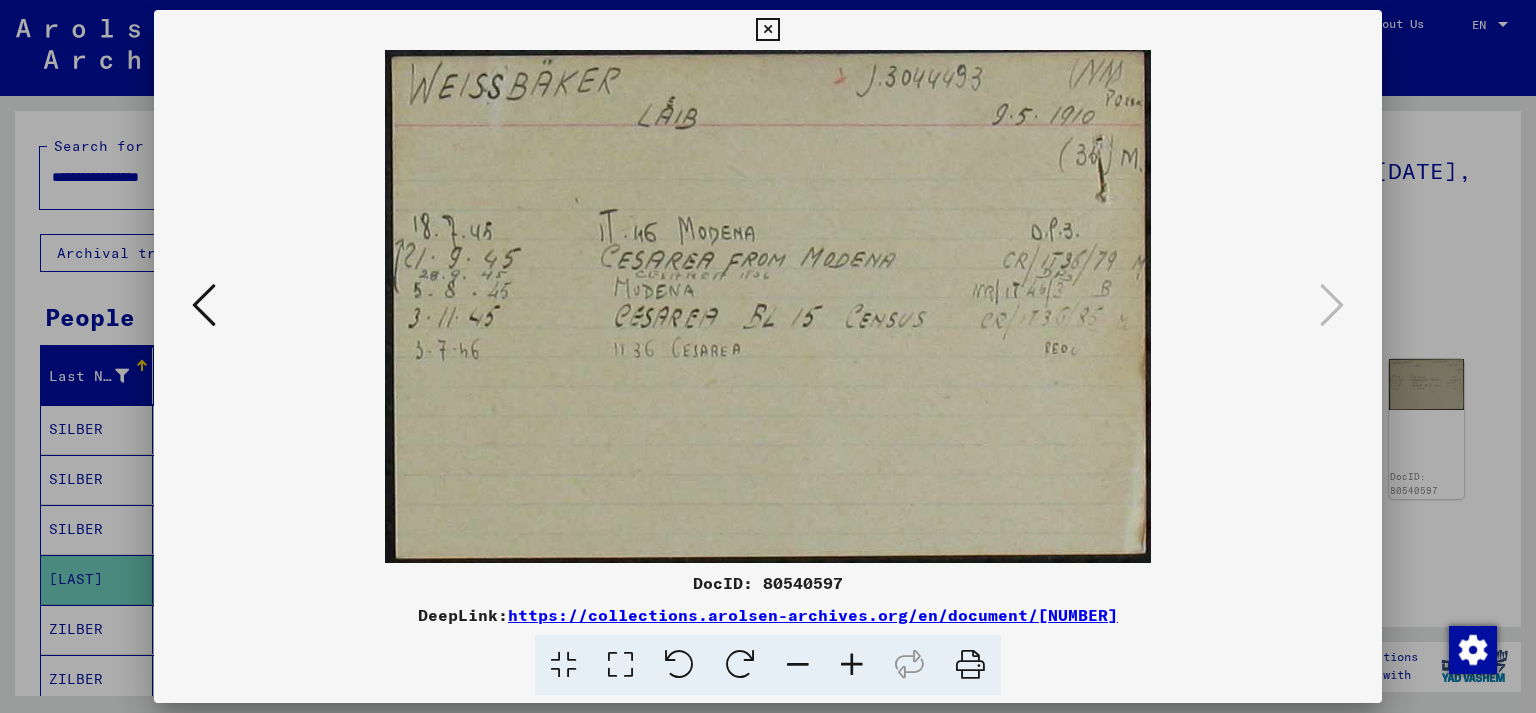 click at bounding box center (767, 30) 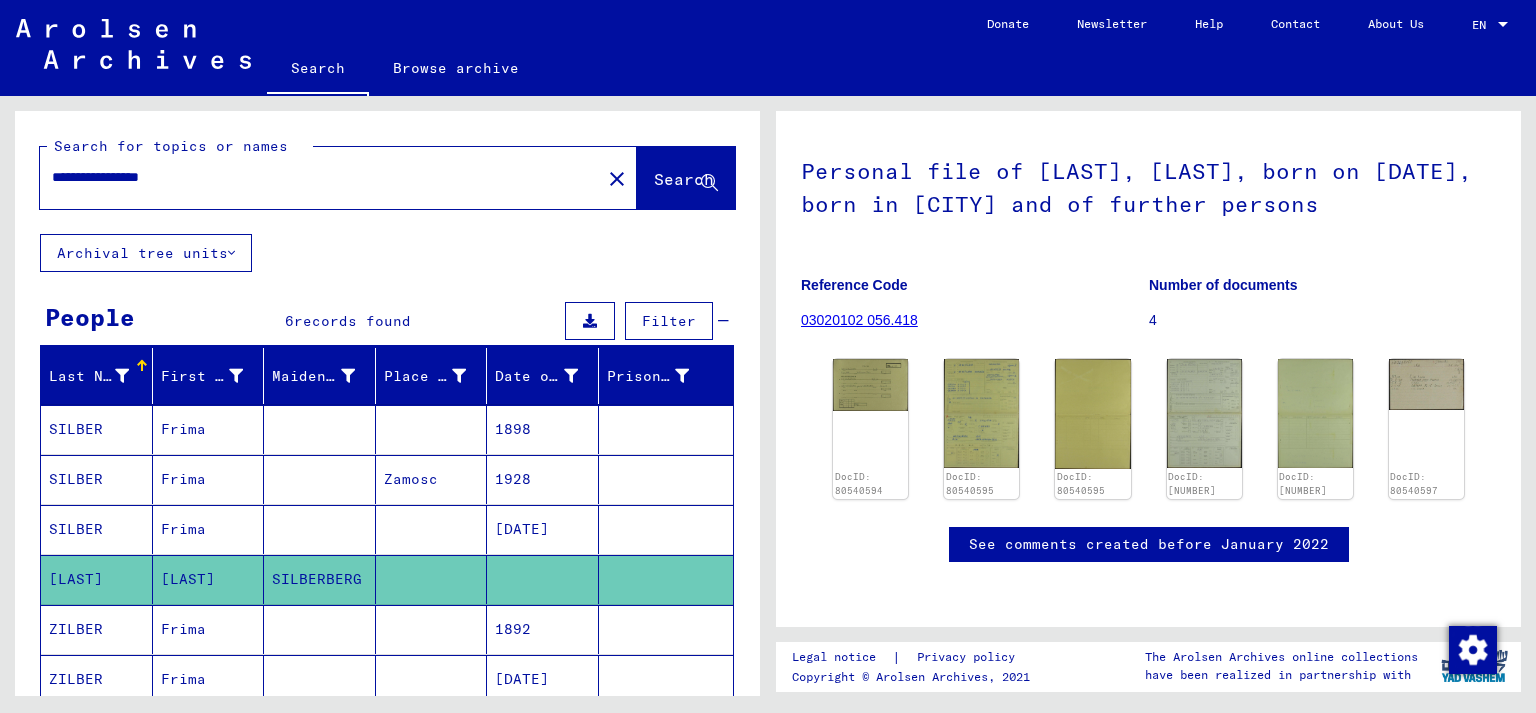 click on "**********" at bounding box center (320, 177) 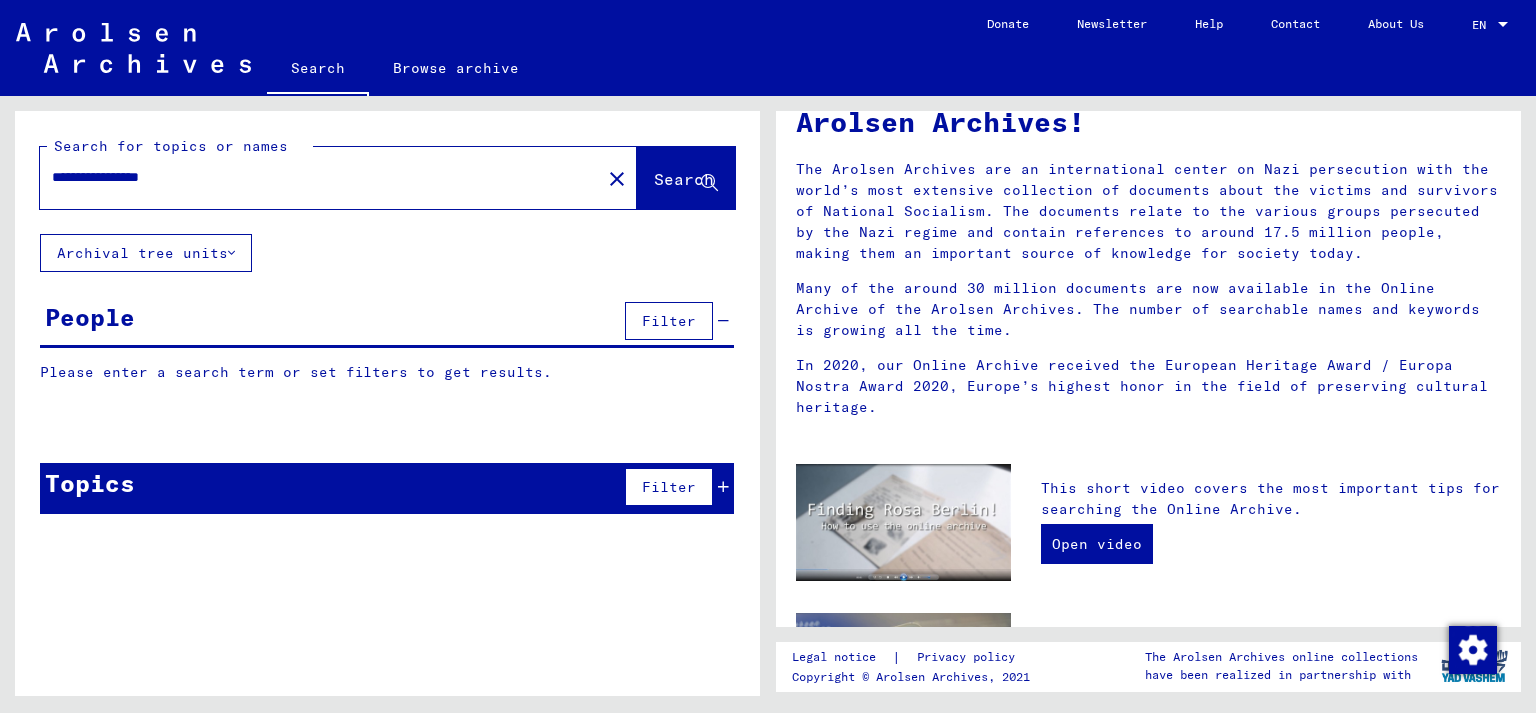 scroll, scrollTop: 0, scrollLeft: 0, axis: both 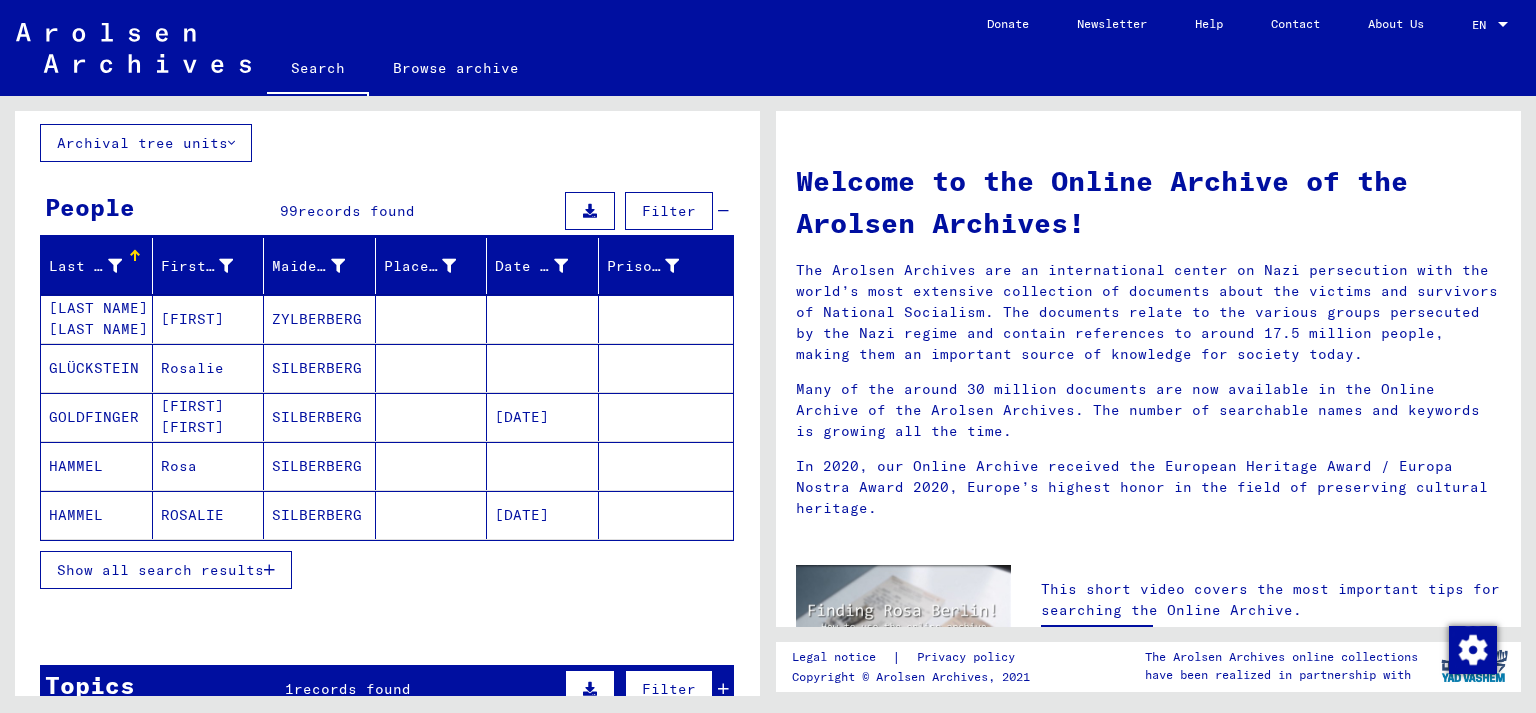 click at bounding box center [269, 570] 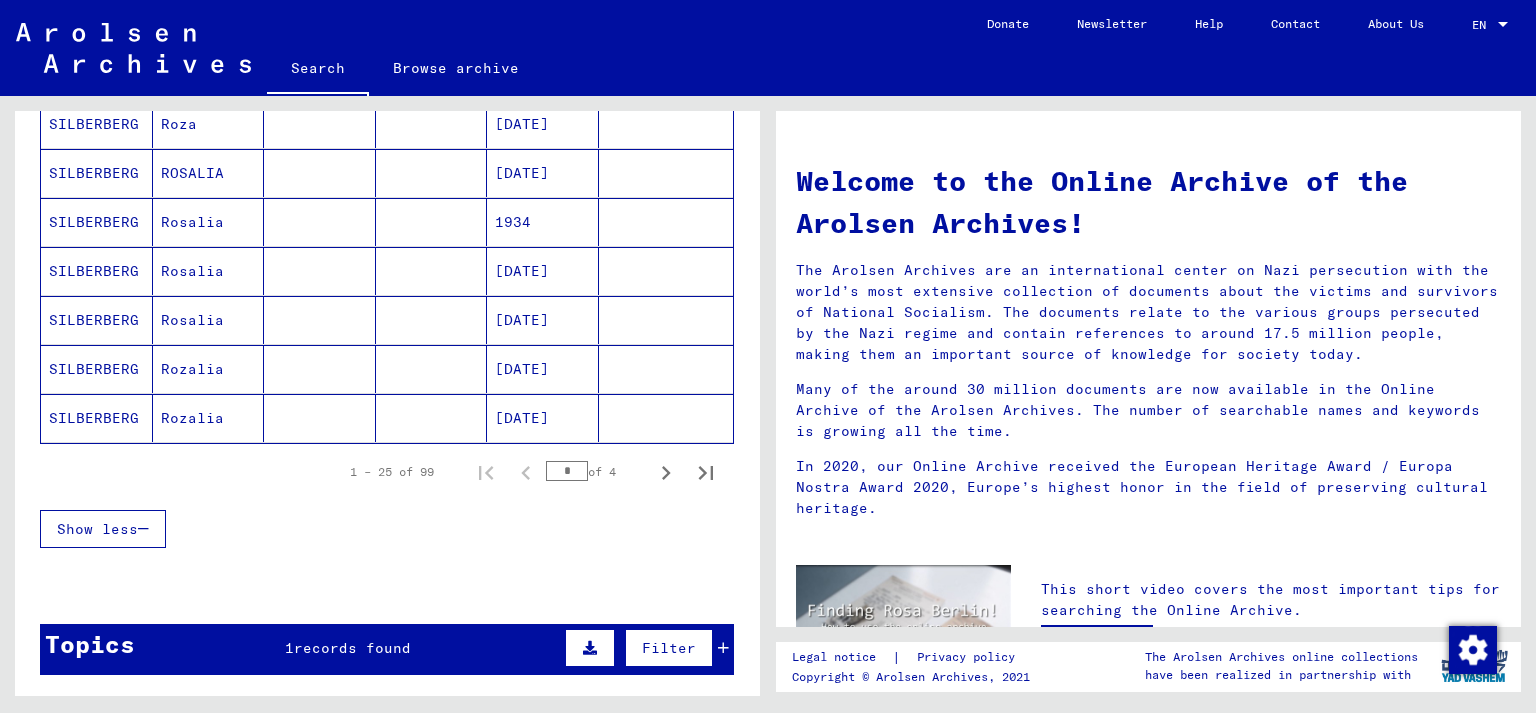 scroll, scrollTop: 1214, scrollLeft: 0, axis: vertical 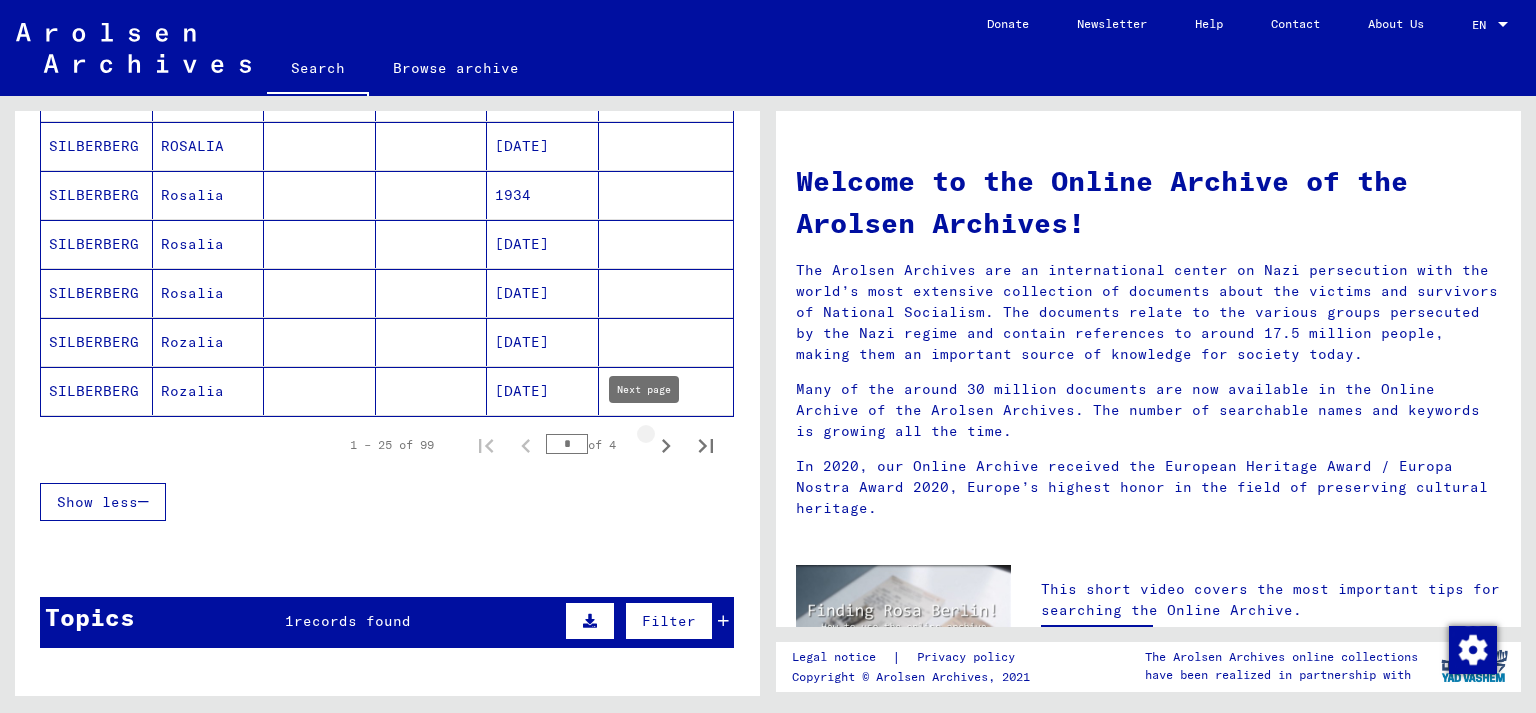click 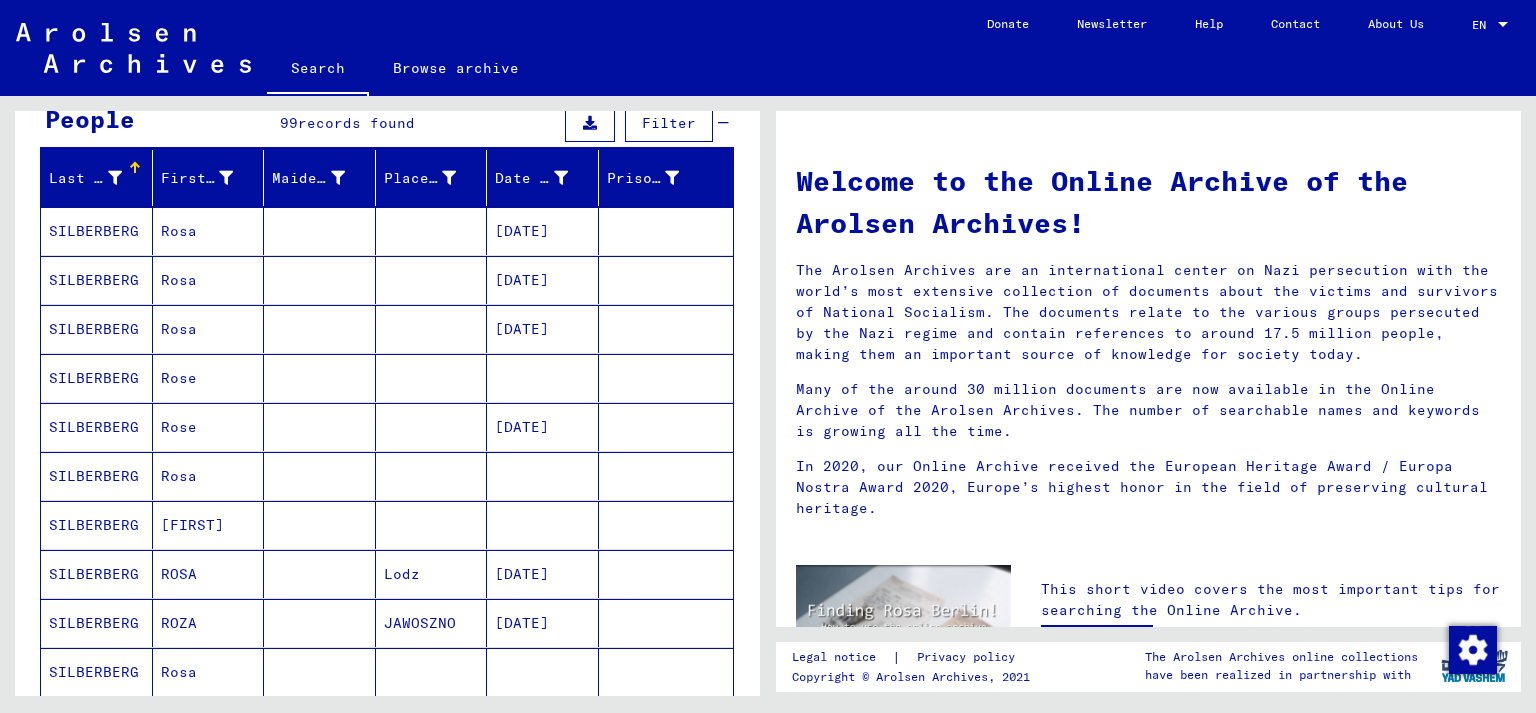 scroll, scrollTop: 0, scrollLeft: 0, axis: both 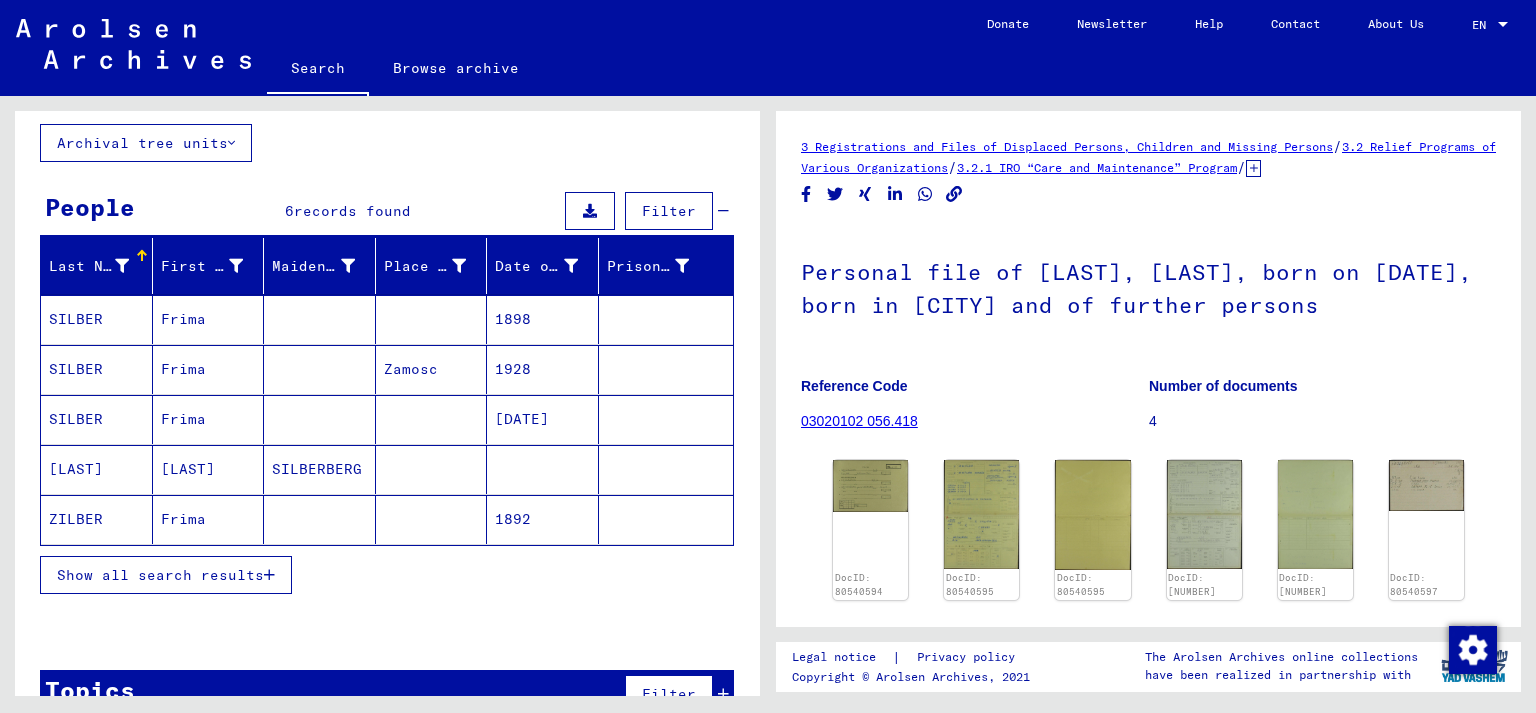 click on "Show all search results" at bounding box center (160, 575) 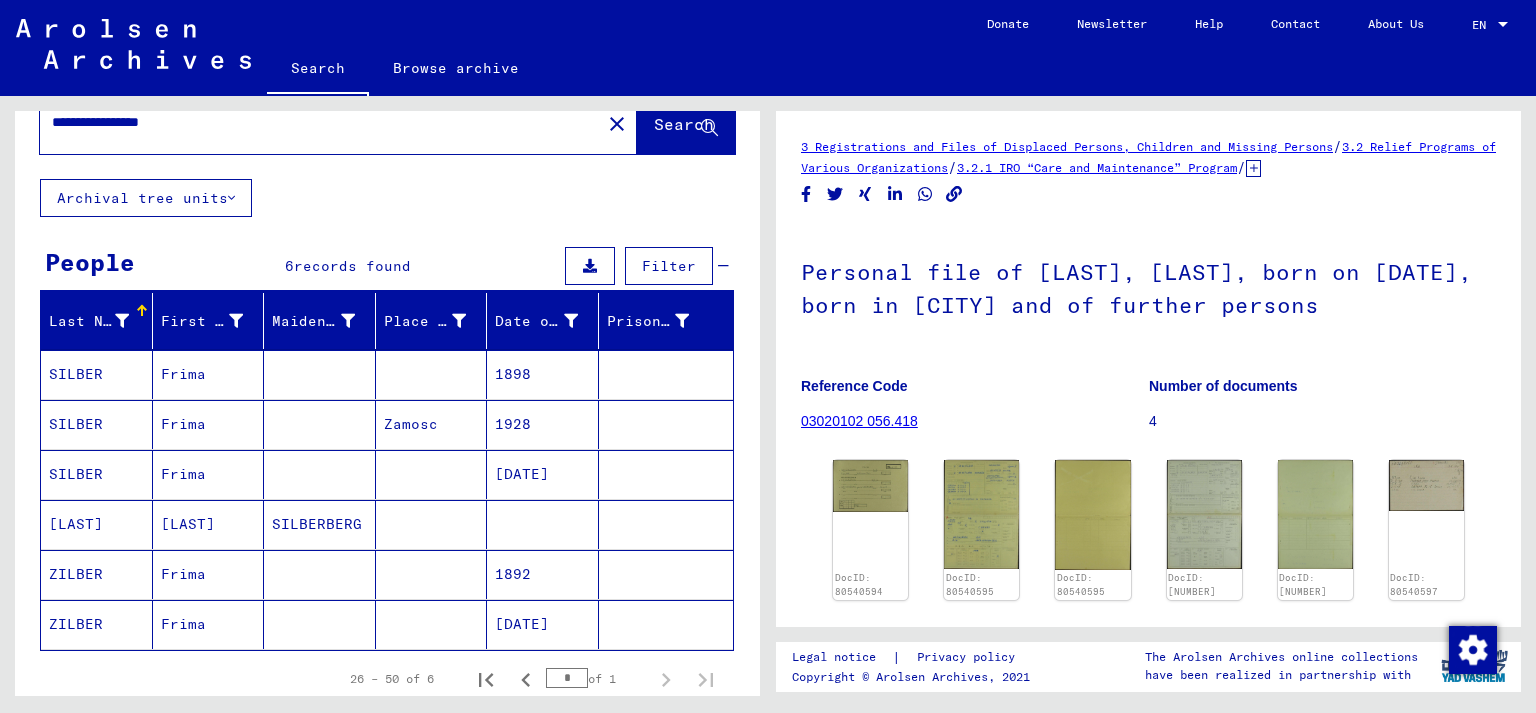 scroll, scrollTop: 0, scrollLeft: 0, axis: both 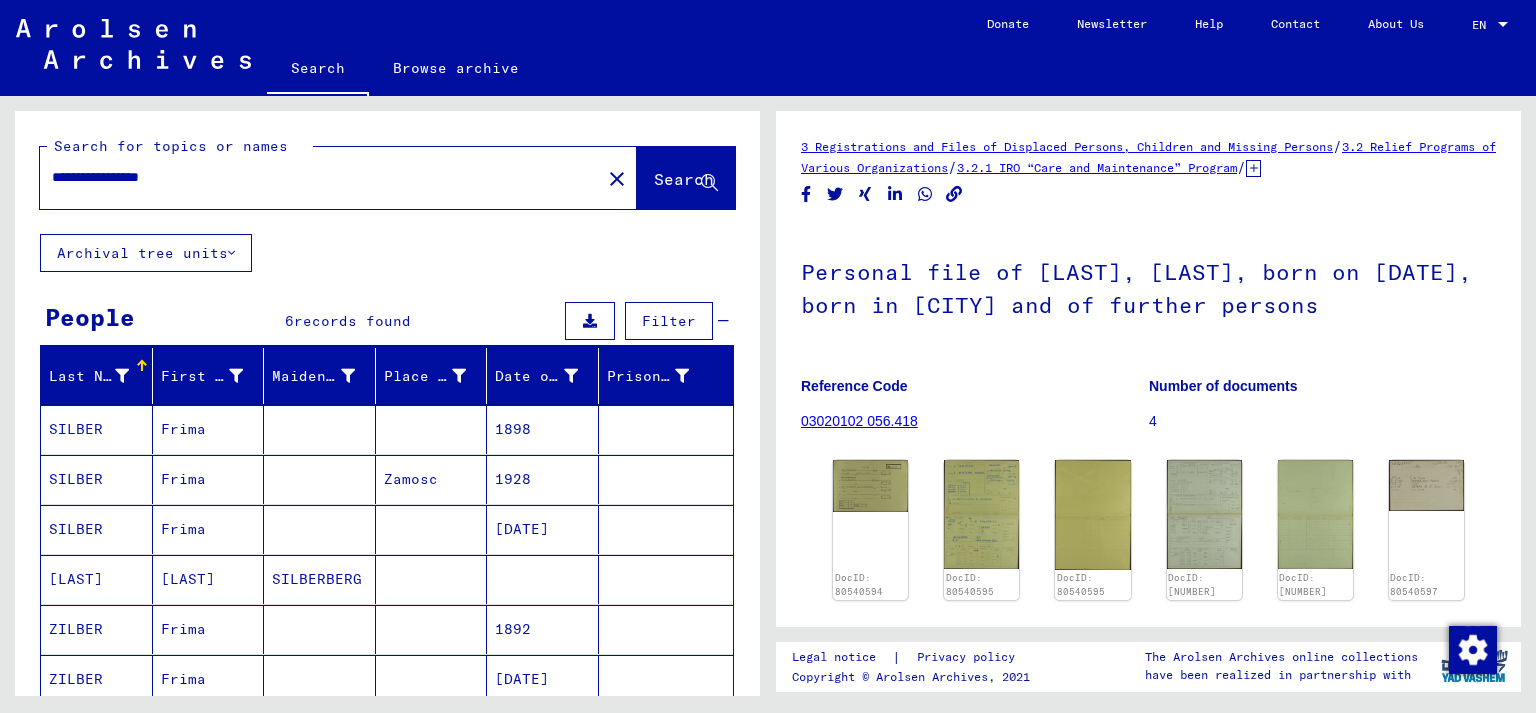click on "**********" at bounding box center [320, 177] 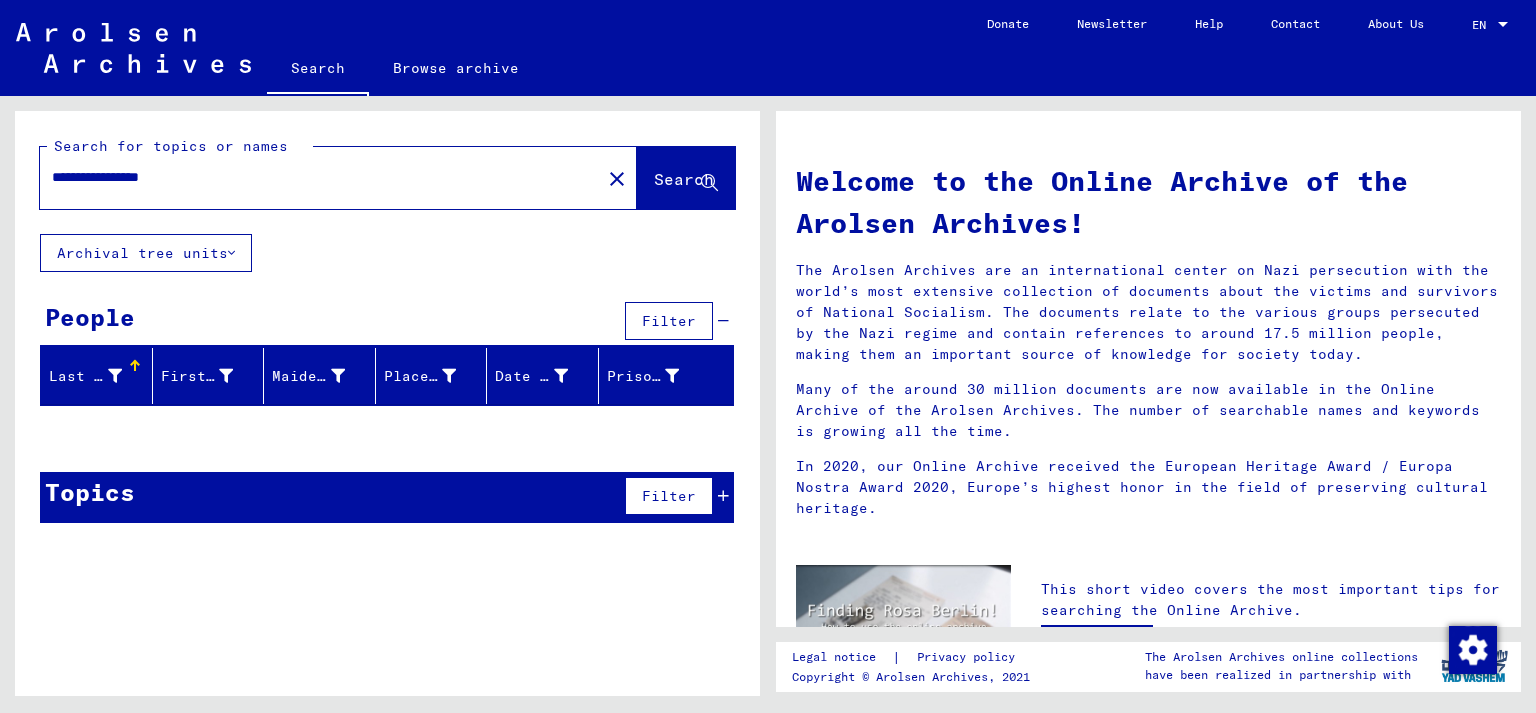 type on "**********" 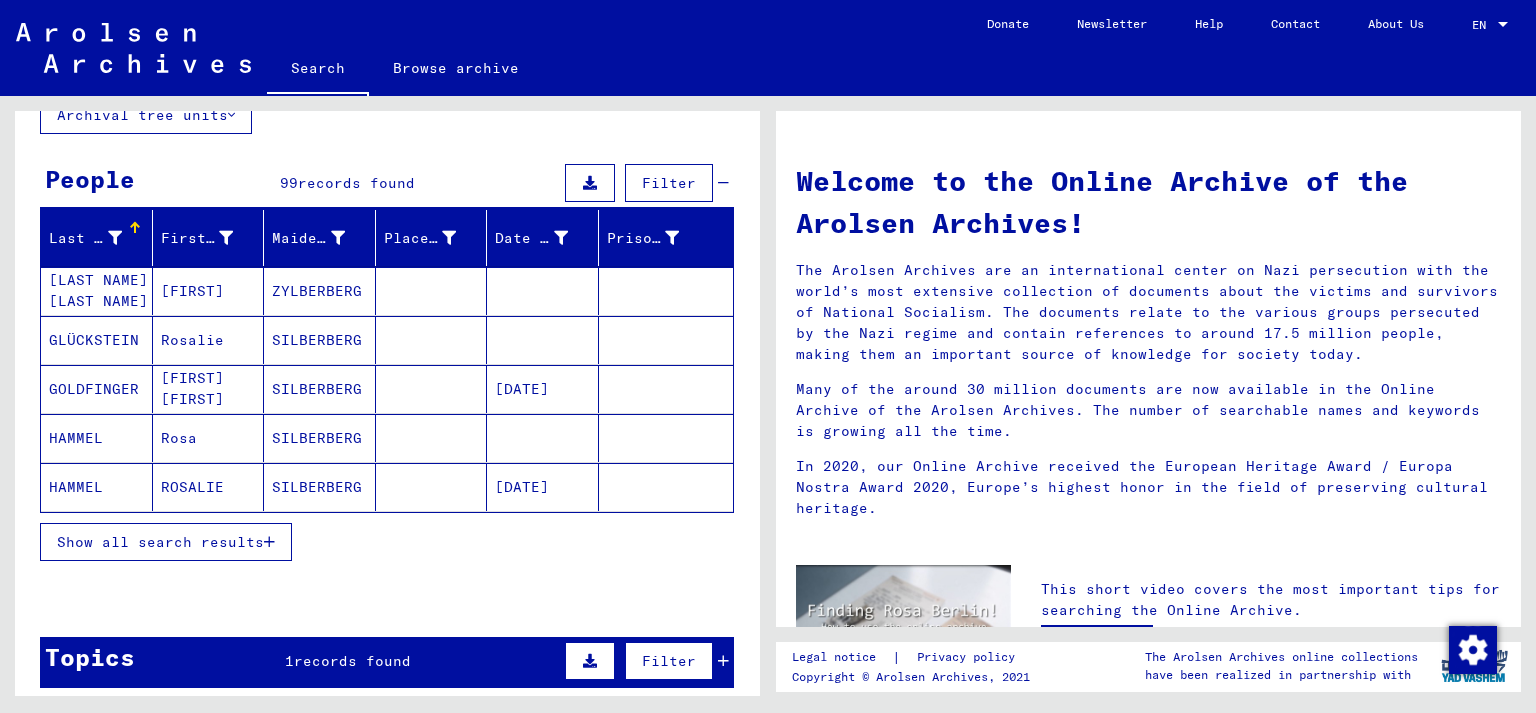 scroll, scrollTop: 221, scrollLeft: 0, axis: vertical 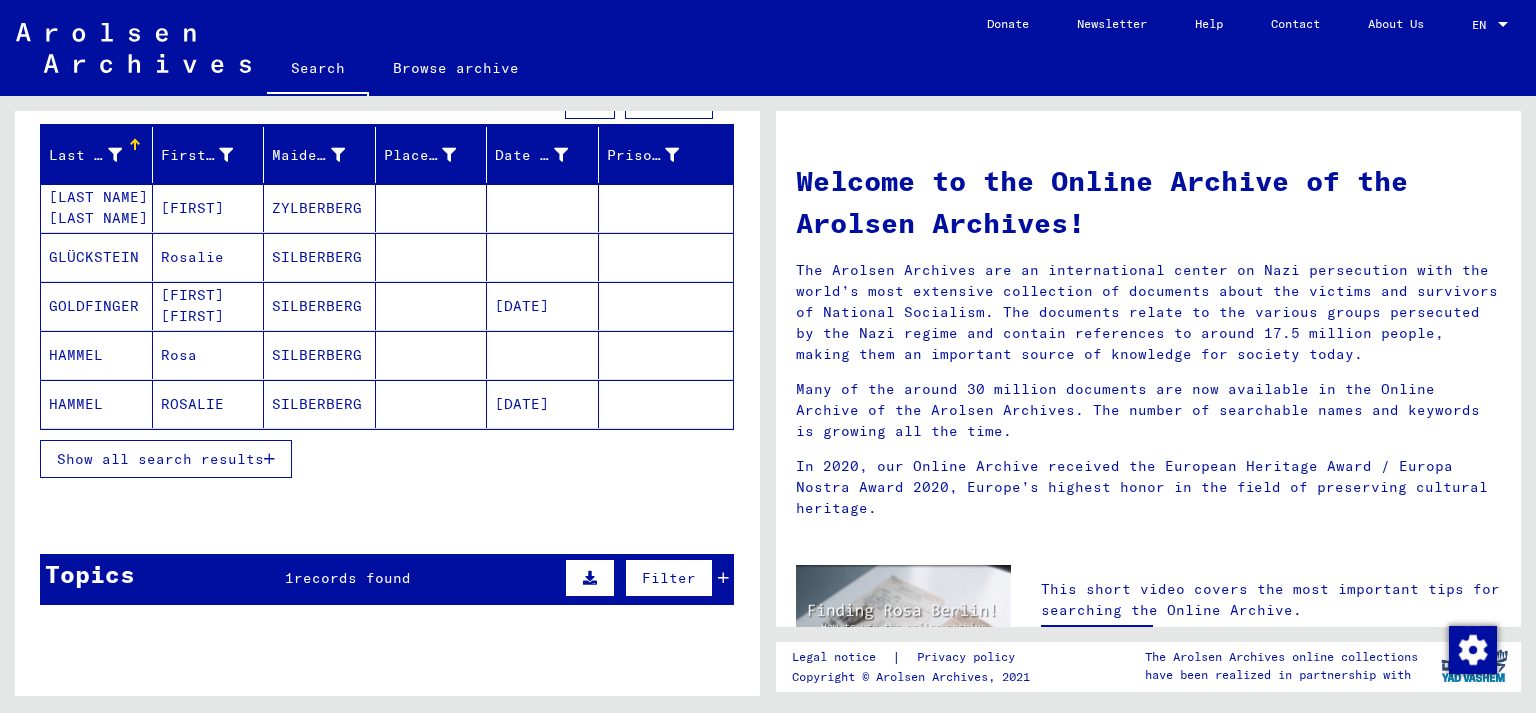 click on "Show all search results" at bounding box center (160, 459) 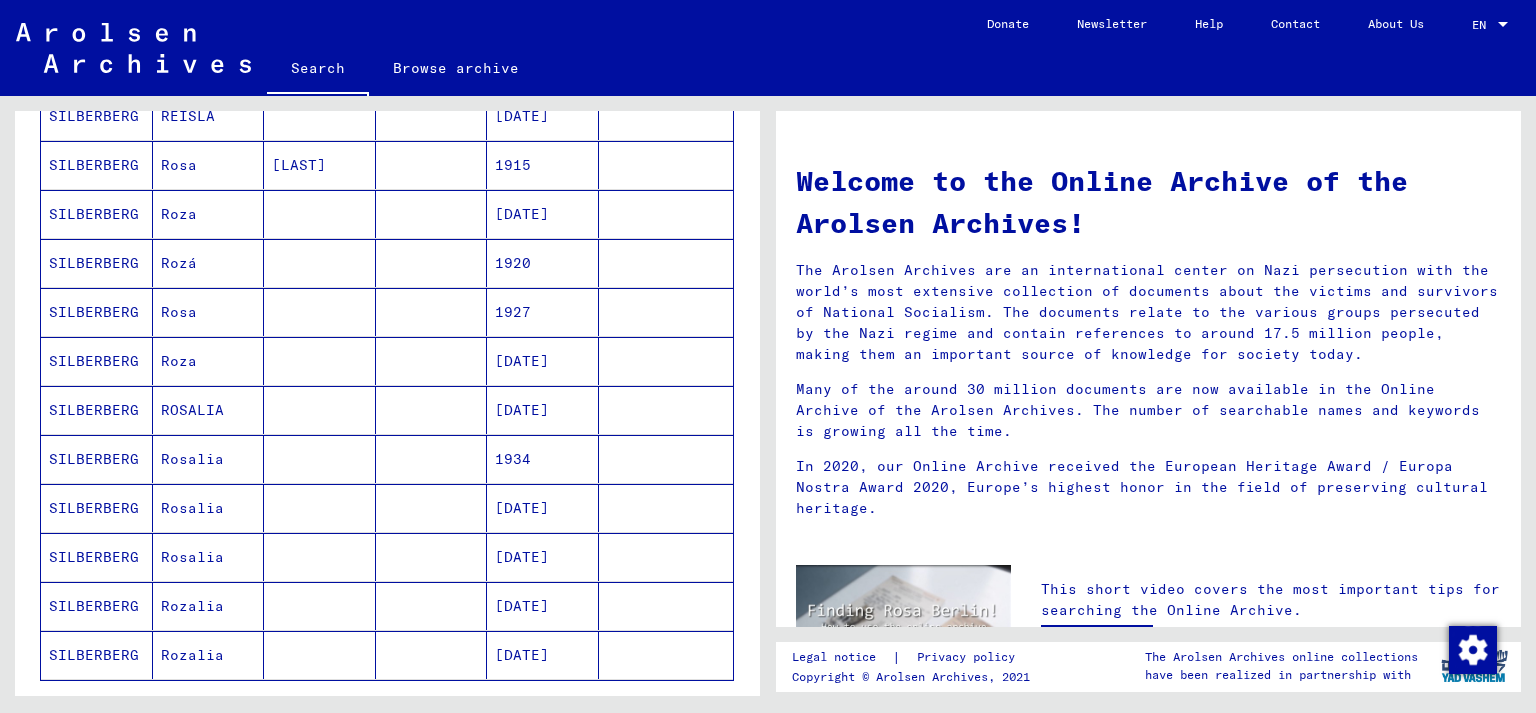scroll, scrollTop: 994, scrollLeft: 0, axis: vertical 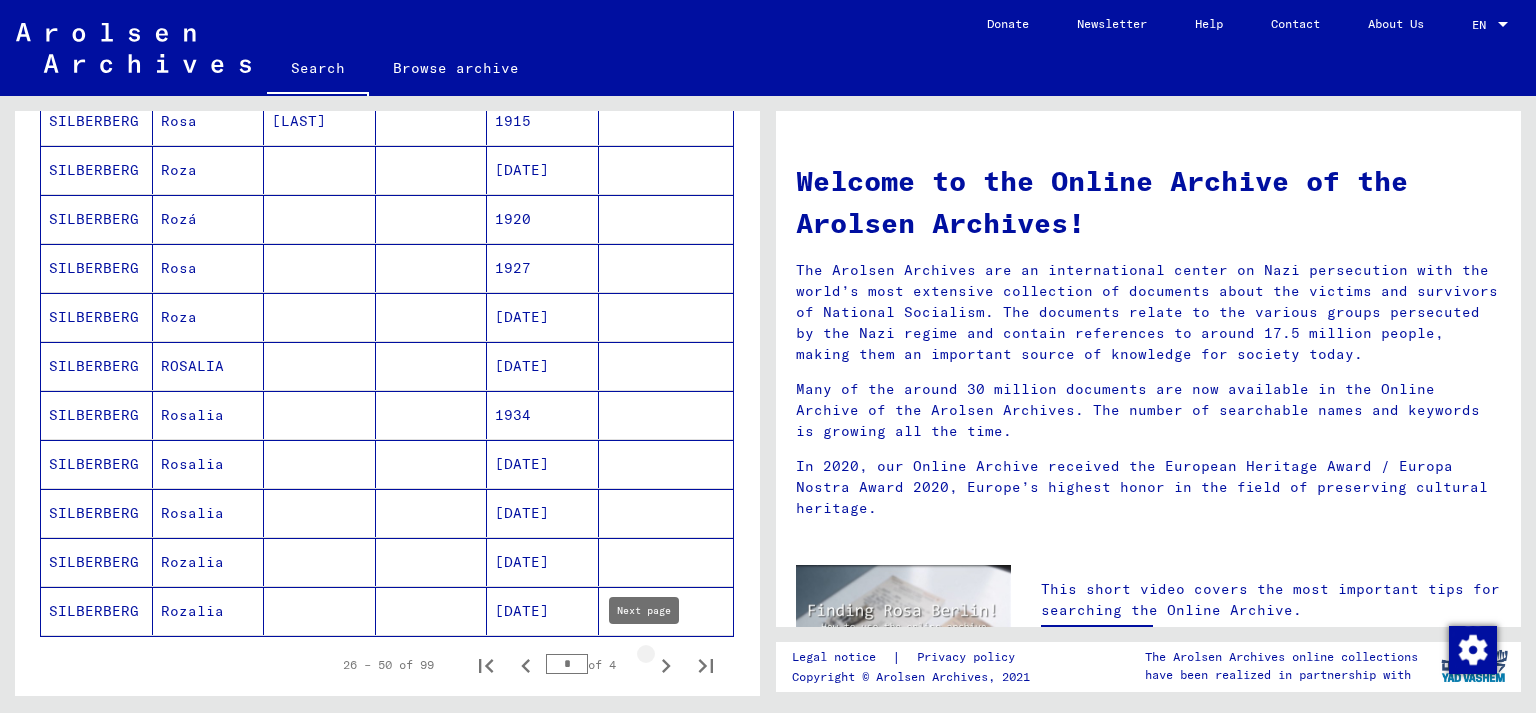click 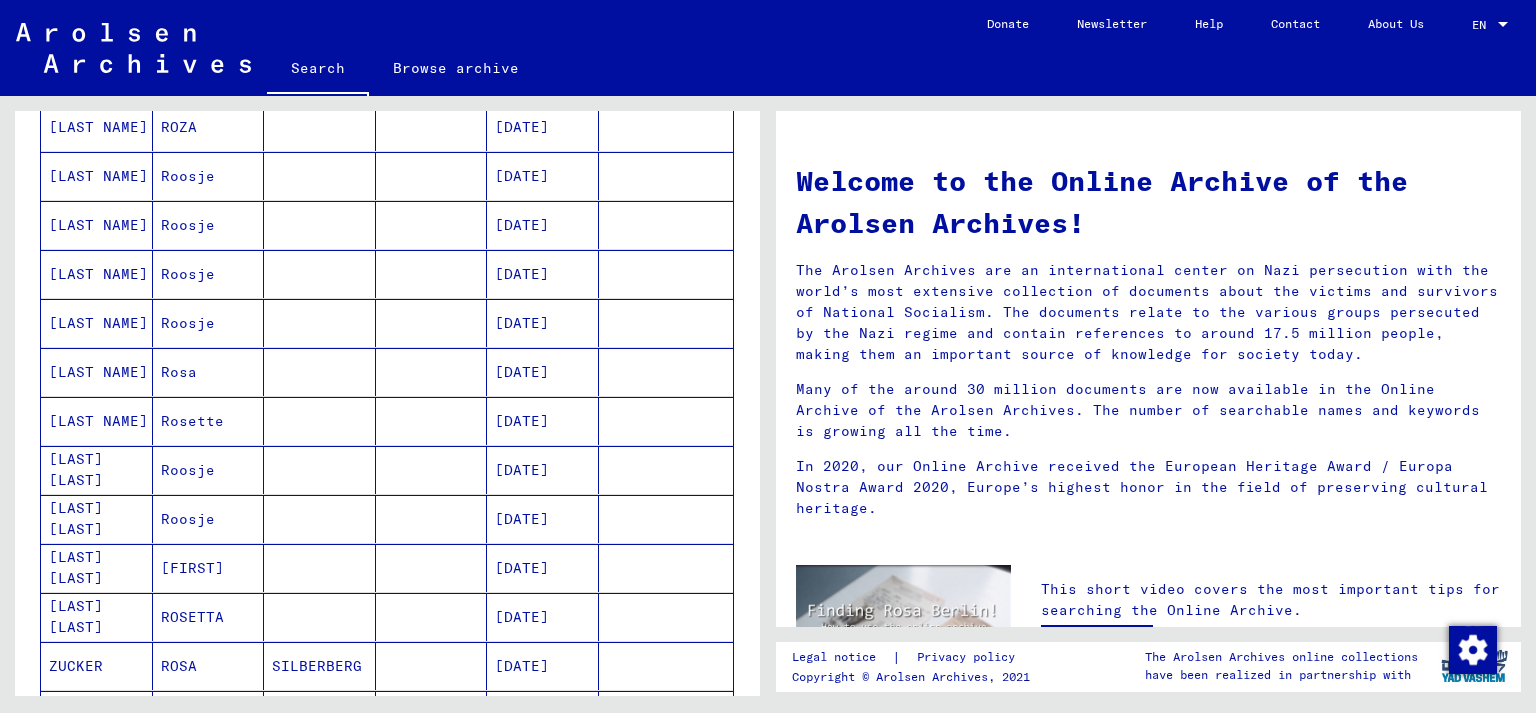 scroll, scrollTop: 883, scrollLeft: 0, axis: vertical 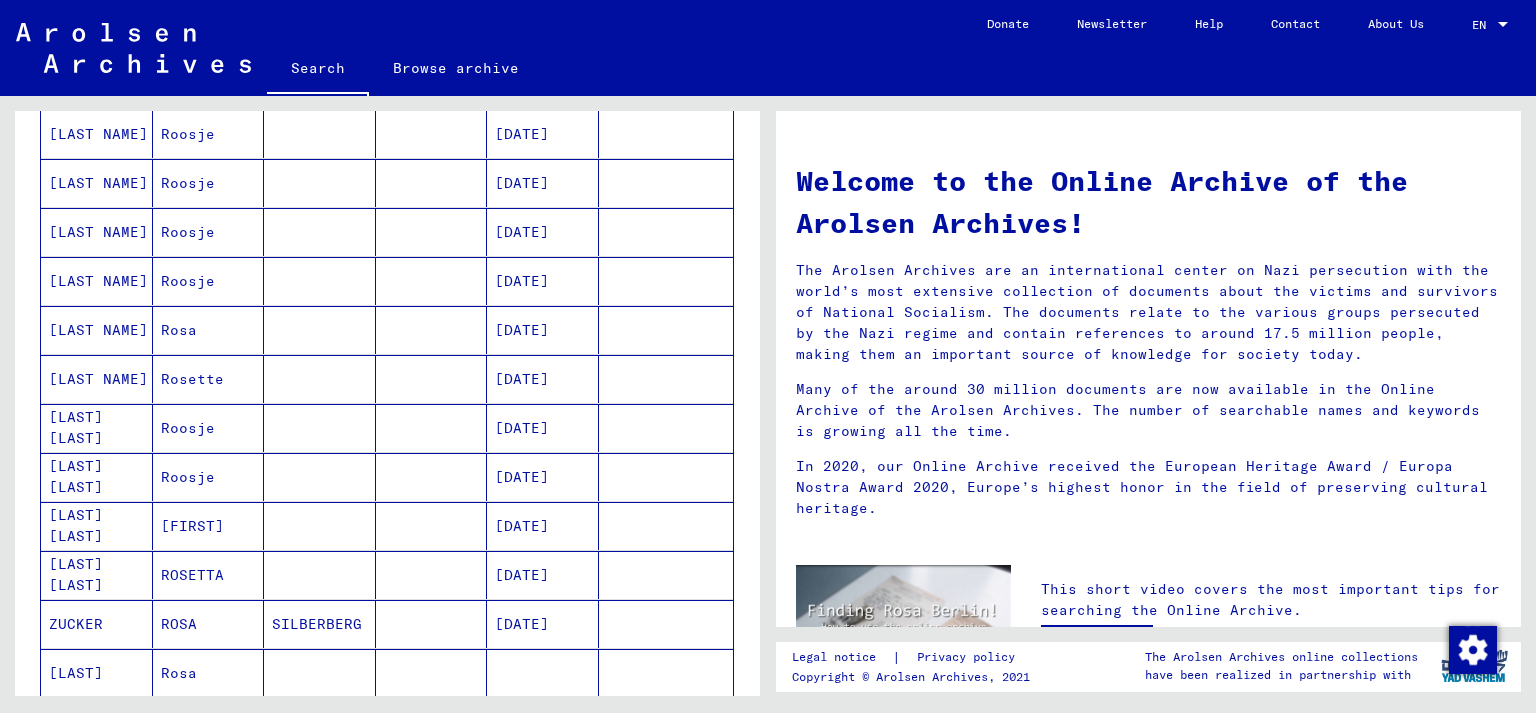 click on "[DATE]" at bounding box center (543, 575) 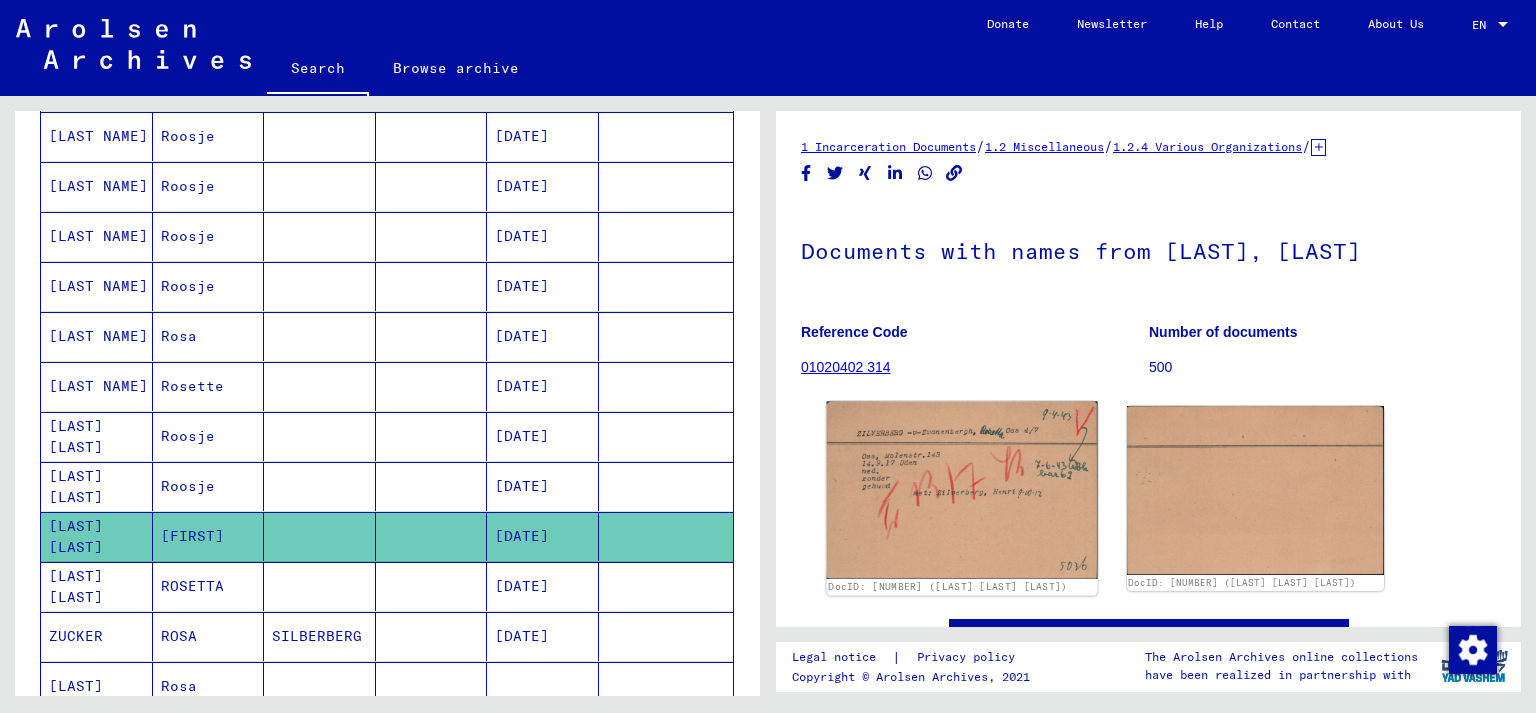 click 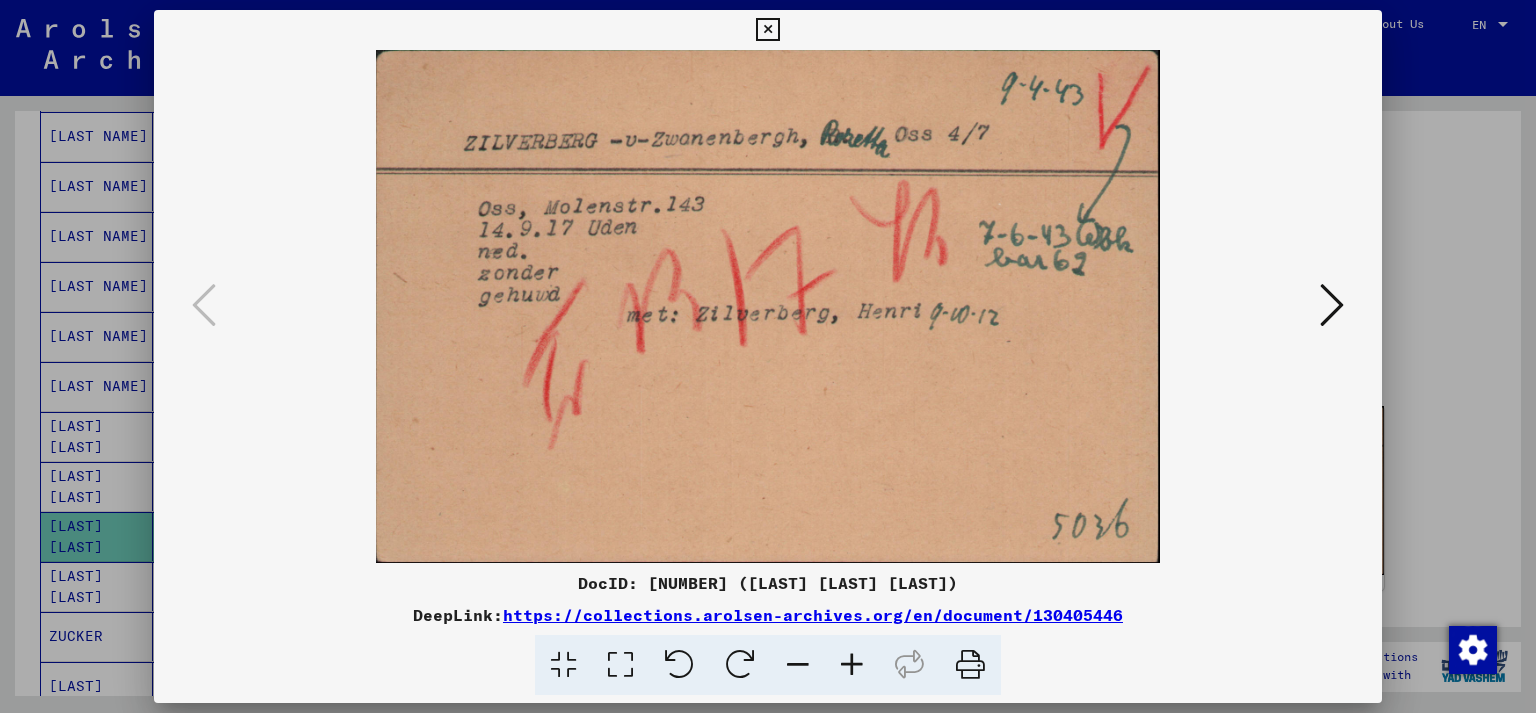 click at bounding box center (767, 30) 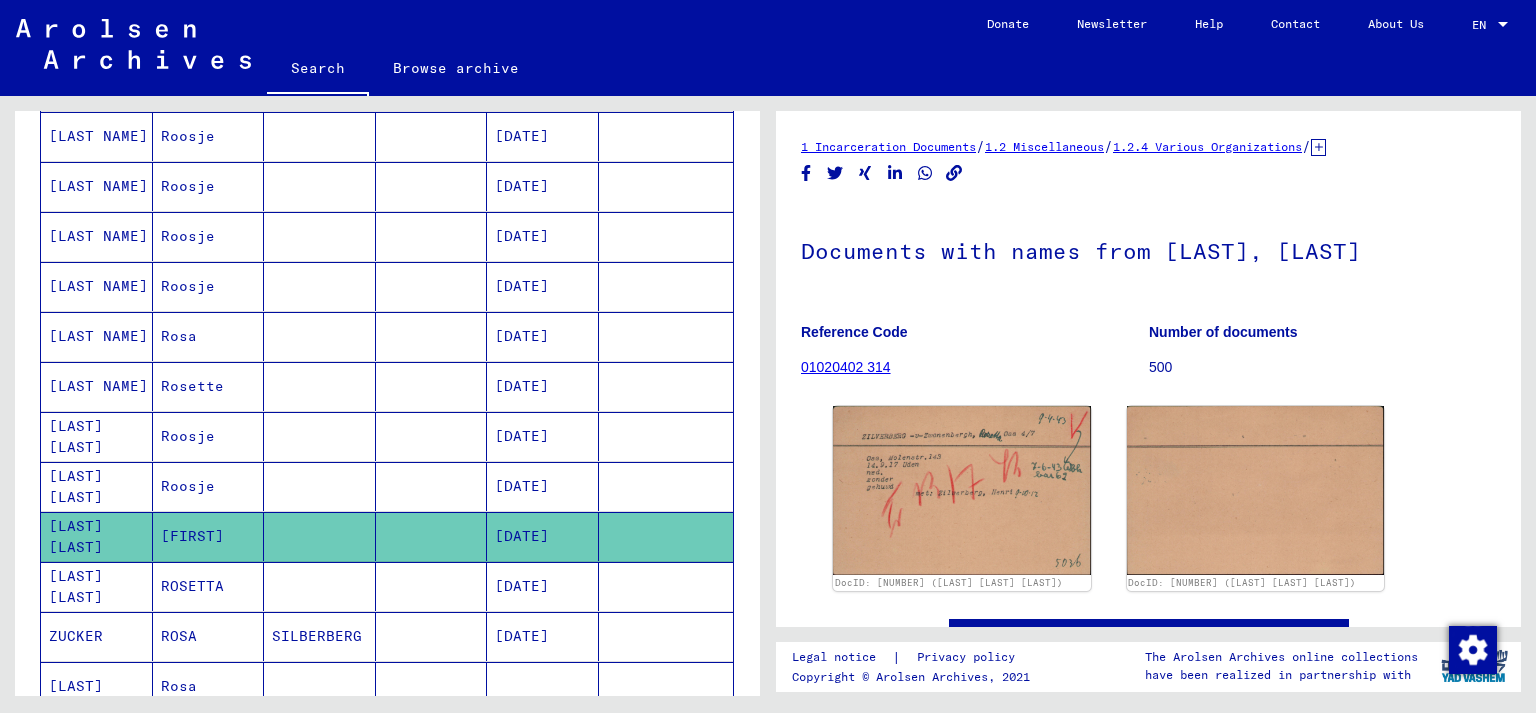 click at bounding box center (320, 636) 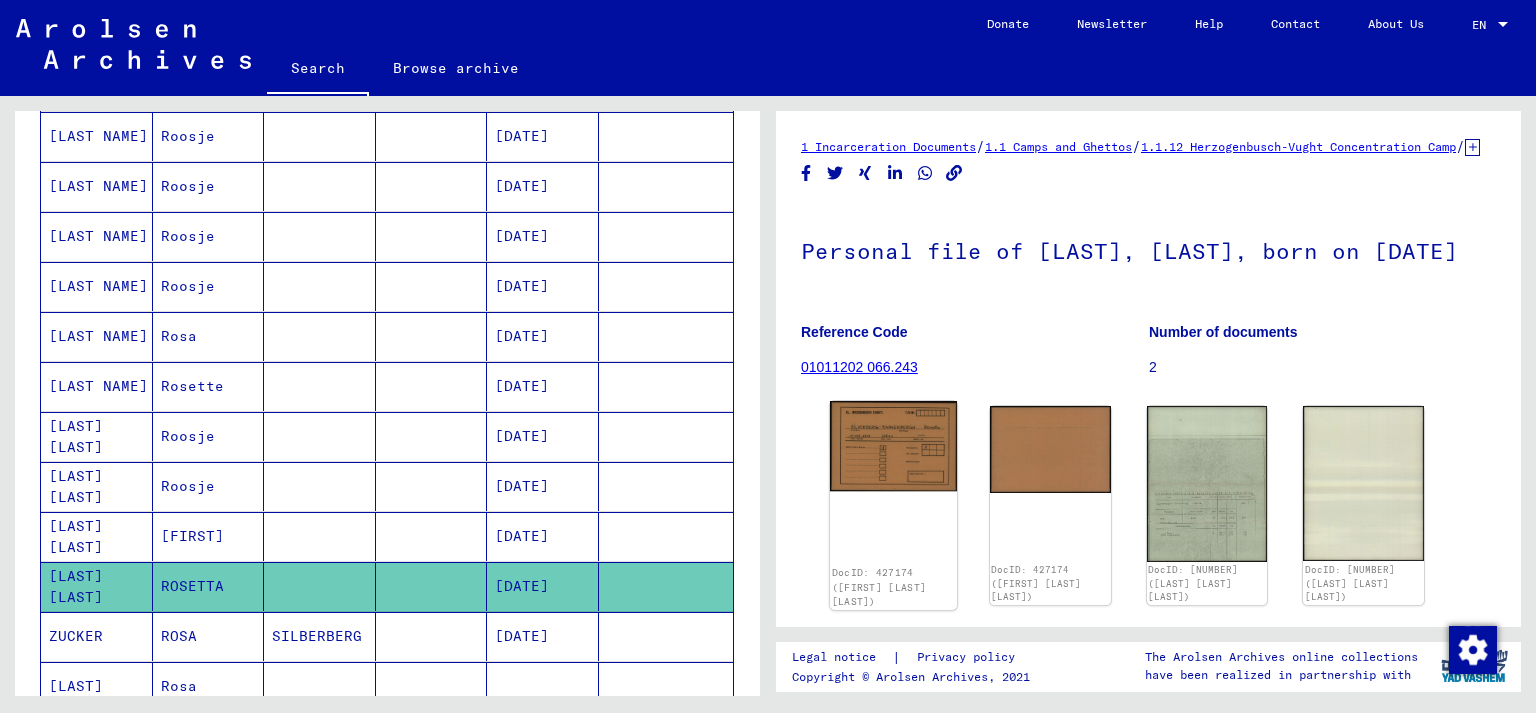 click 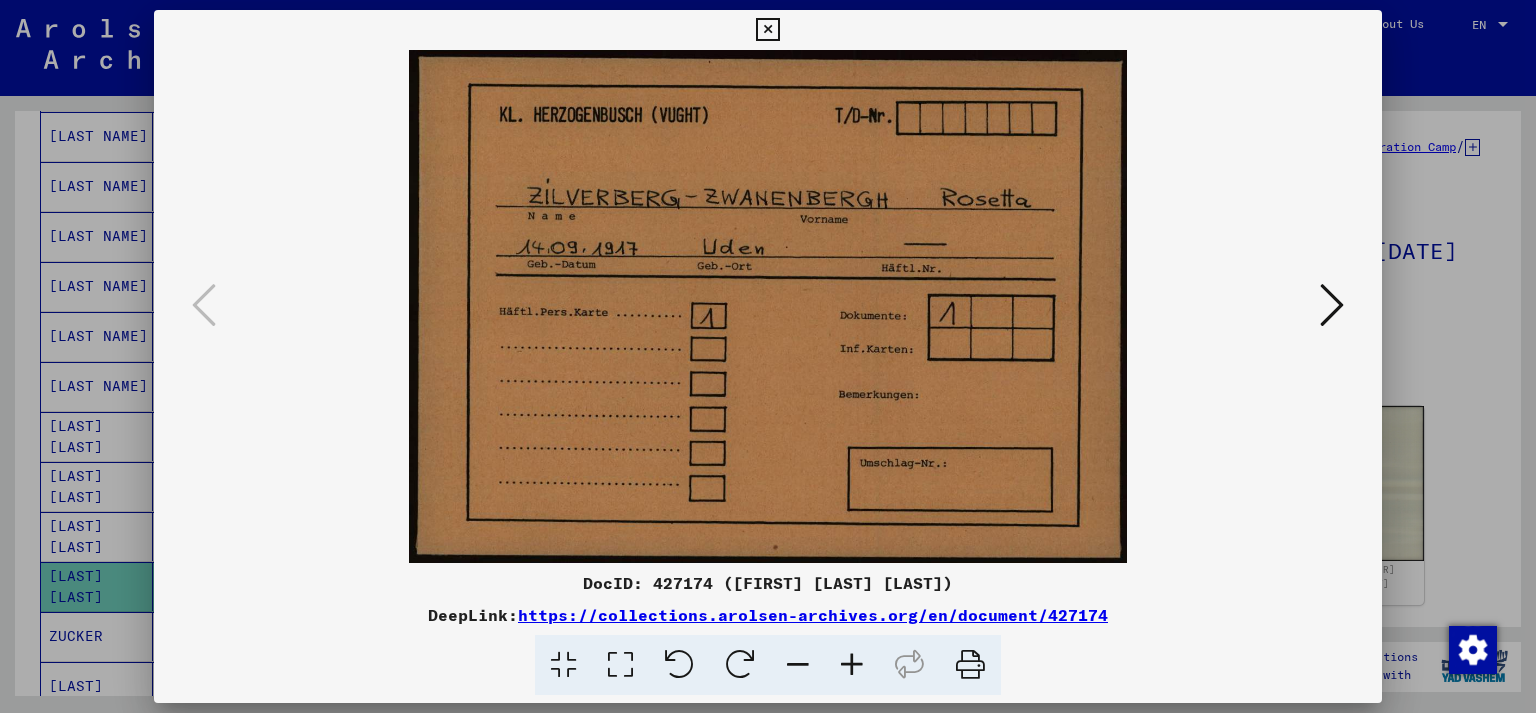 click at bounding box center [767, 30] 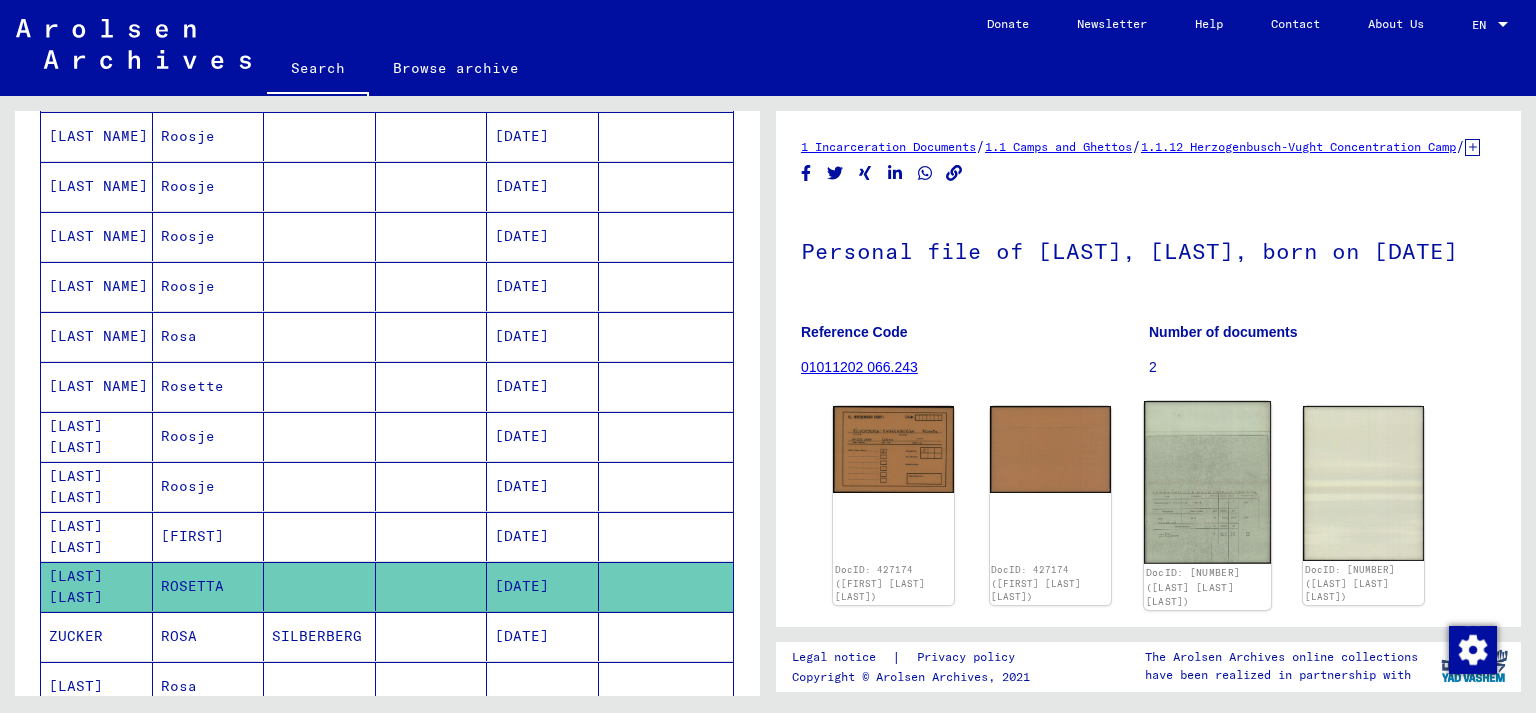 click 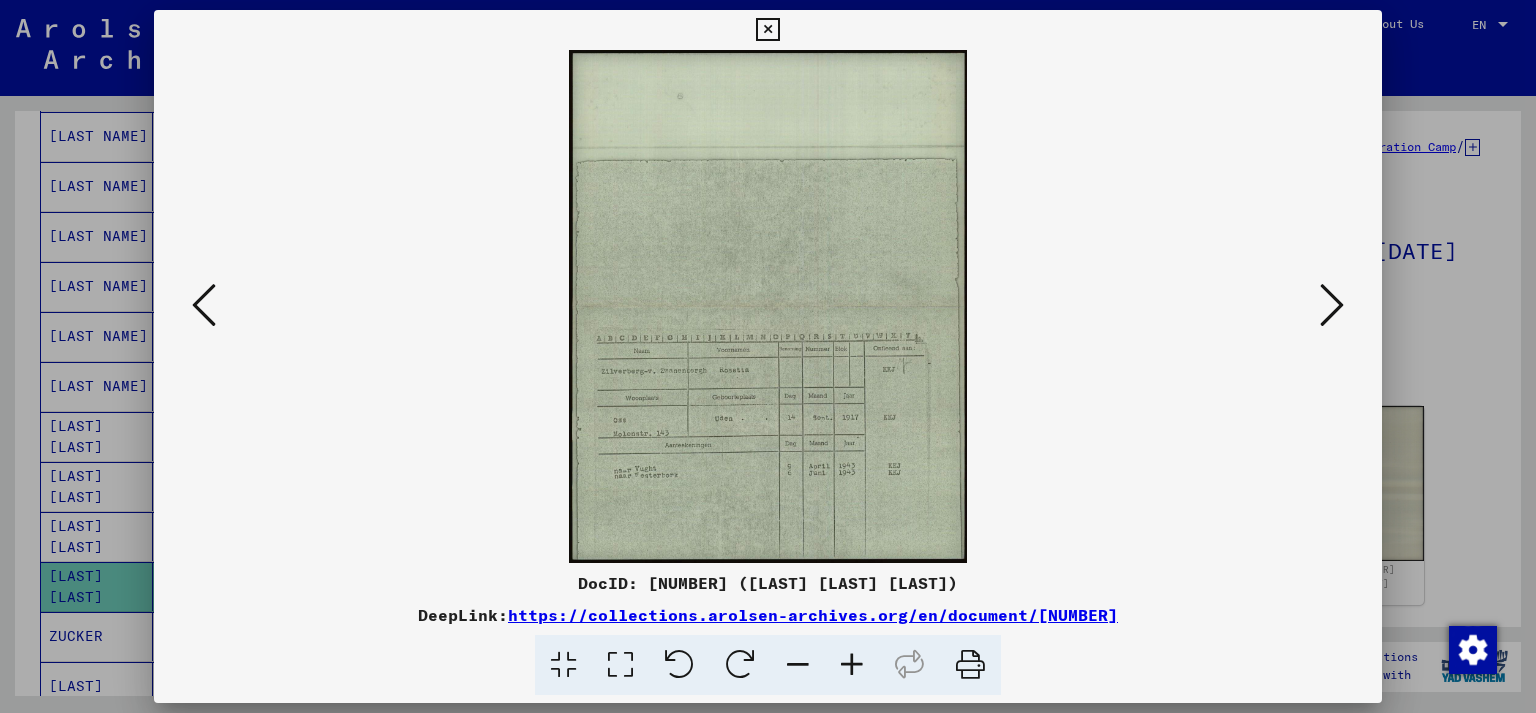 click at bounding box center (852, 665) 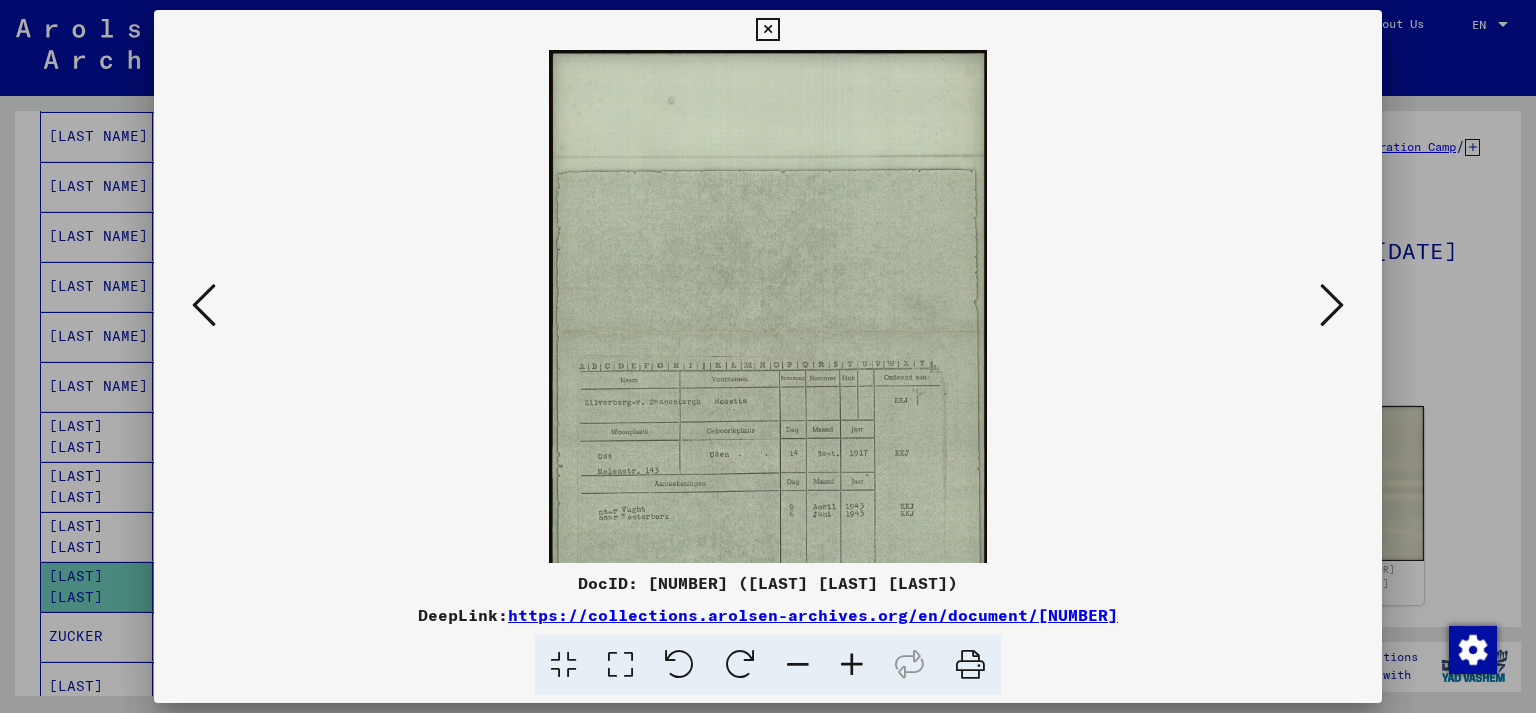 click at bounding box center [852, 665] 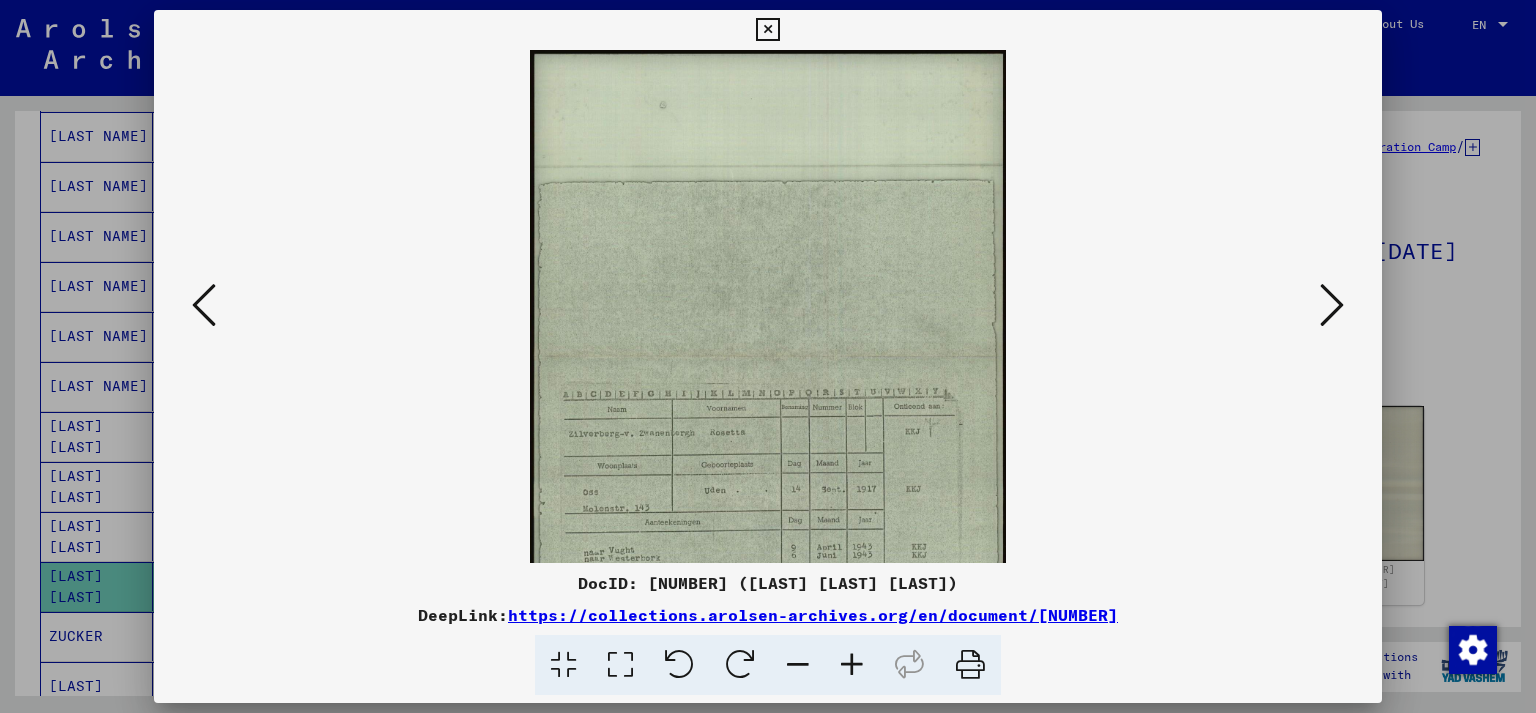 click at bounding box center [852, 665] 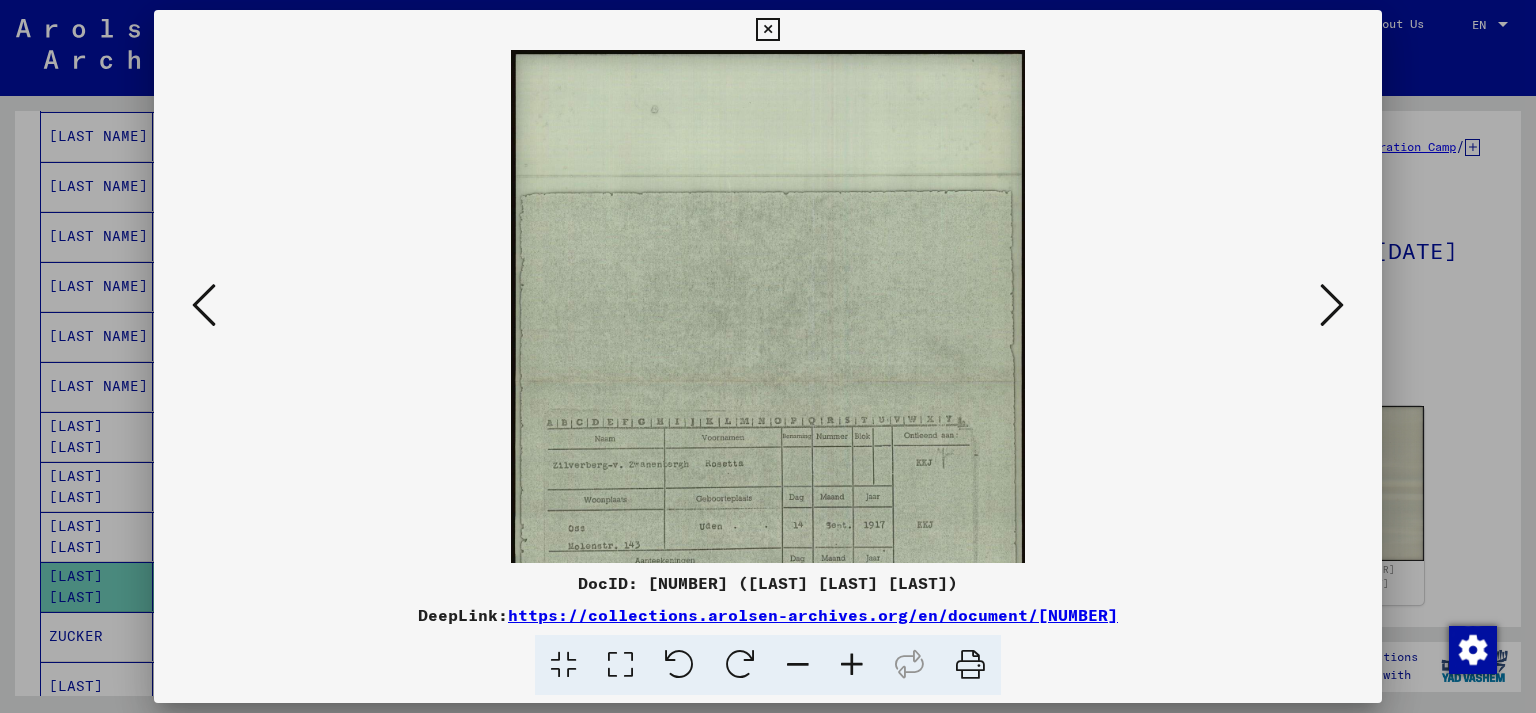 click at bounding box center [852, 665] 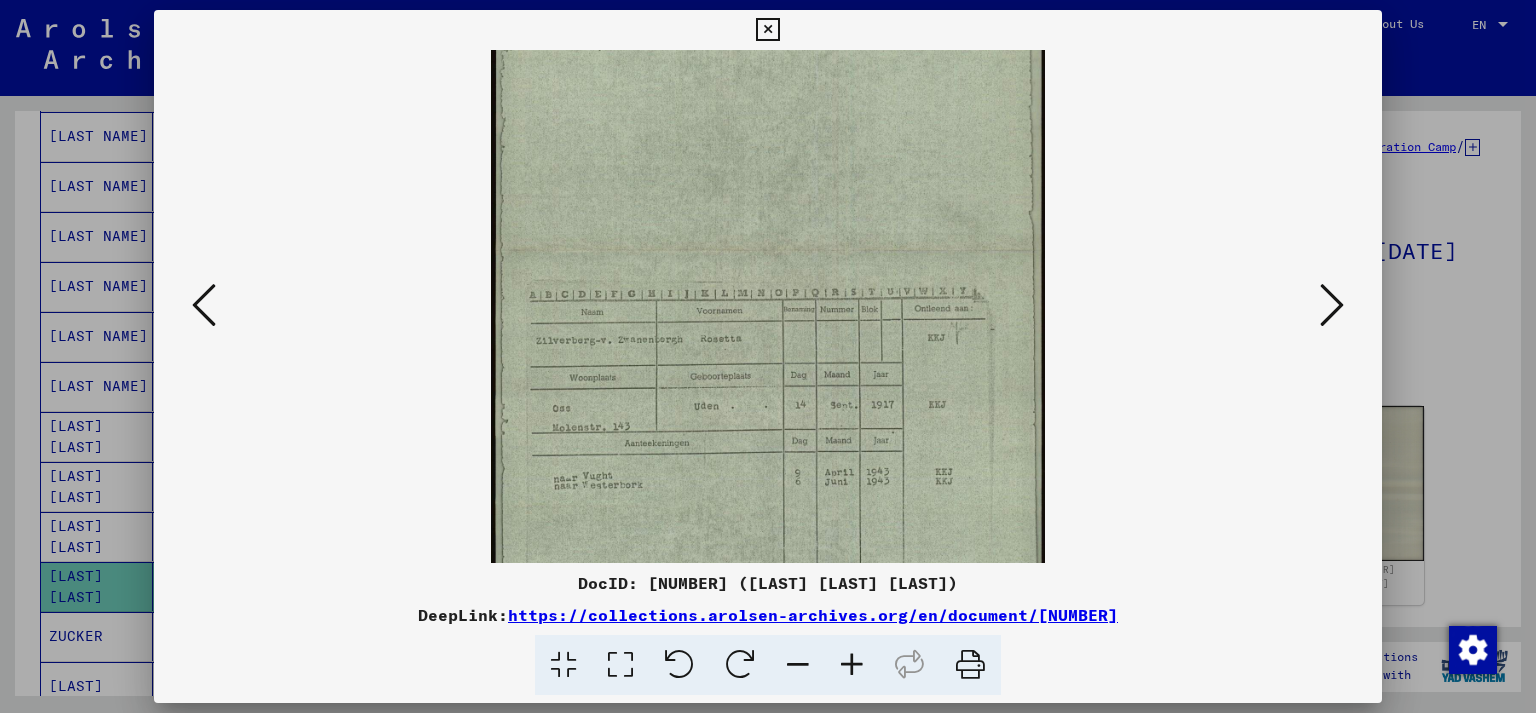 scroll, scrollTop: 194, scrollLeft: 0, axis: vertical 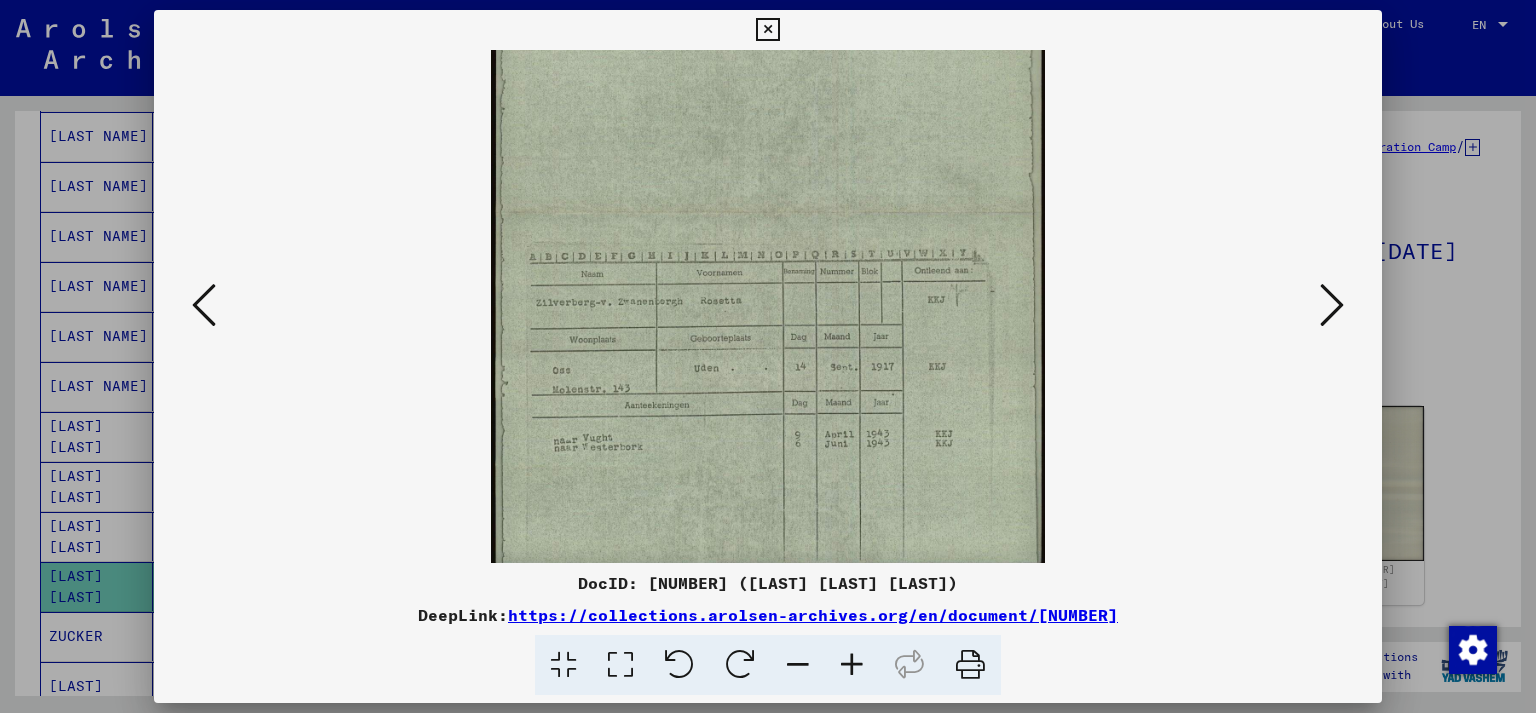 drag, startPoint x: 794, startPoint y: 462, endPoint x: 783, endPoint y: 268, distance: 194.3116 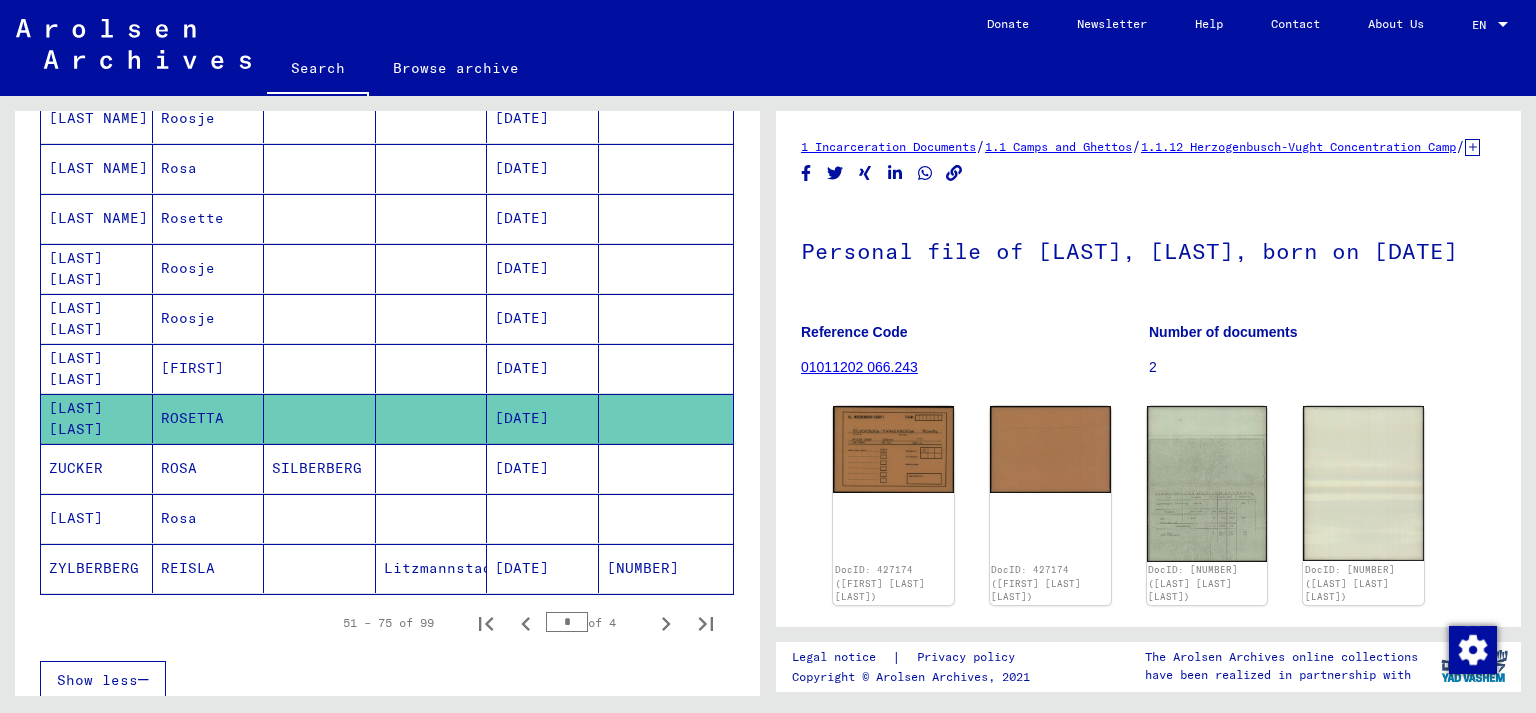 scroll, scrollTop: 1114, scrollLeft: 0, axis: vertical 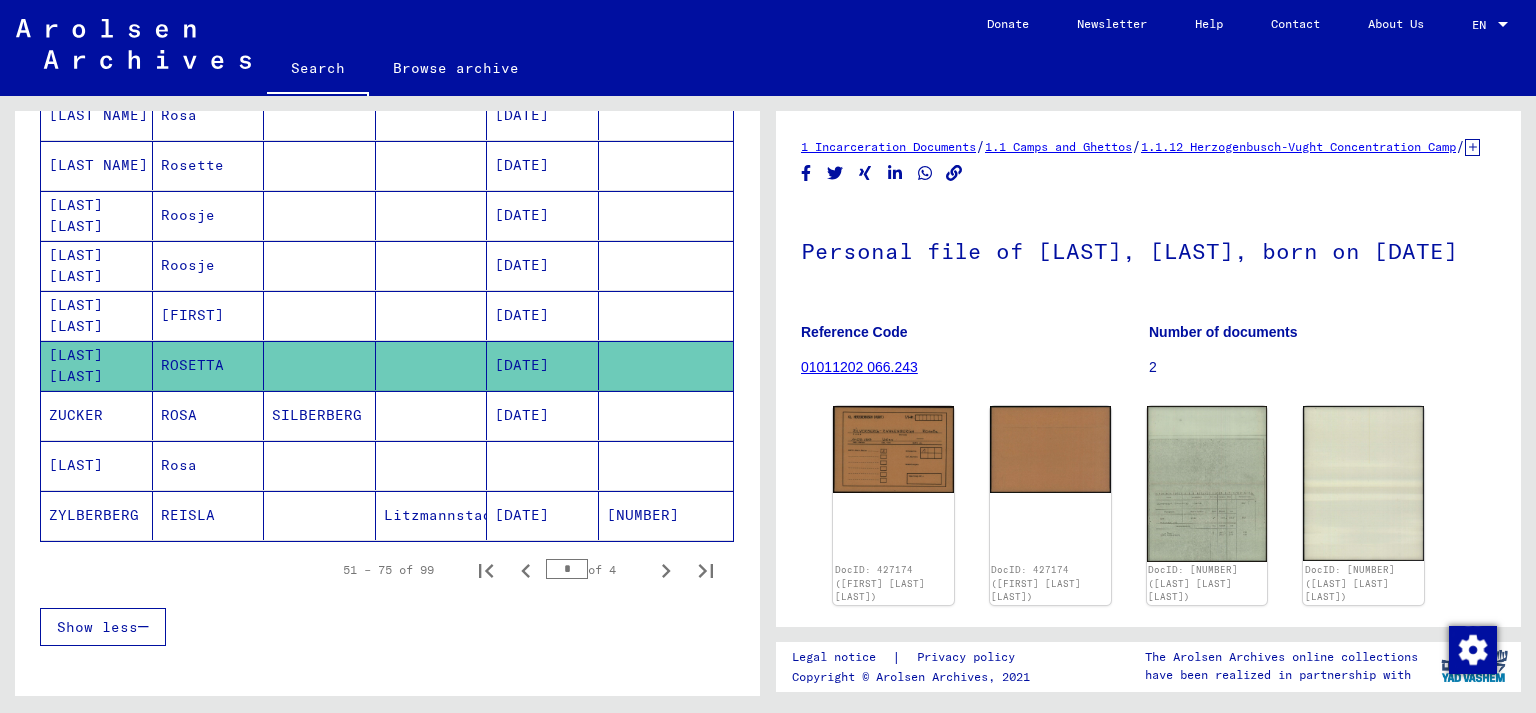 click on "Number of documents 2" 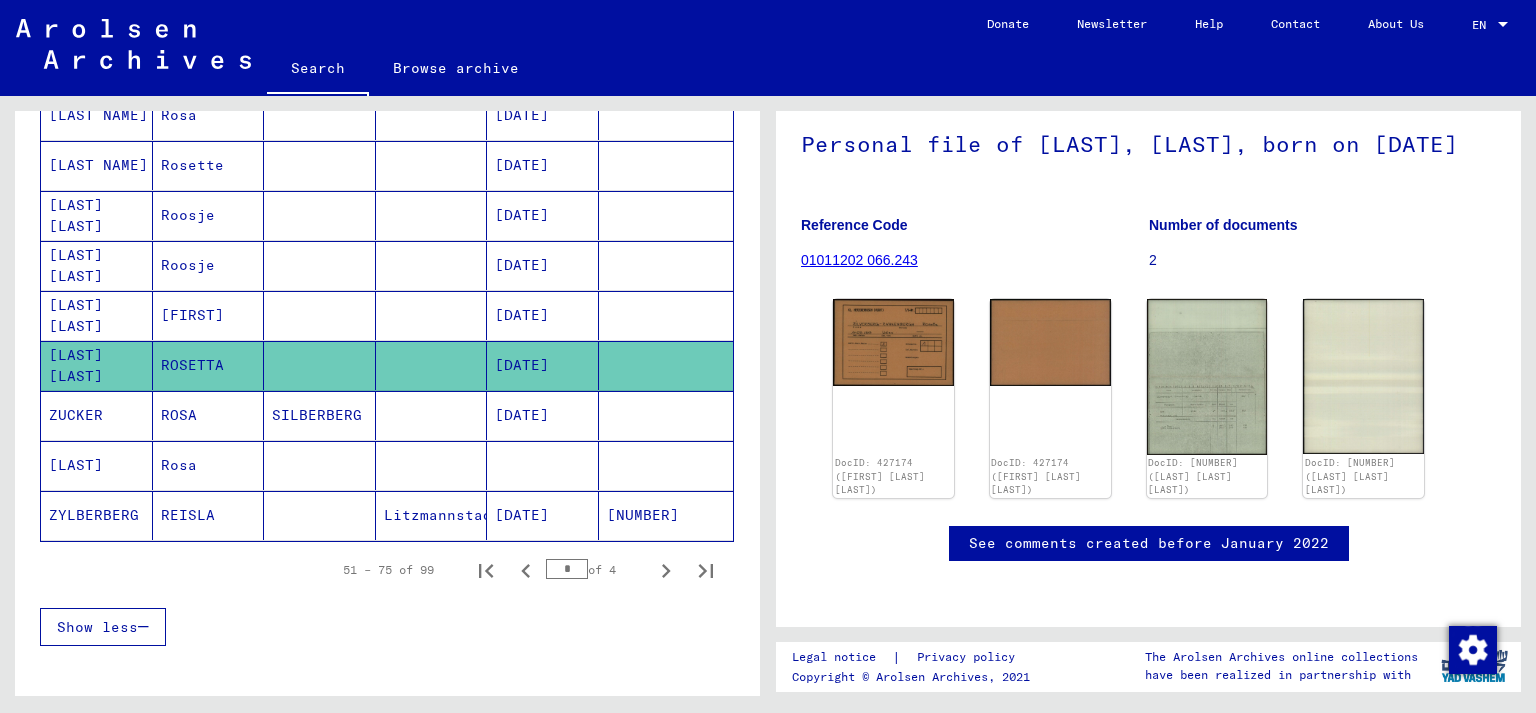 scroll, scrollTop: 126, scrollLeft: 0, axis: vertical 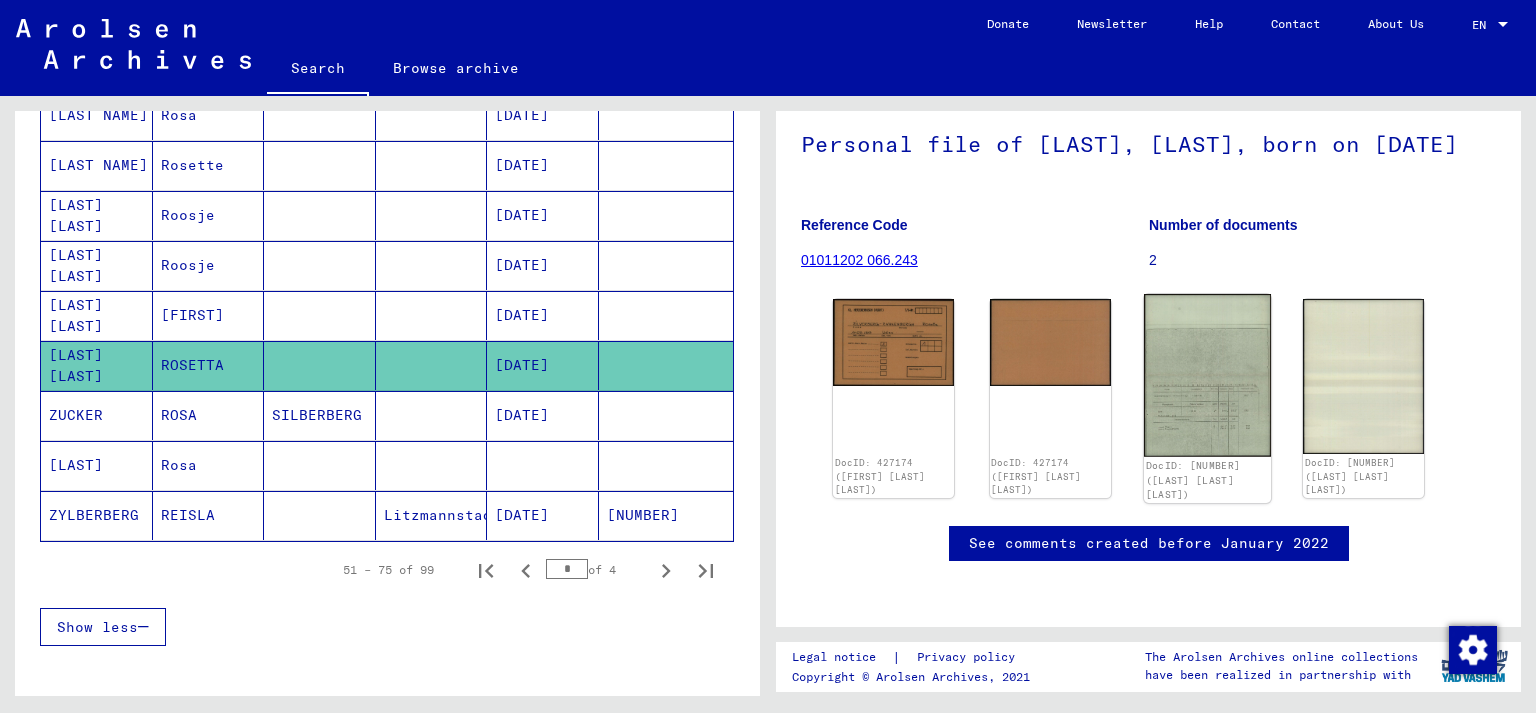 click 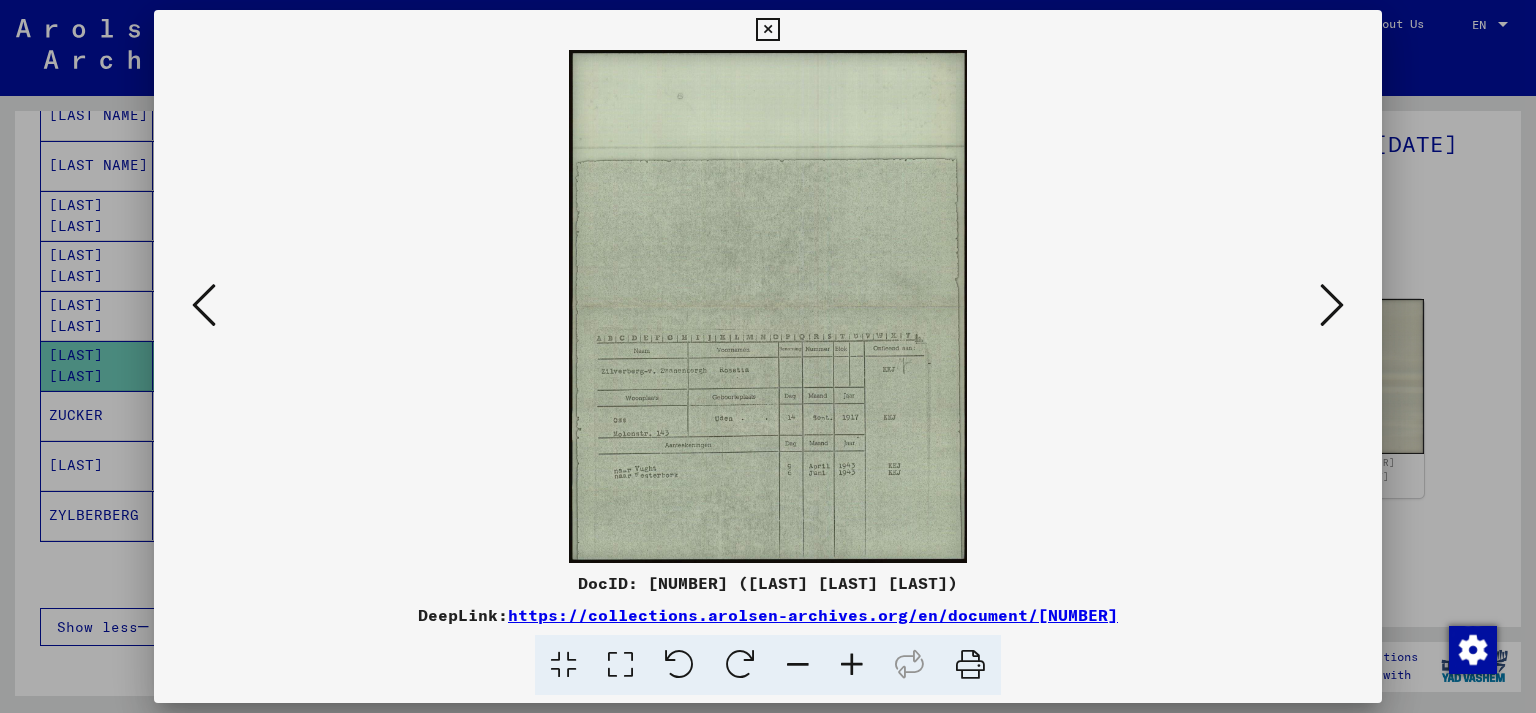 click at bounding box center (768, 356) 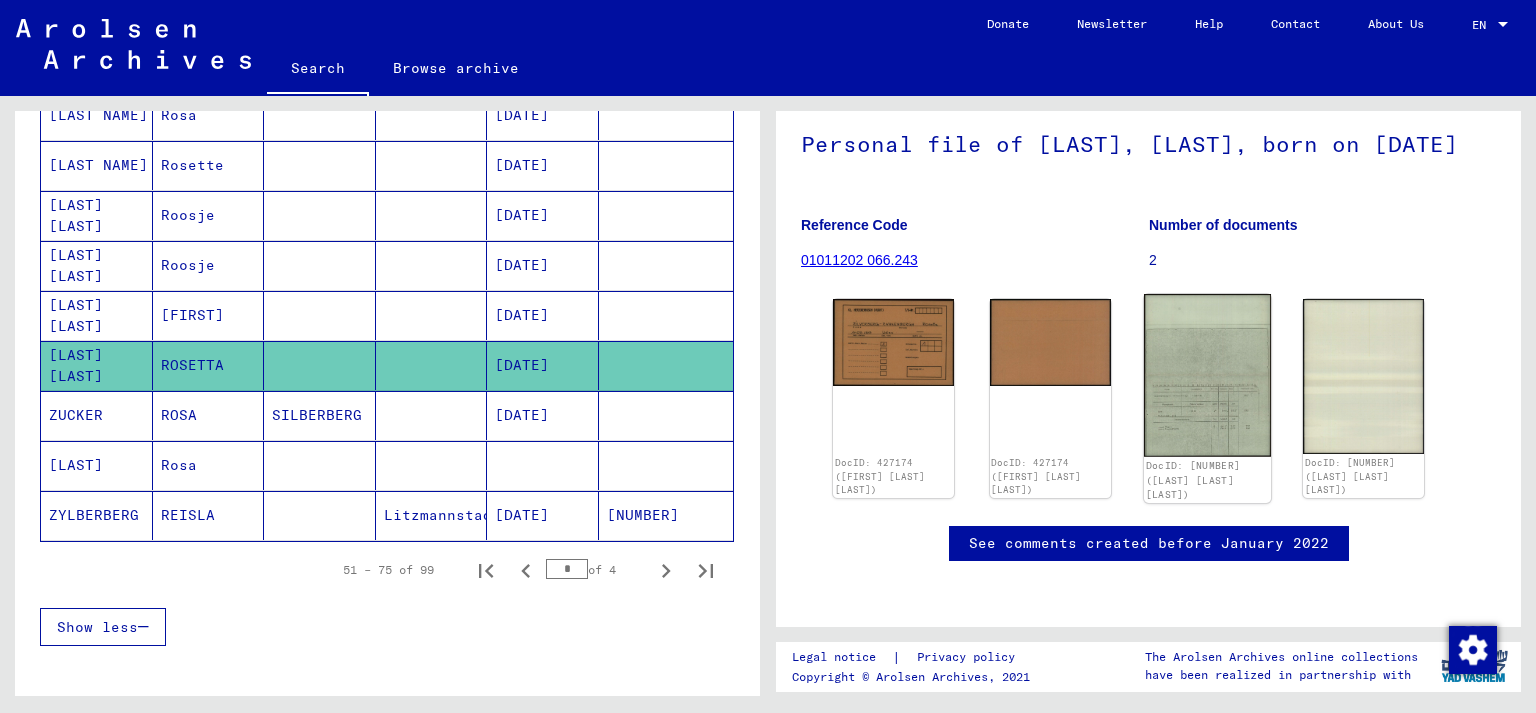 click 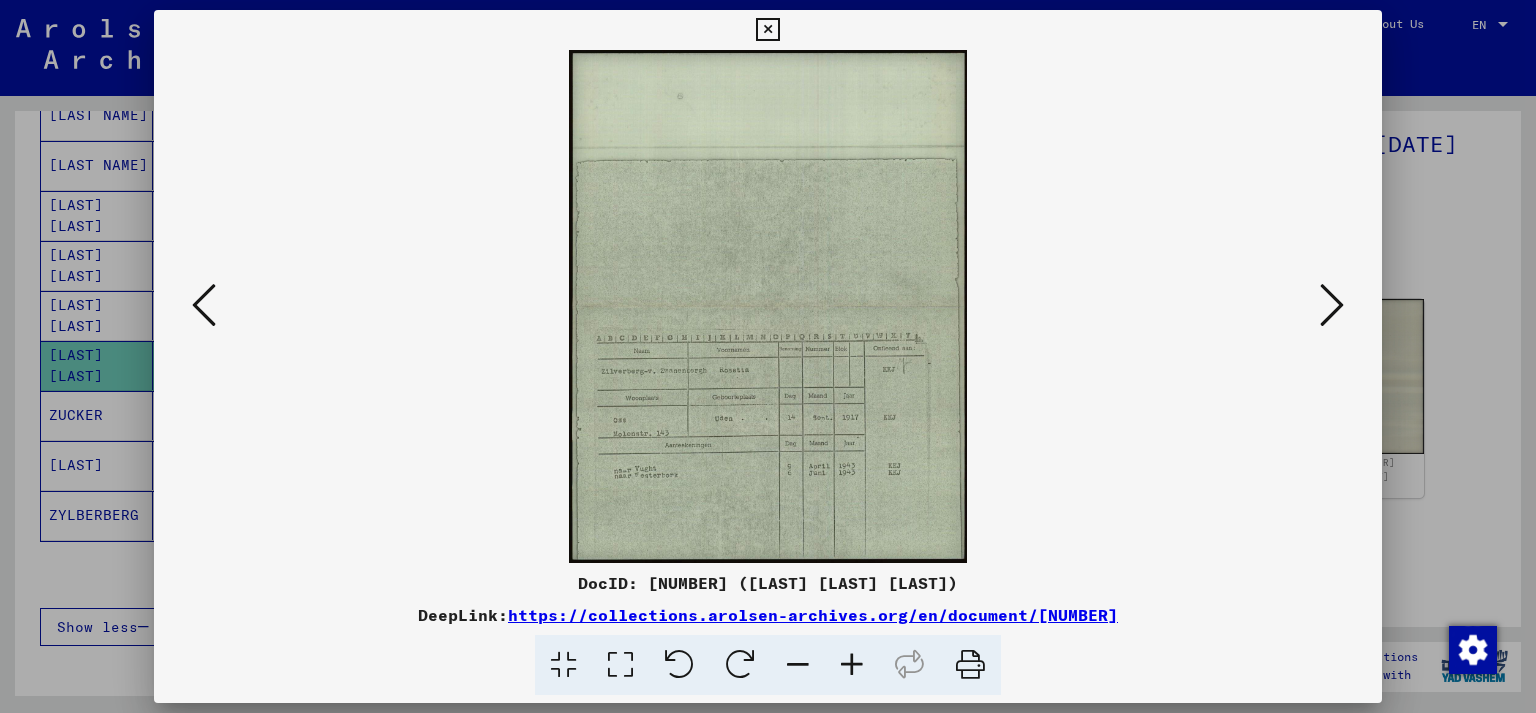 click at bounding box center [767, 30] 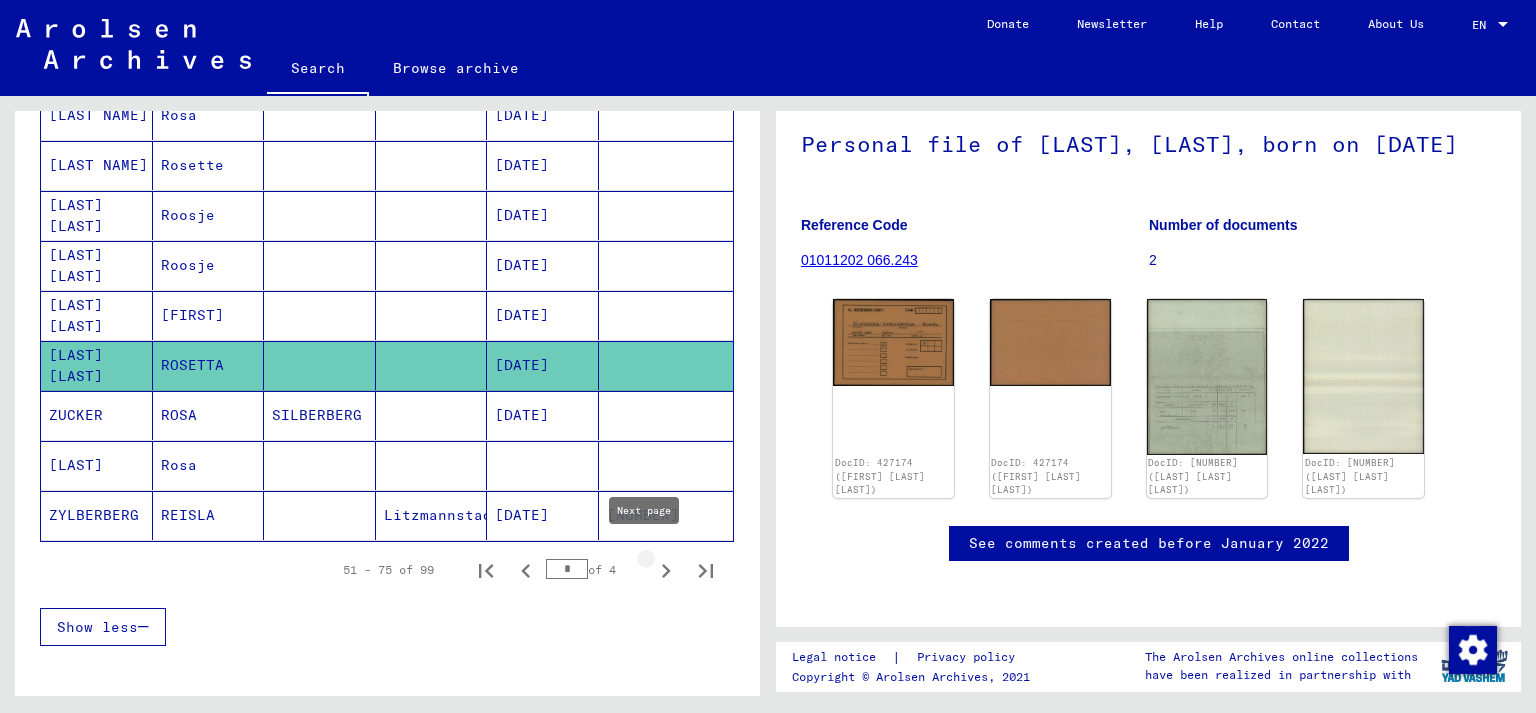 click 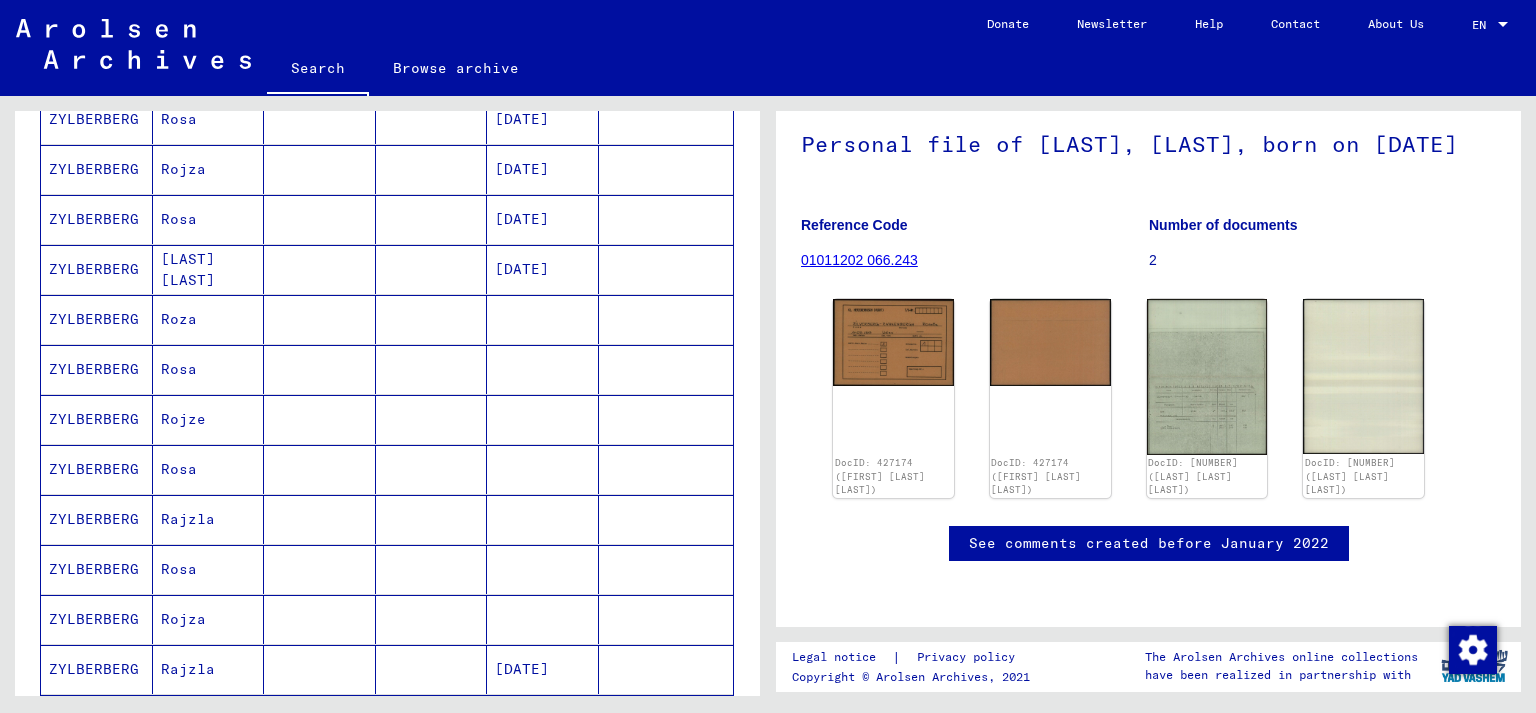 scroll, scrollTop: 662, scrollLeft: 0, axis: vertical 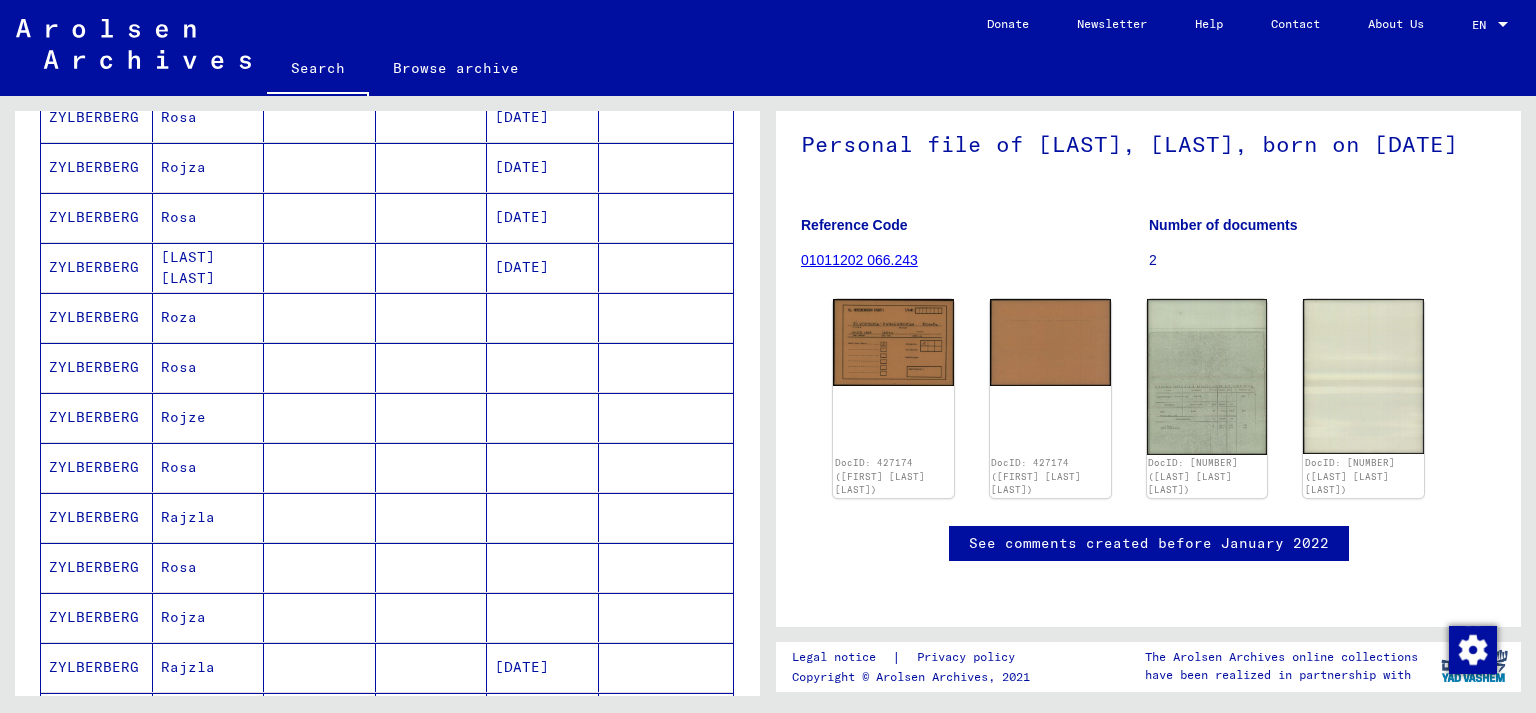 click at bounding box center (432, 567) 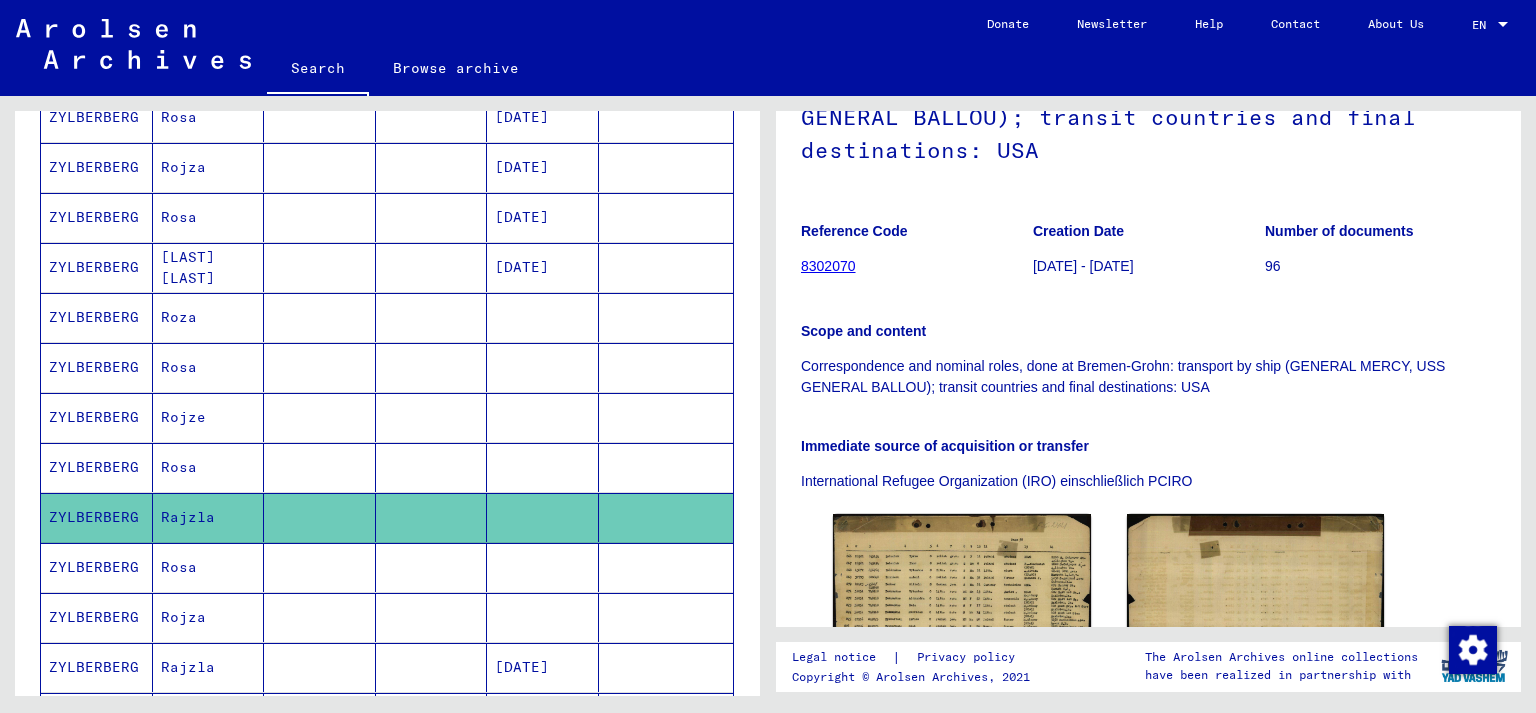 scroll, scrollTop: 442, scrollLeft: 0, axis: vertical 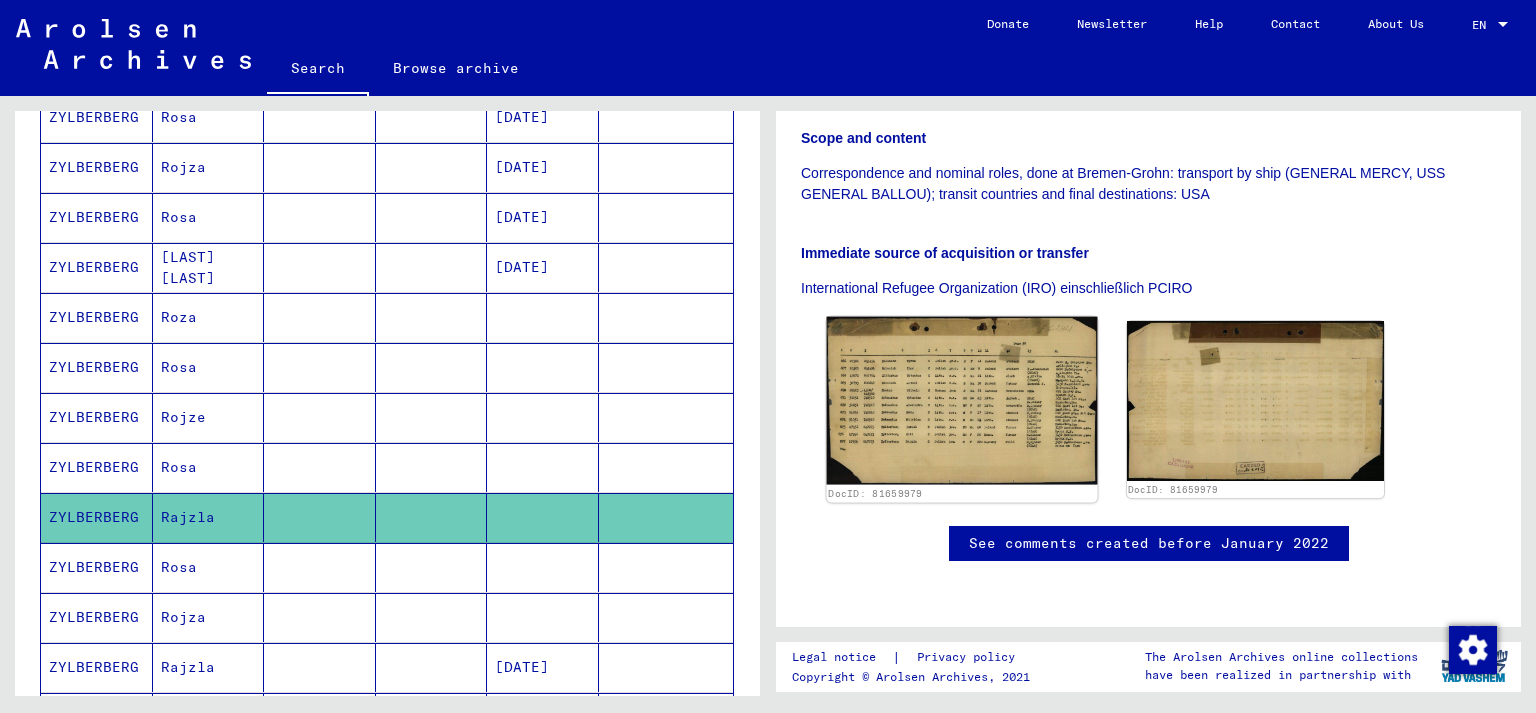 click 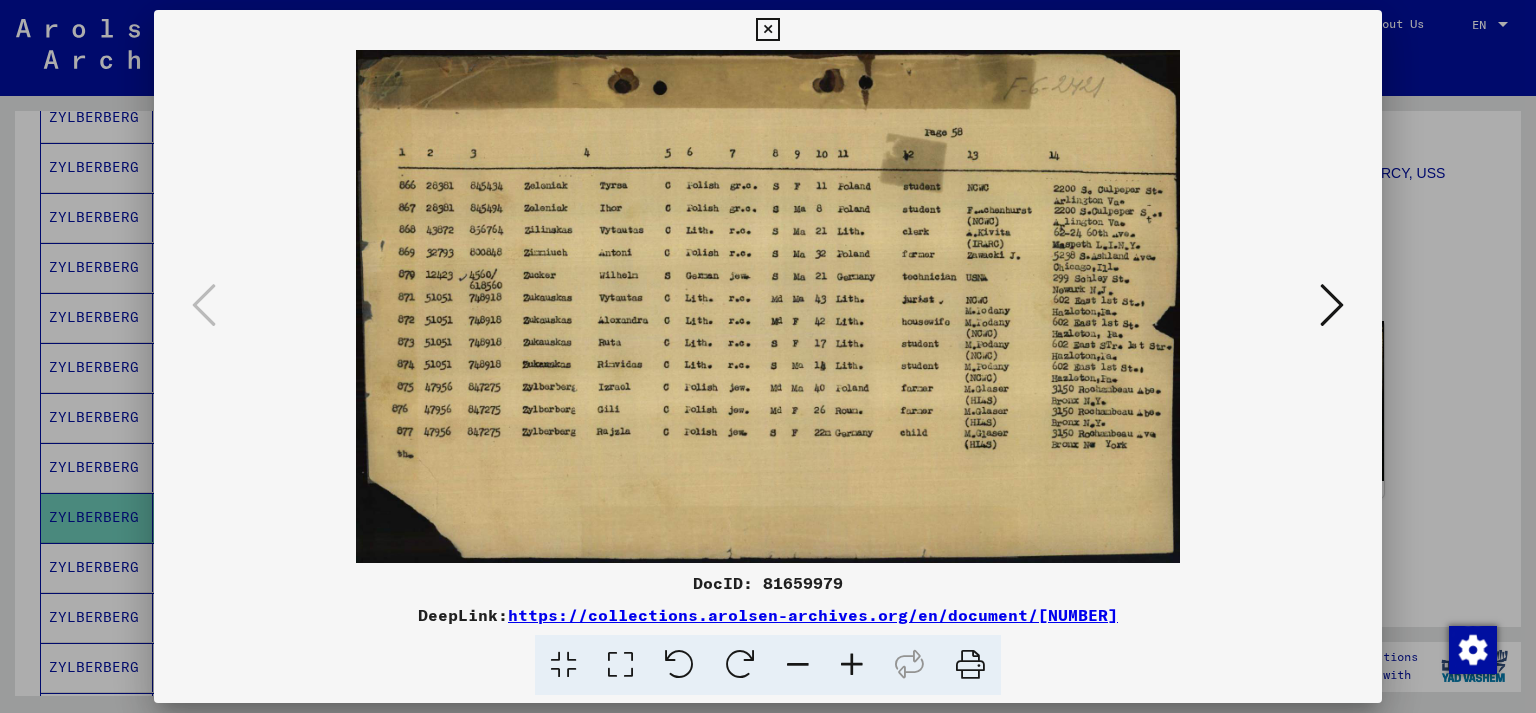 click at bounding box center (768, 306) 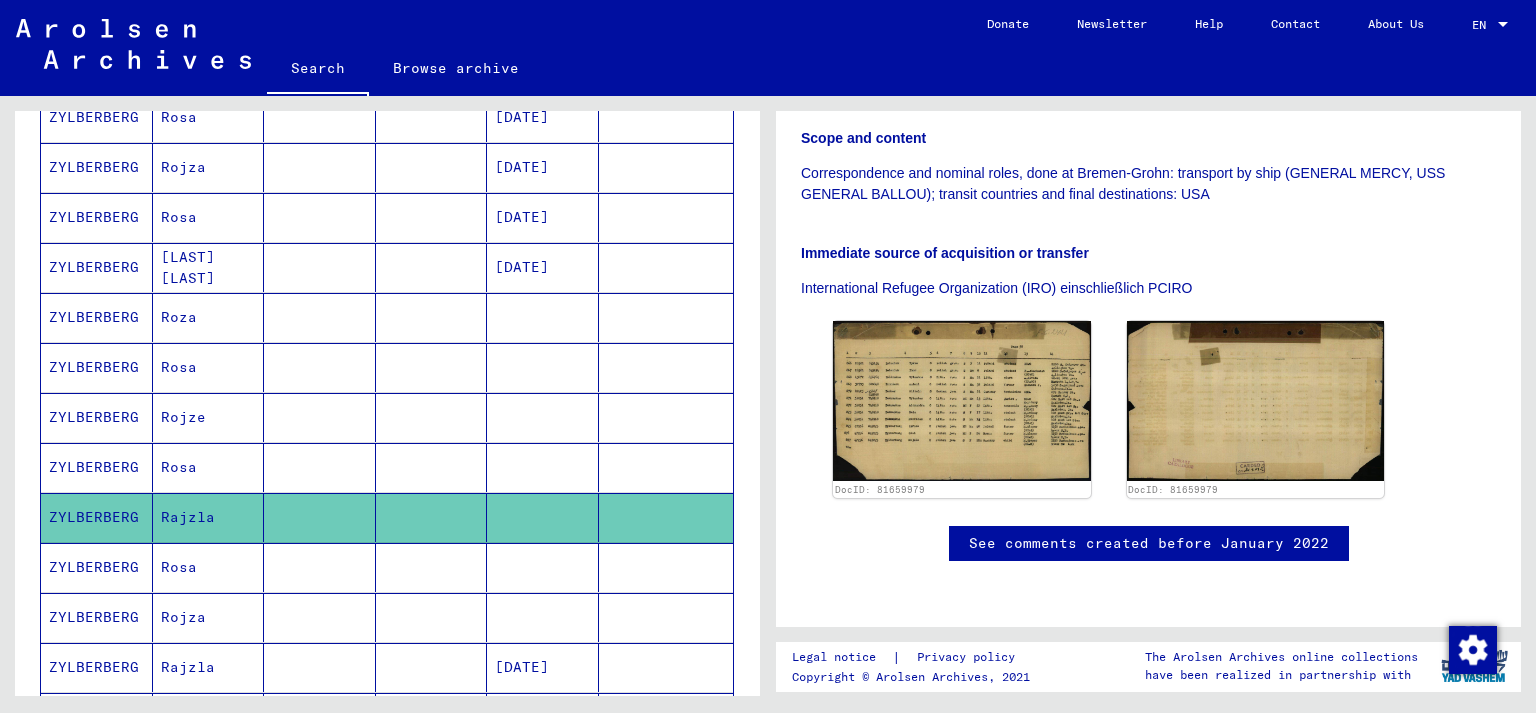 click on "Search   Browse archive   Detailed questions/information about the documents? Send us an inquiry for free.  Donate Newsletter Help Contact About Us  EN  EN" 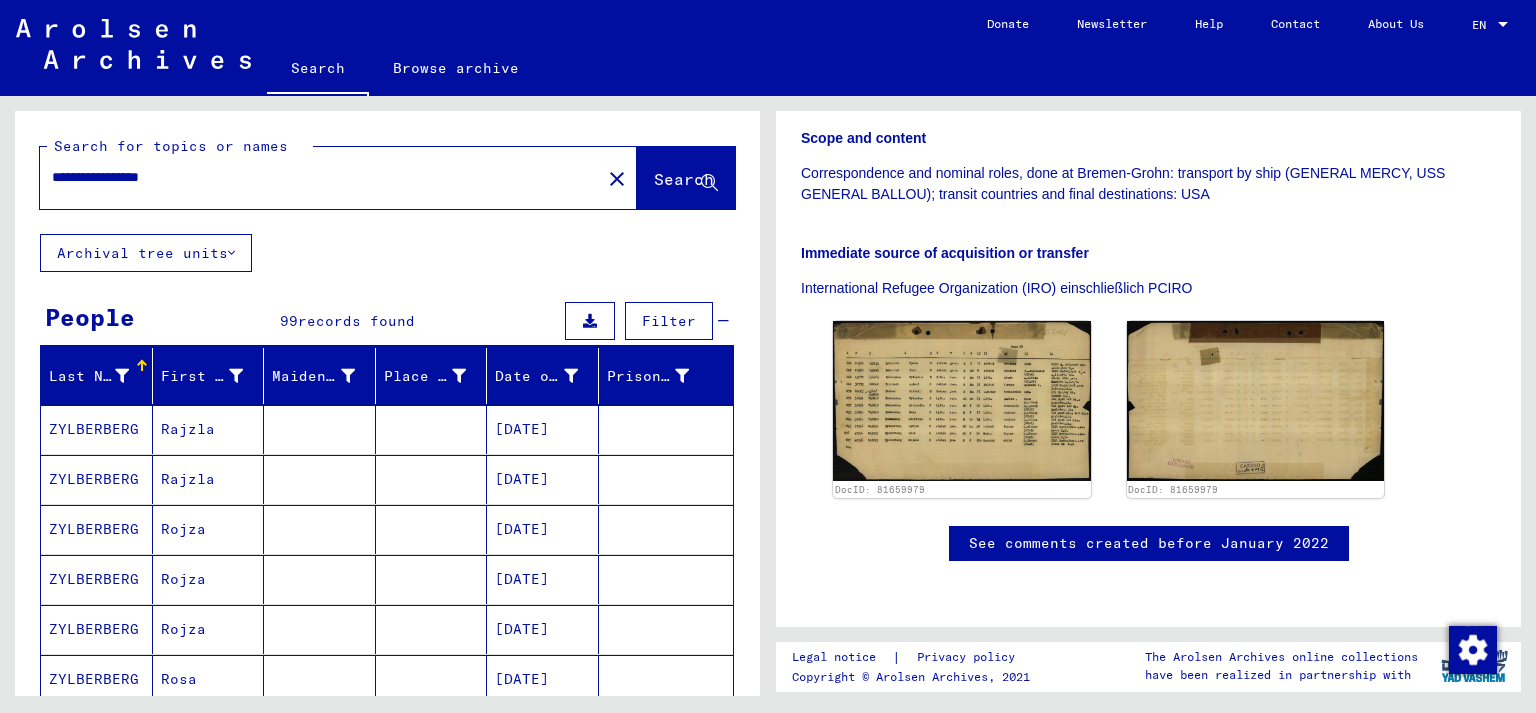 click on "**********" at bounding box center [320, 177] 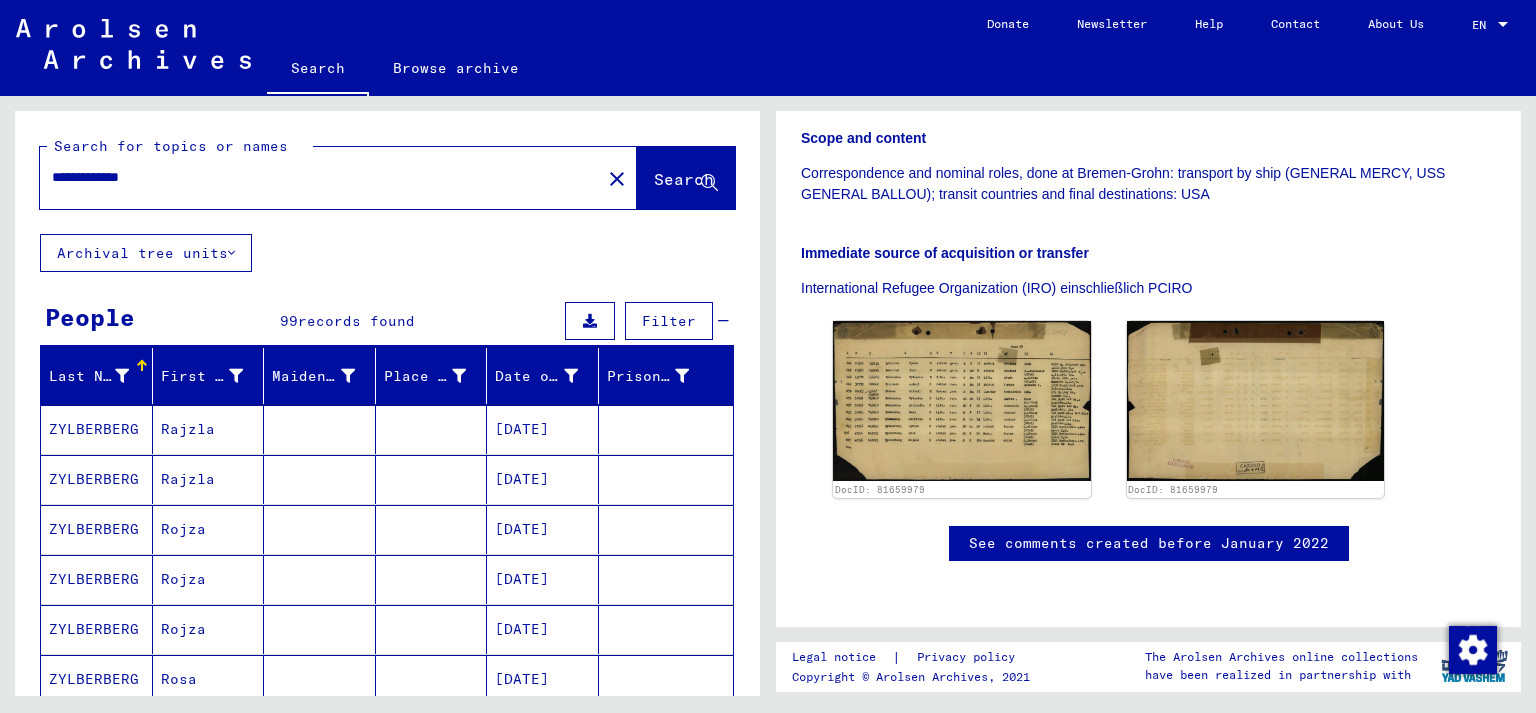 type on "**********" 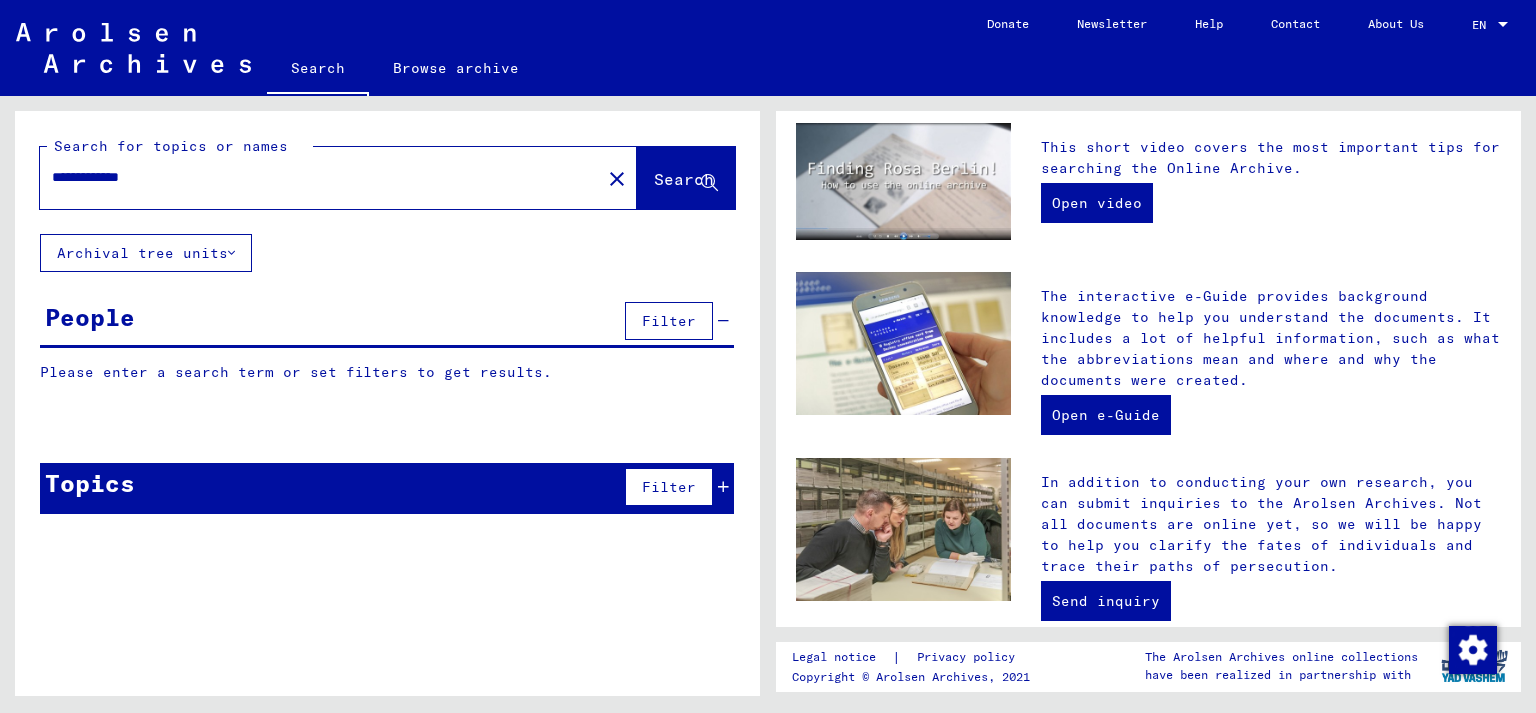 scroll, scrollTop: 0, scrollLeft: 0, axis: both 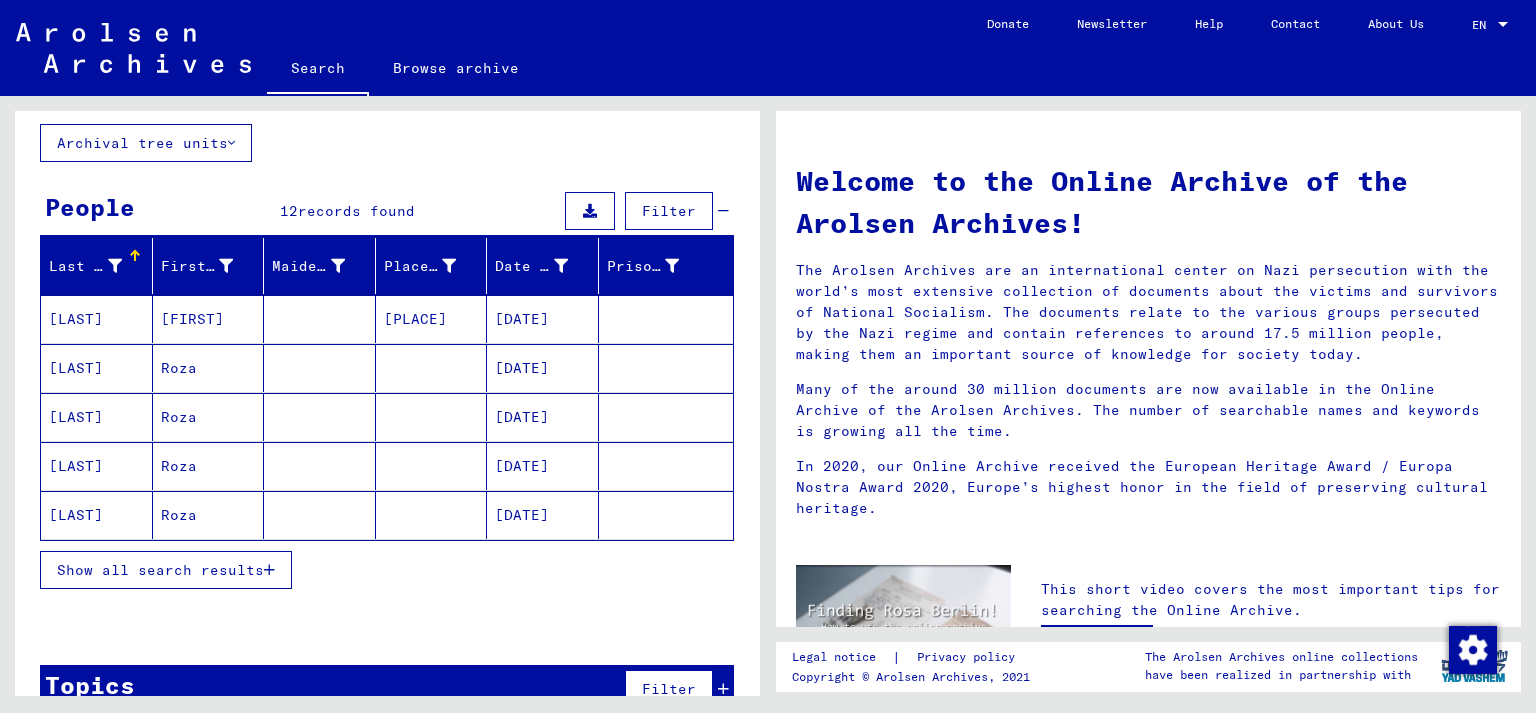 click on "Show all search results" at bounding box center [160, 570] 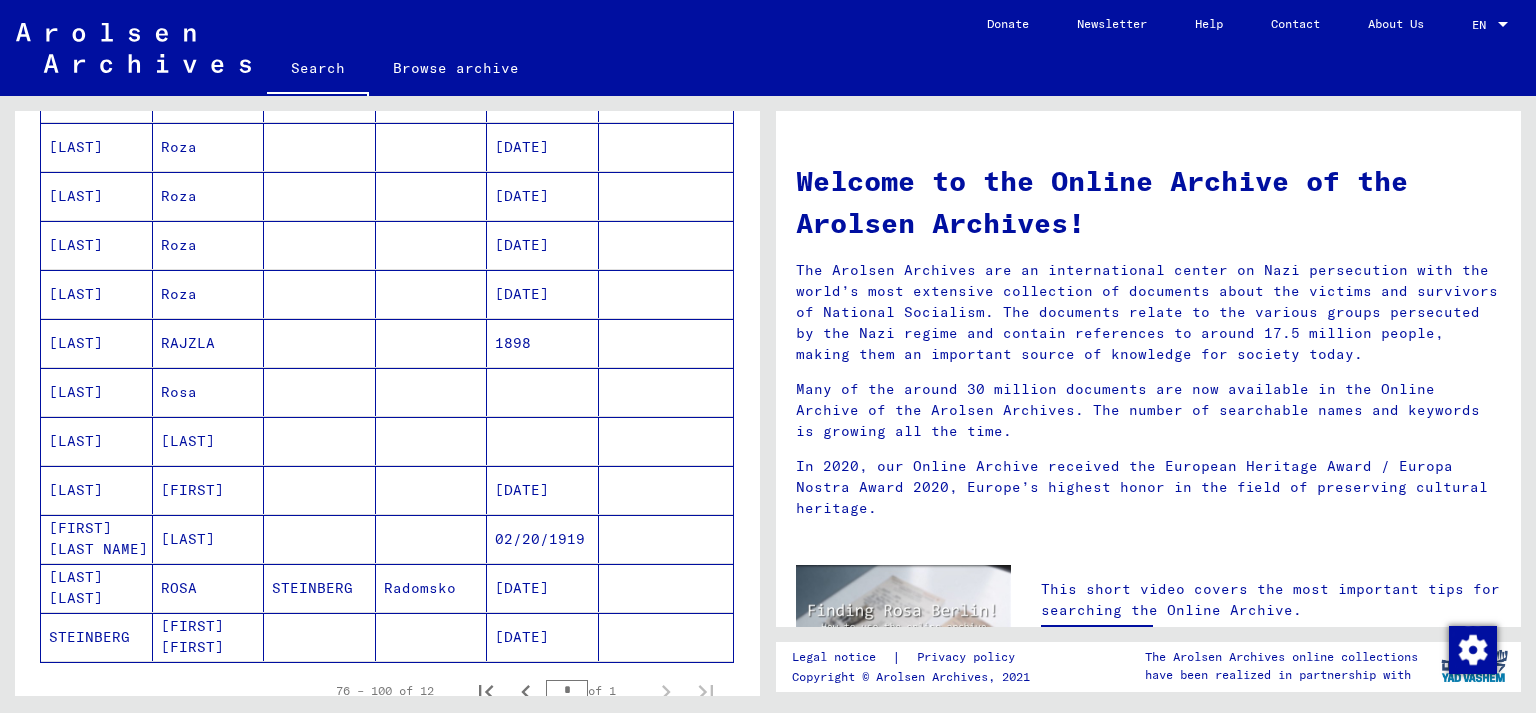 scroll, scrollTop: 221, scrollLeft: 0, axis: vertical 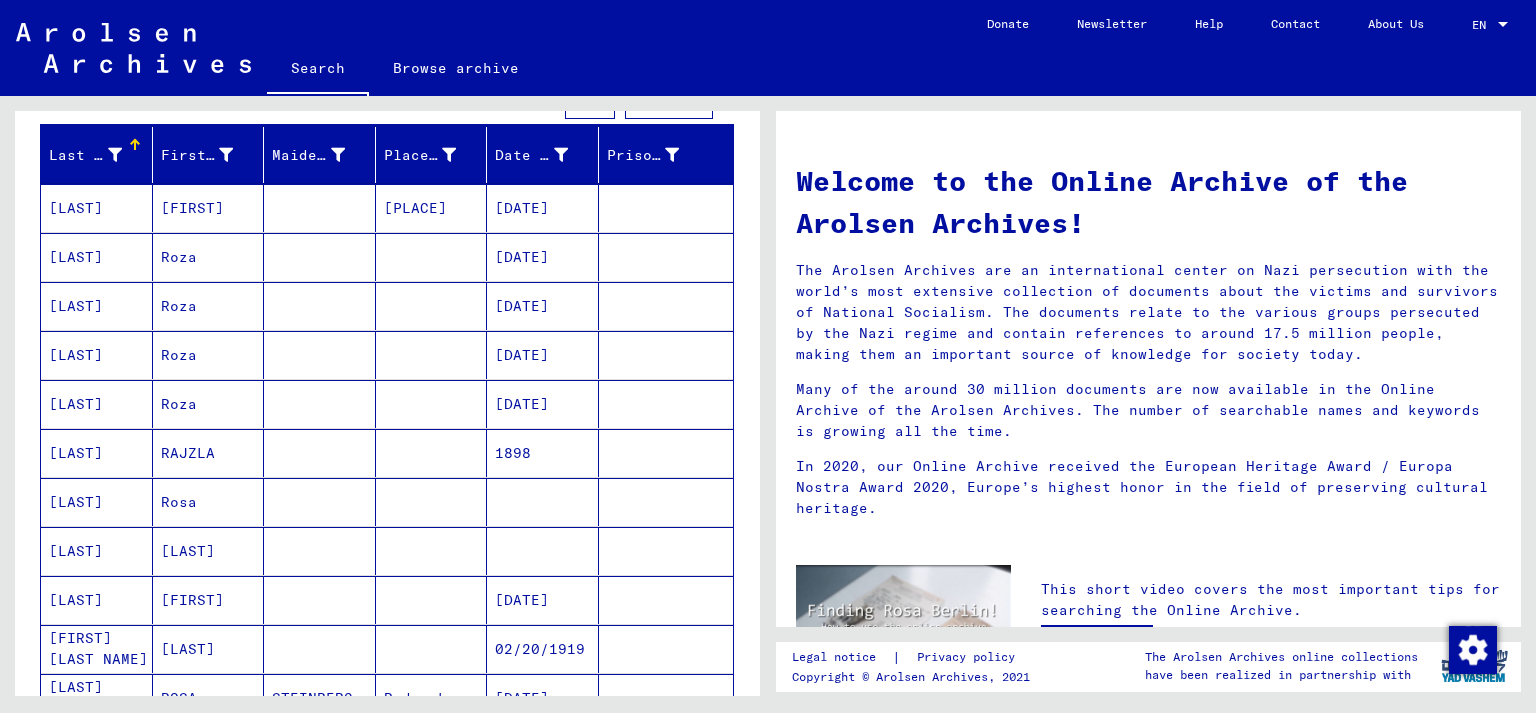 click on "1898" at bounding box center [543, 502] 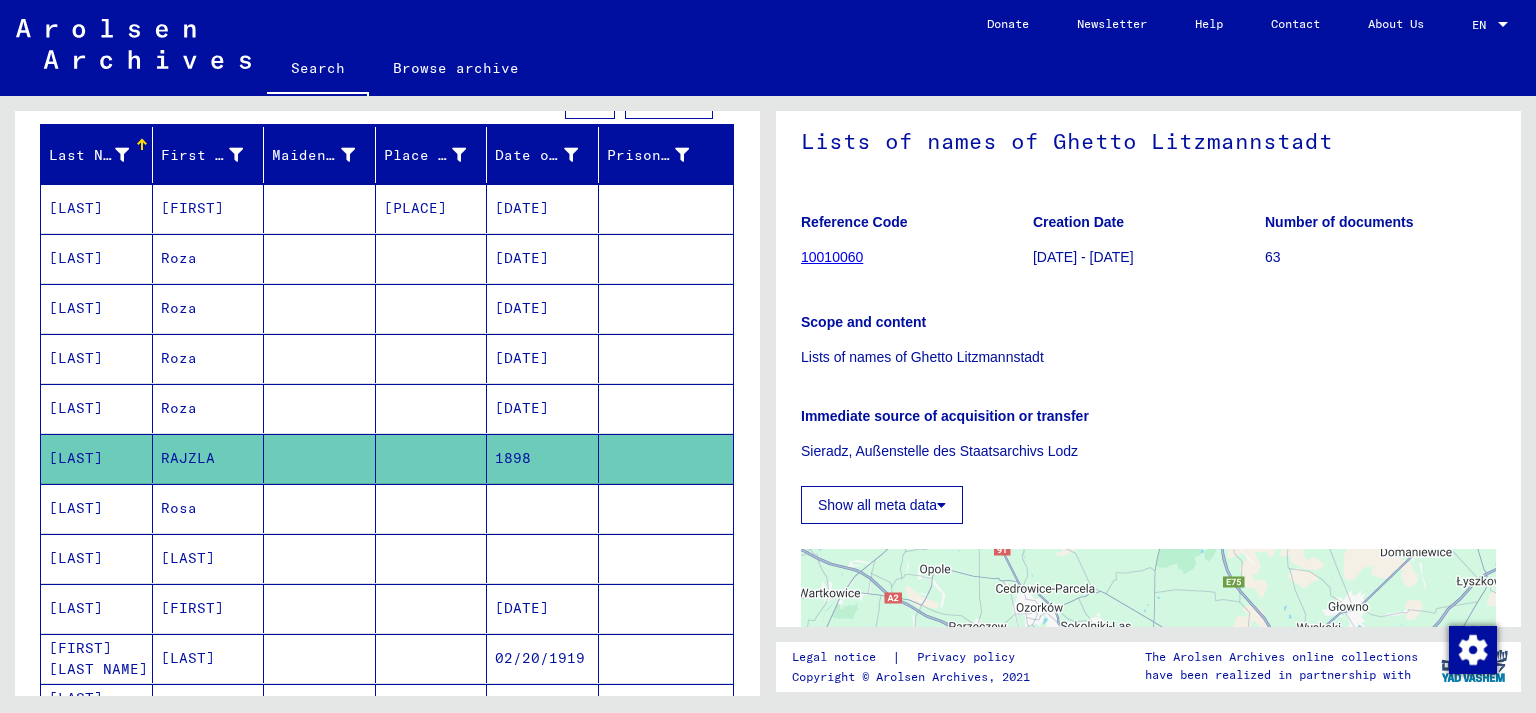 scroll, scrollTop: 221, scrollLeft: 0, axis: vertical 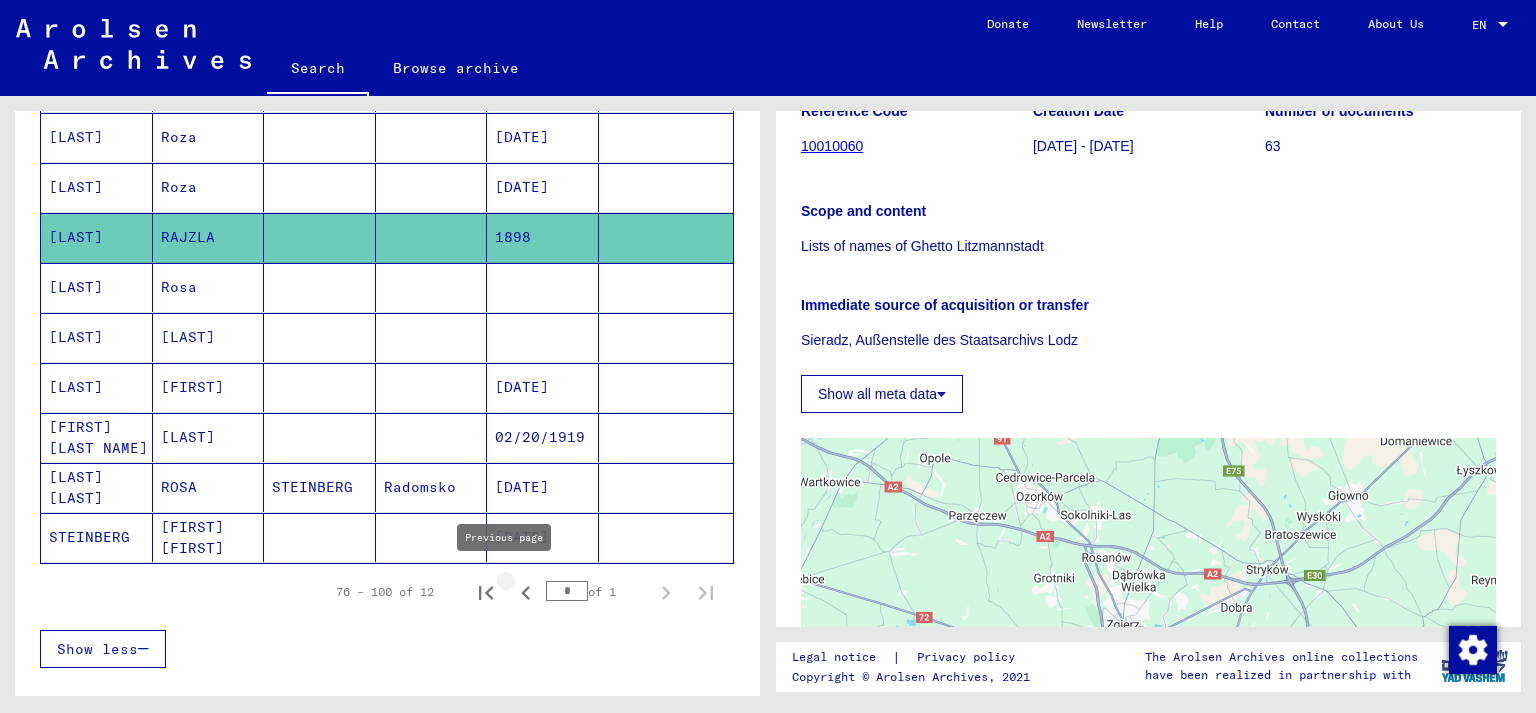 click 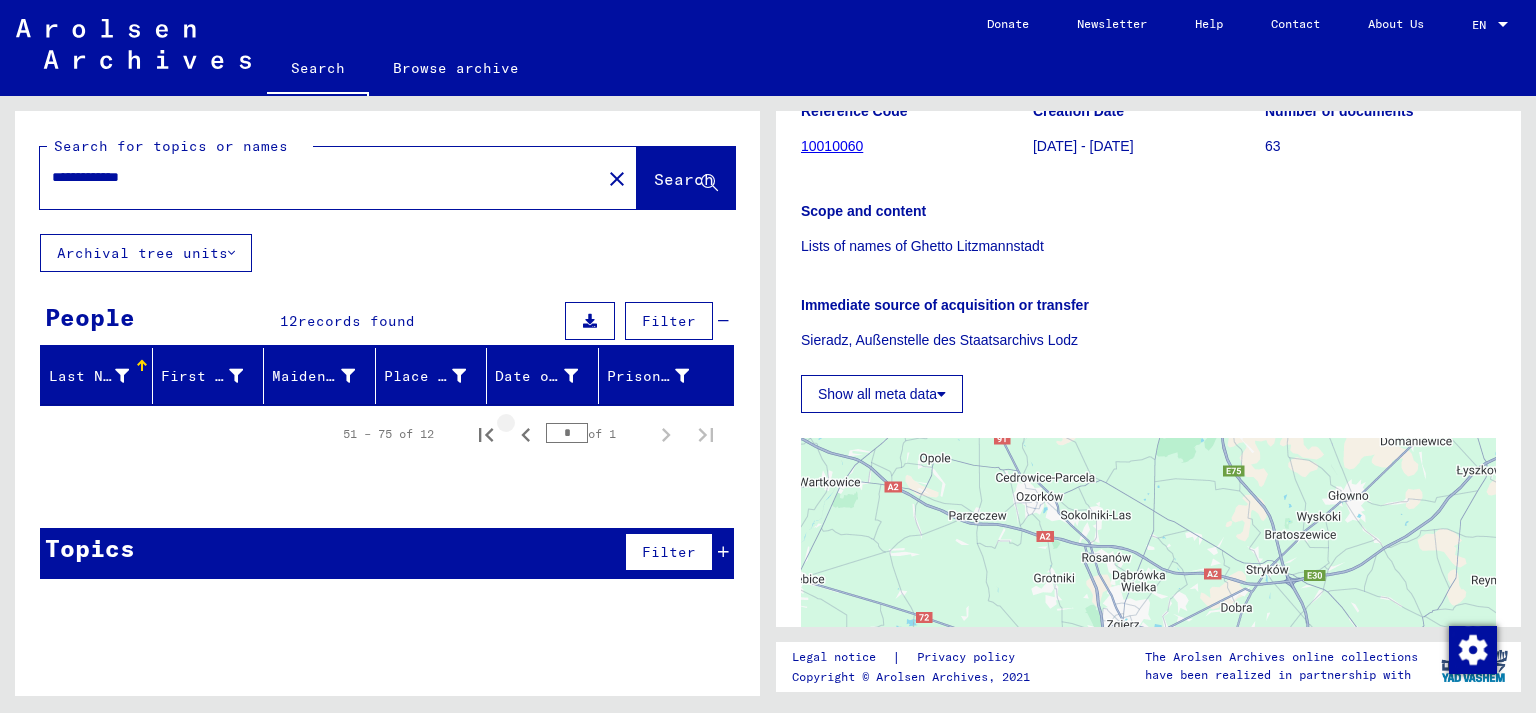 scroll, scrollTop: 0, scrollLeft: 0, axis: both 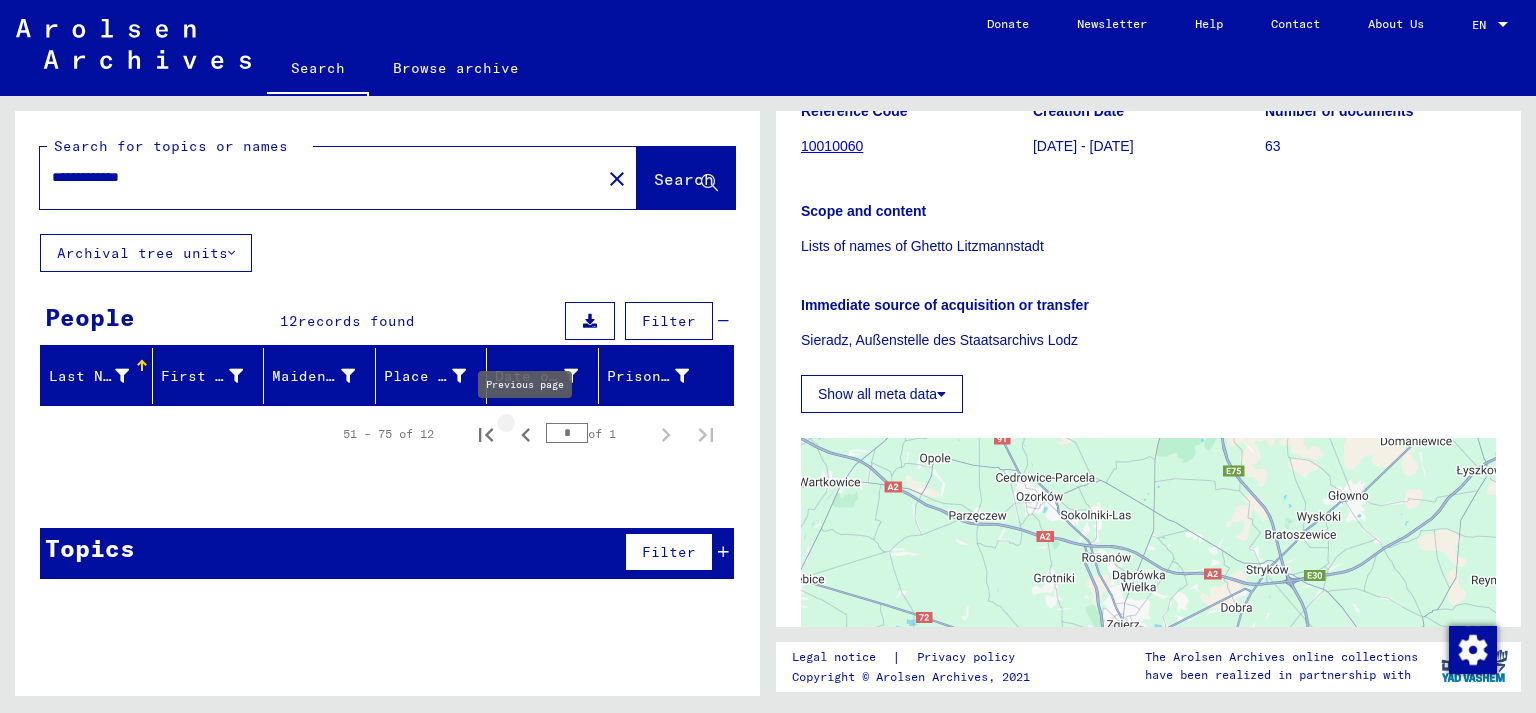 click 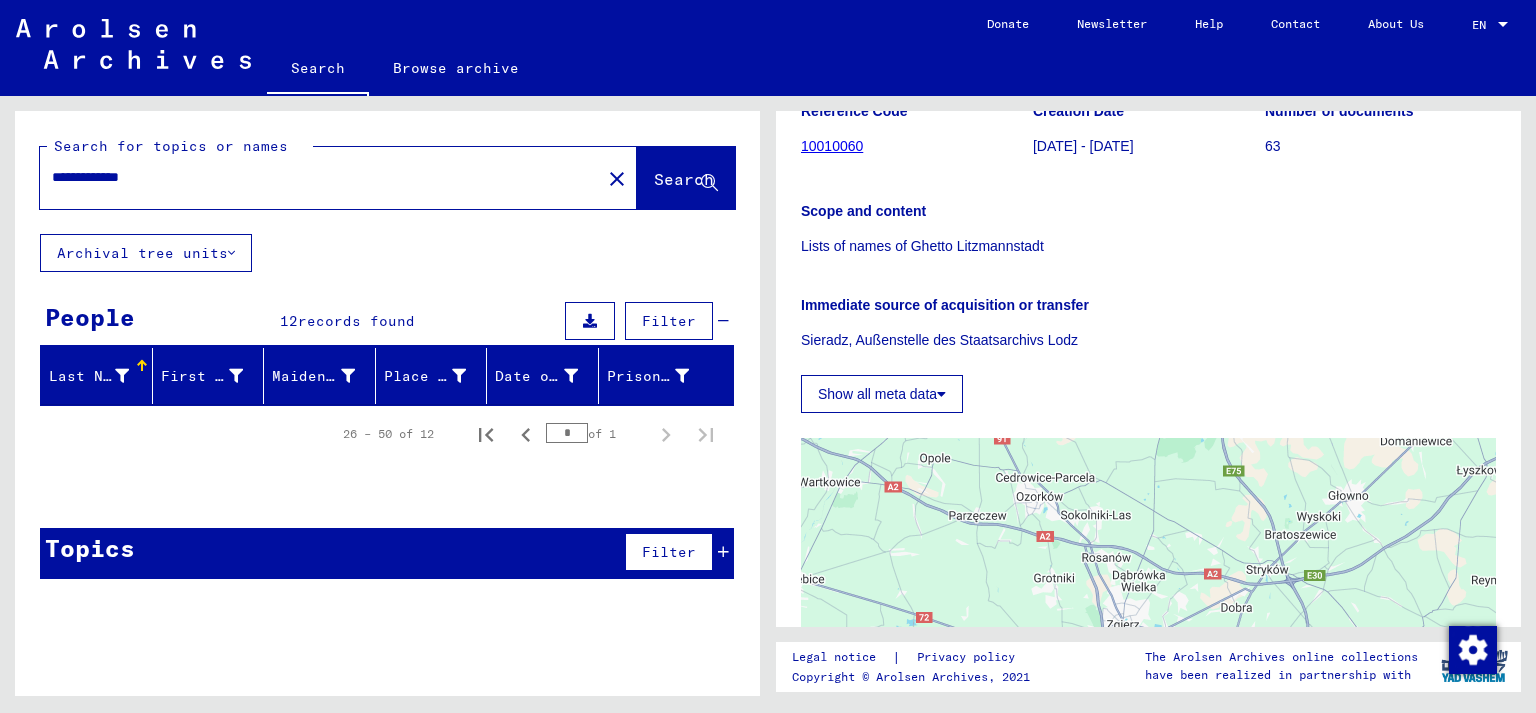 click 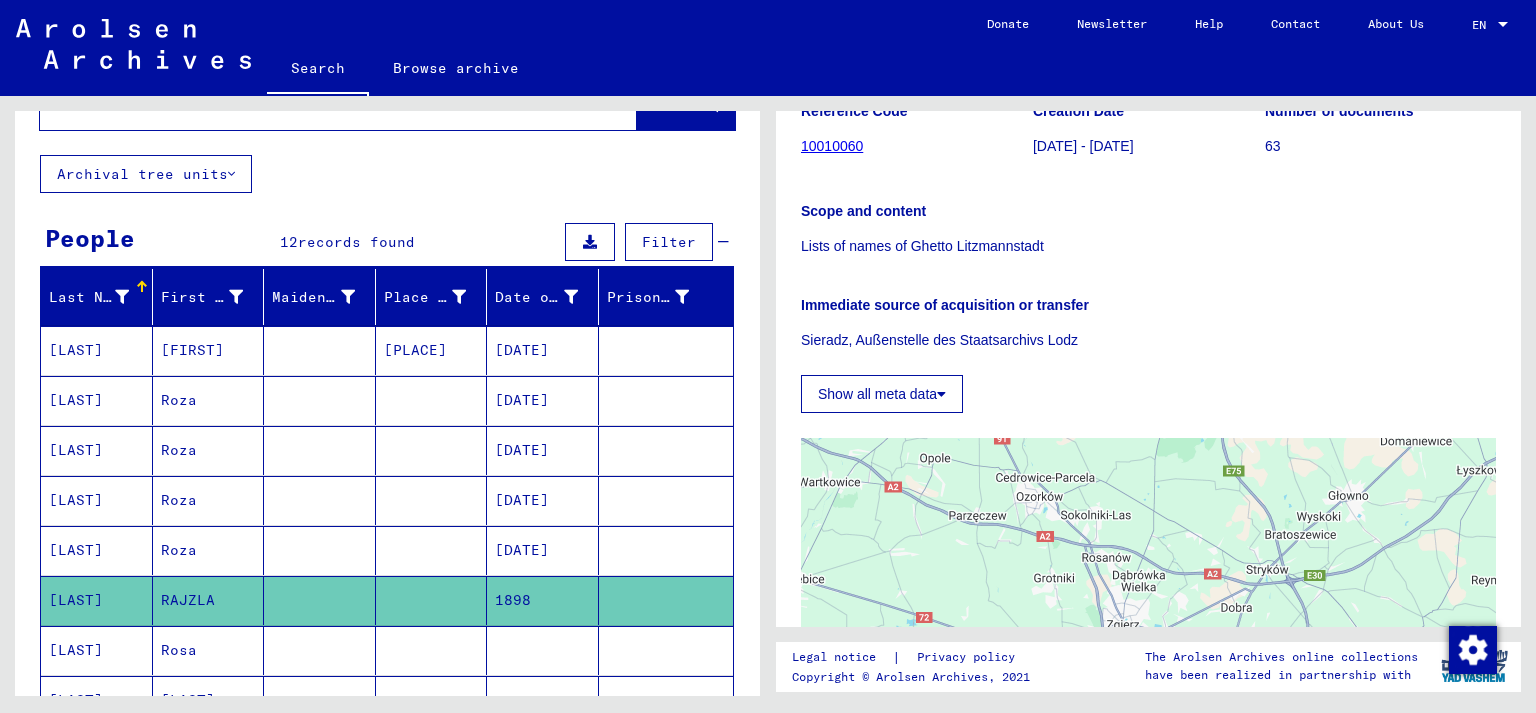 scroll, scrollTop: 0, scrollLeft: 0, axis: both 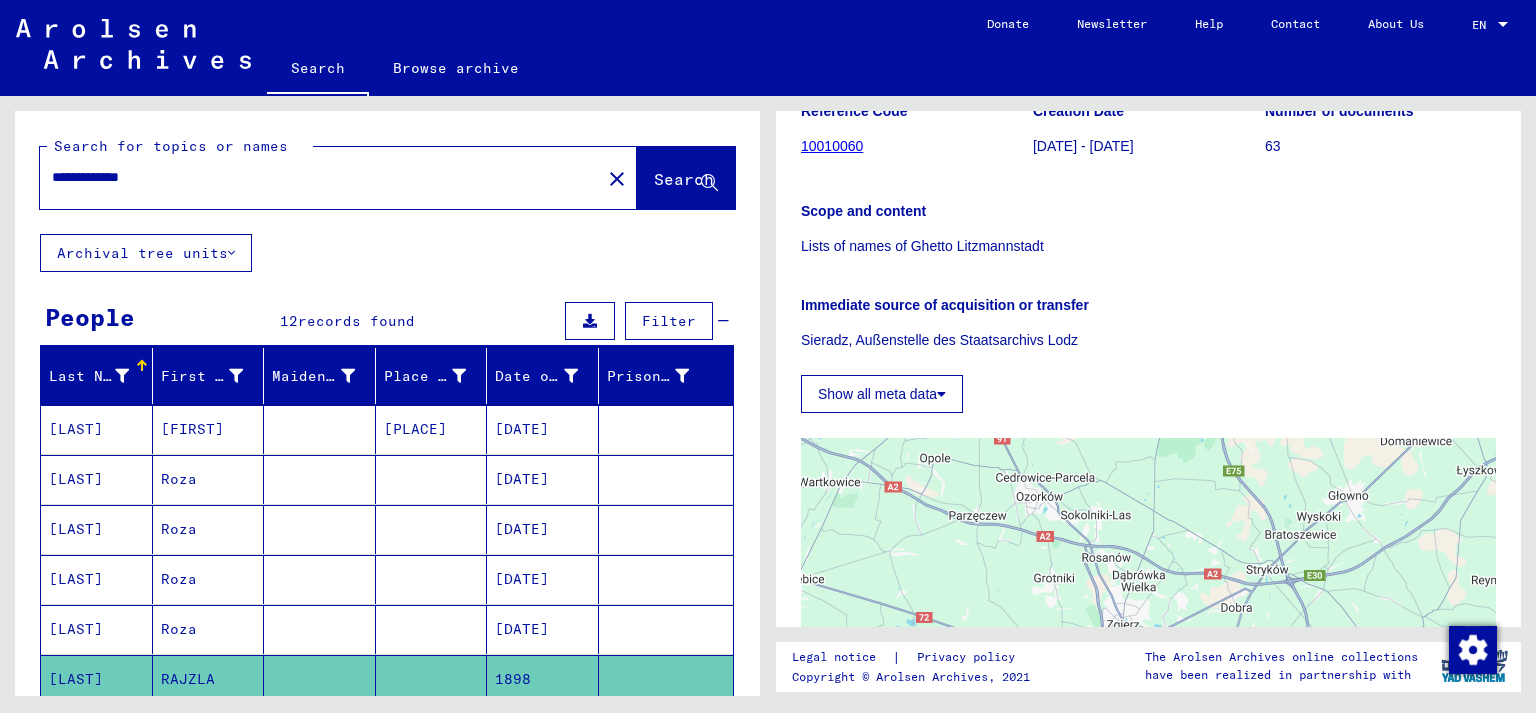drag, startPoint x: 199, startPoint y: 180, endPoint x: 0, endPoint y: 172, distance: 199.16074 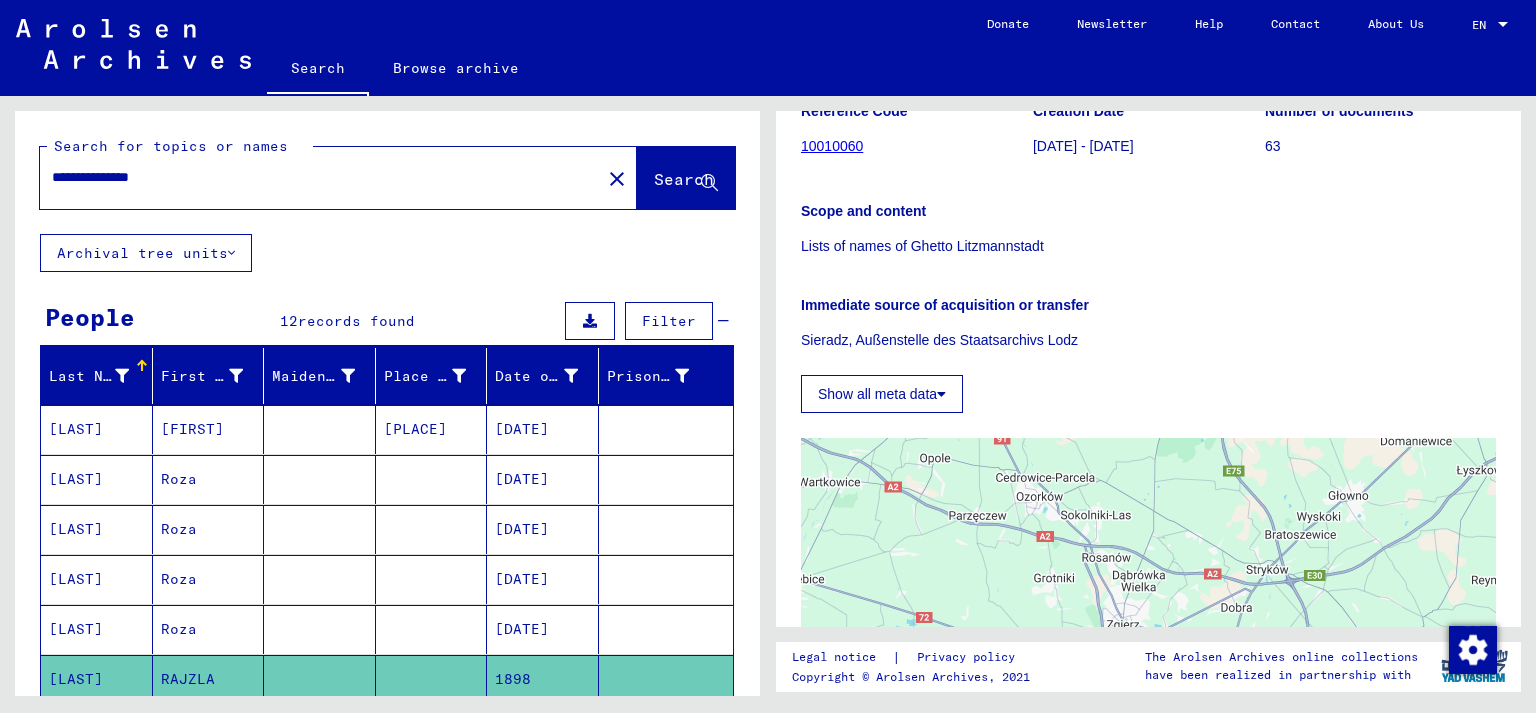 type on "**********" 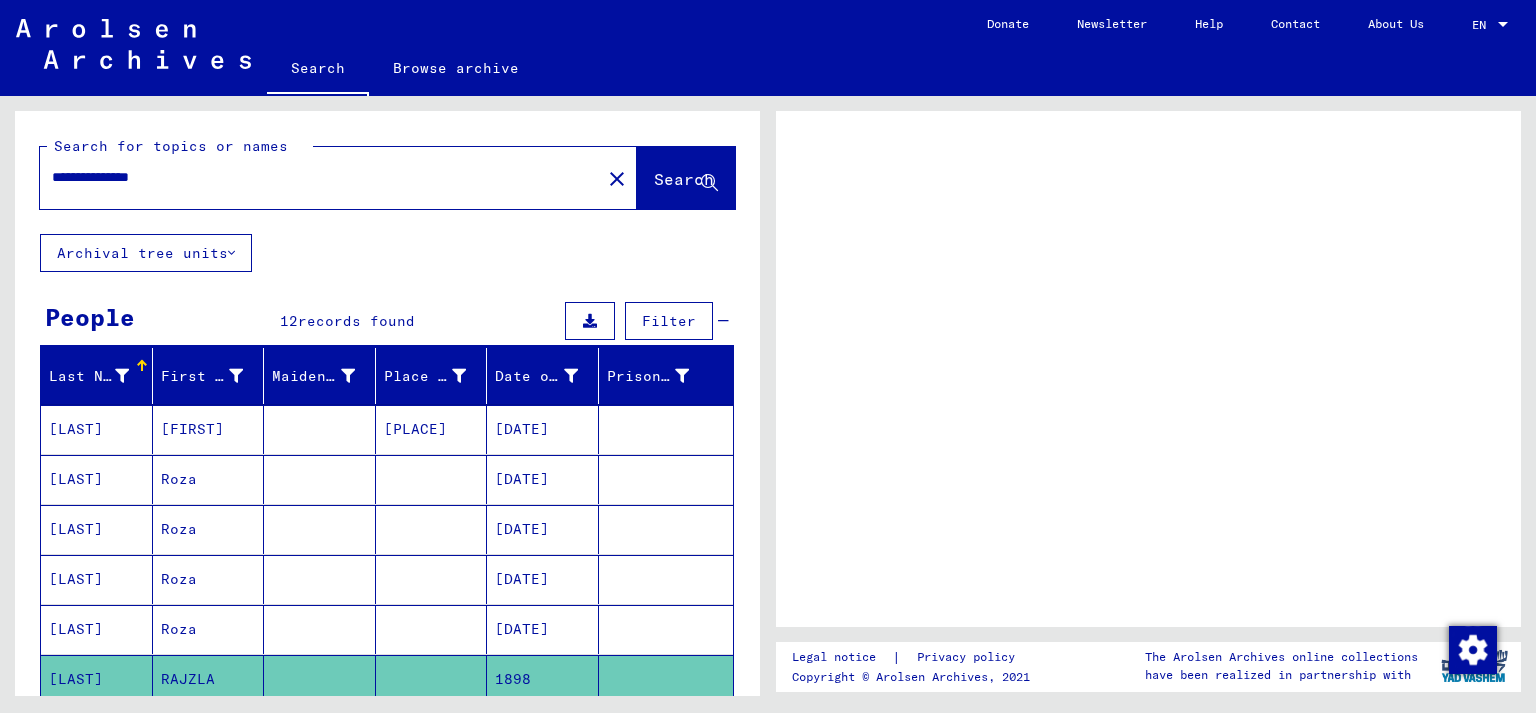 scroll, scrollTop: 0, scrollLeft: 0, axis: both 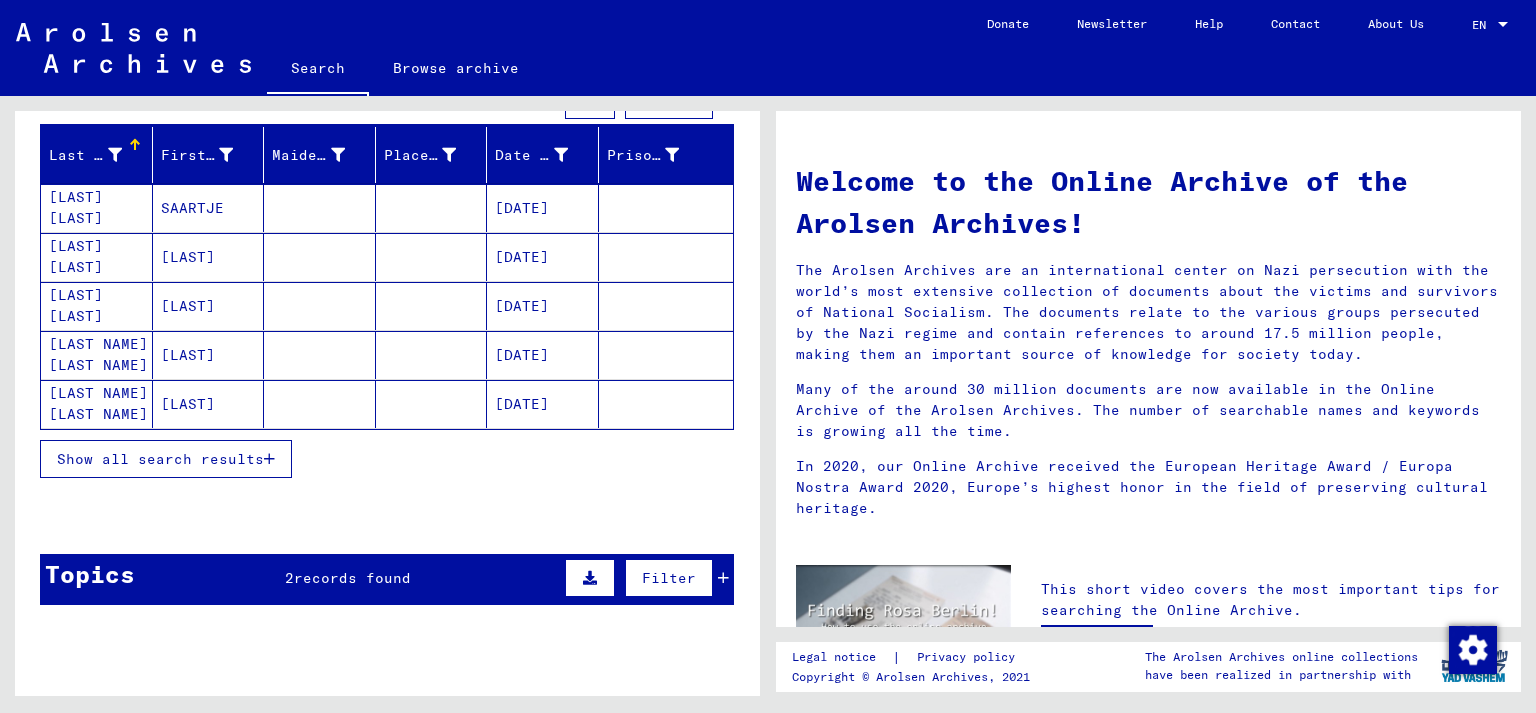 click at bounding box center [269, 459] 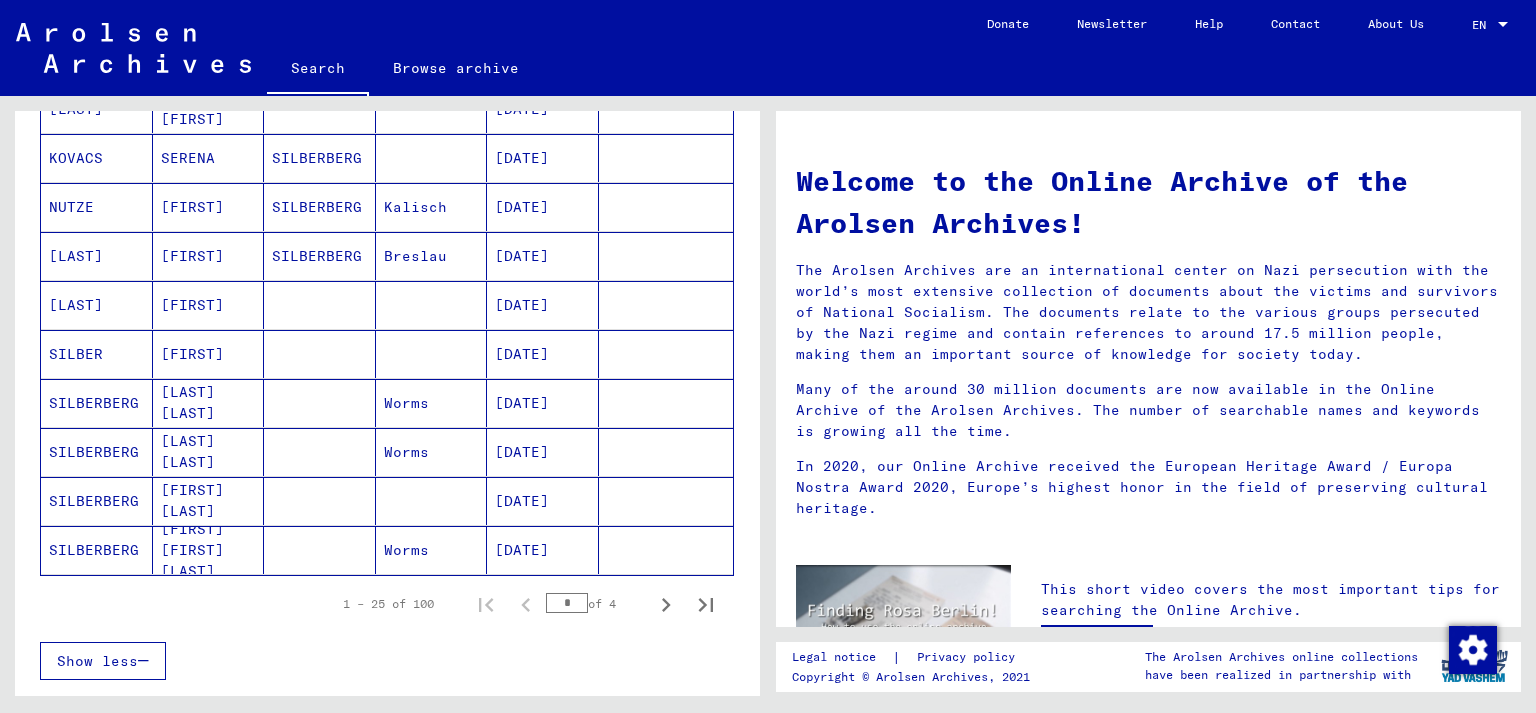 scroll, scrollTop: 1104, scrollLeft: 0, axis: vertical 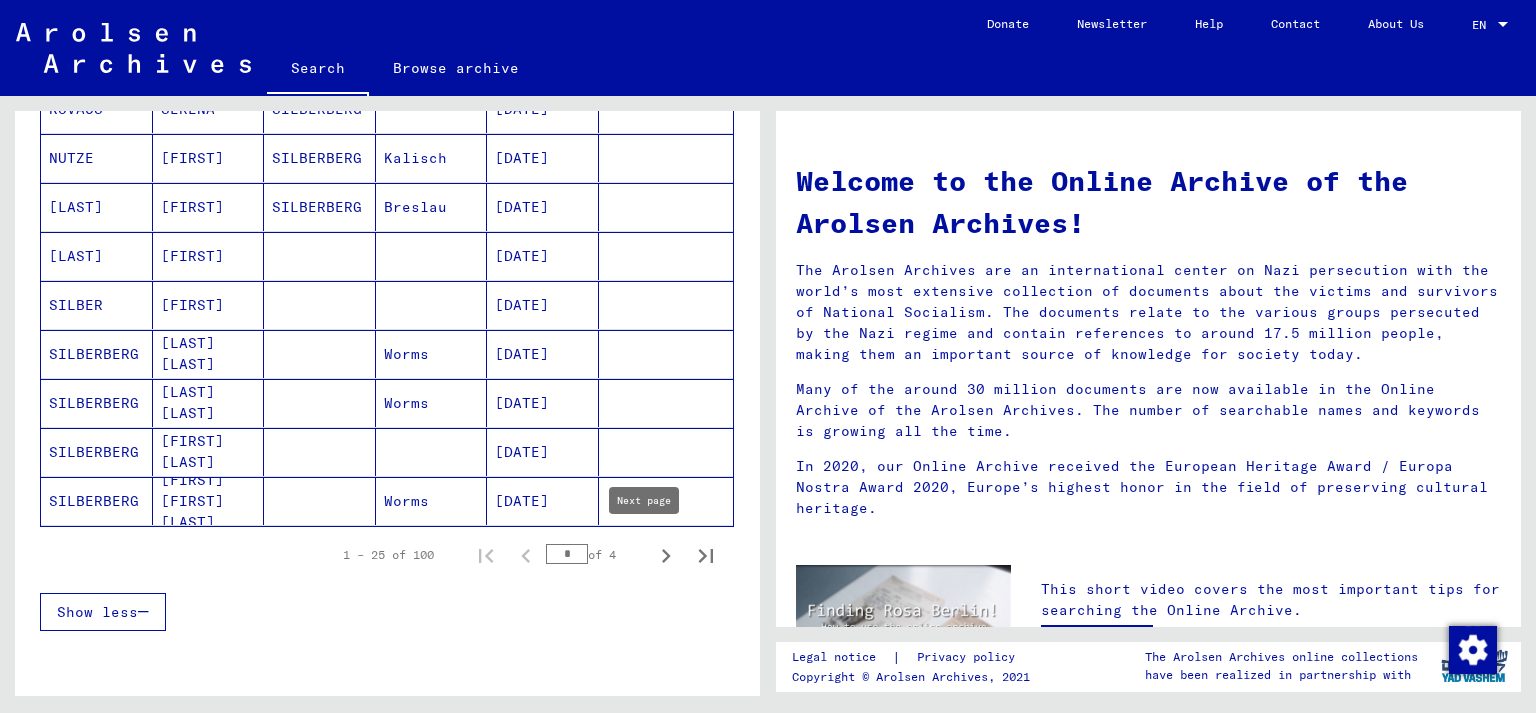 click 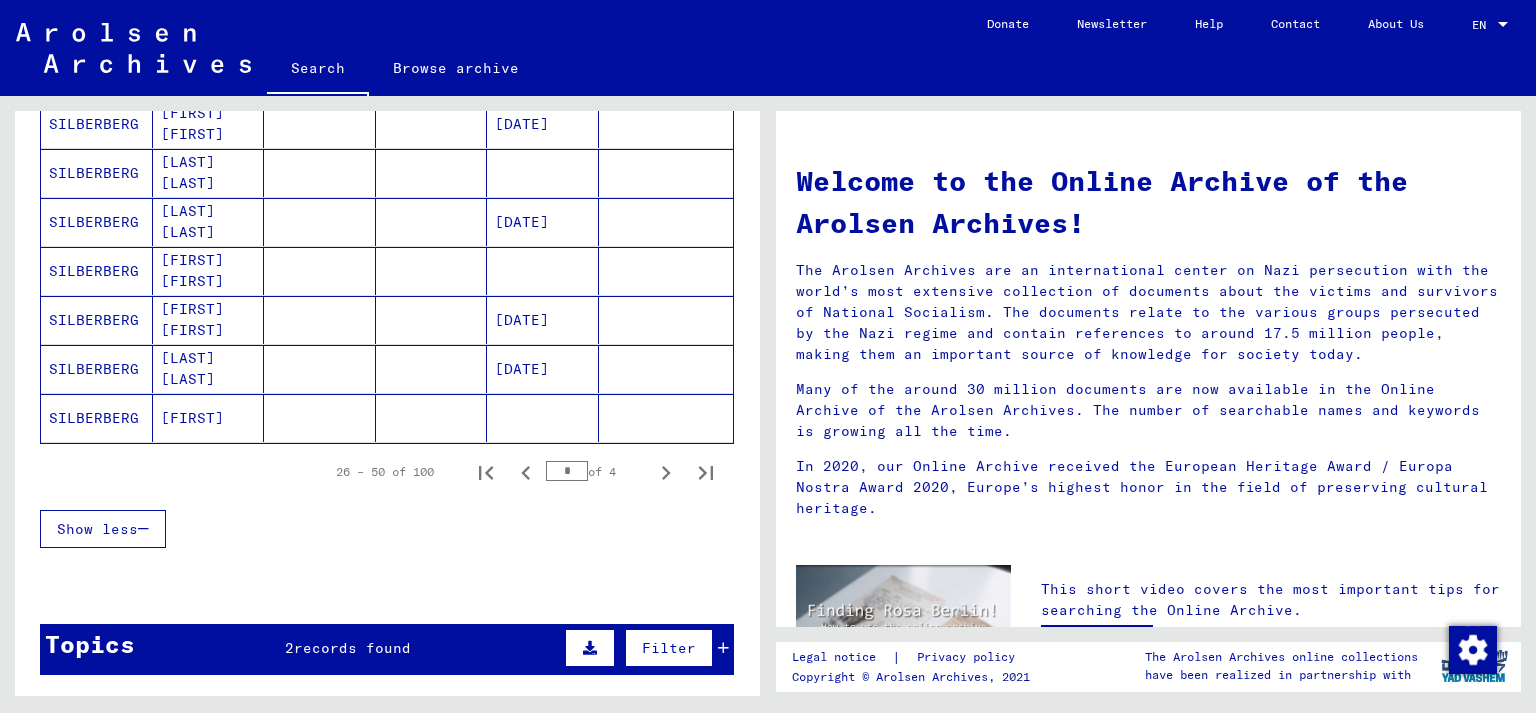 scroll, scrollTop: 1214, scrollLeft: 0, axis: vertical 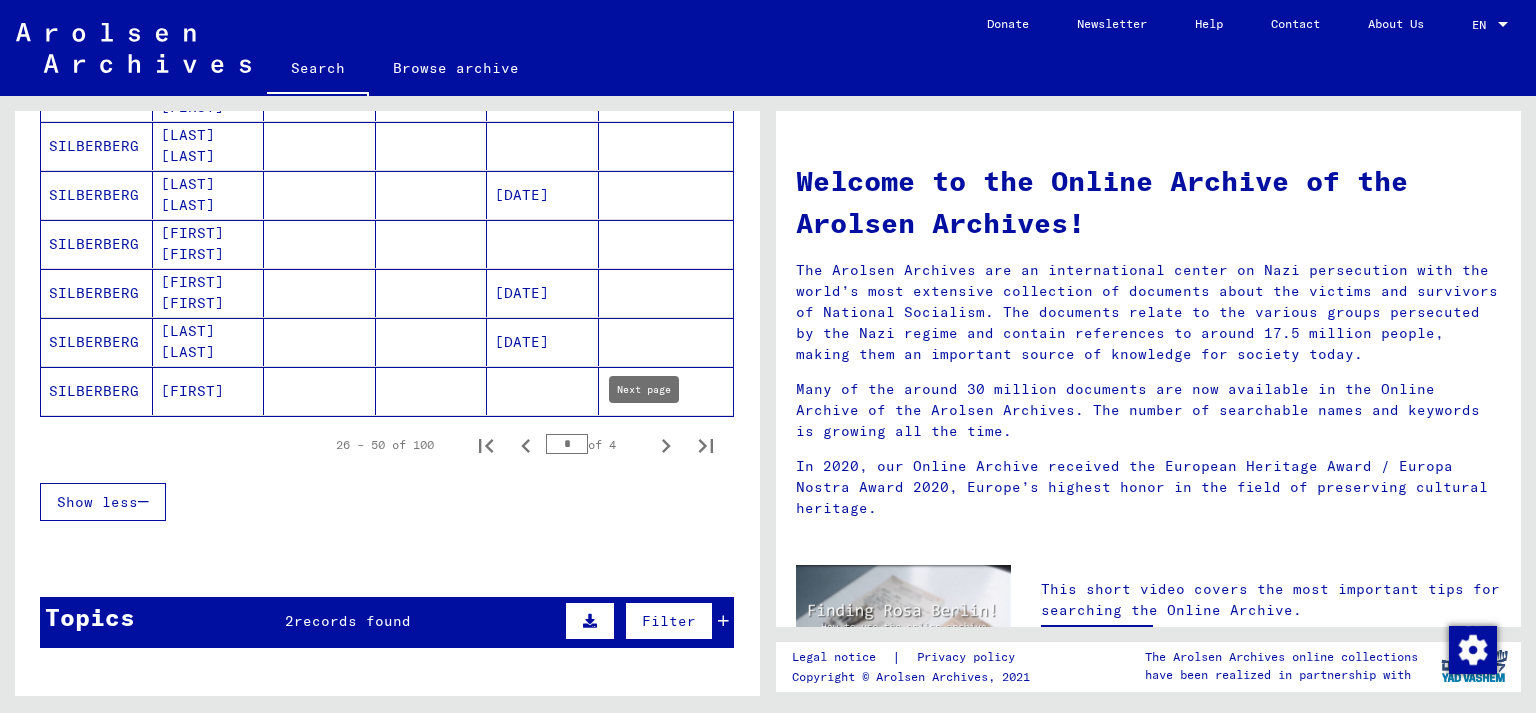 click 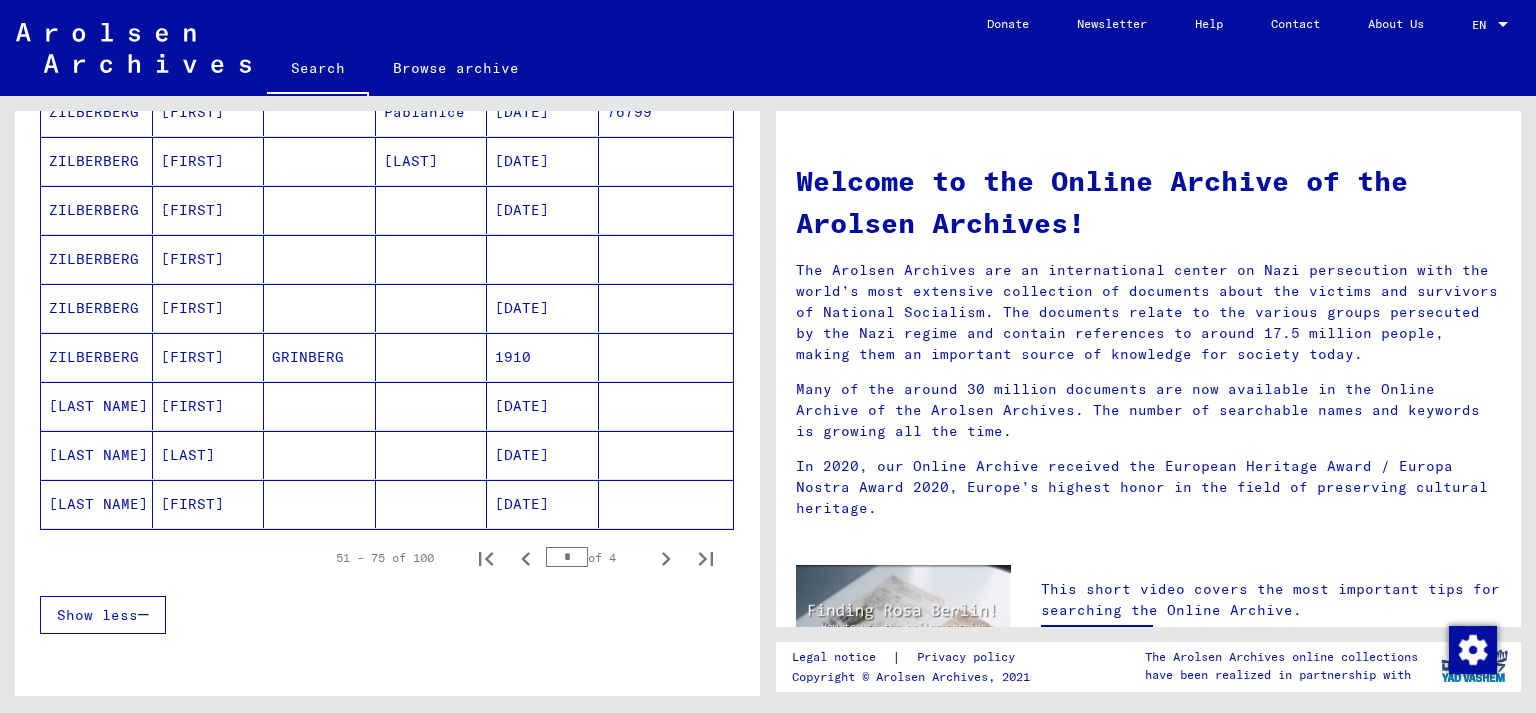 scroll, scrollTop: 1104, scrollLeft: 0, axis: vertical 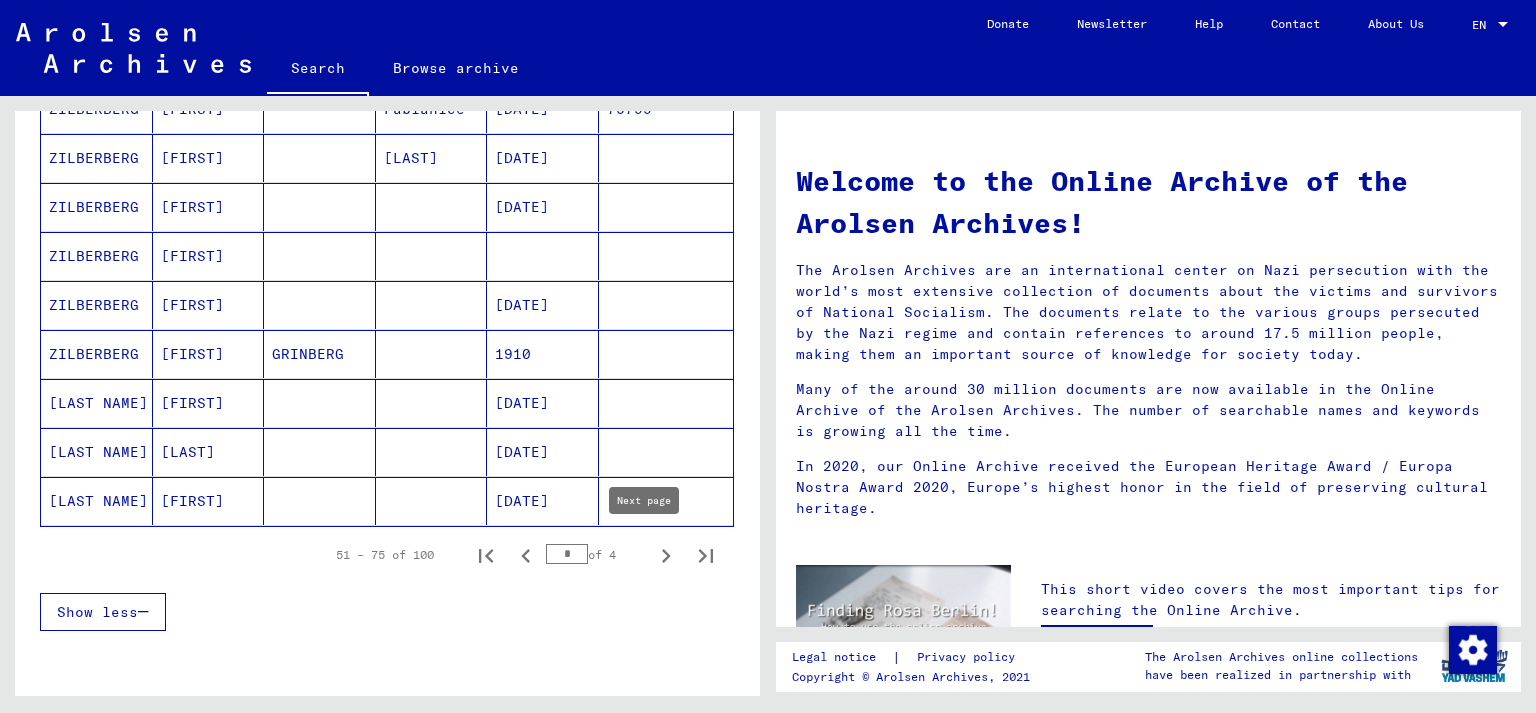 click 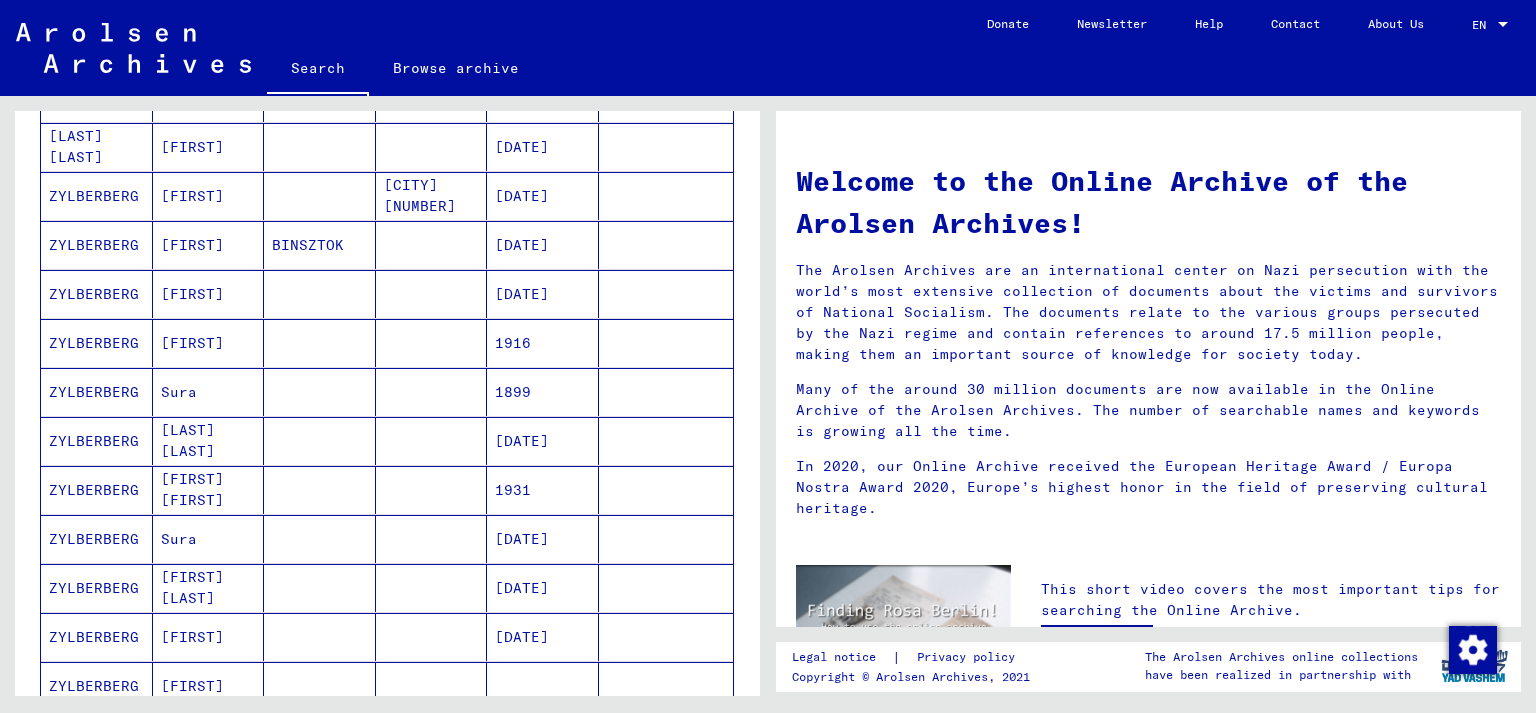 scroll, scrollTop: 0, scrollLeft: 0, axis: both 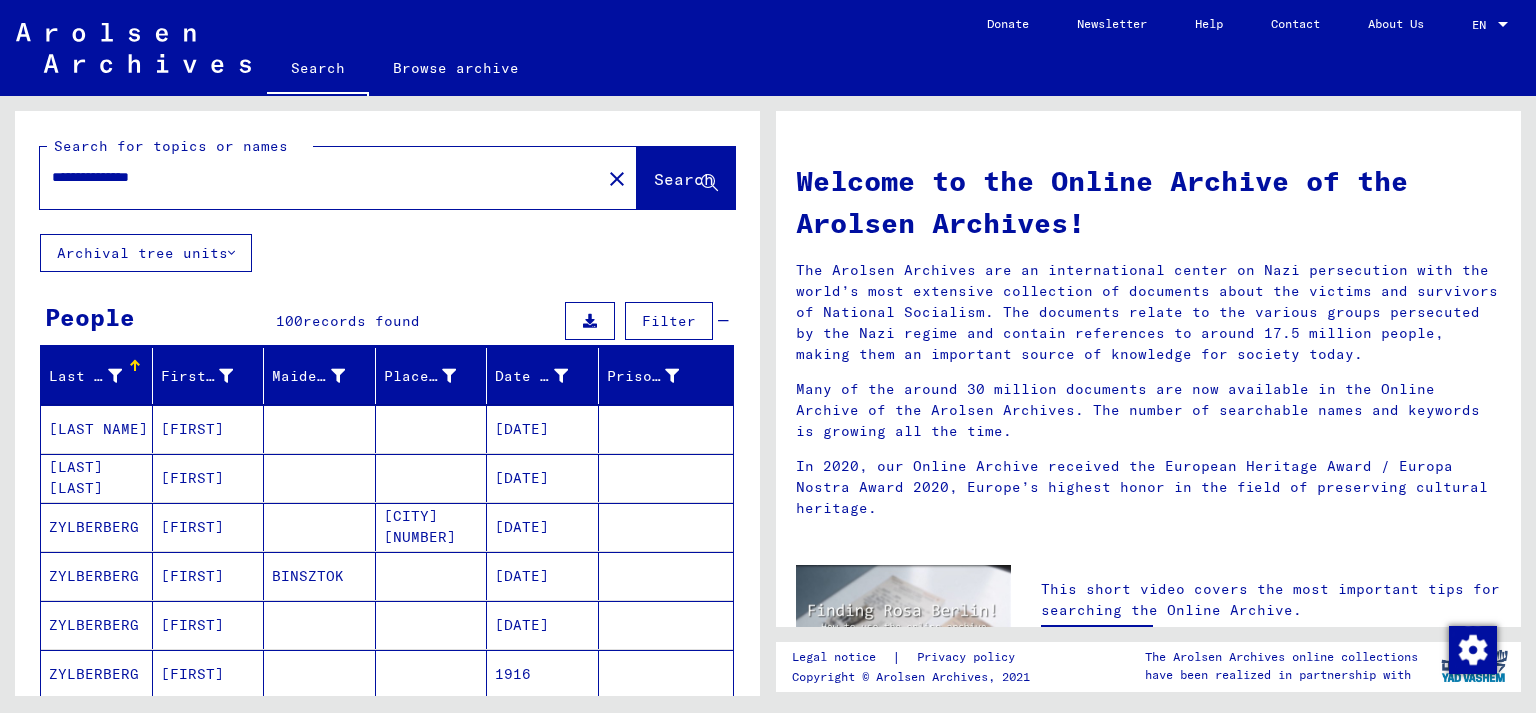 click on "**********" at bounding box center (314, 177) 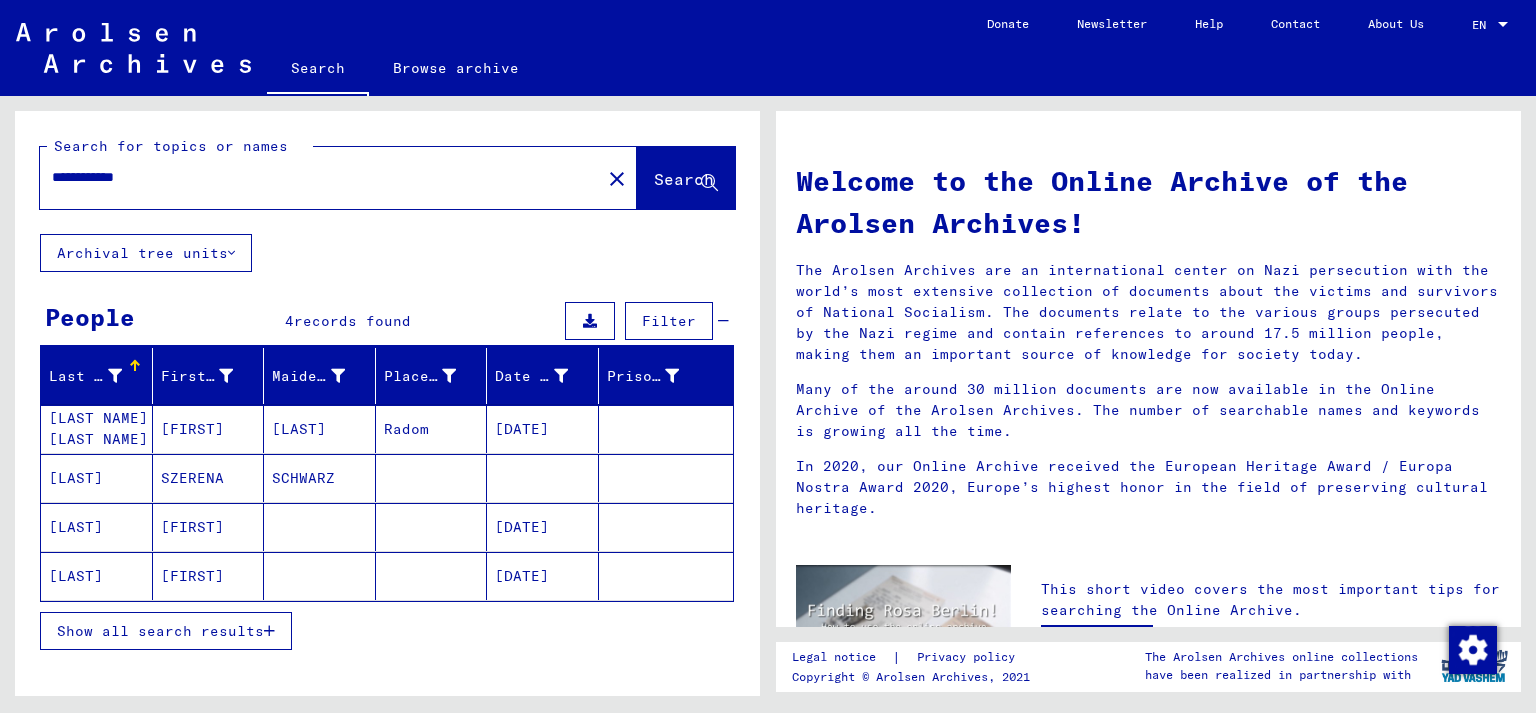 click on "**********" at bounding box center (314, 177) 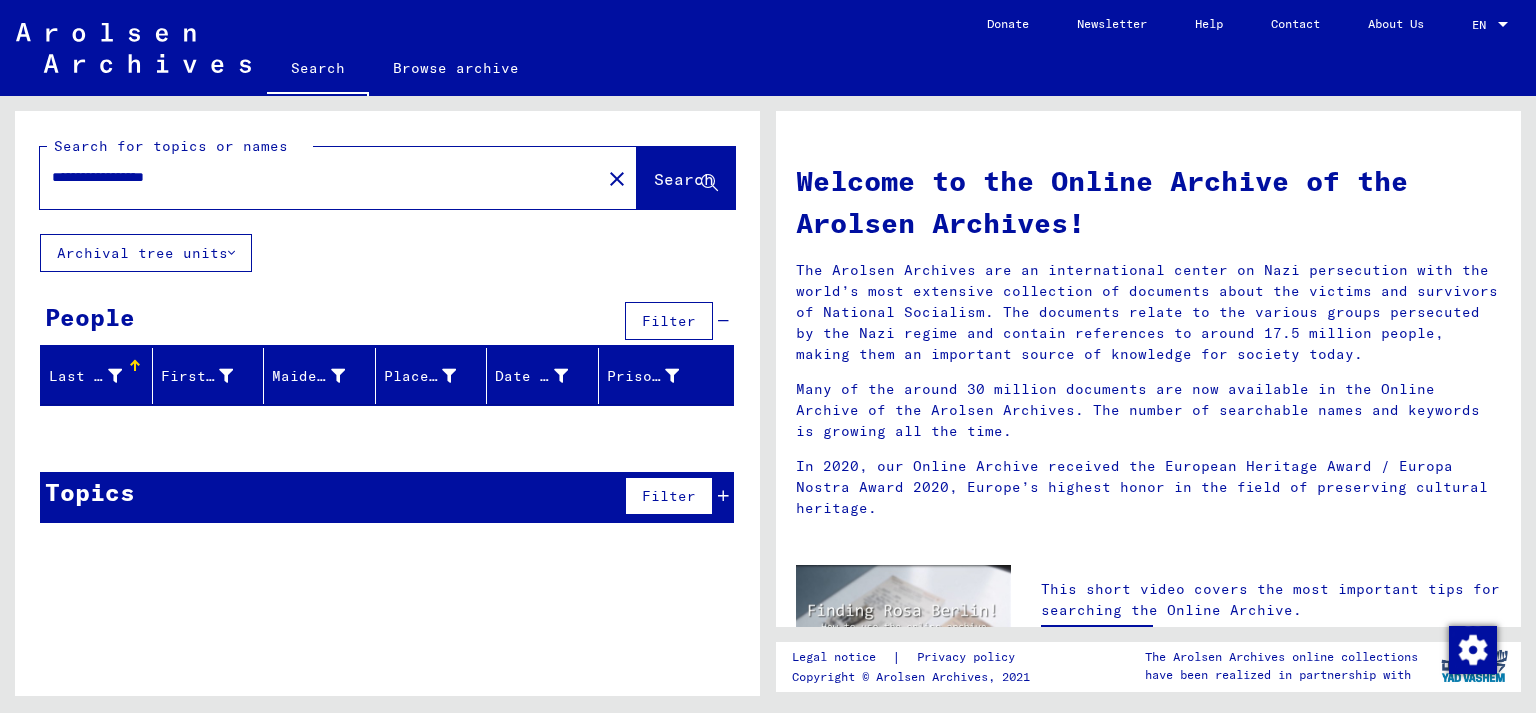 click on "**********" at bounding box center (314, 177) 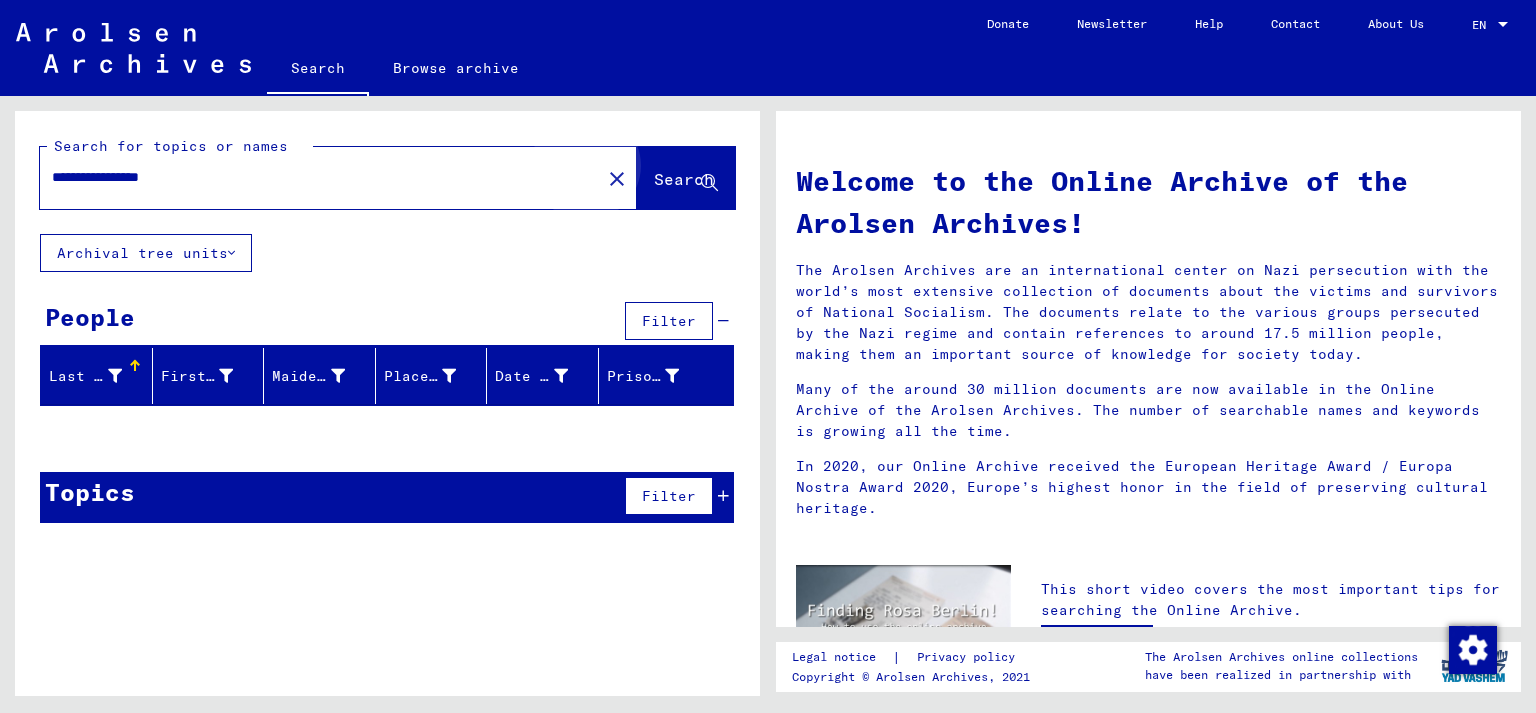 click on "Search" 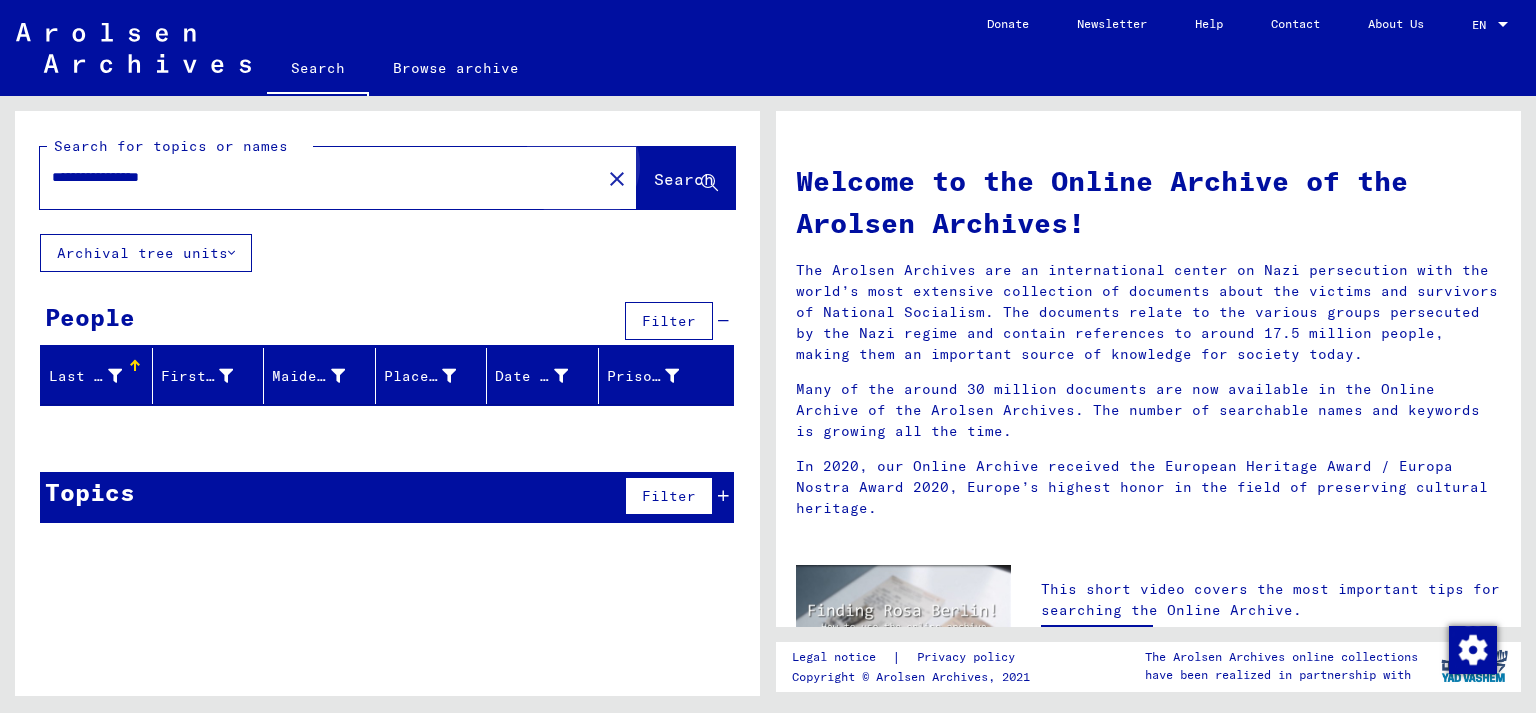 click on "Search" 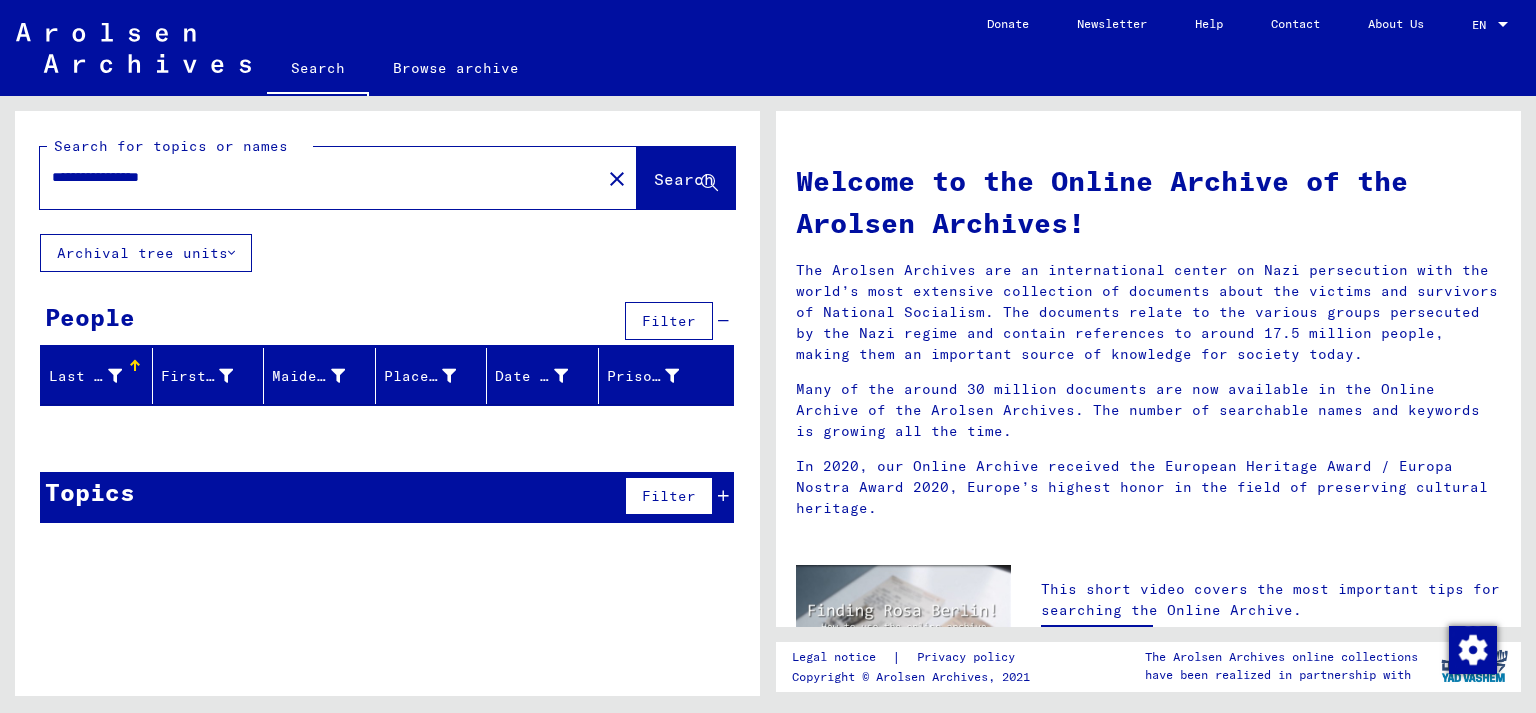 click on "Search" 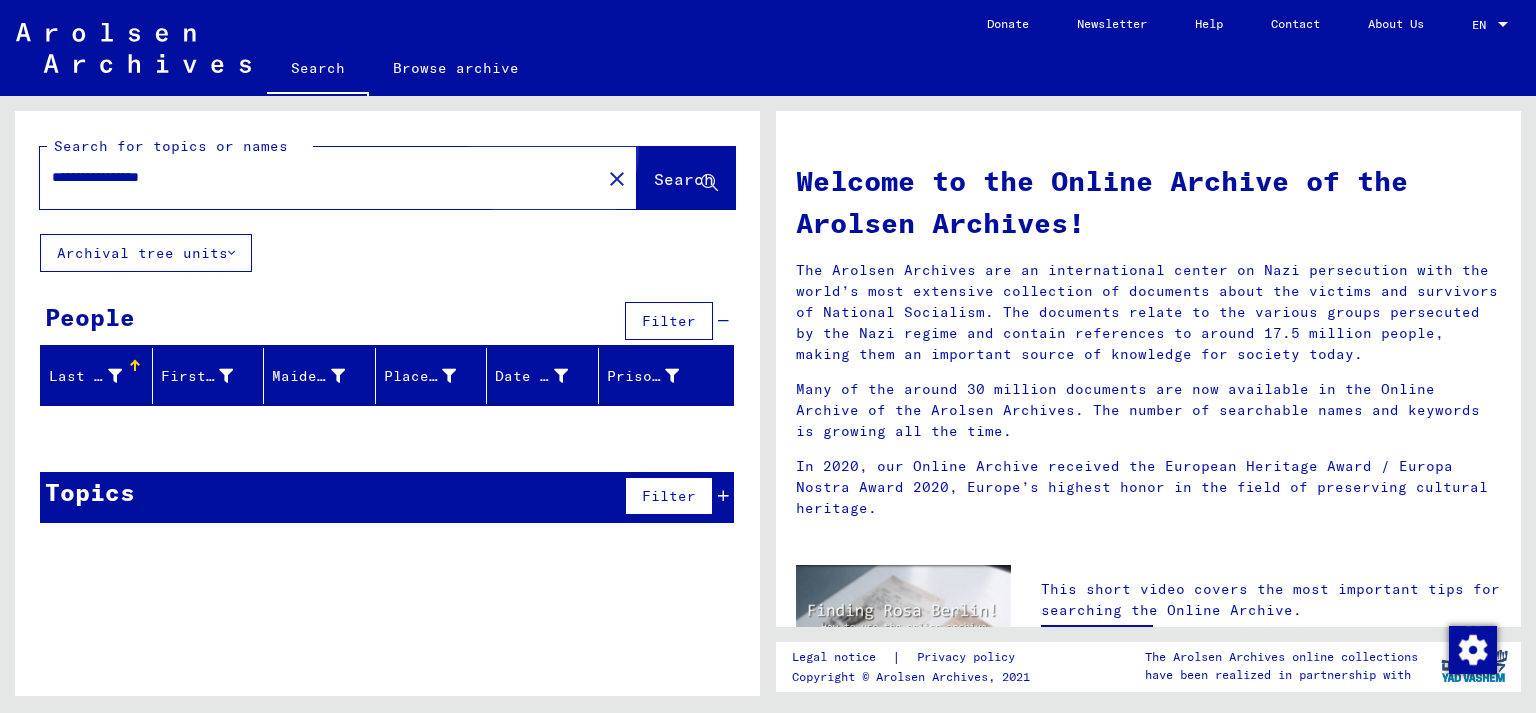click on "Search" 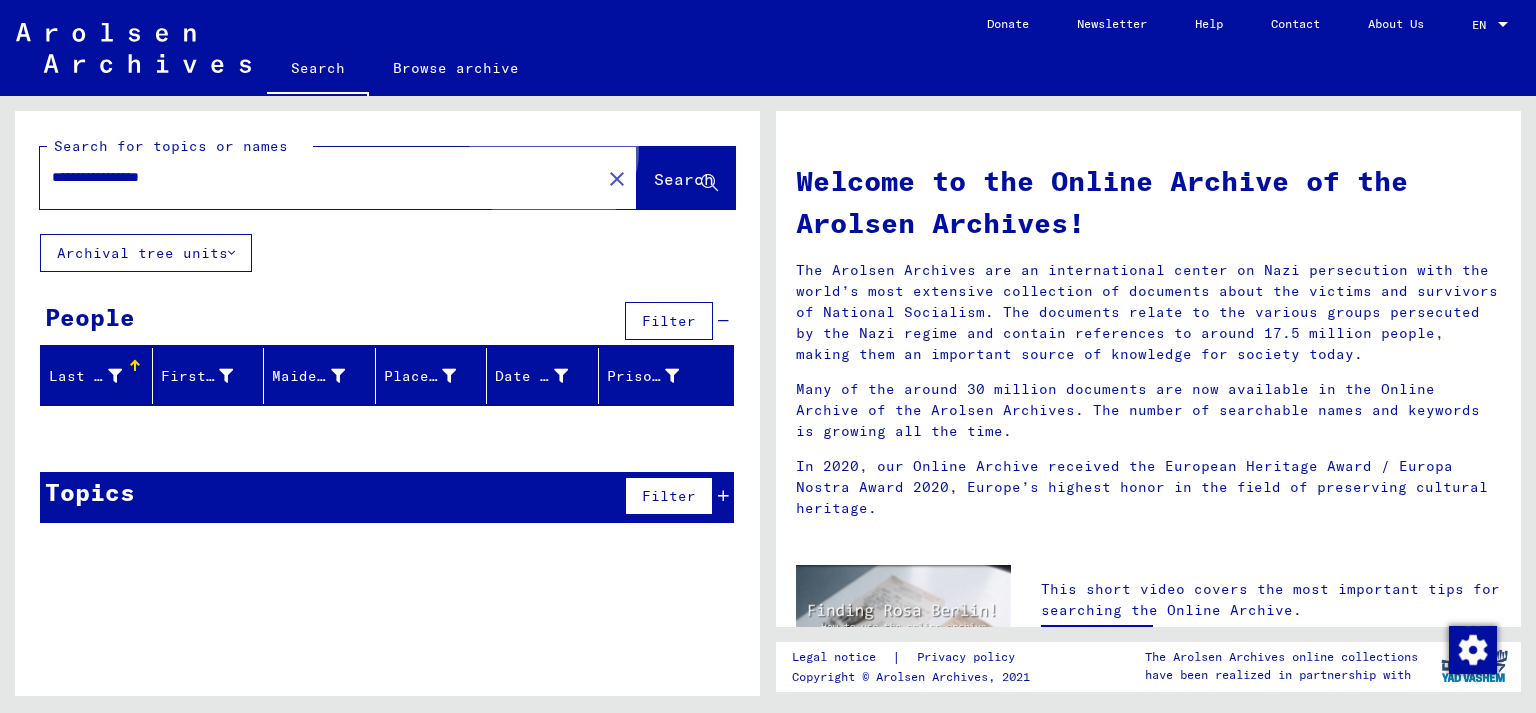click on "Search" 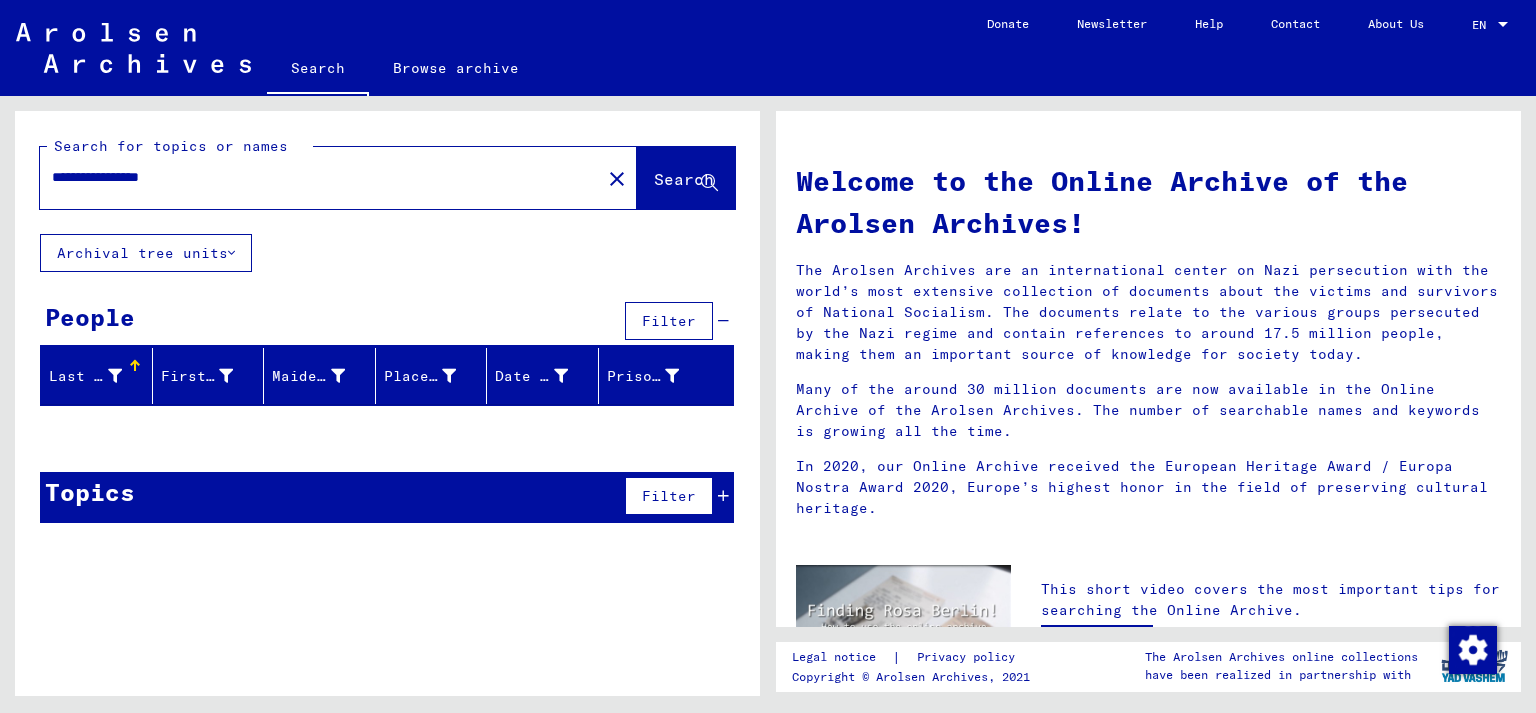 click on "Search" 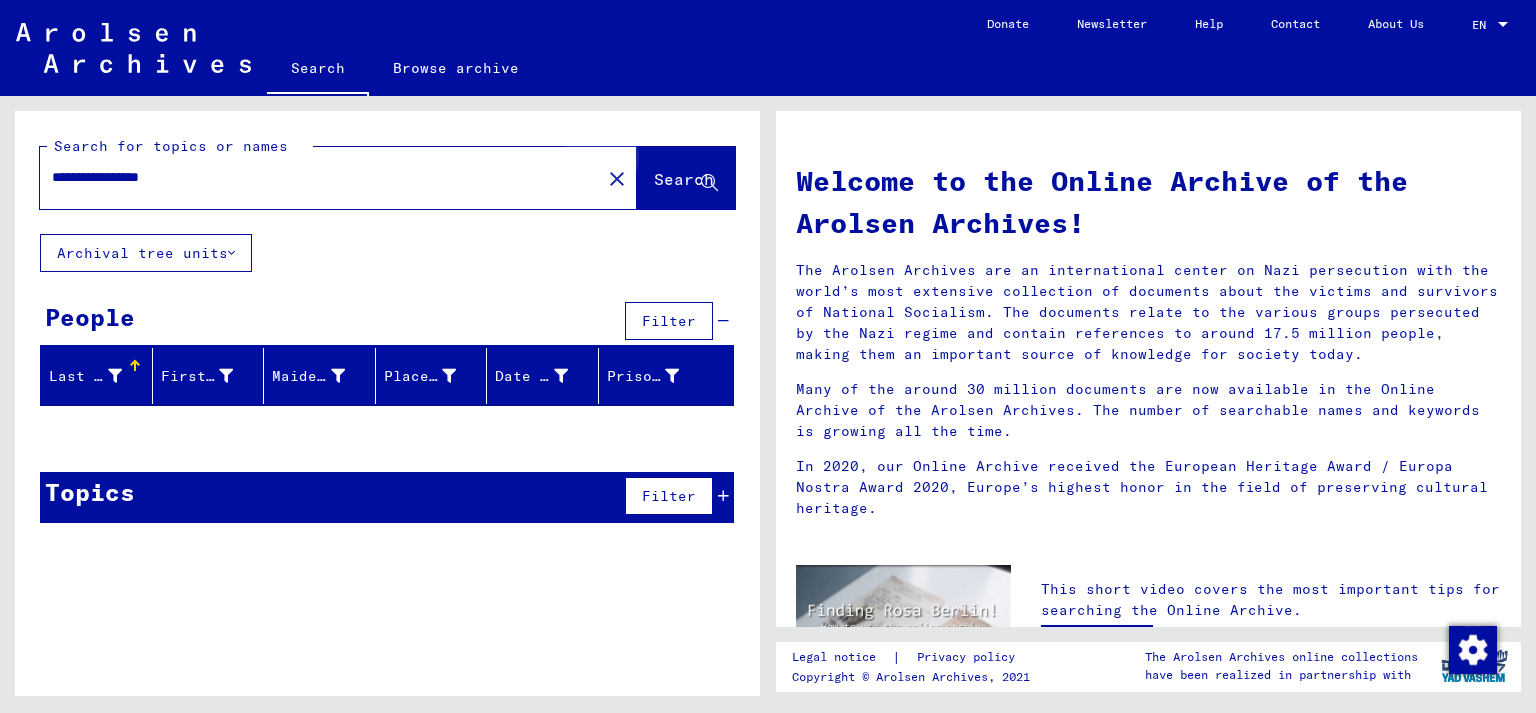 click on "Search" 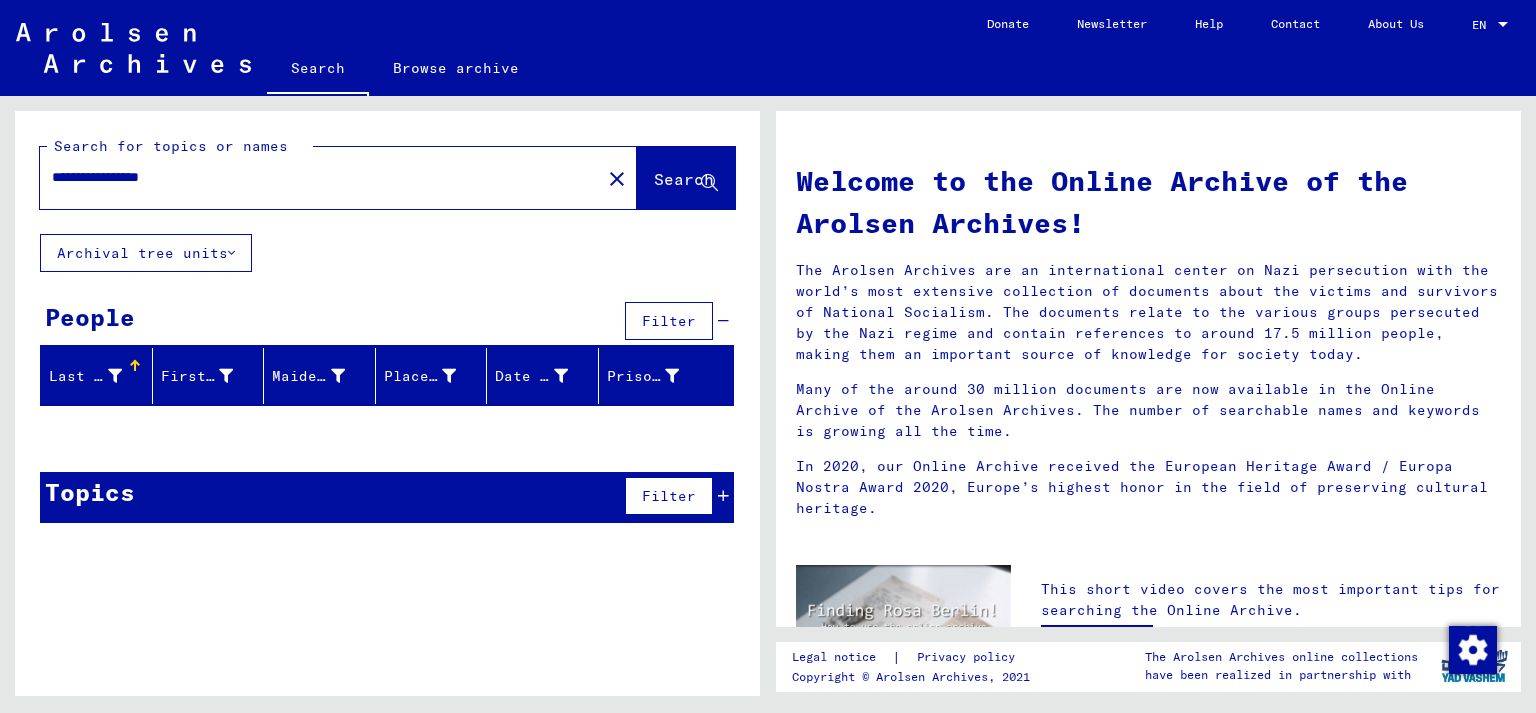 click on "**********" at bounding box center [314, 177] 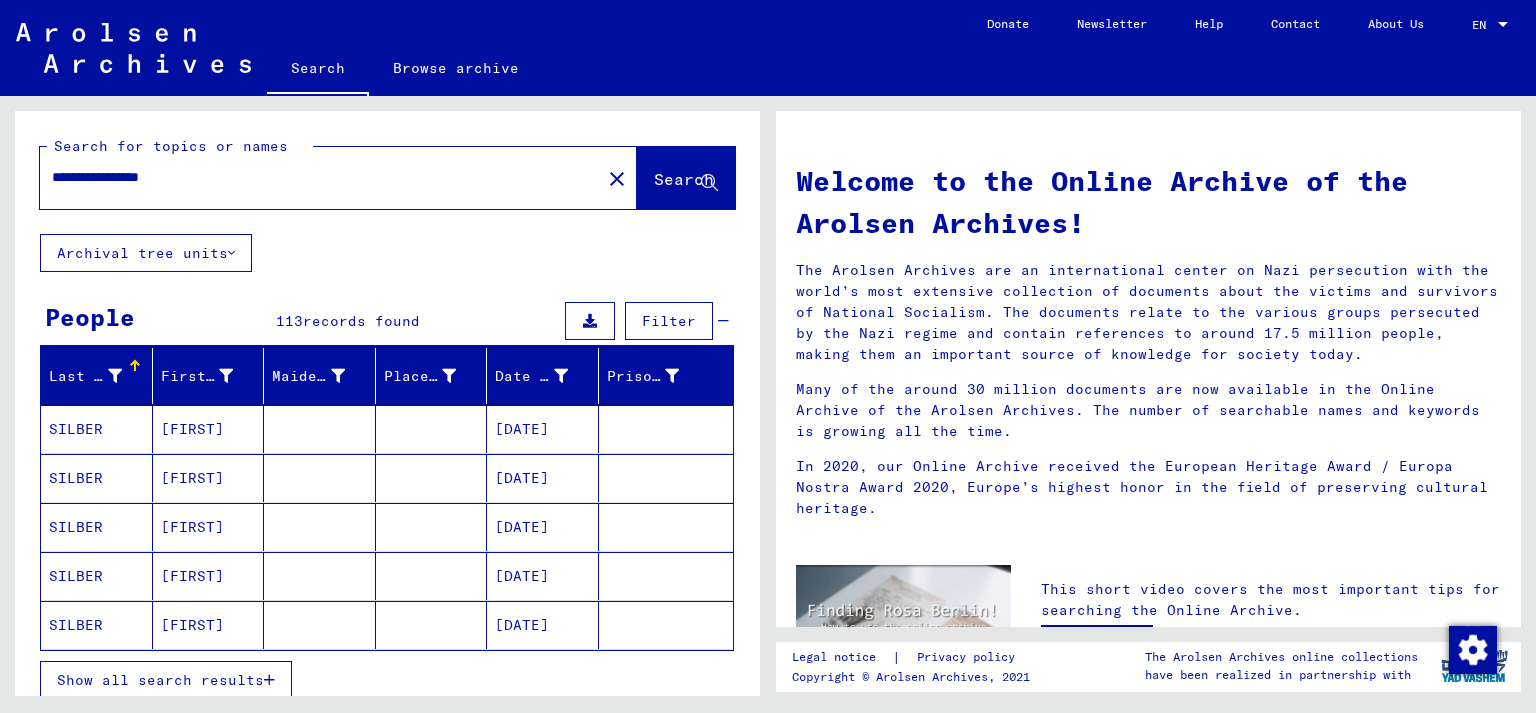 click on "Show all search results" at bounding box center [166, 680] 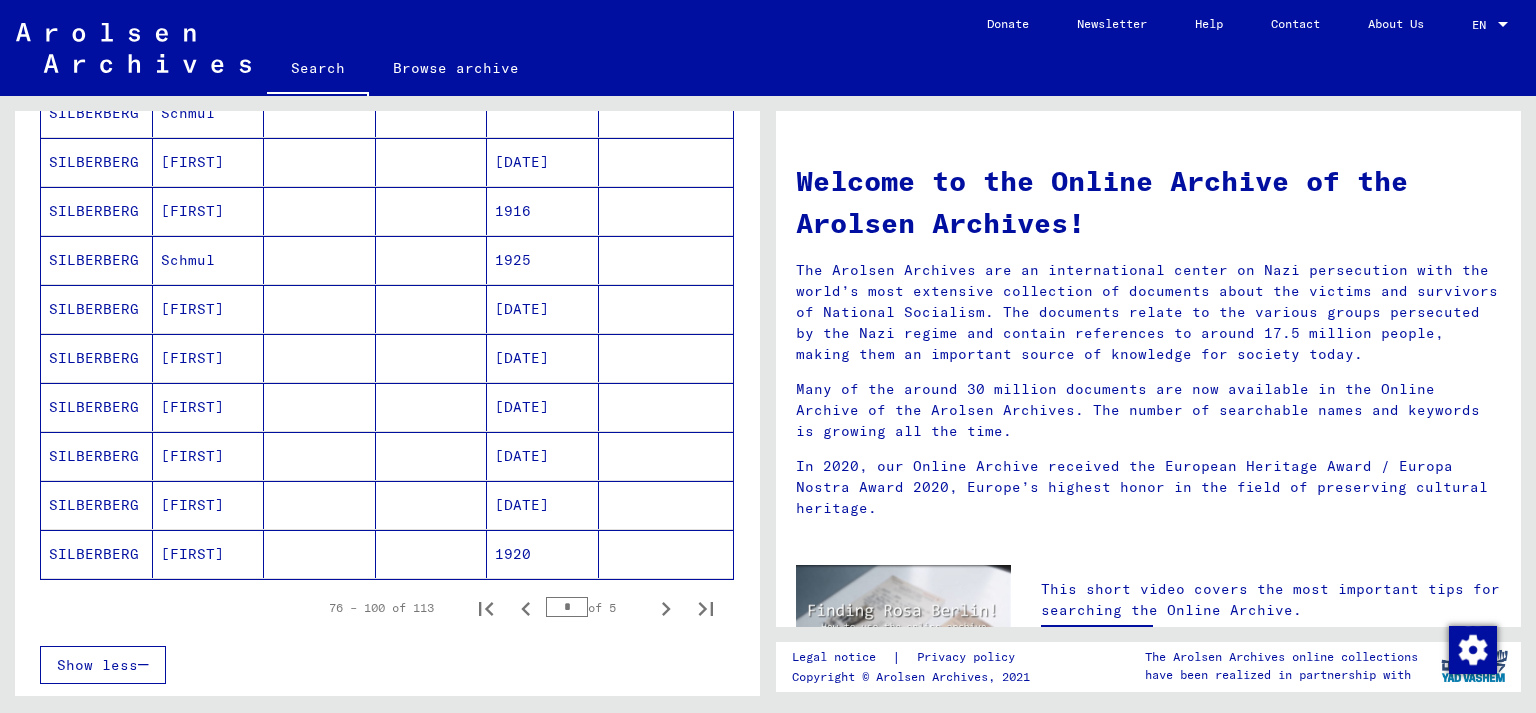 scroll, scrollTop: 1104, scrollLeft: 0, axis: vertical 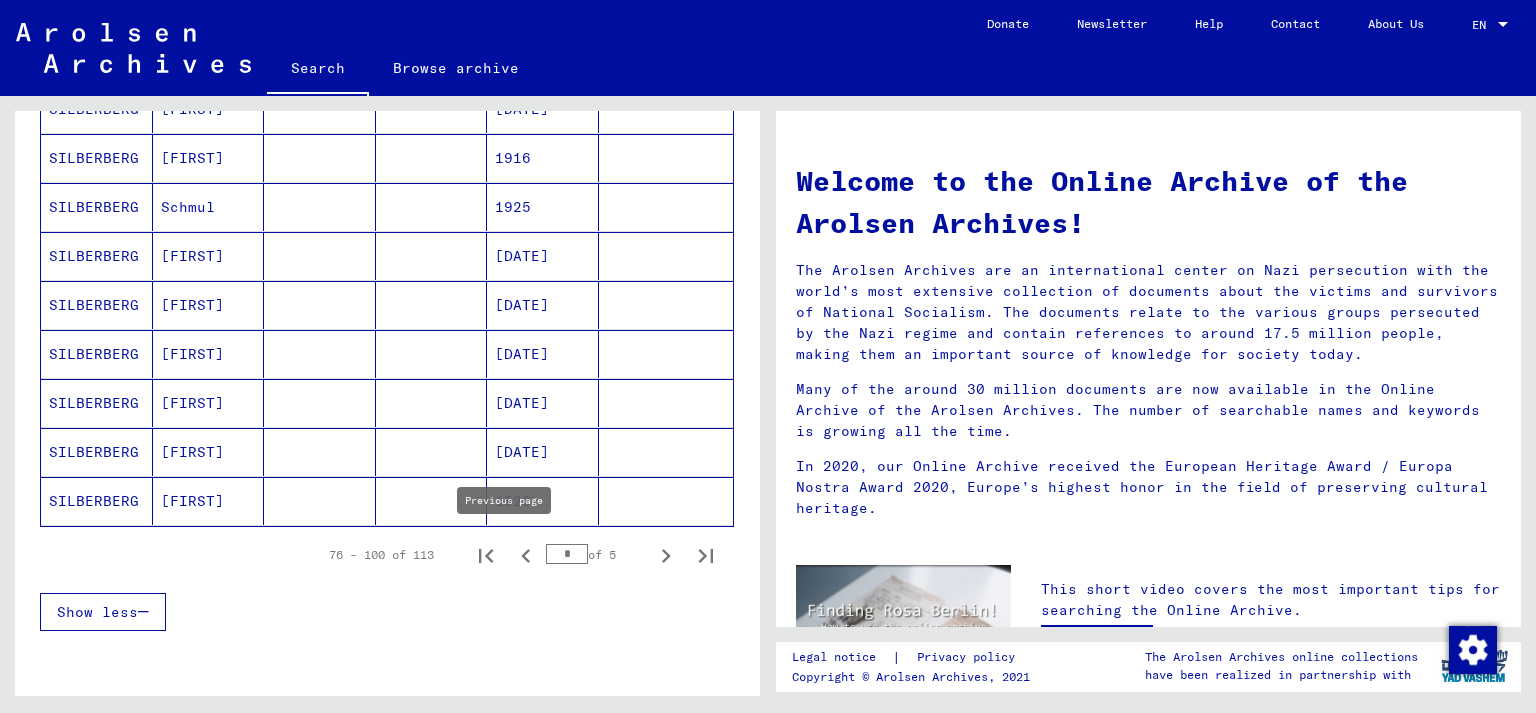 click 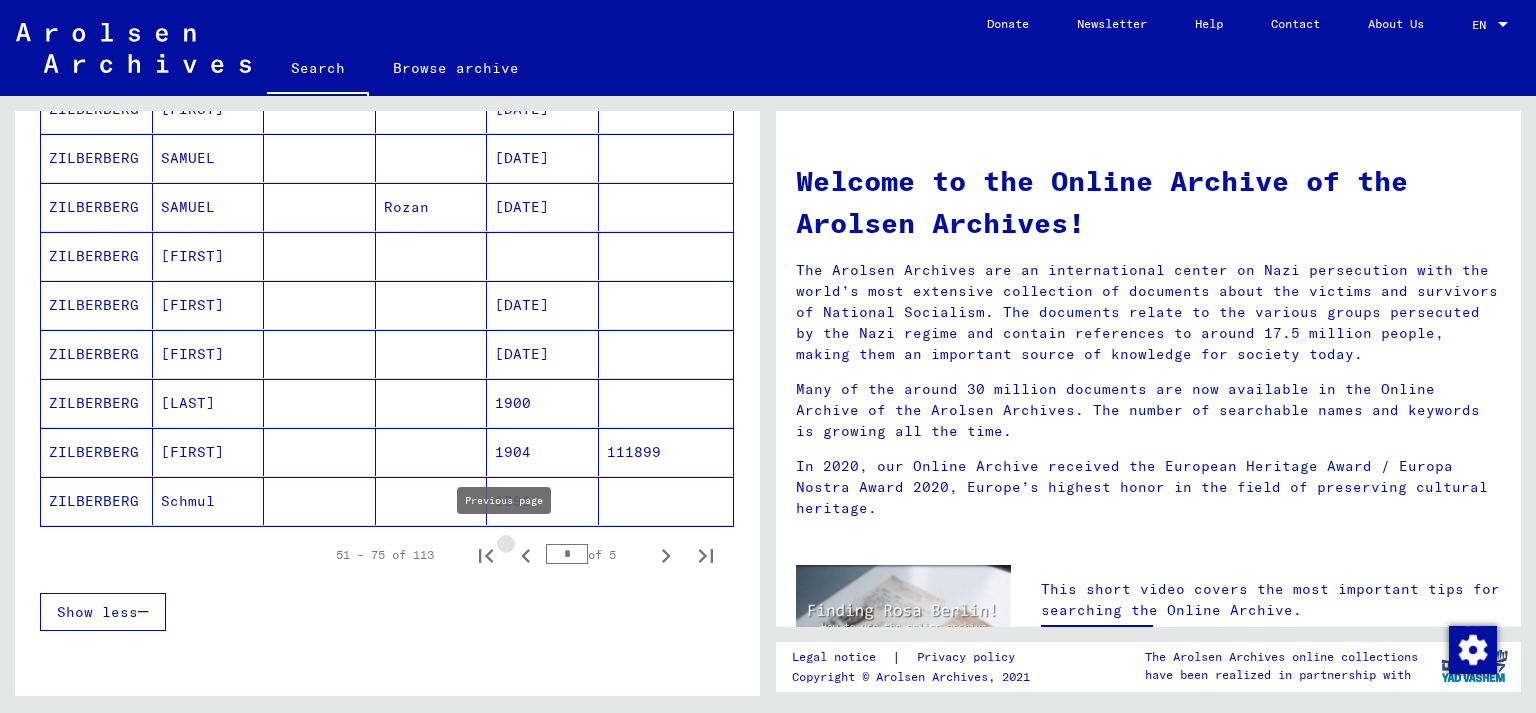 click 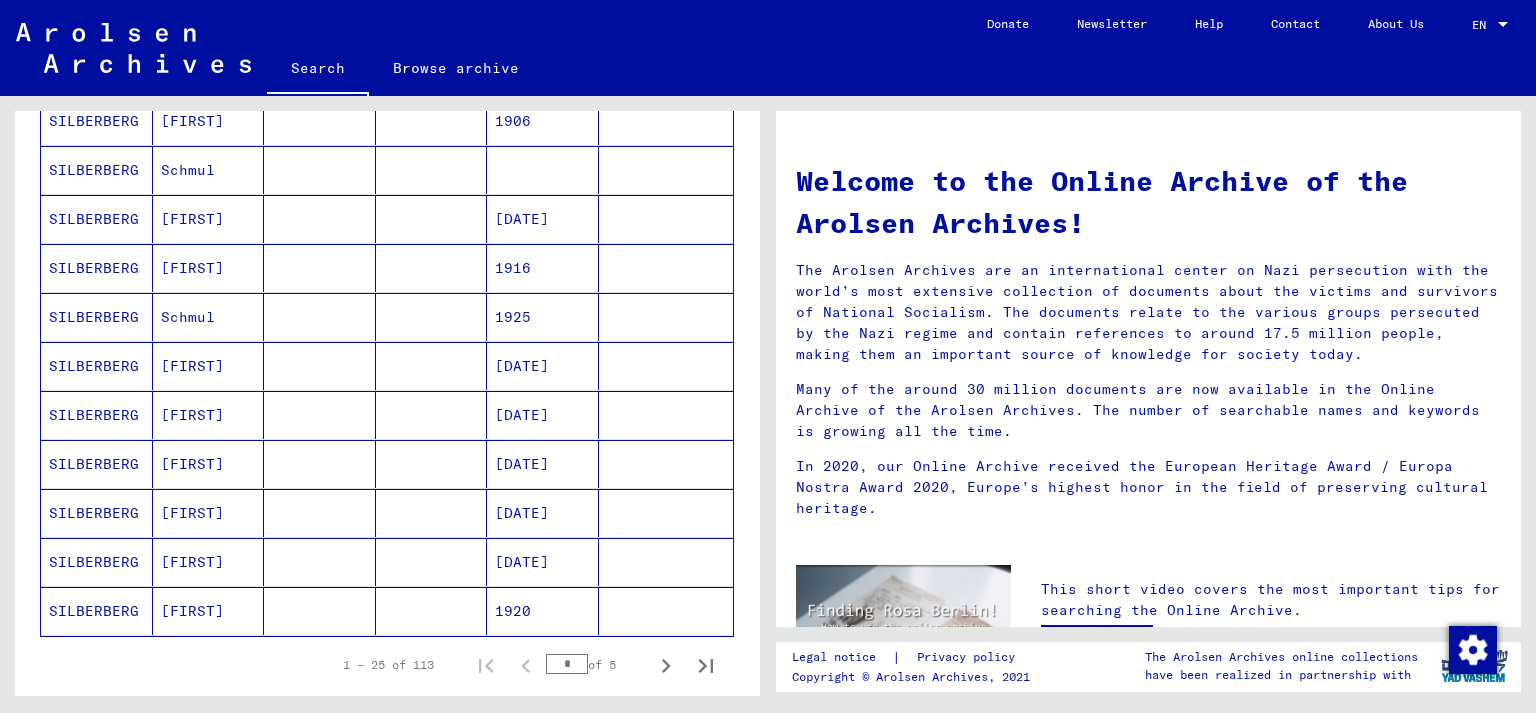 scroll, scrollTop: 1104, scrollLeft: 0, axis: vertical 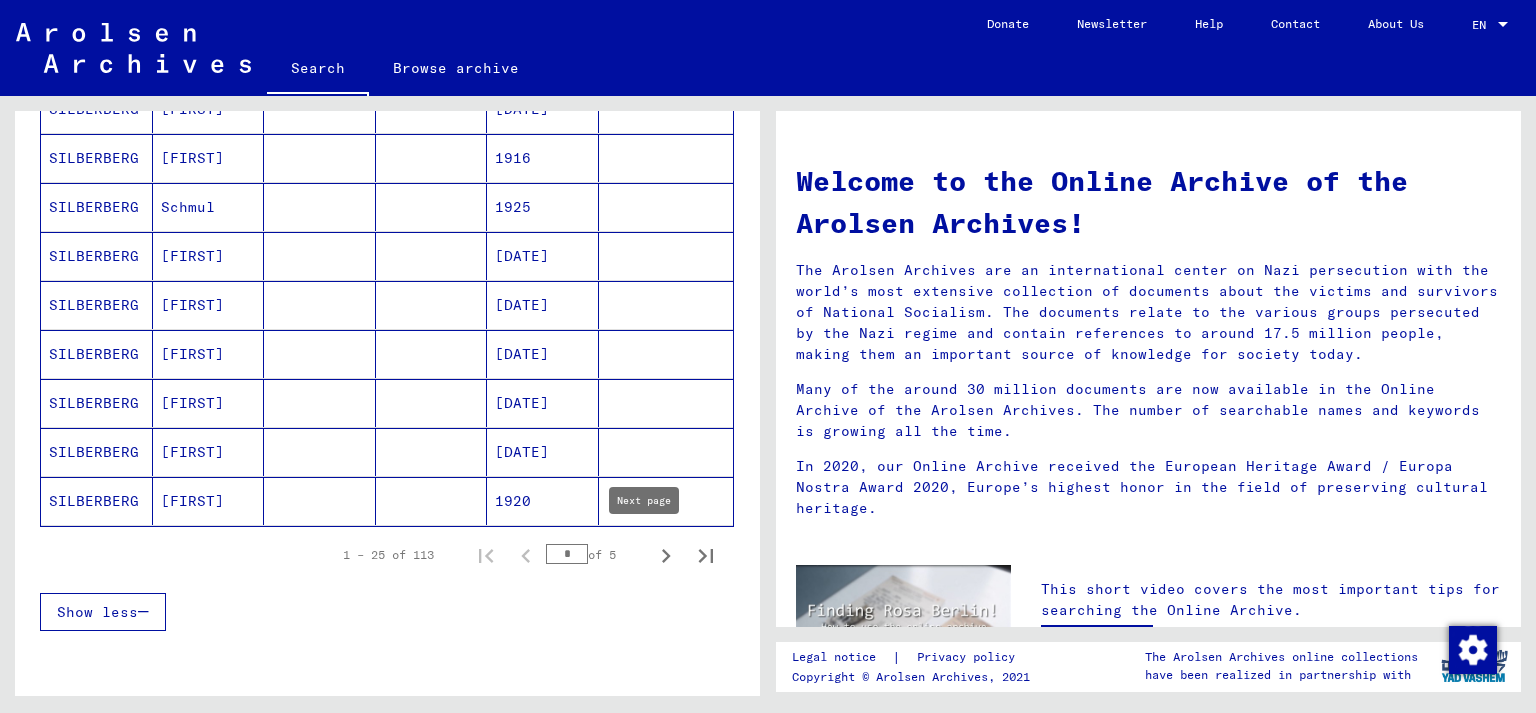 click 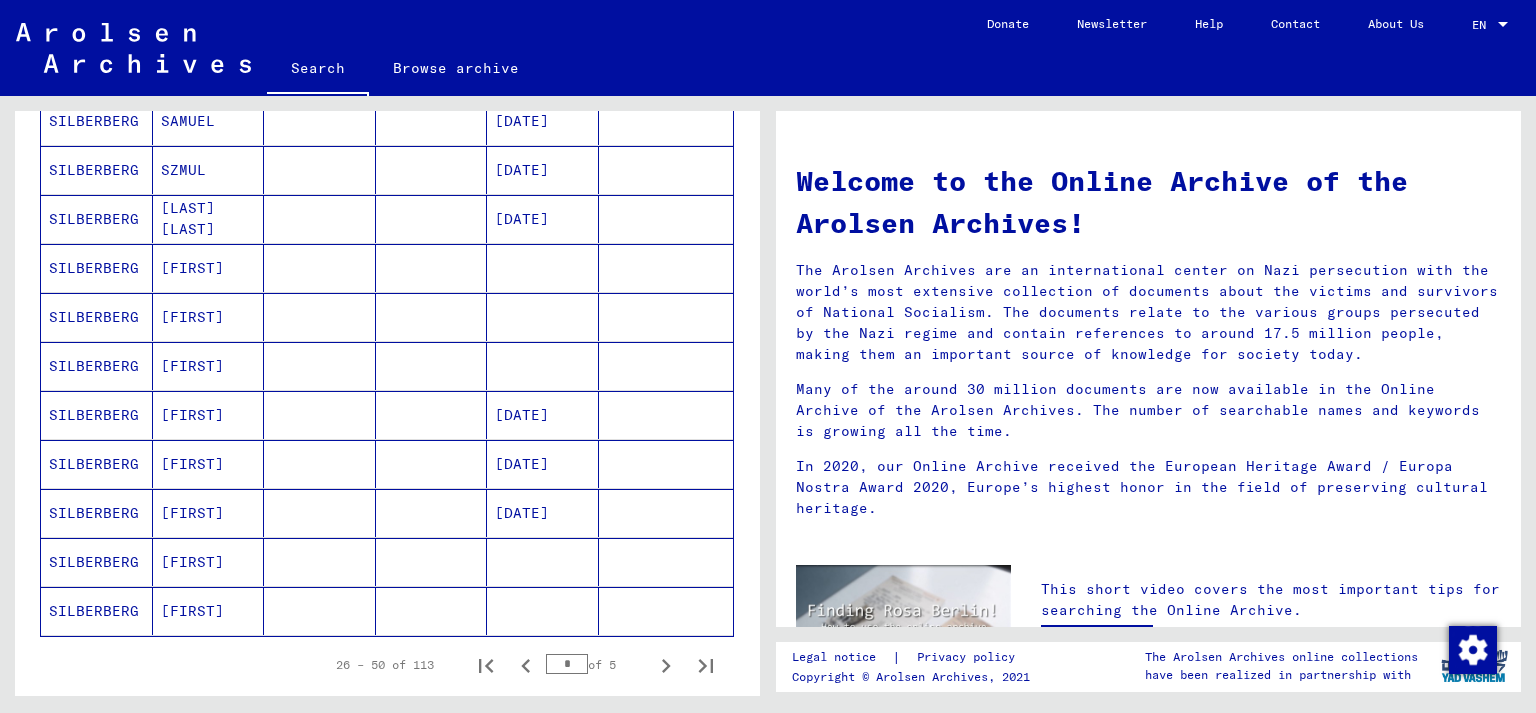 scroll, scrollTop: 1104, scrollLeft: 0, axis: vertical 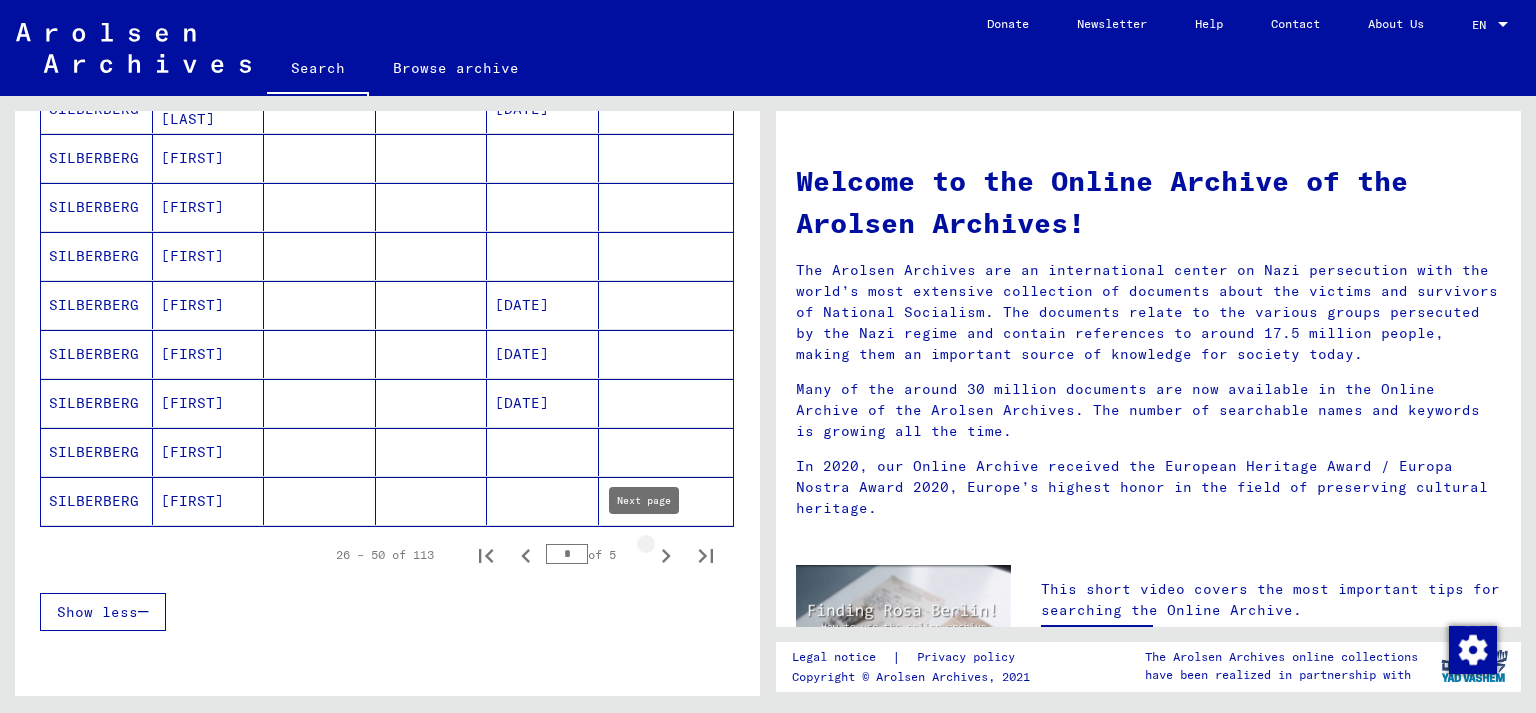 click 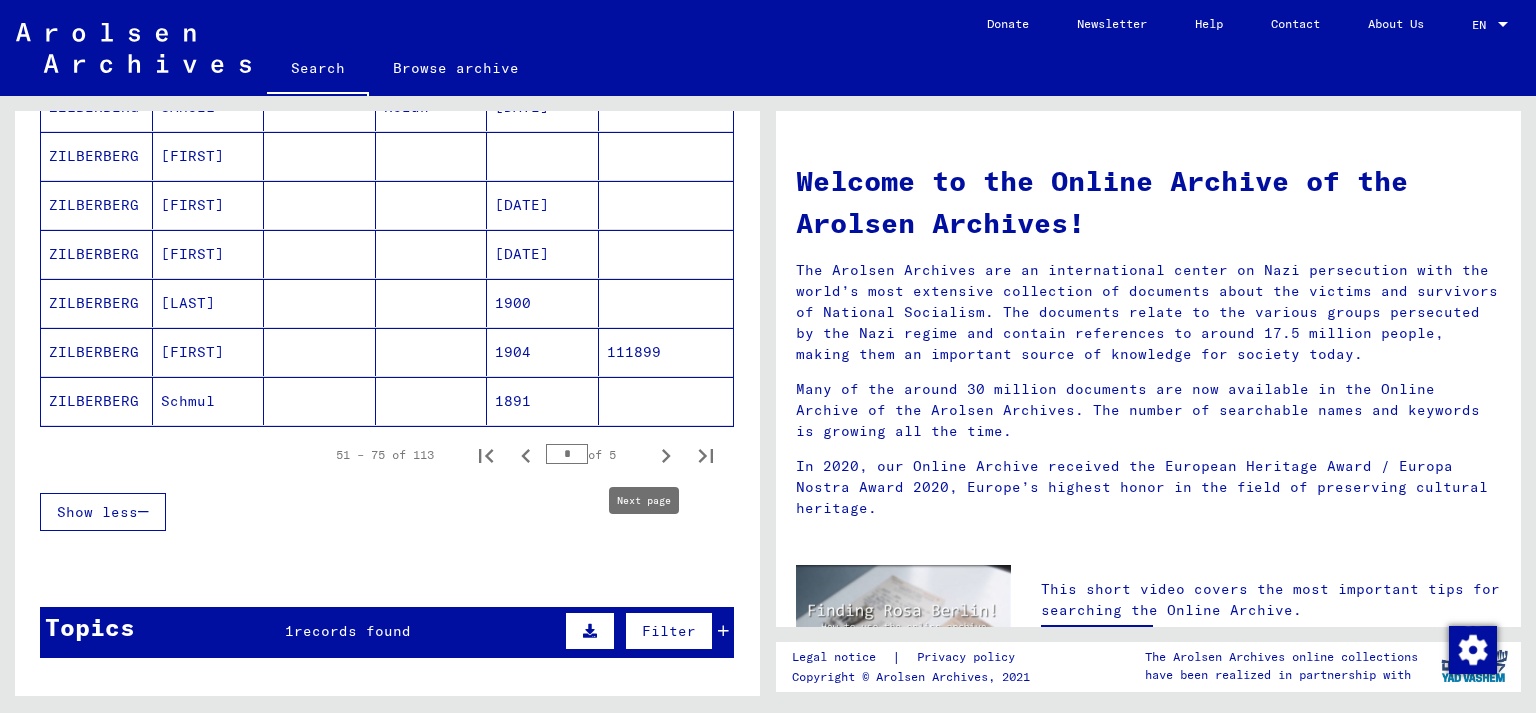 scroll, scrollTop: 1214, scrollLeft: 0, axis: vertical 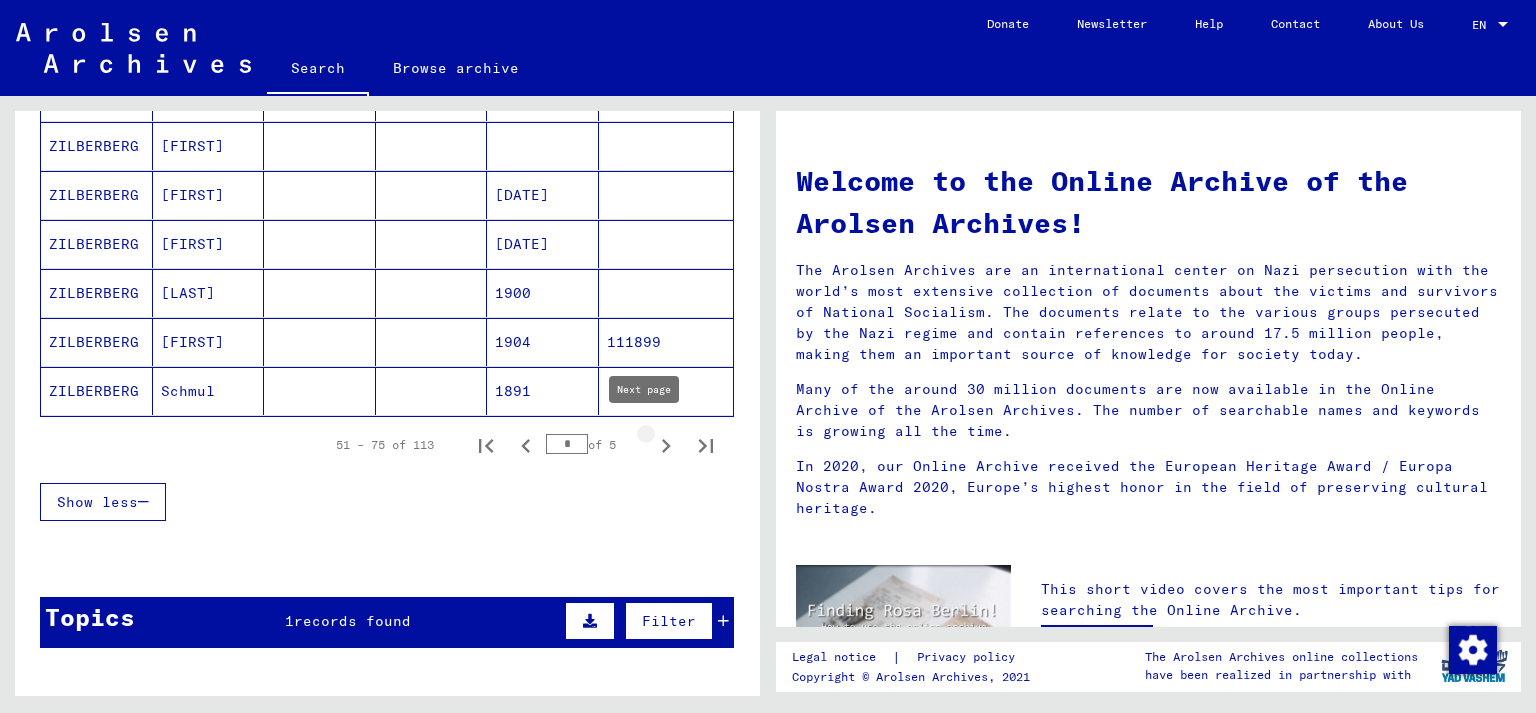 click 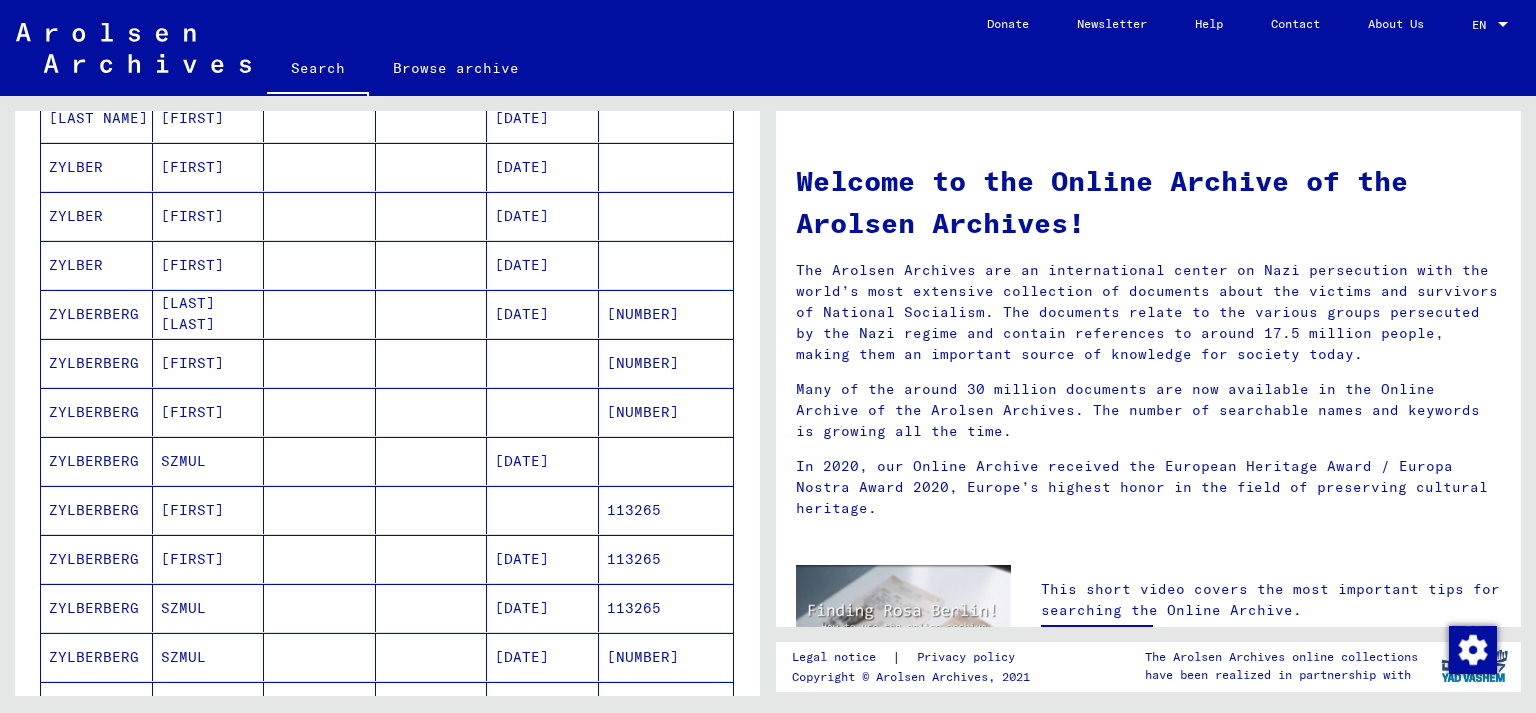 scroll, scrollTop: 552, scrollLeft: 0, axis: vertical 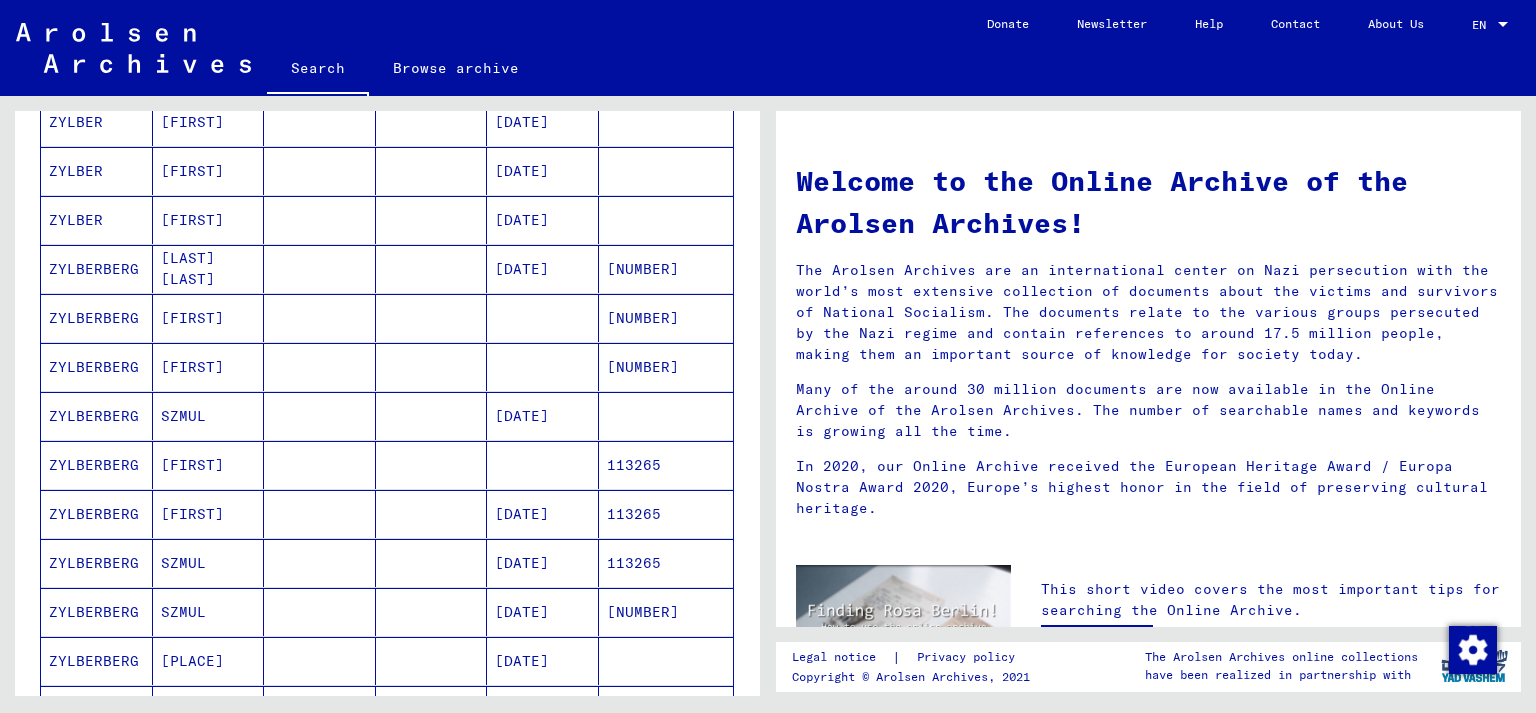 click at bounding box center [543, 367] 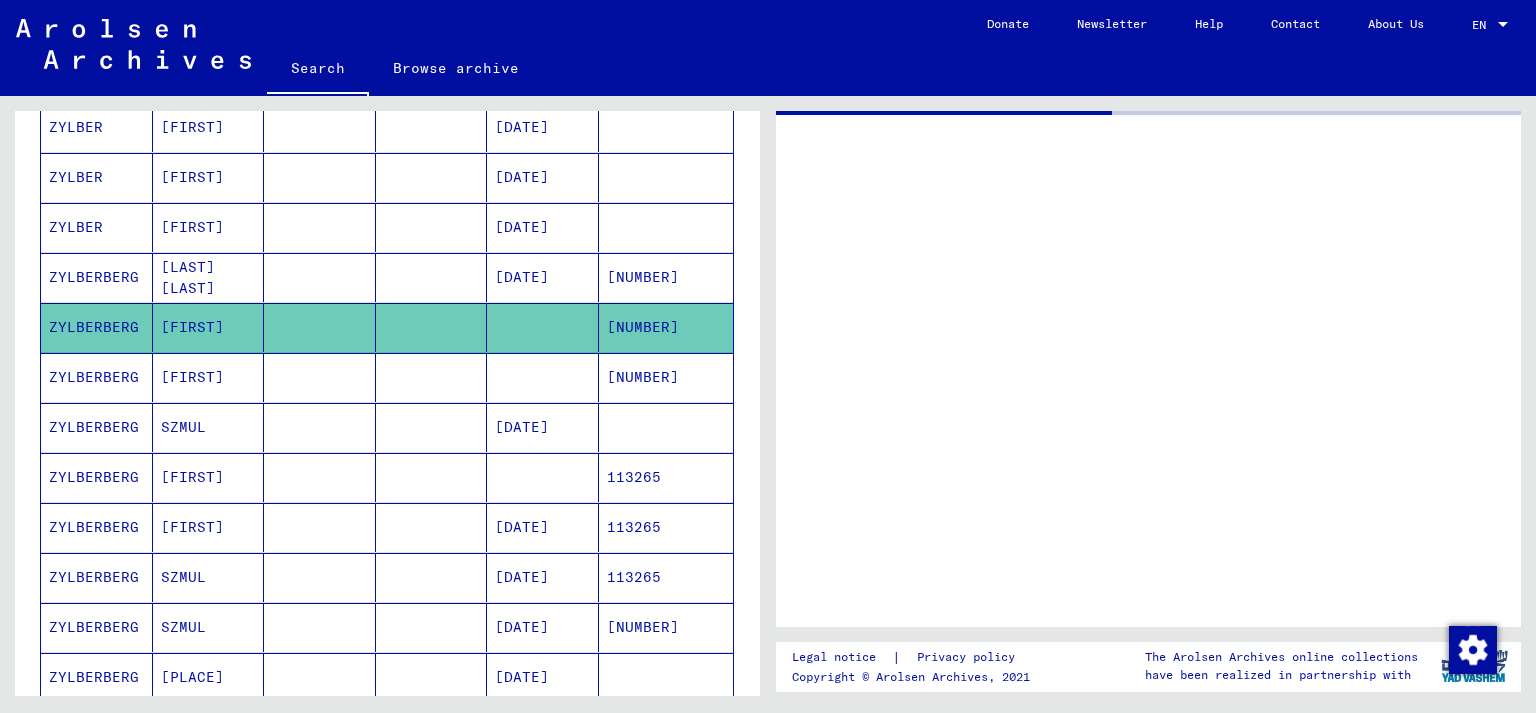scroll, scrollTop: 556, scrollLeft: 0, axis: vertical 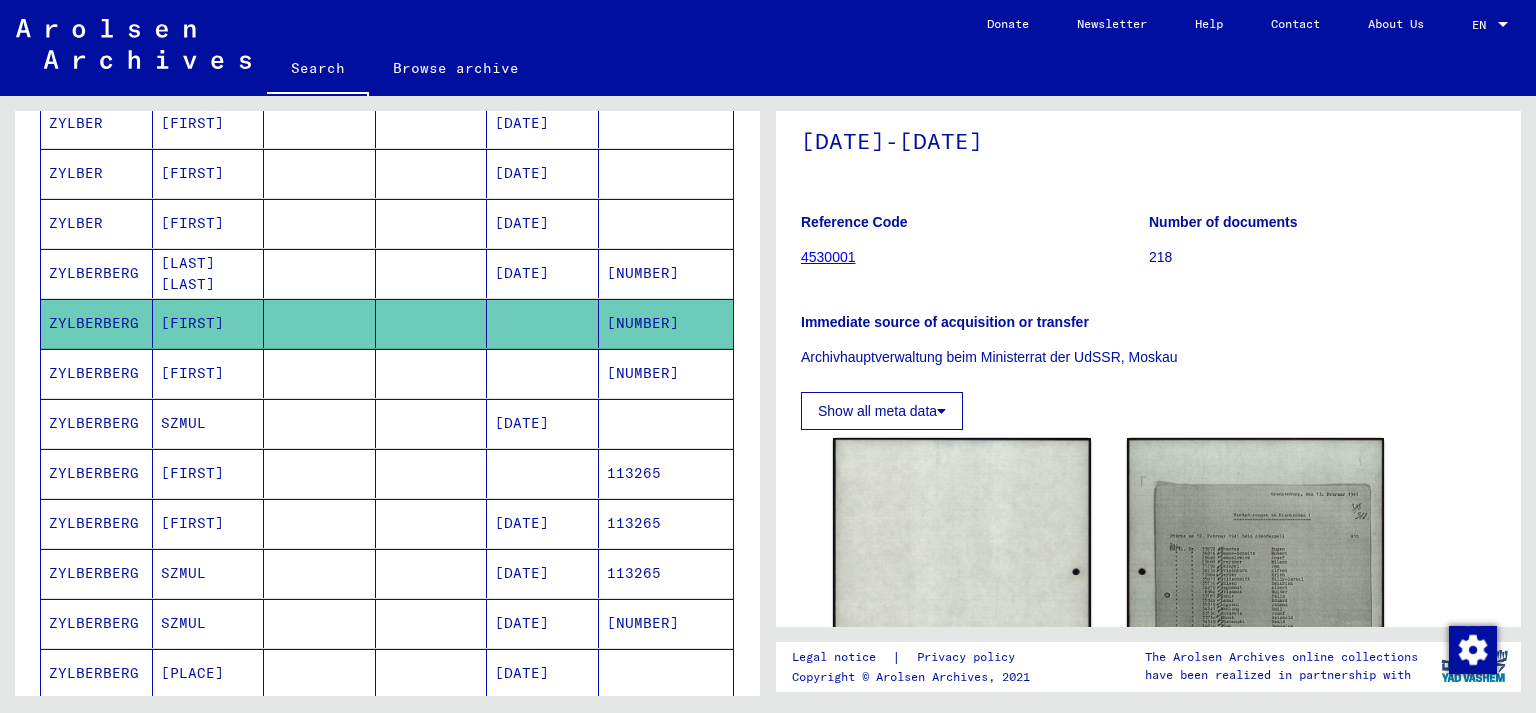 click at bounding box center (543, 423) 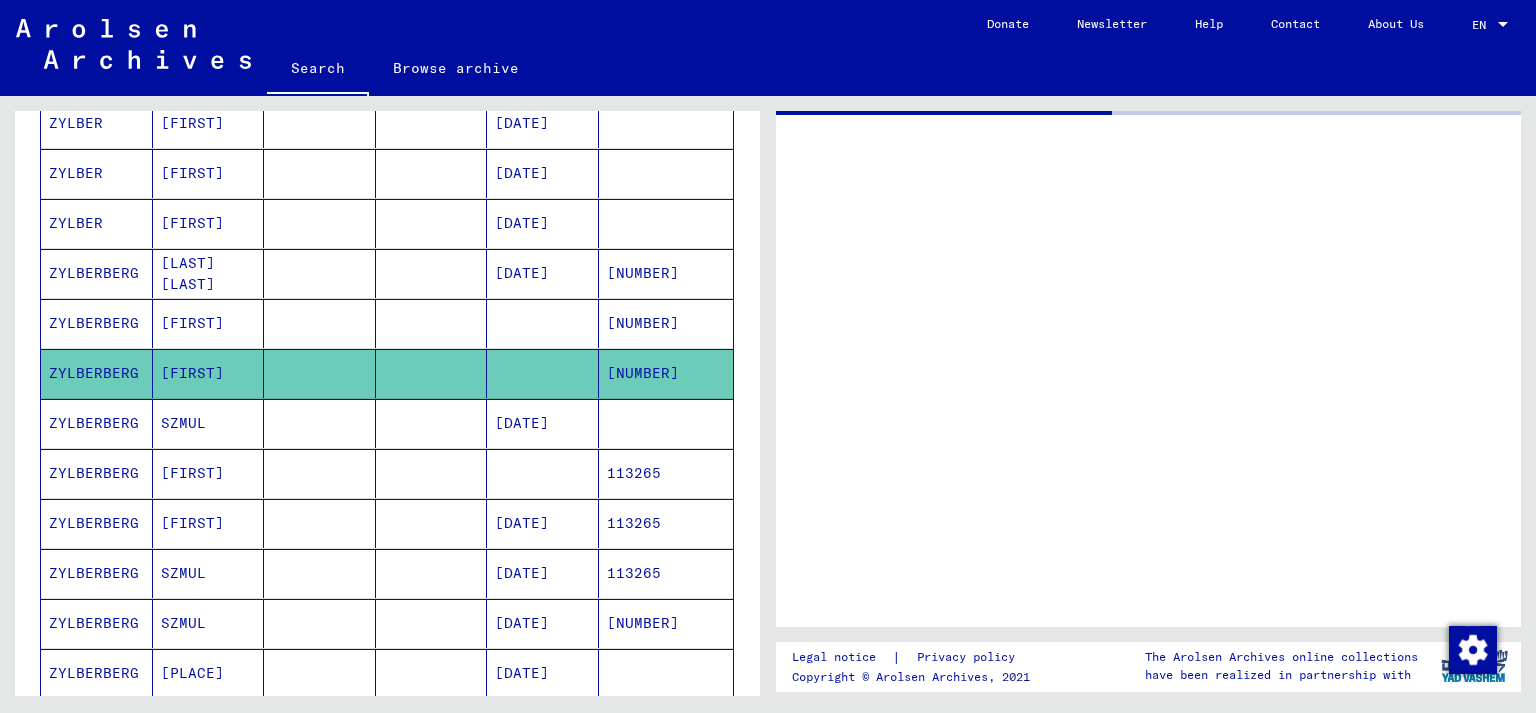 scroll, scrollTop: 0, scrollLeft: 0, axis: both 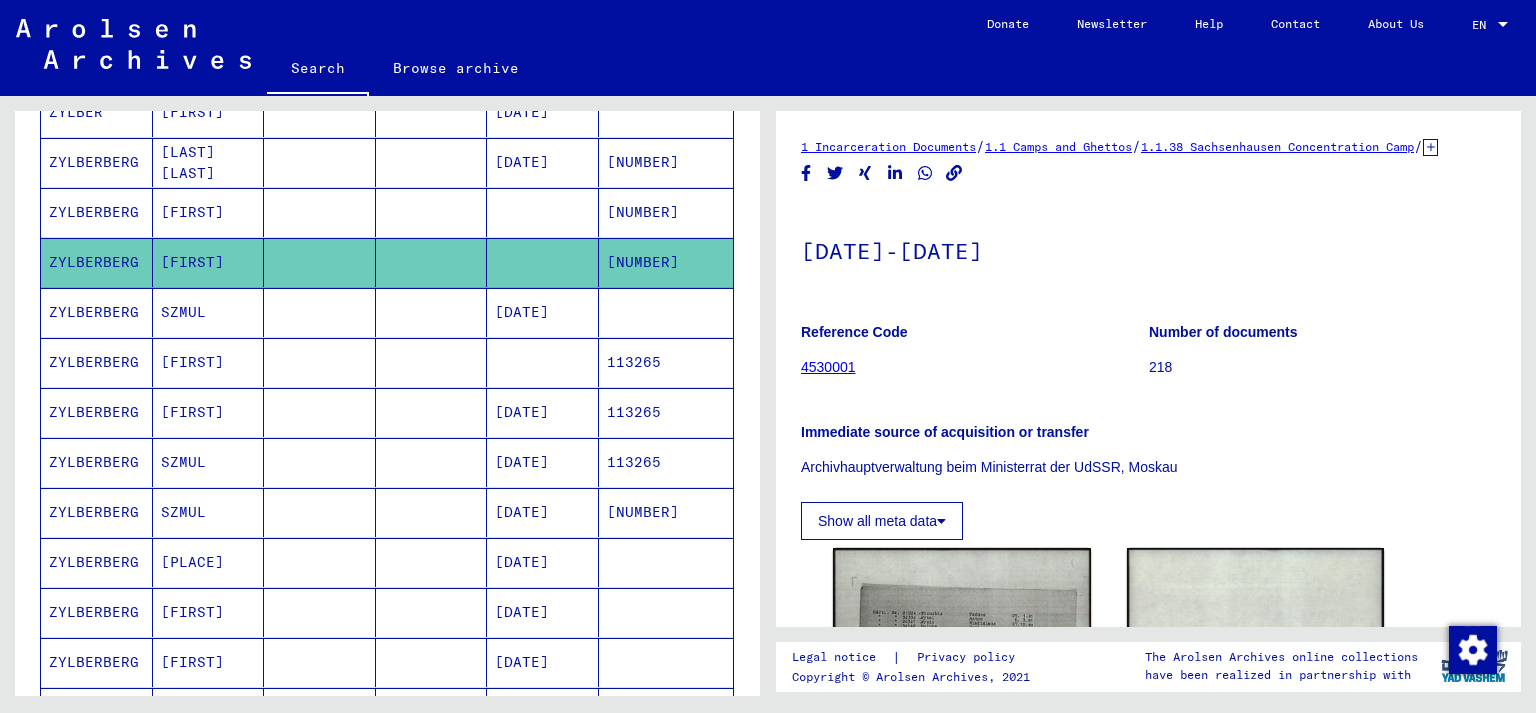 click at bounding box center [543, 412] 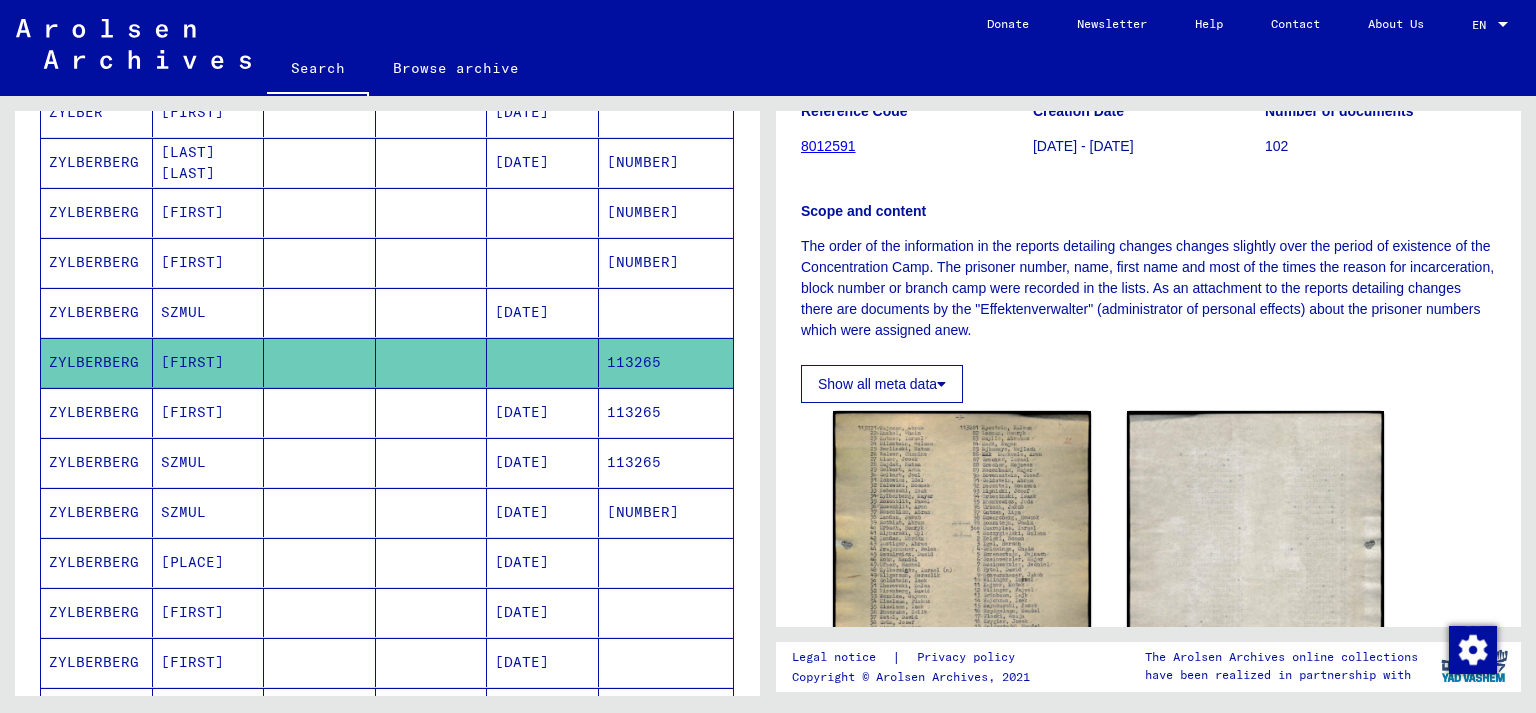 scroll, scrollTop: 331, scrollLeft: 0, axis: vertical 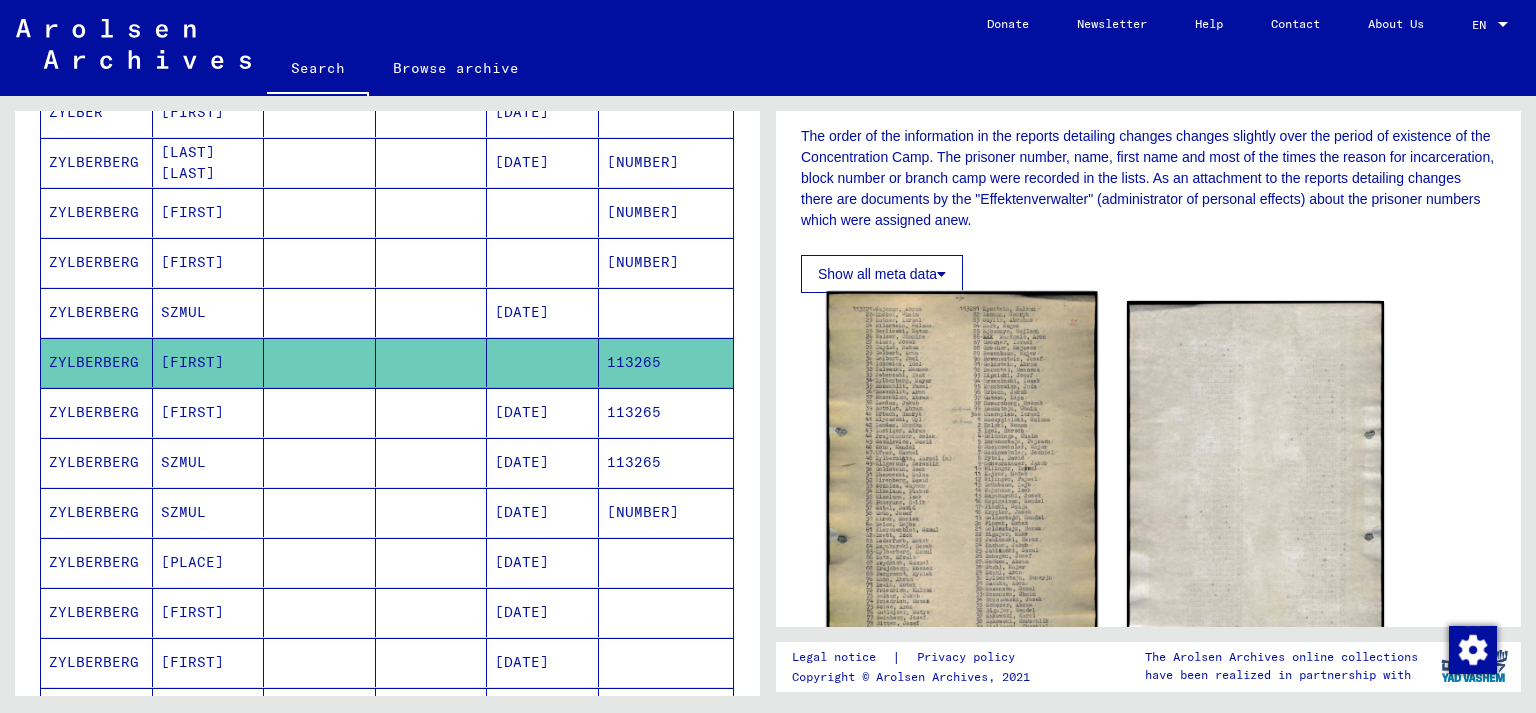 click 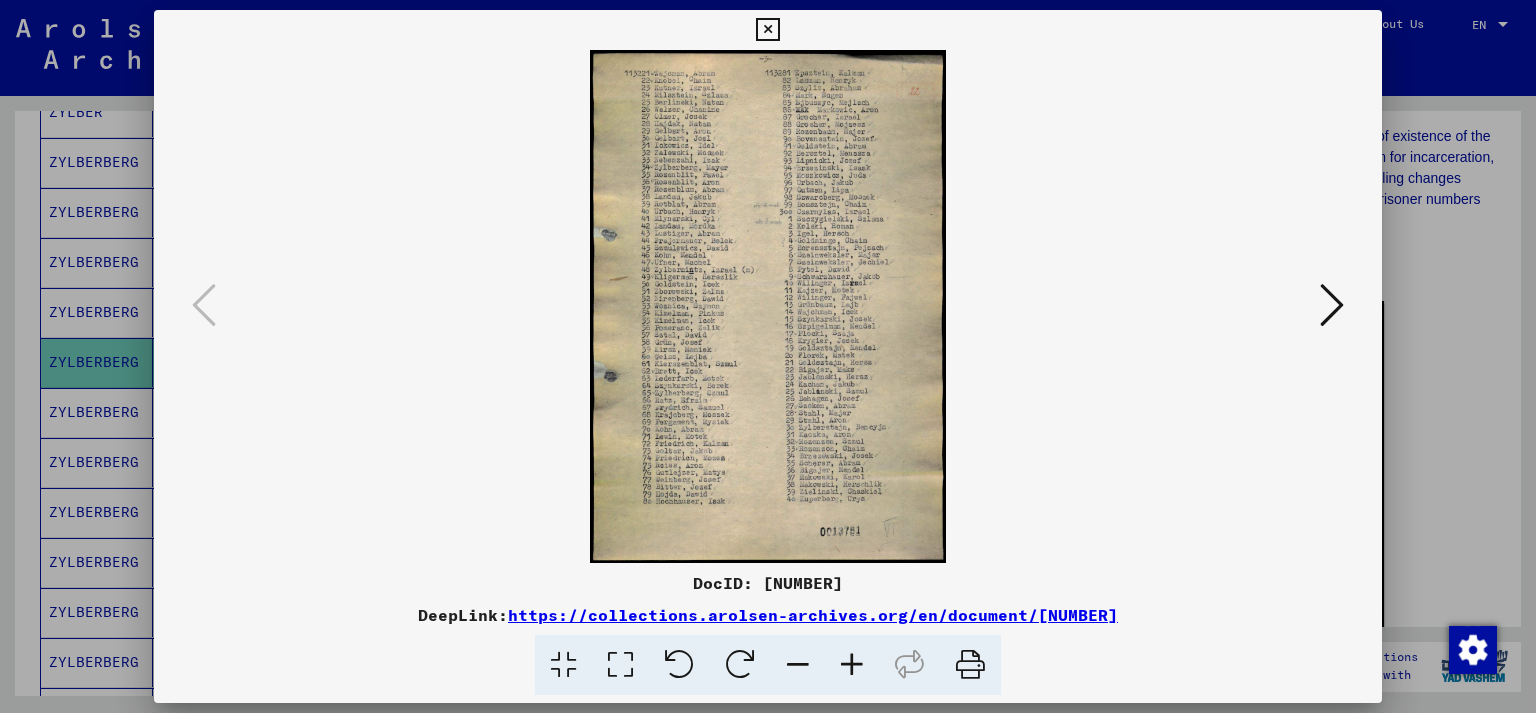 click at bounding box center [768, 356] 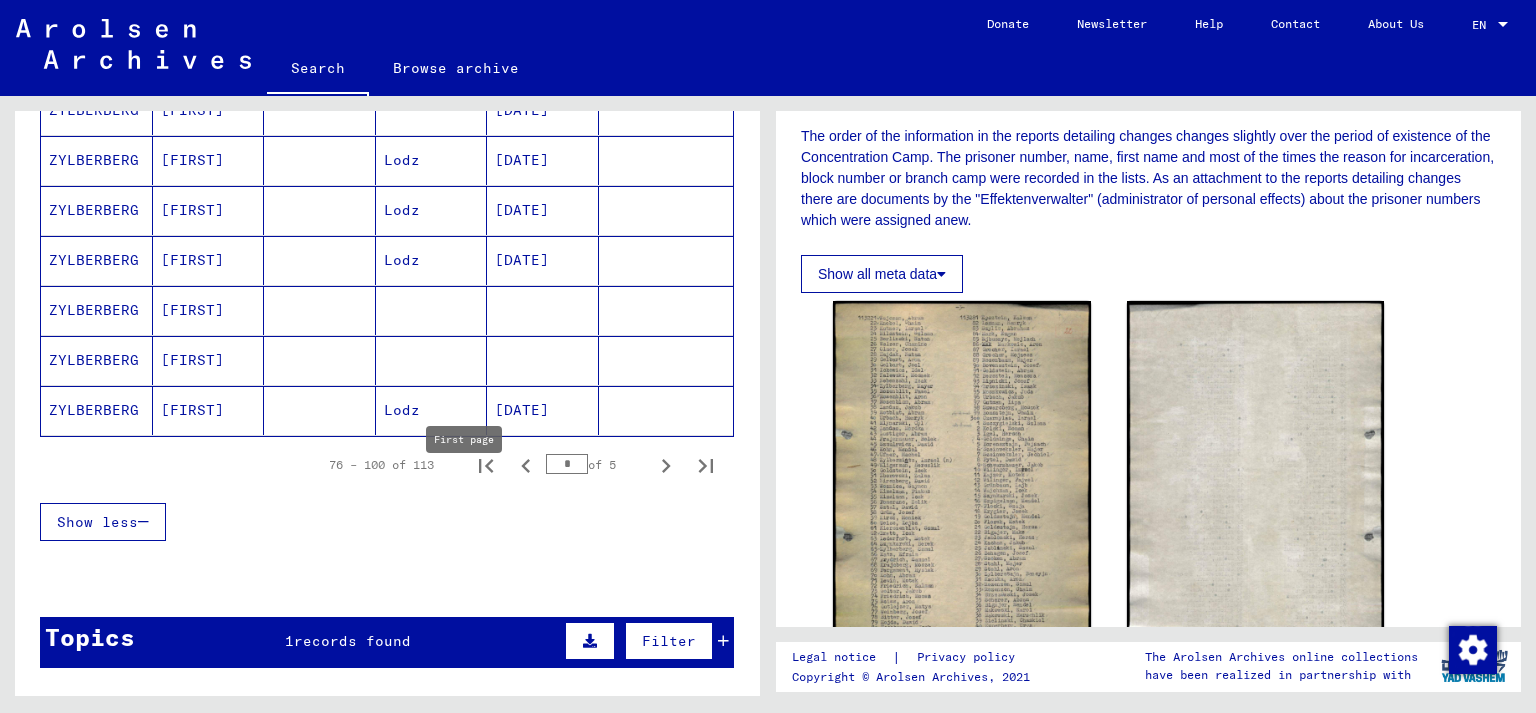 scroll, scrollTop: 1329, scrollLeft: 0, axis: vertical 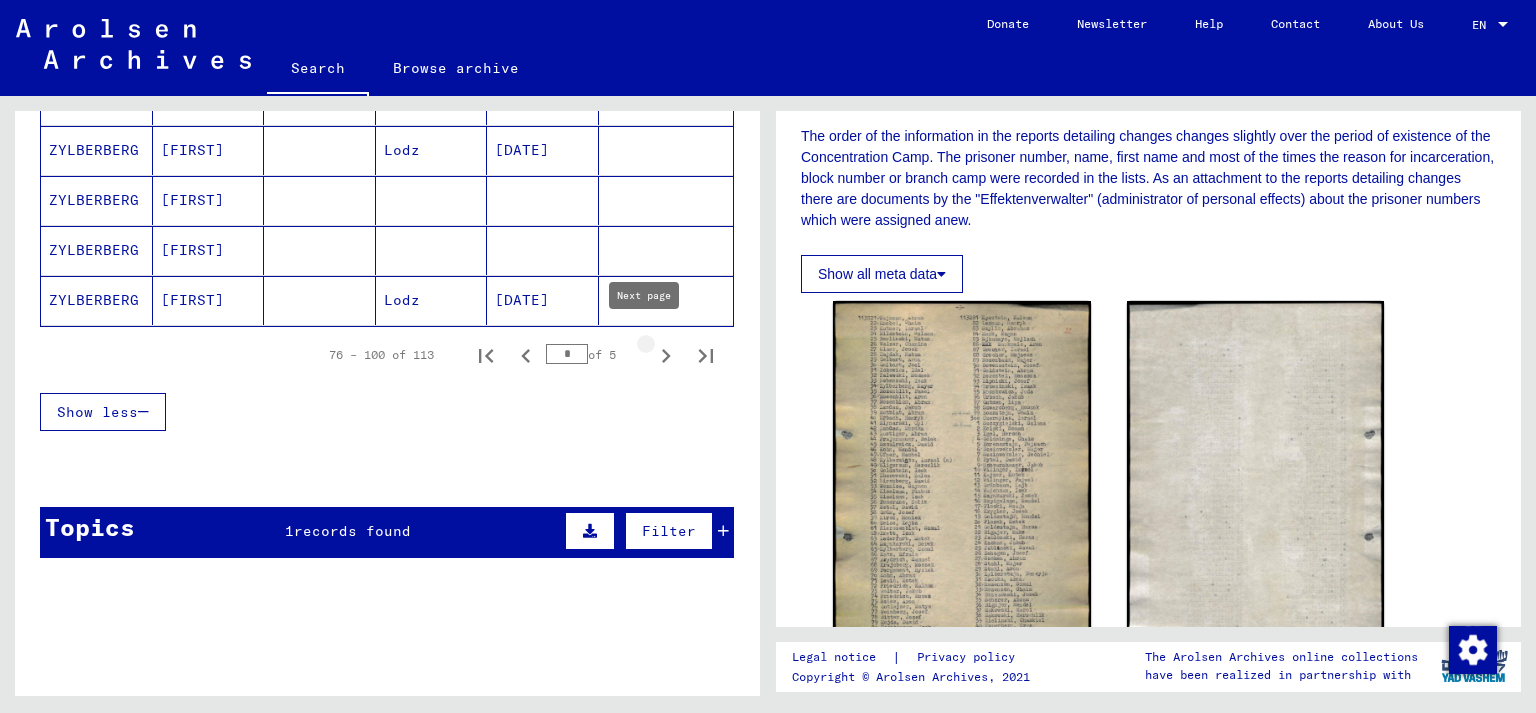 click 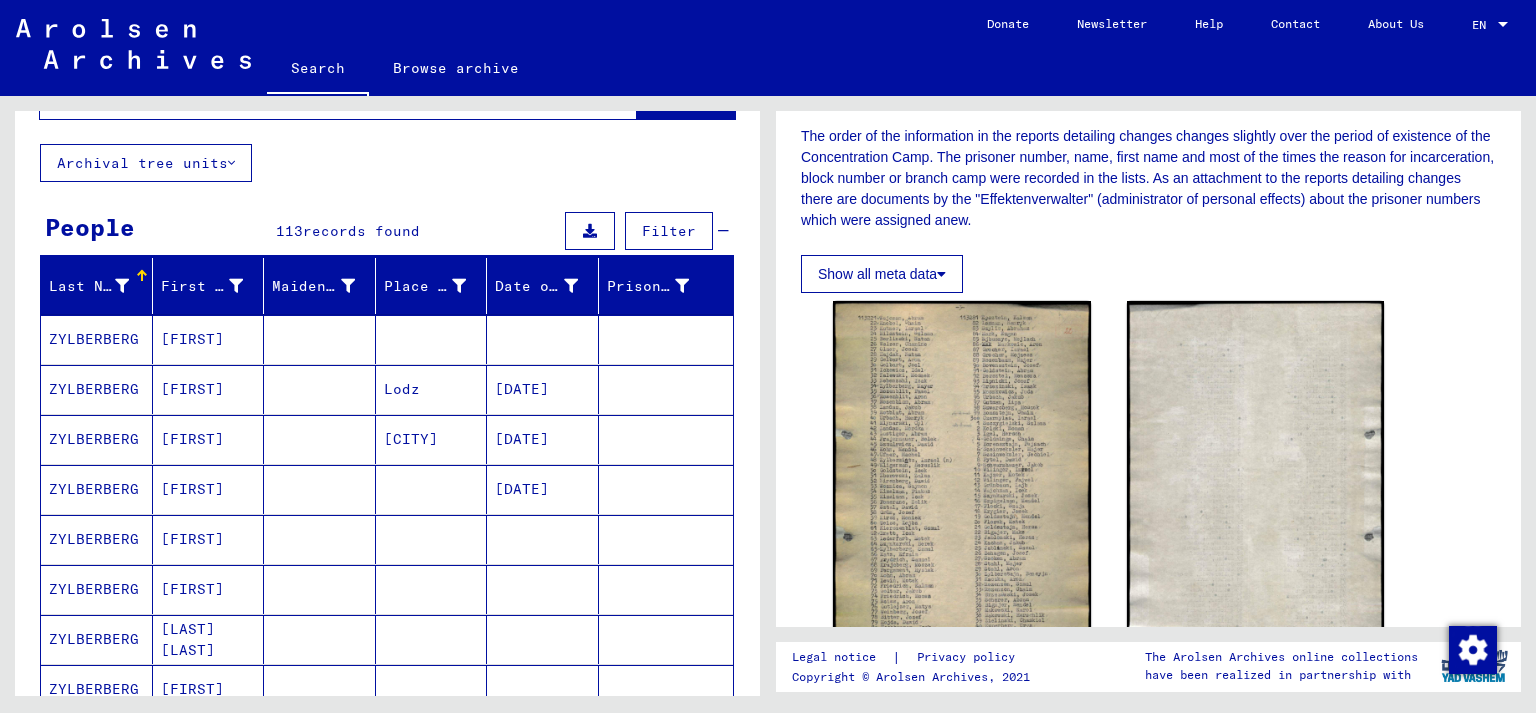 scroll, scrollTop: 201, scrollLeft: 0, axis: vertical 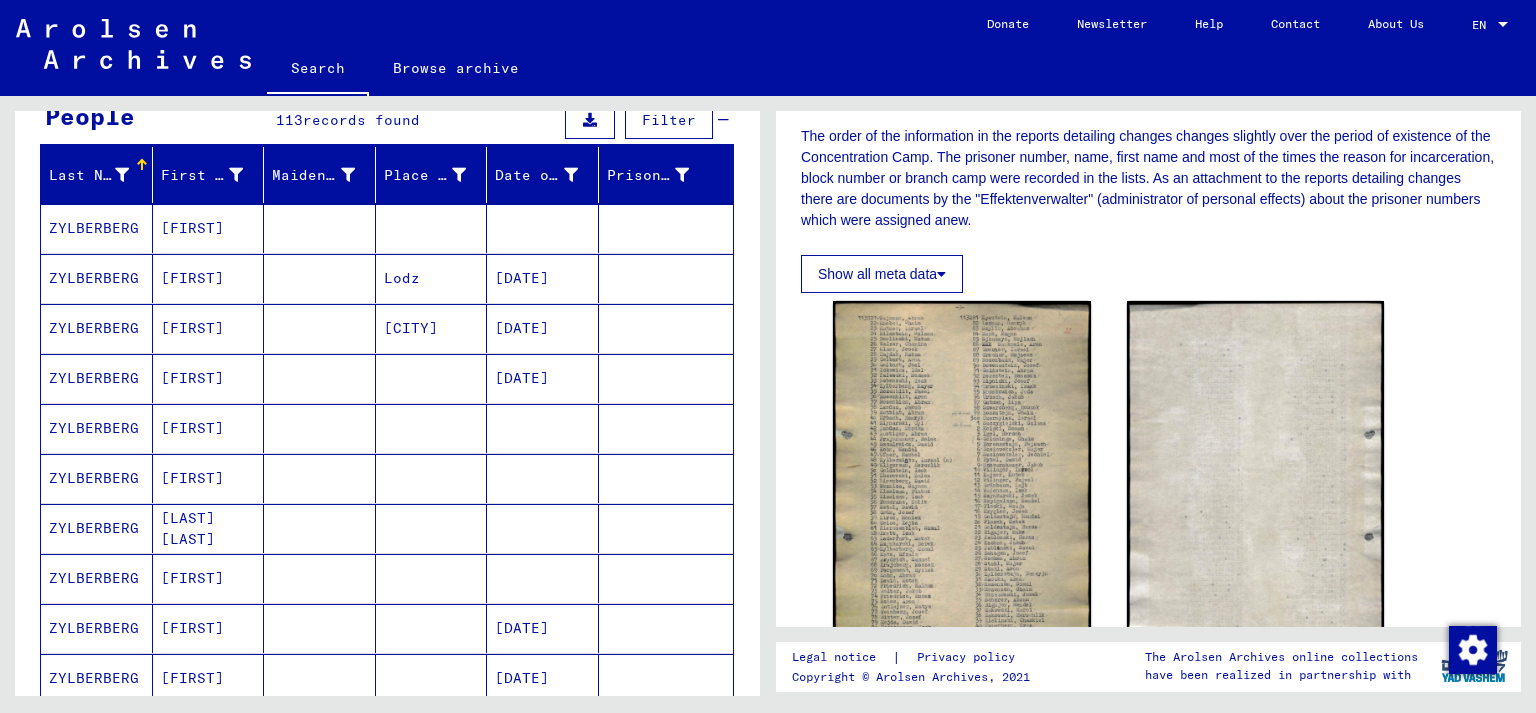 click at bounding box center (543, 278) 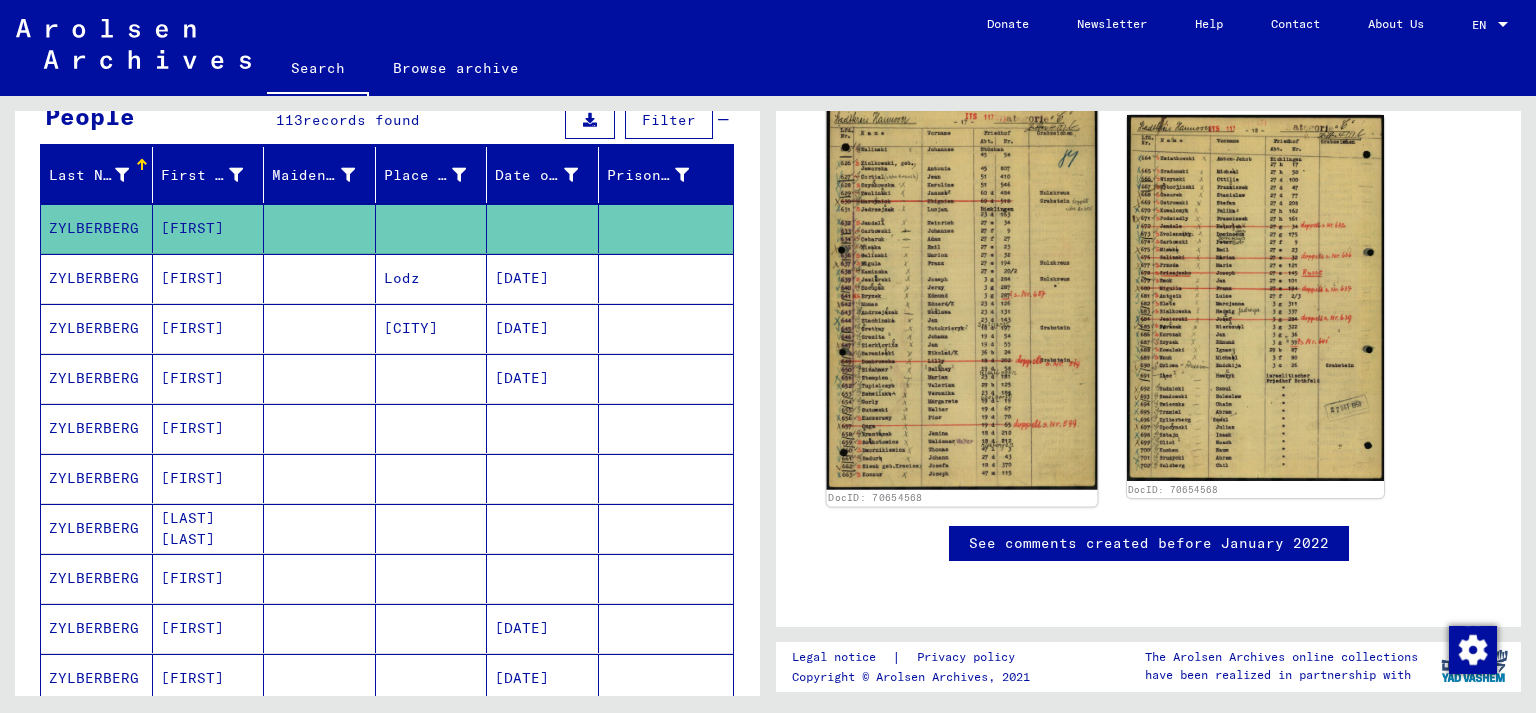 scroll, scrollTop: 221, scrollLeft: 0, axis: vertical 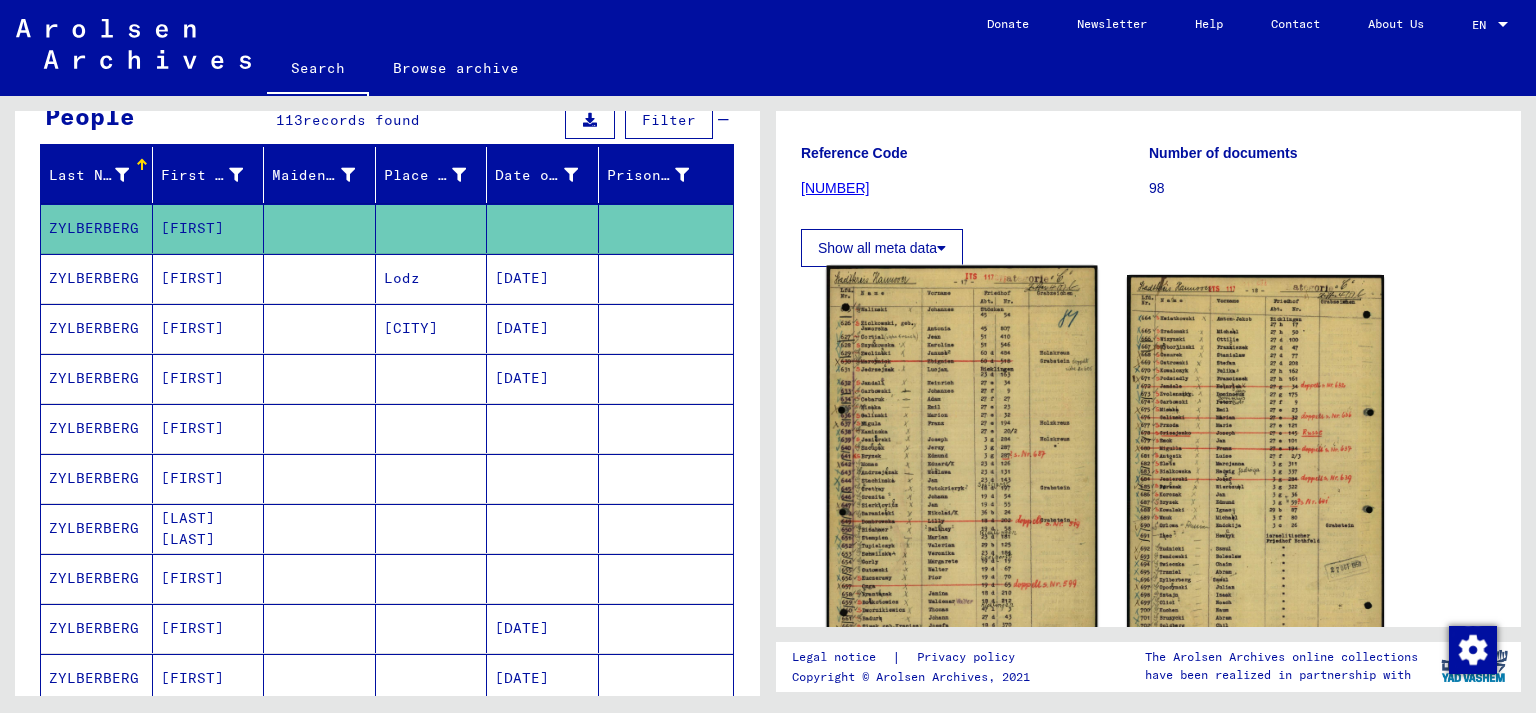 click 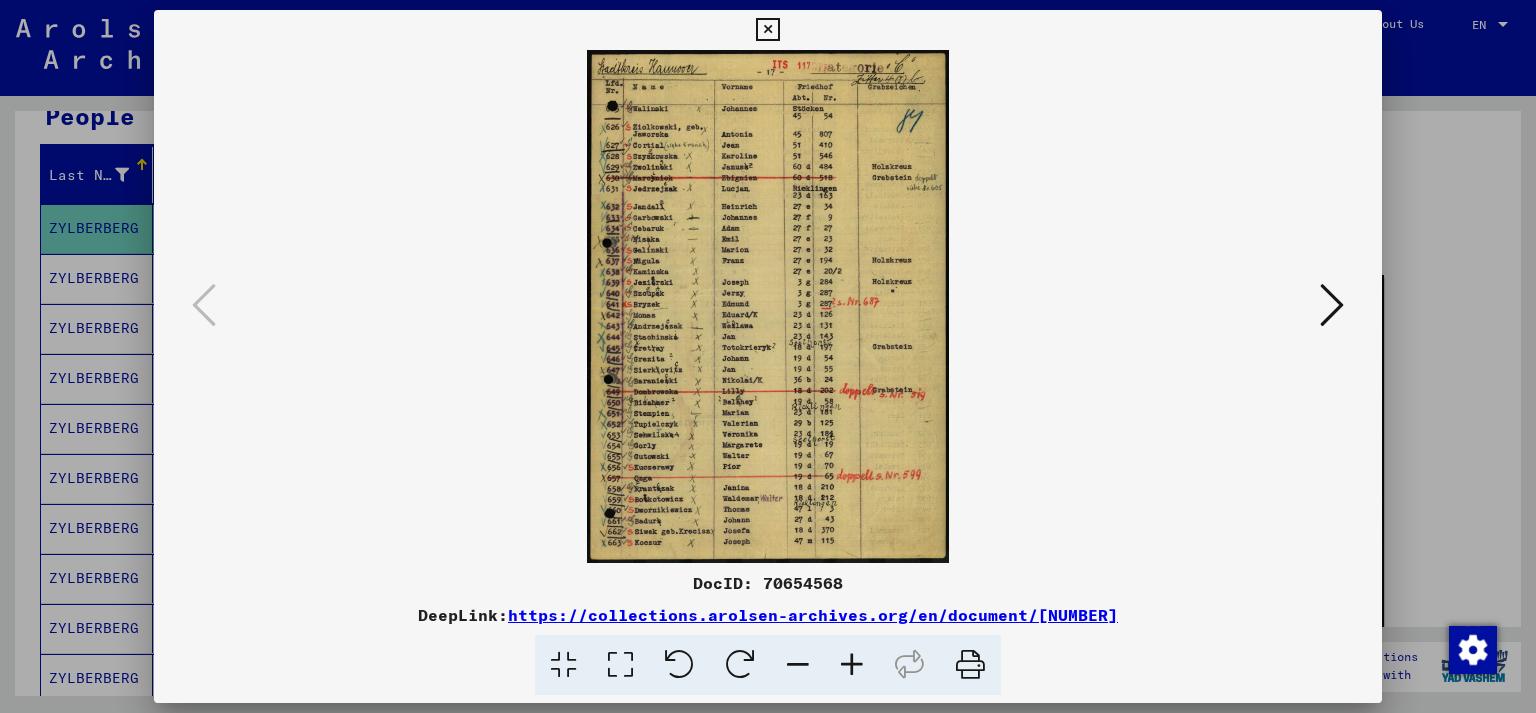 click at bounding box center (767, 30) 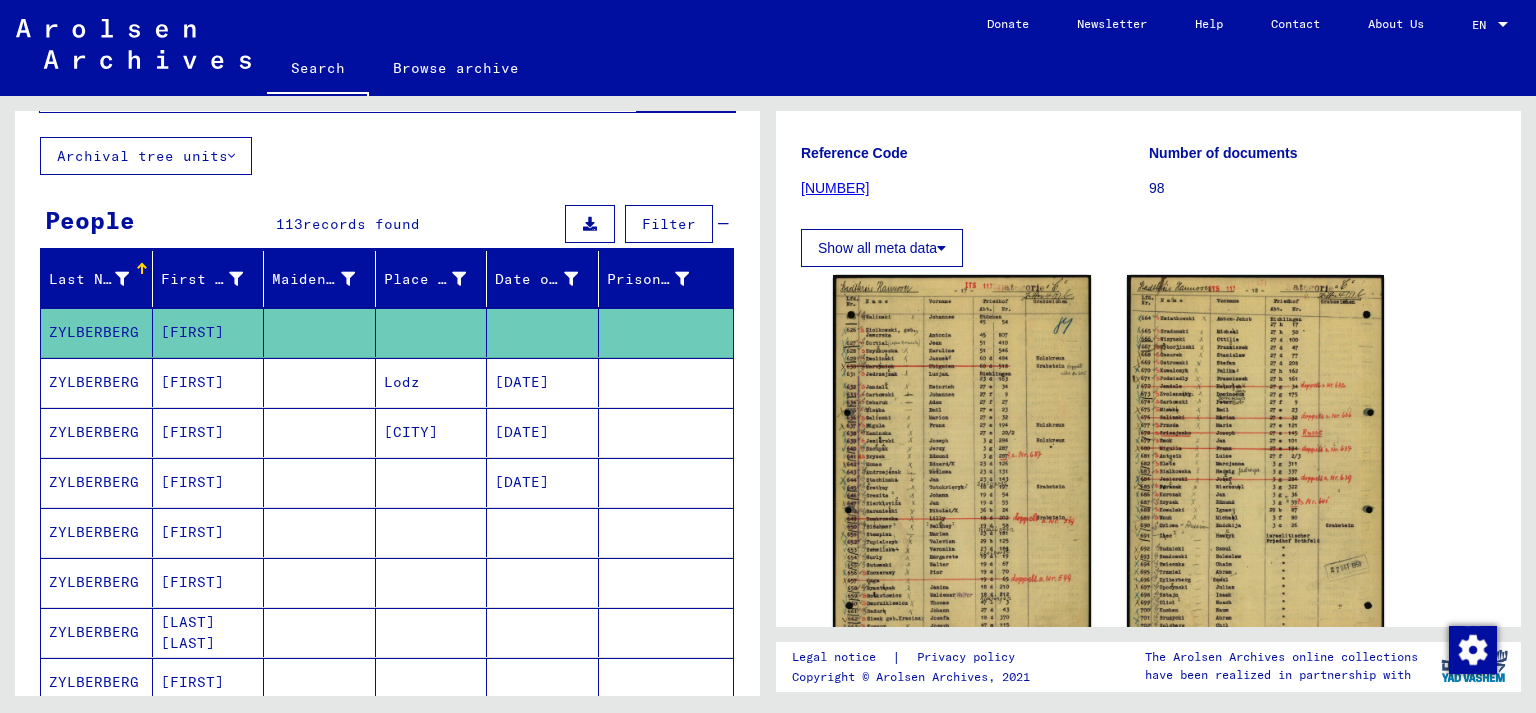 scroll, scrollTop: 0, scrollLeft: 0, axis: both 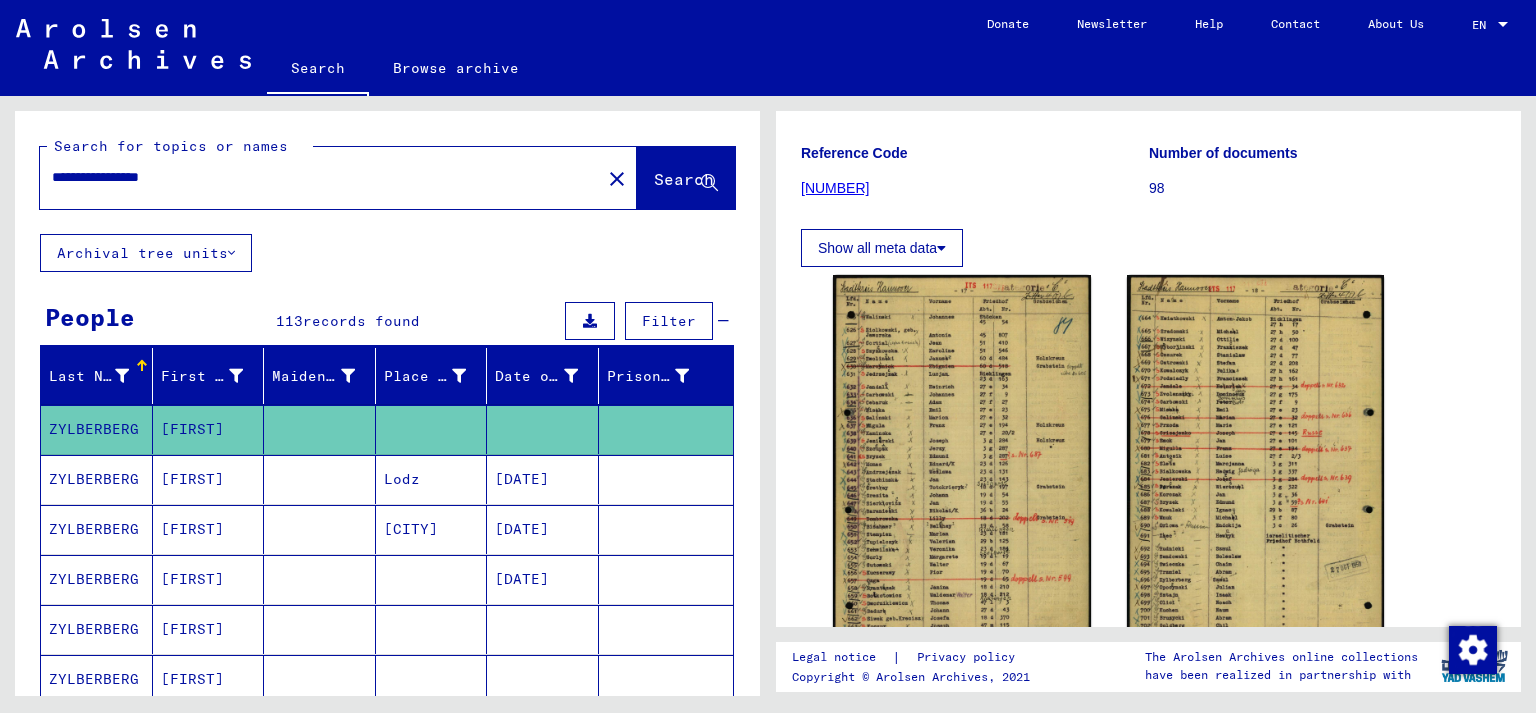 click on "**********" at bounding box center [320, 177] 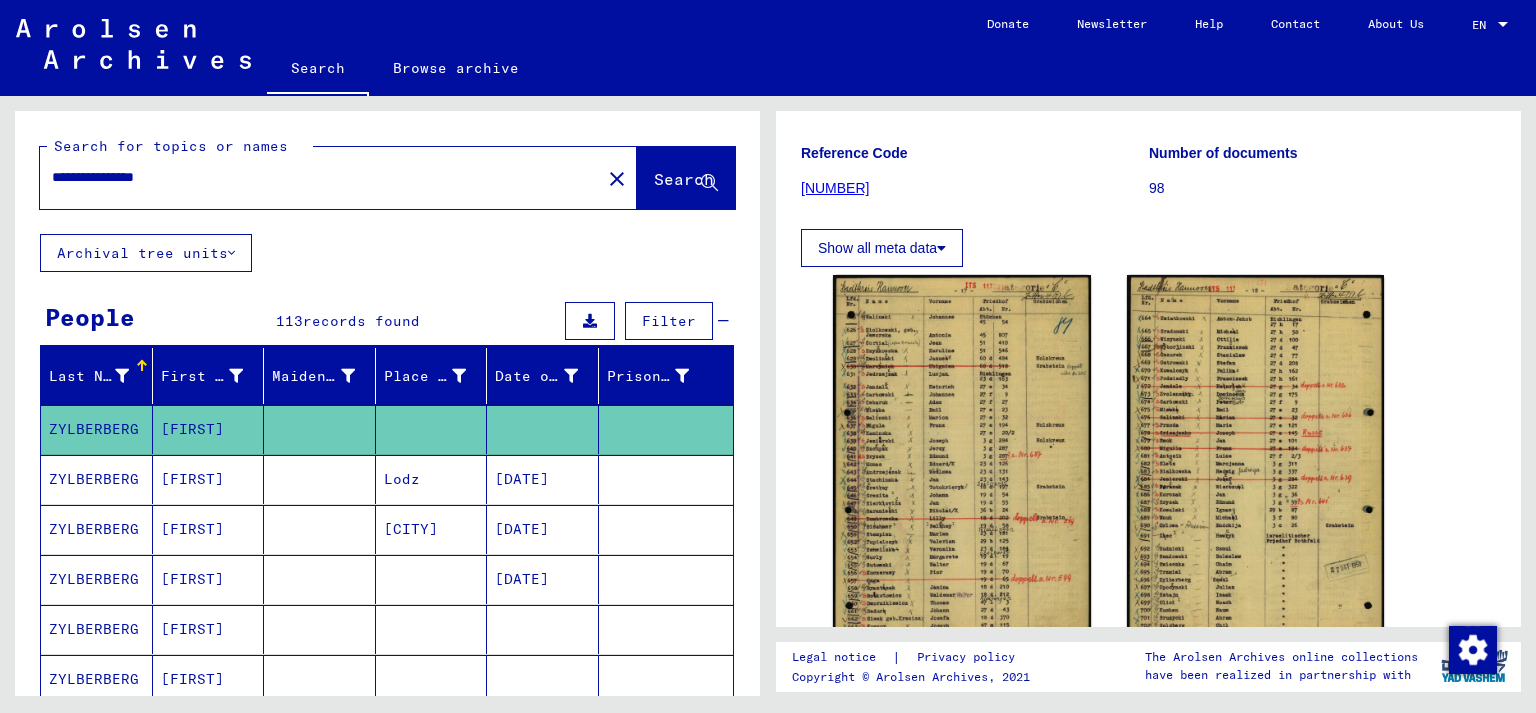 type on "**********" 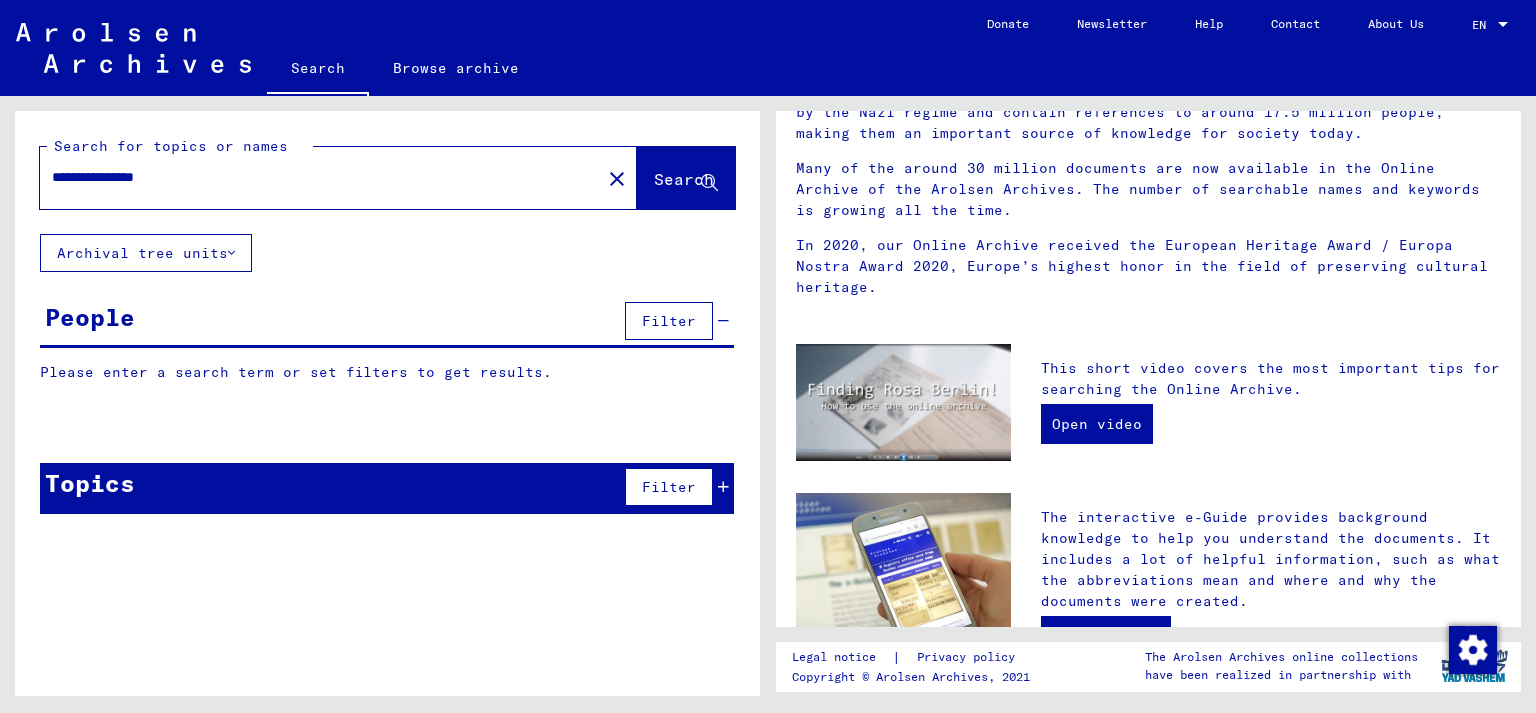 scroll, scrollTop: 0, scrollLeft: 0, axis: both 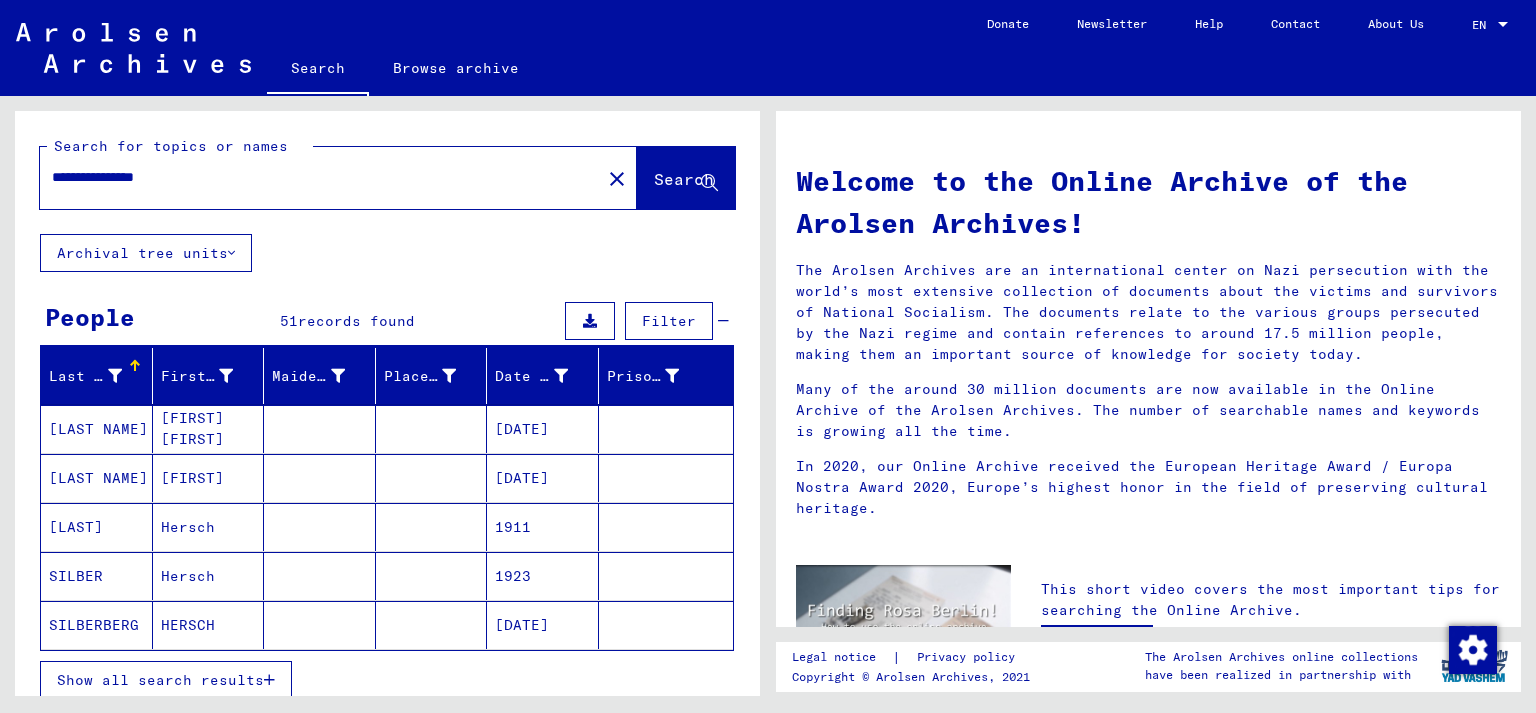 click on "Show all search results" at bounding box center (160, 680) 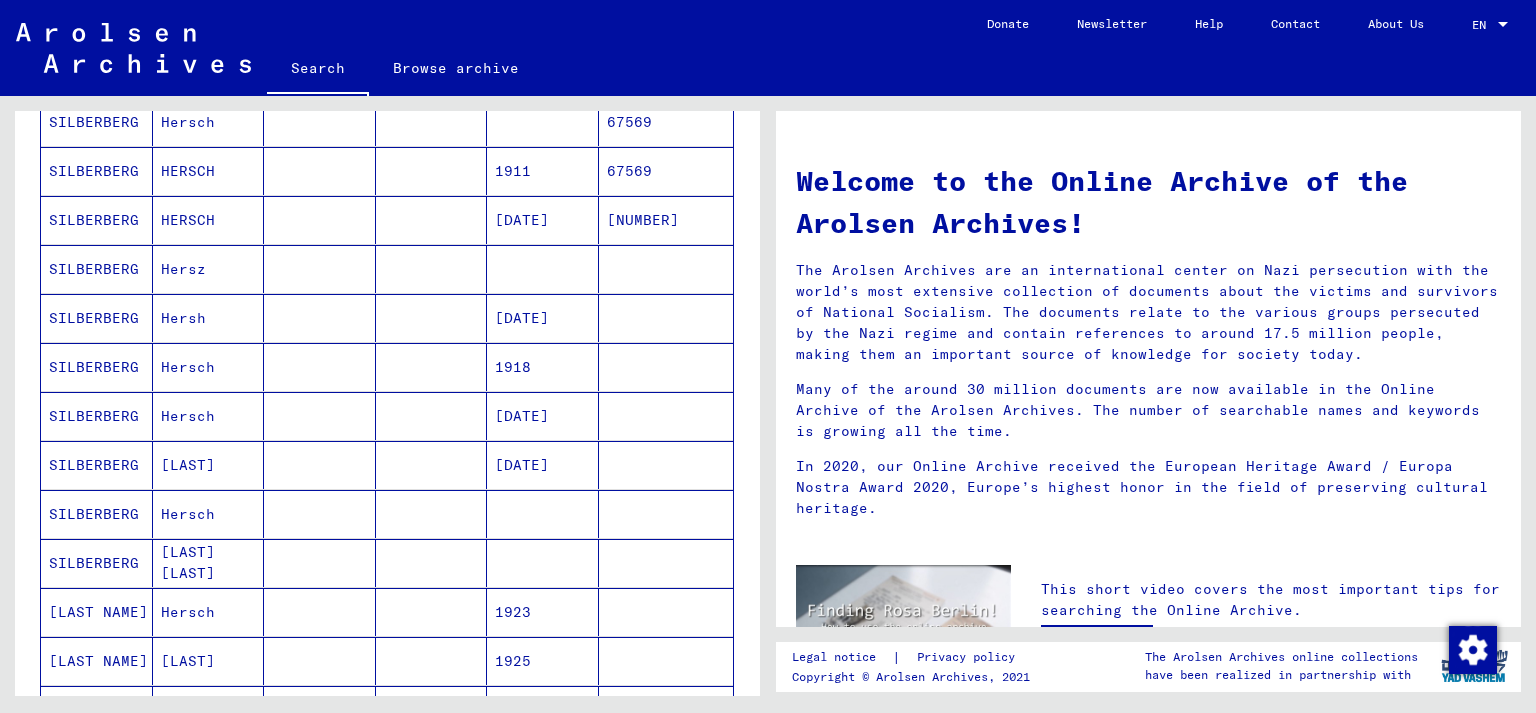 scroll, scrollTop: 662, scrollLeft: 0, axis: vertical 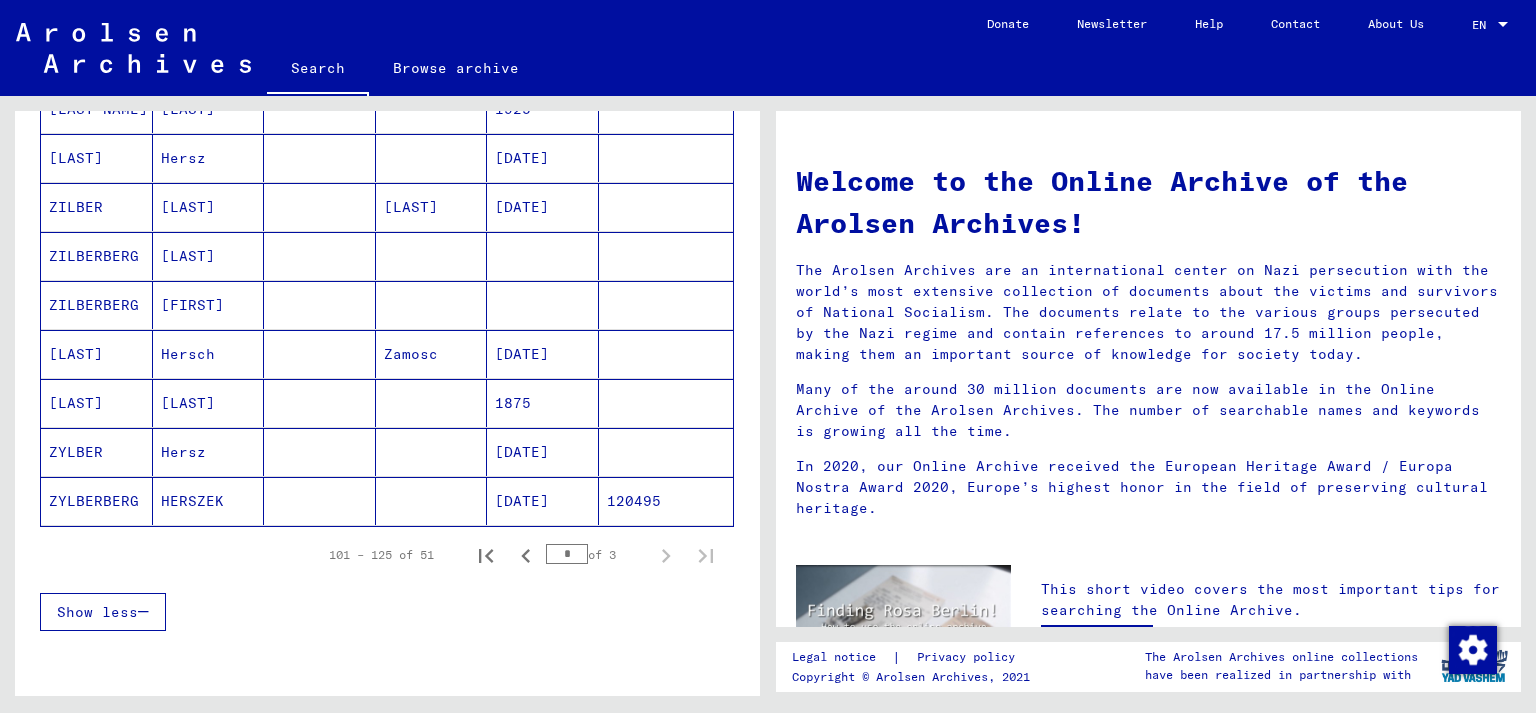 click on "[DATE]" at bounding box center (543, 501) 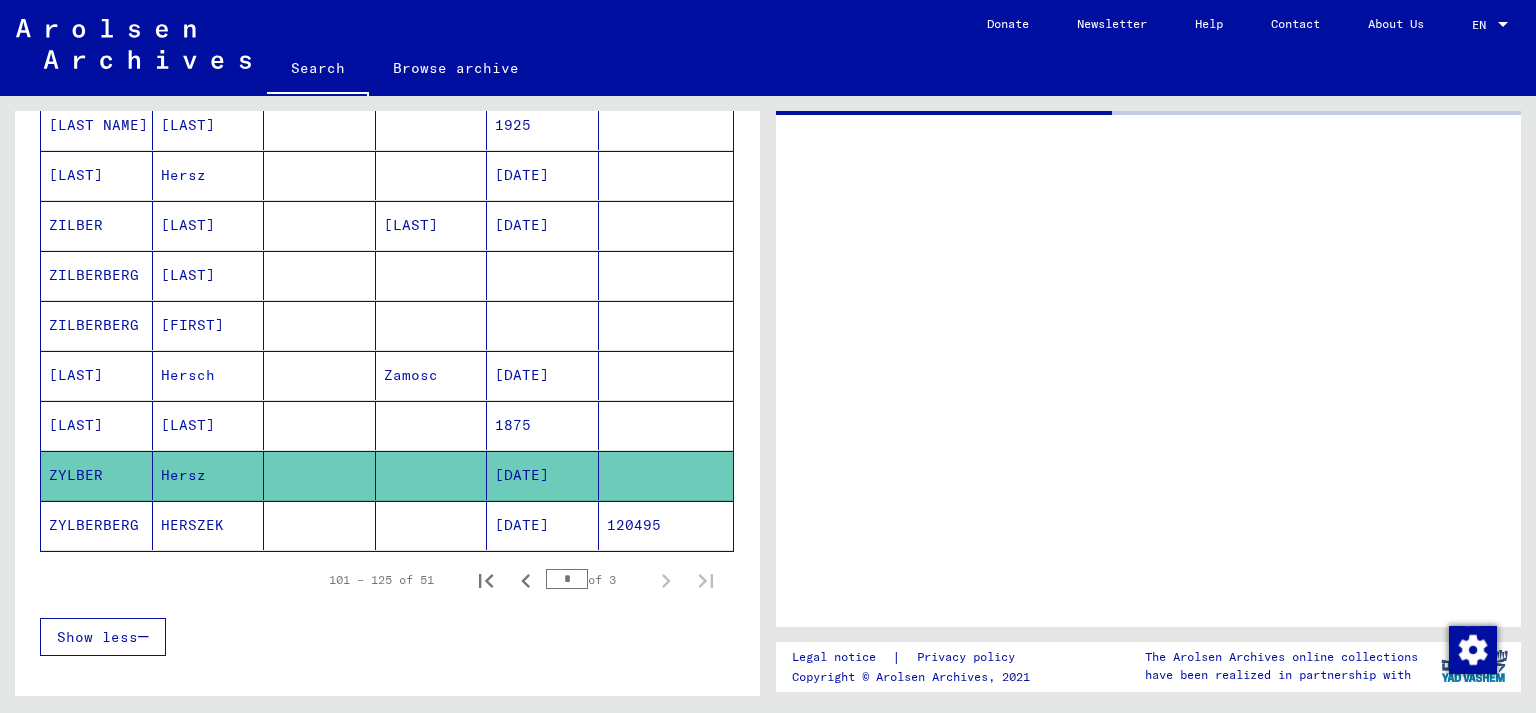 scroll, scrollTop: 1117, scrollLeft: 0, axis: vertical 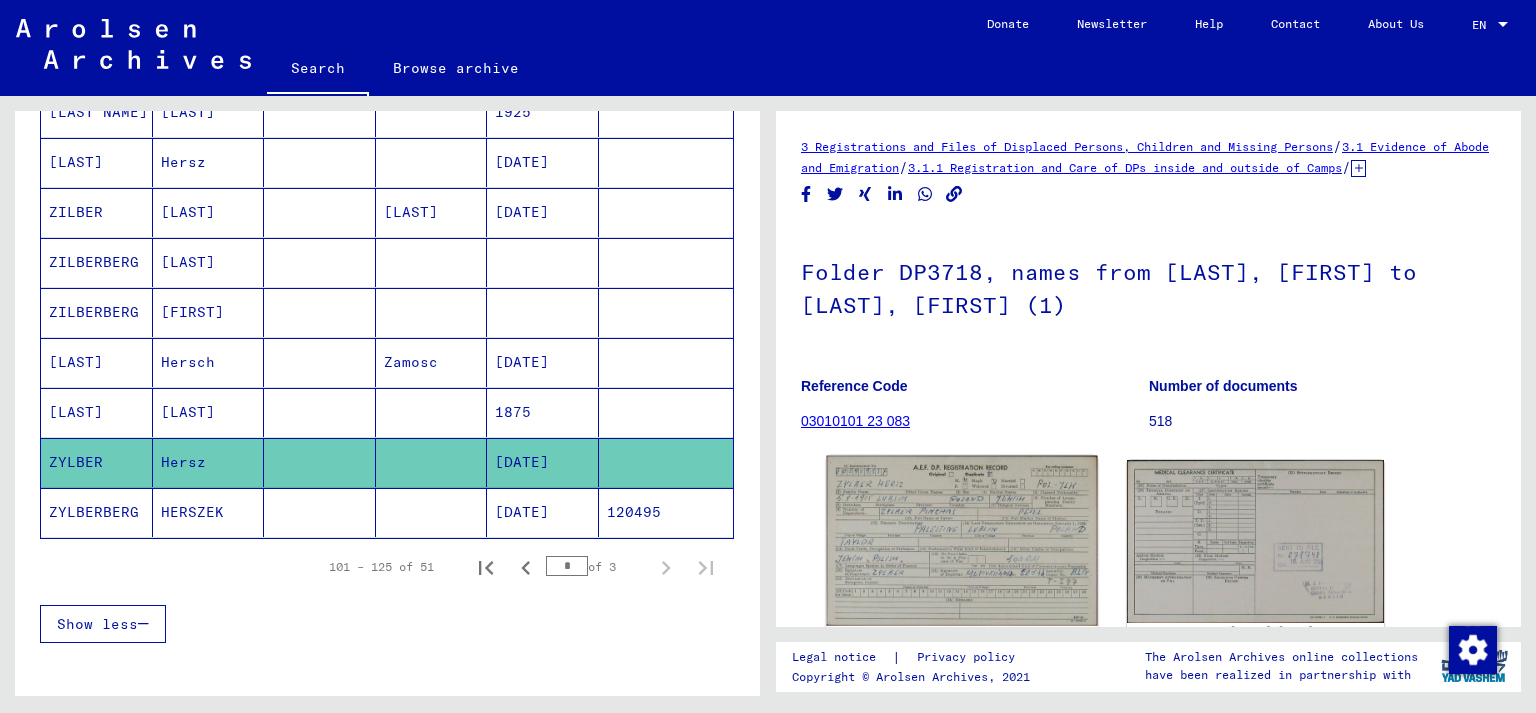 click 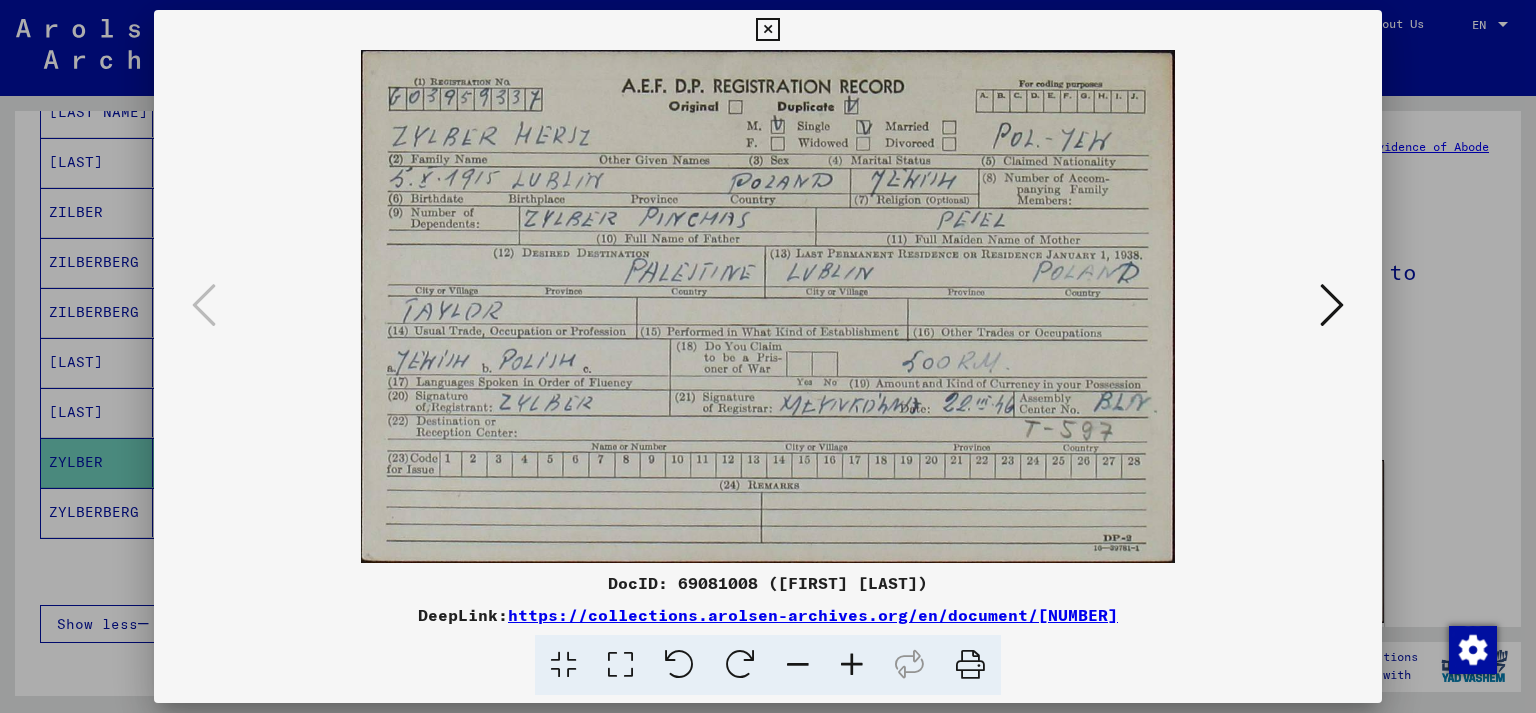 click at bounding box center [767, 30] 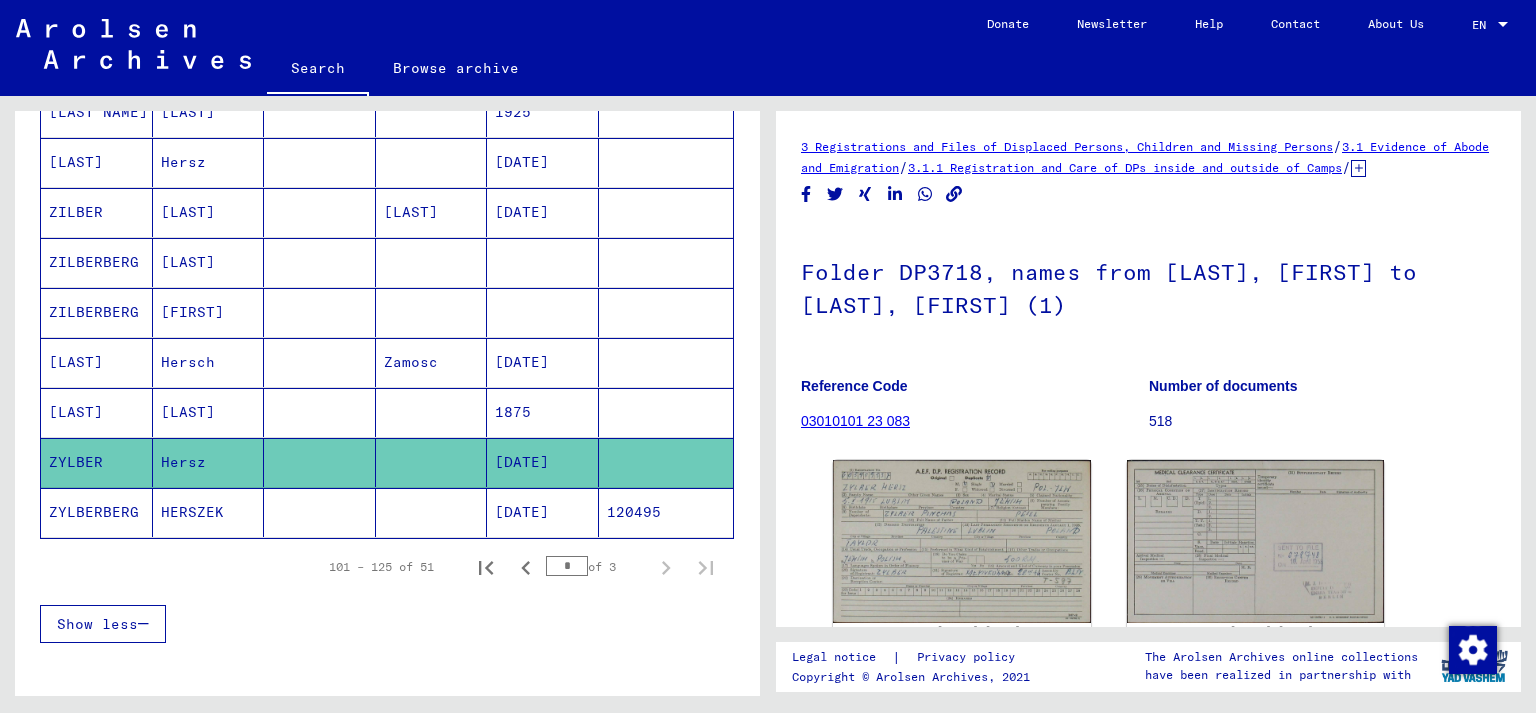 drag, startPoint x: 550, startPoint y: 551, endPoint x: 546, endPoint y: 529, distance: 22.36068 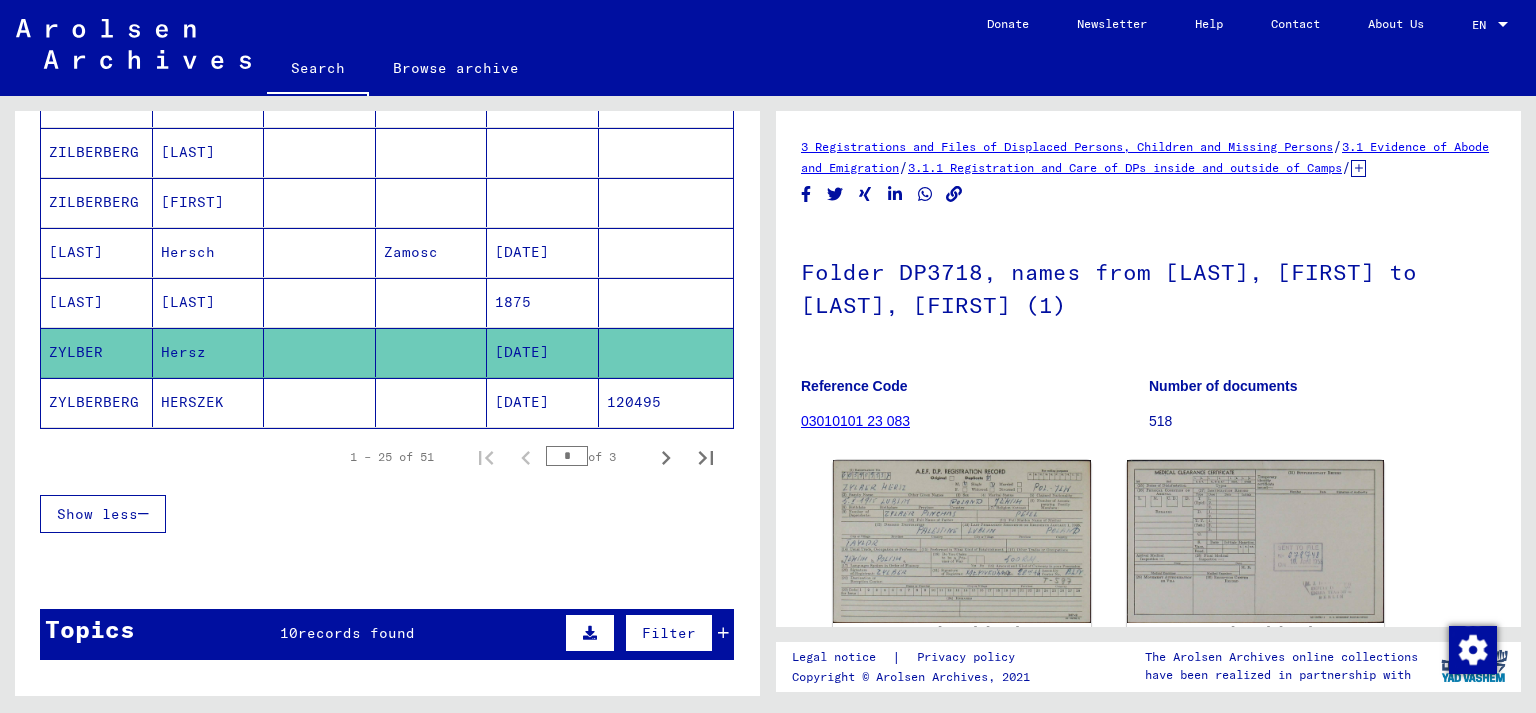 scroll, scrollTop: 1228, scrollLeft: 0, axis: vertical 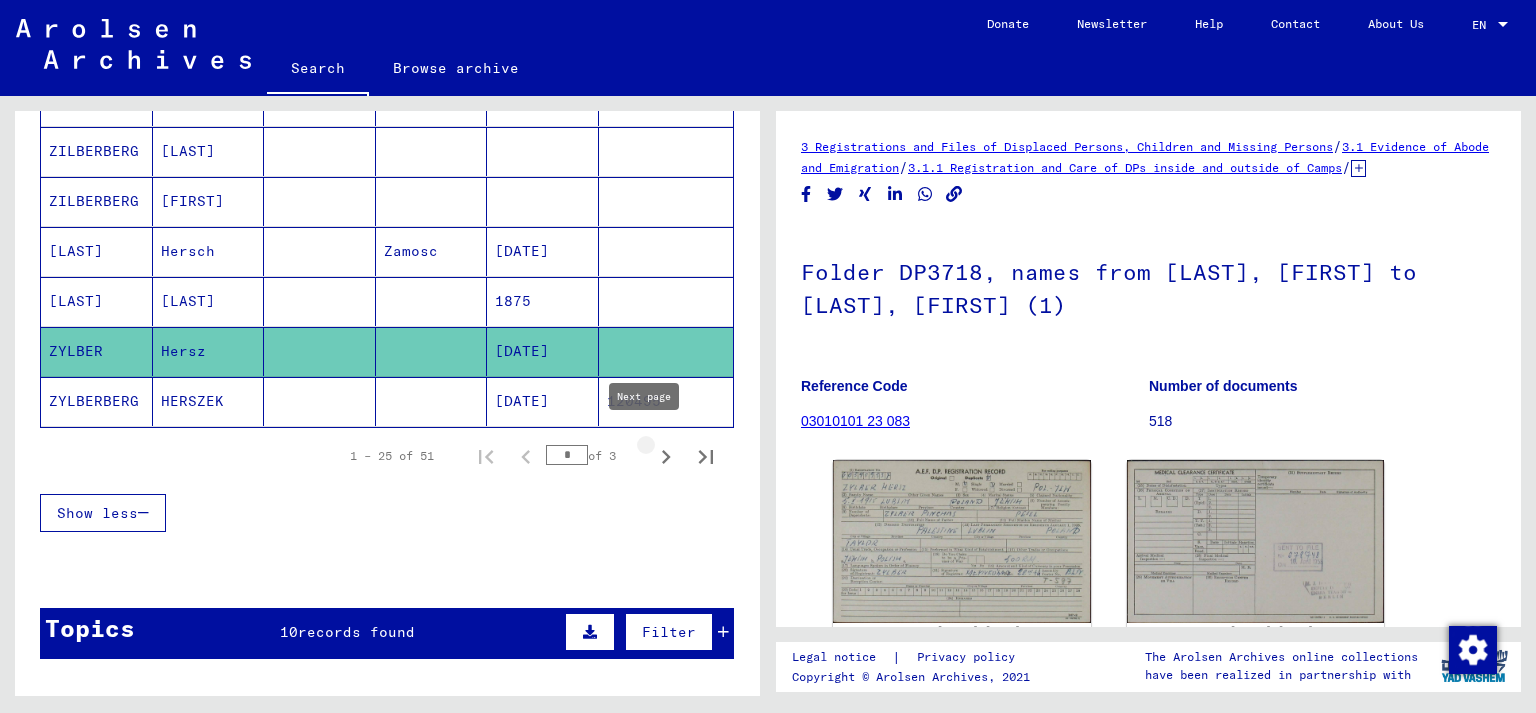 click 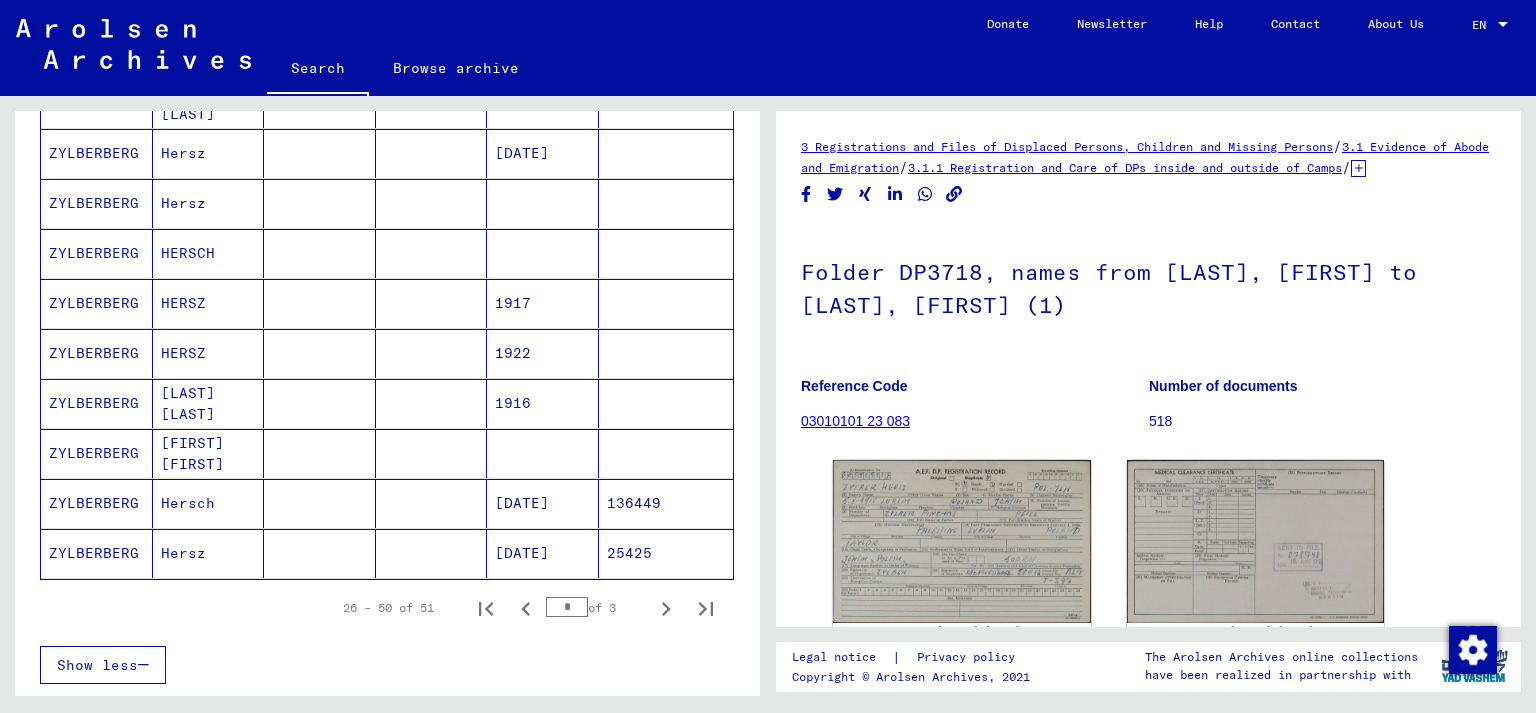 scroll, scrollTop: 1117, scrollLeft: 0, axis: vertical 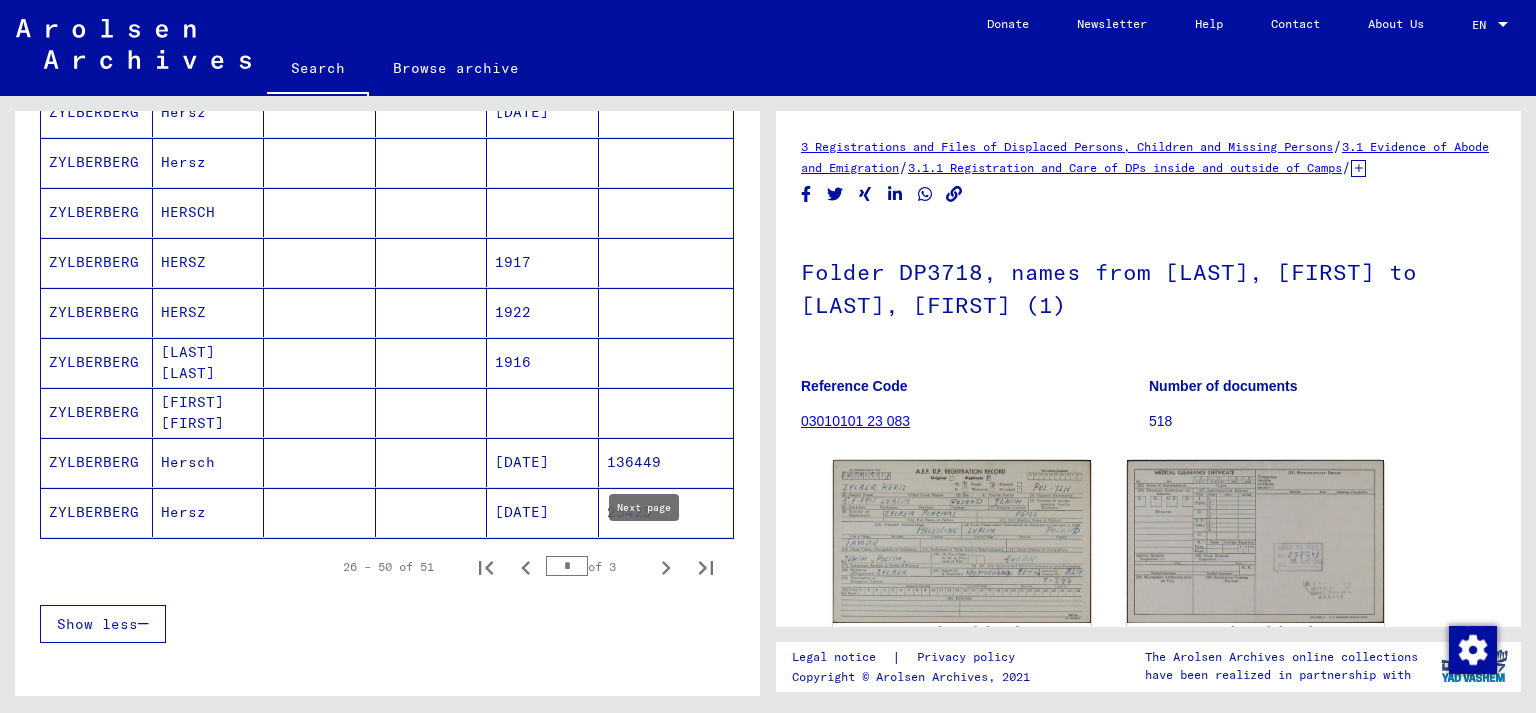 click 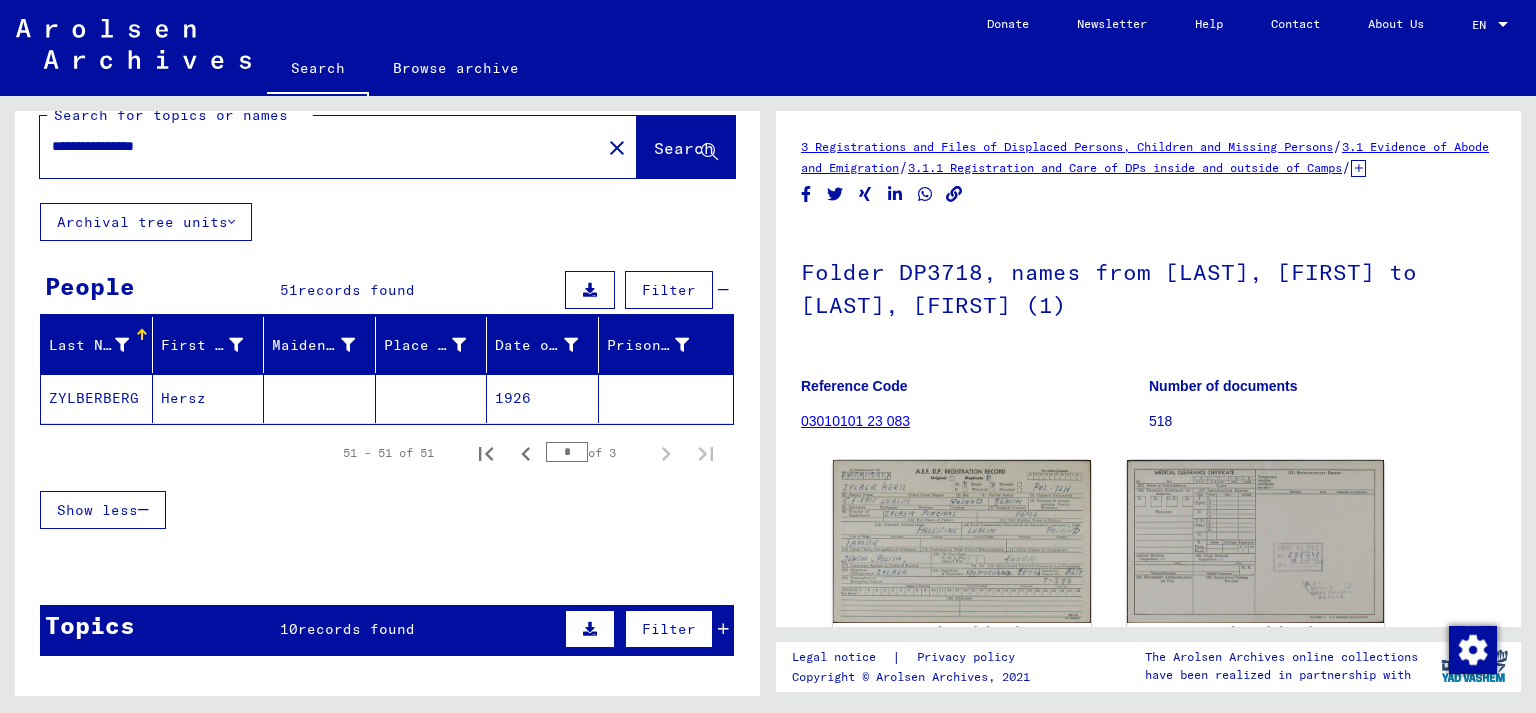 scroll, scrollTop: 0, scrollLeft: 0, axis: both 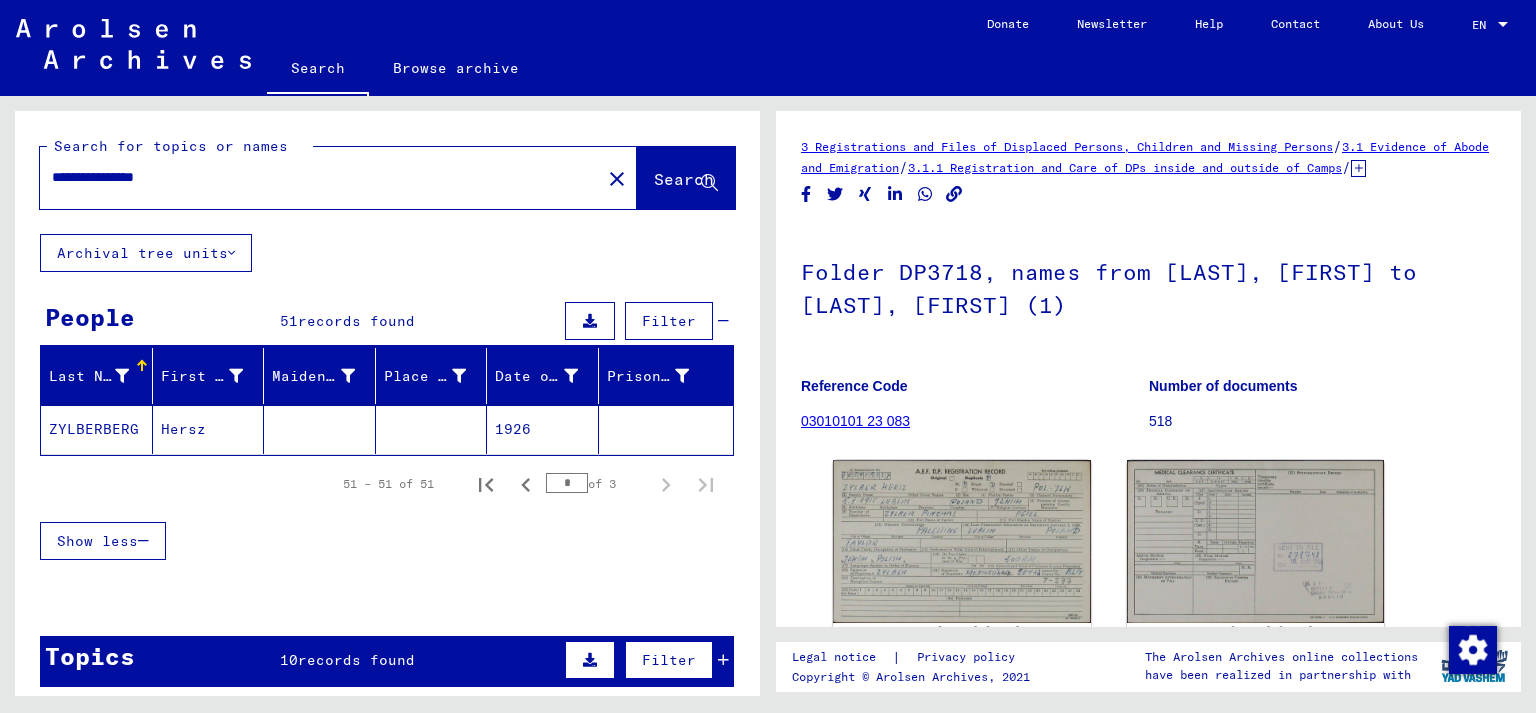 click on "**********" at bounding box center [320, 177] 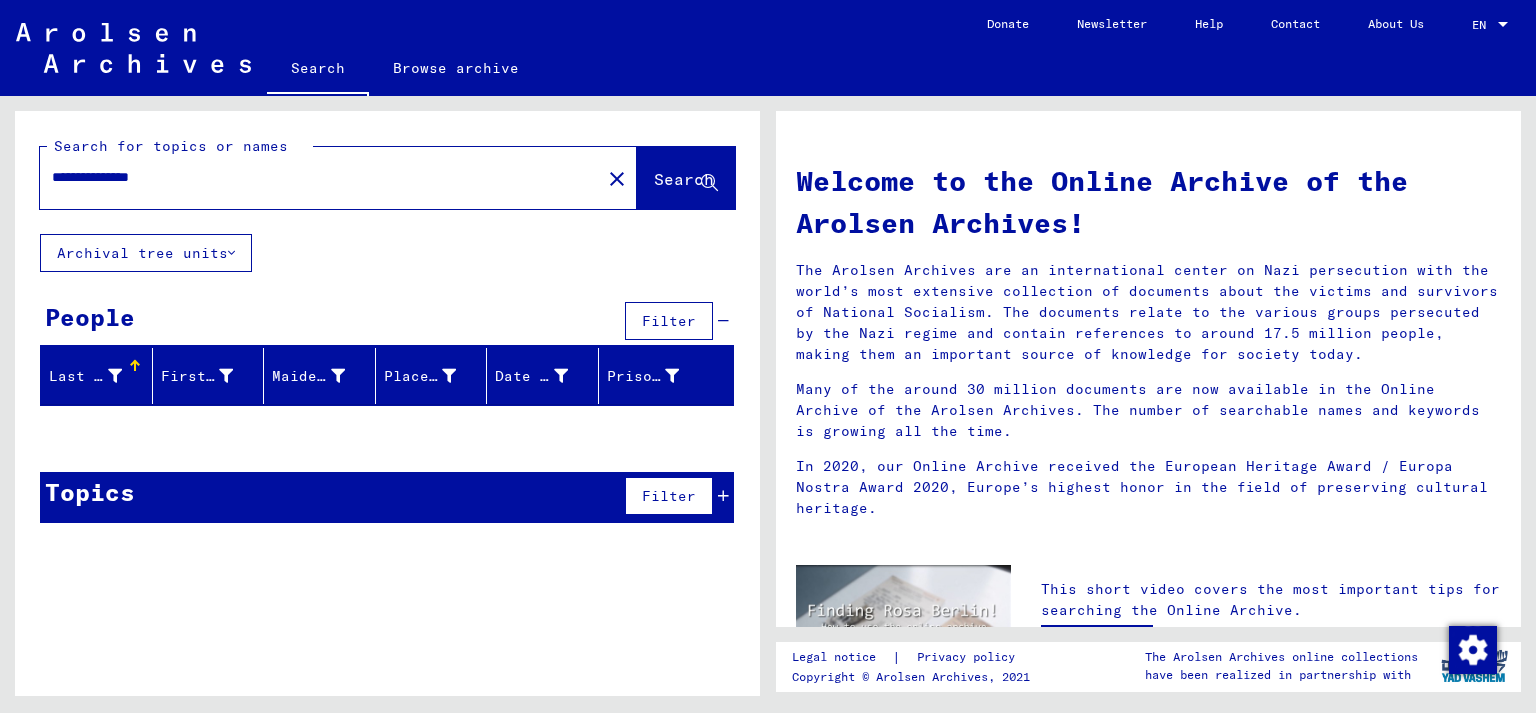 click on "**********" at bounding box center (314, 177) 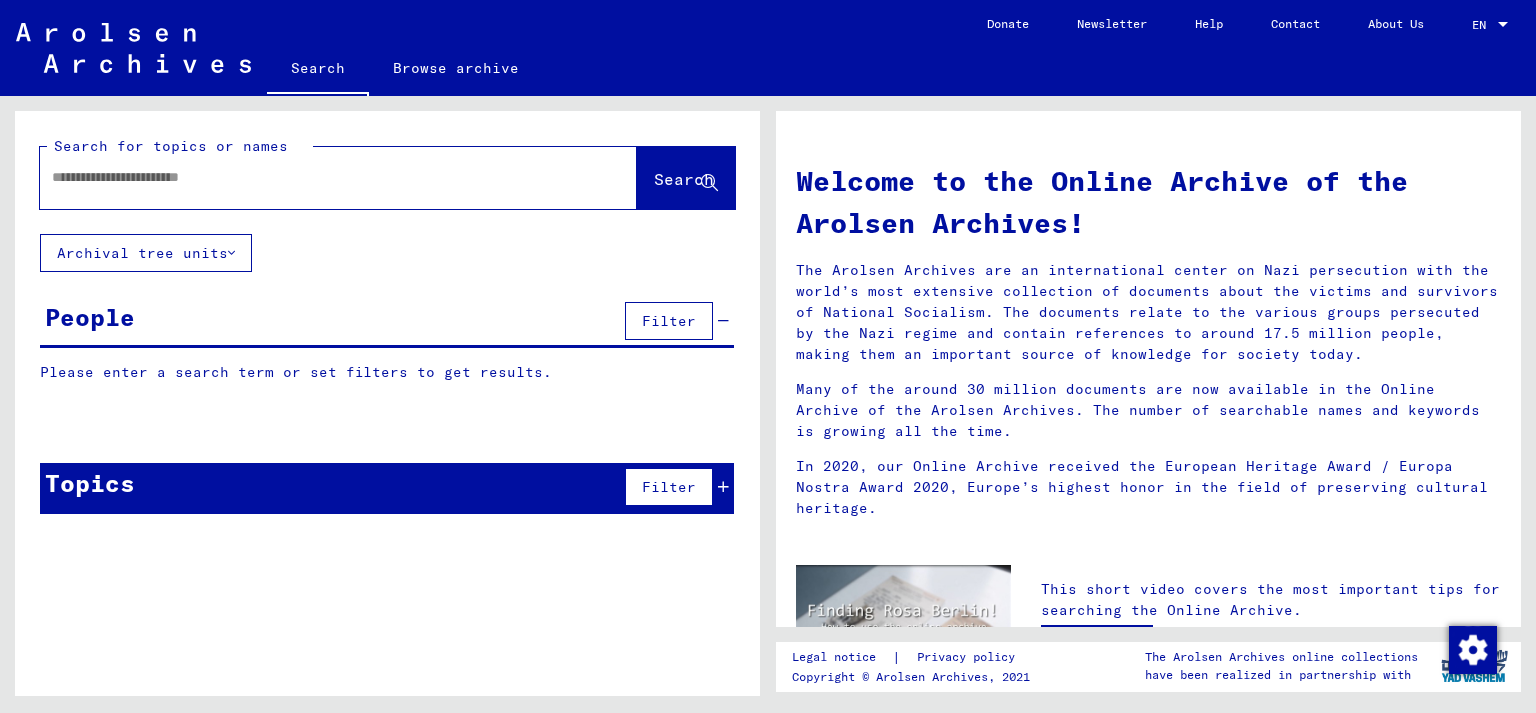click at bounding box center [314, 177] 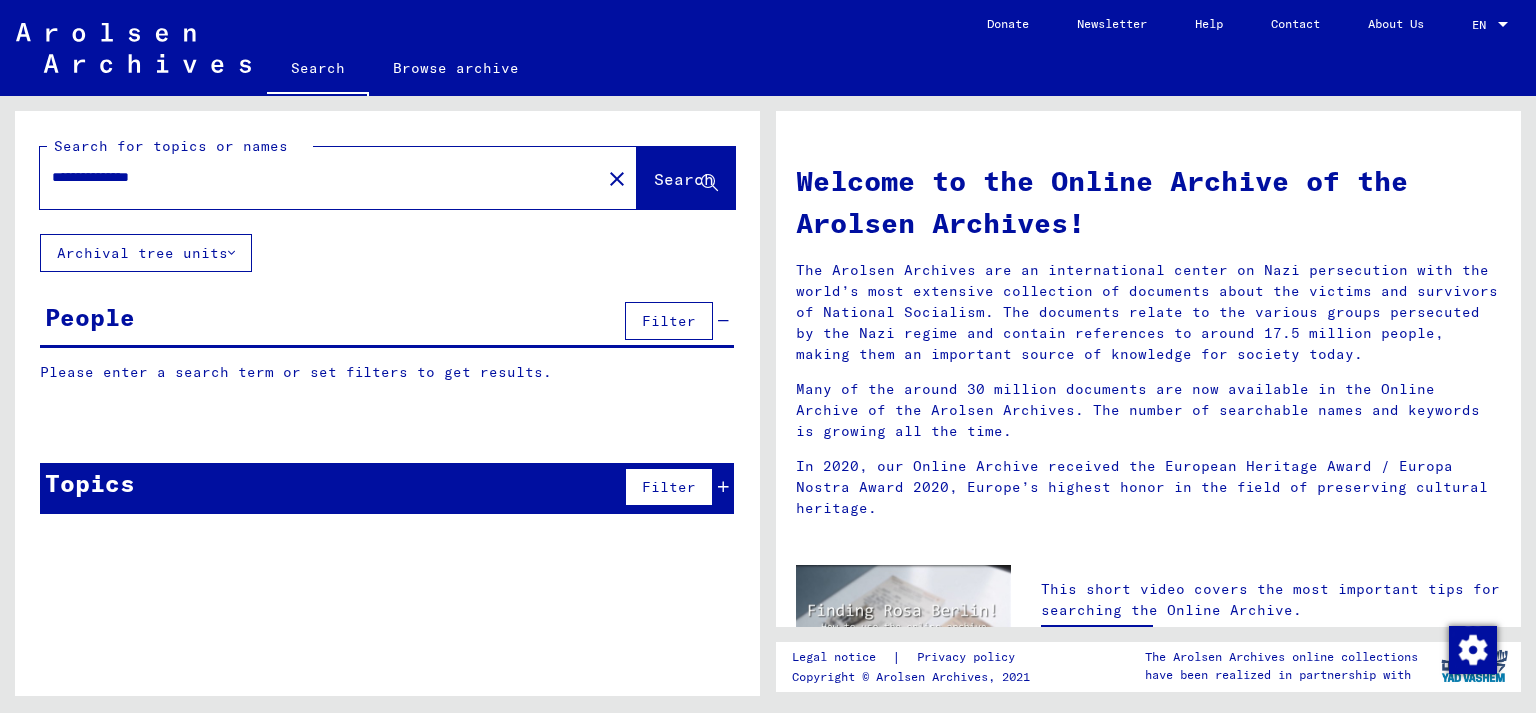type on "**********" 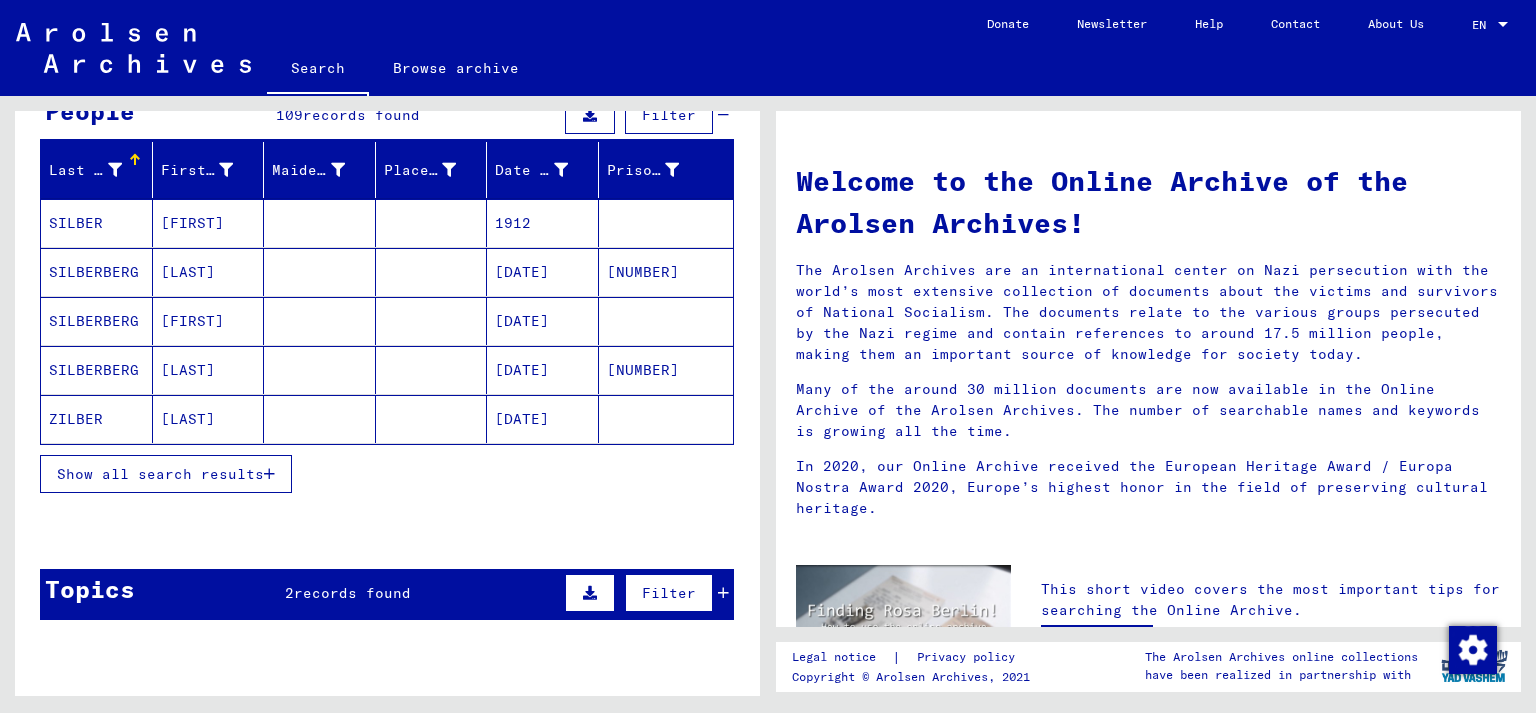 scroll, scrollTop: 221, scrollLeft: 0, axis: vertical 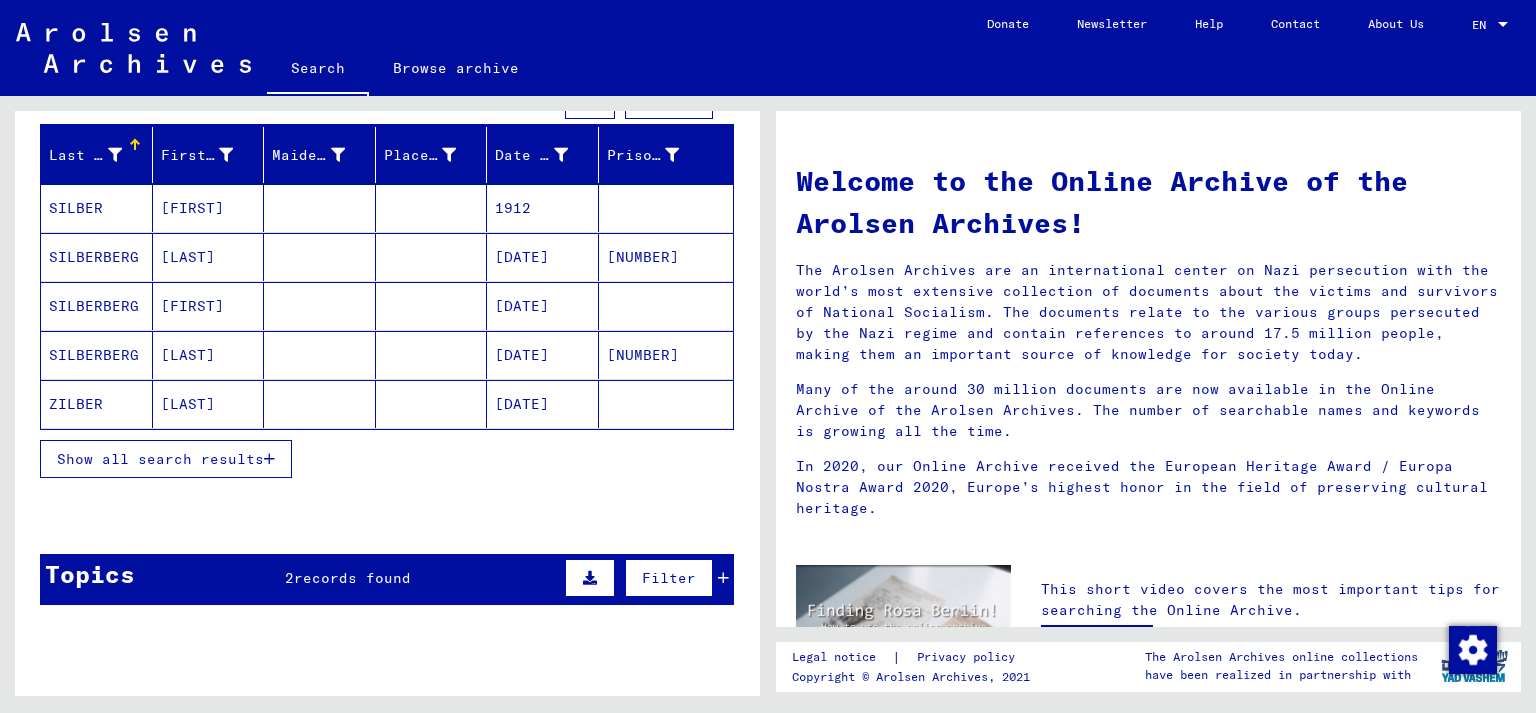 click on "Show all search results" at bounding box center [160, 459] 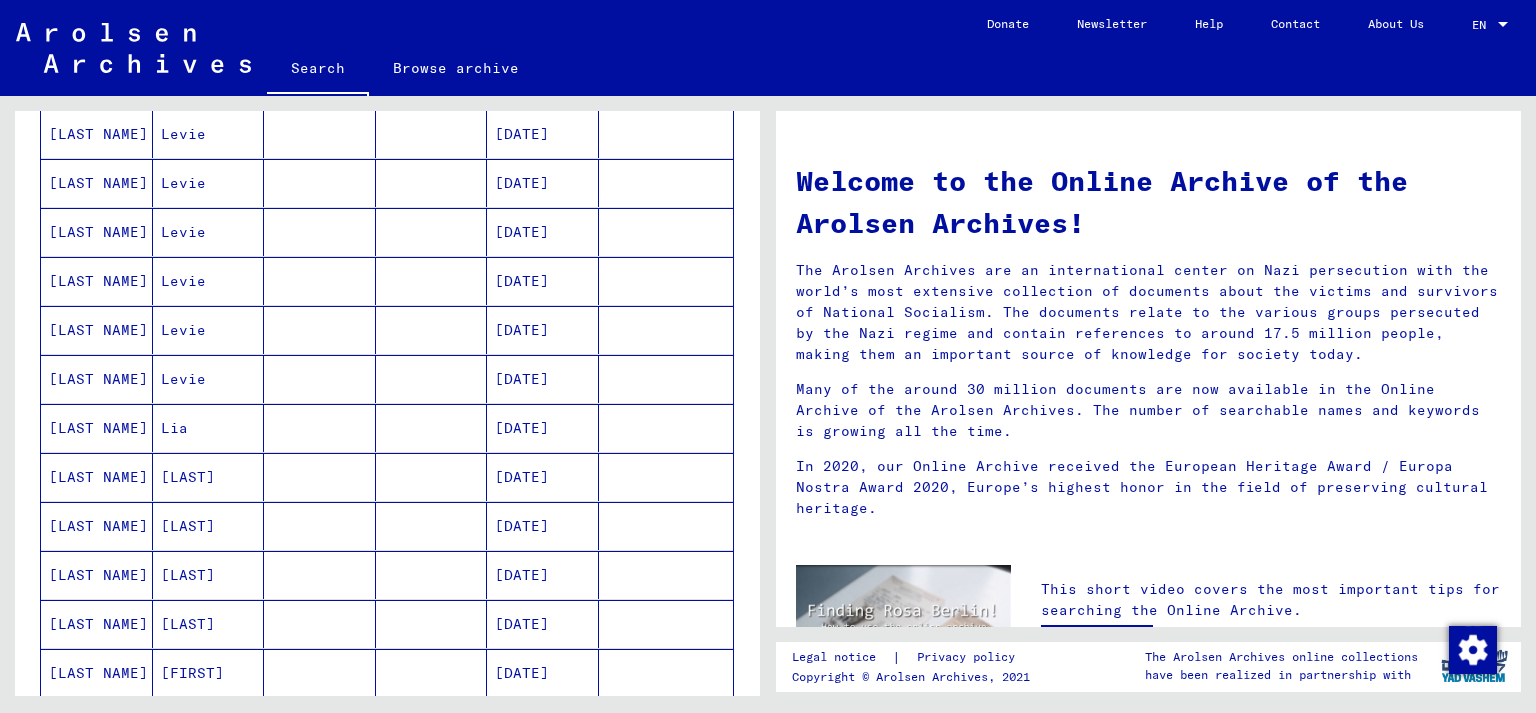 scroll, scrollTop: 994, scrollLeft: 0, axis: vertical 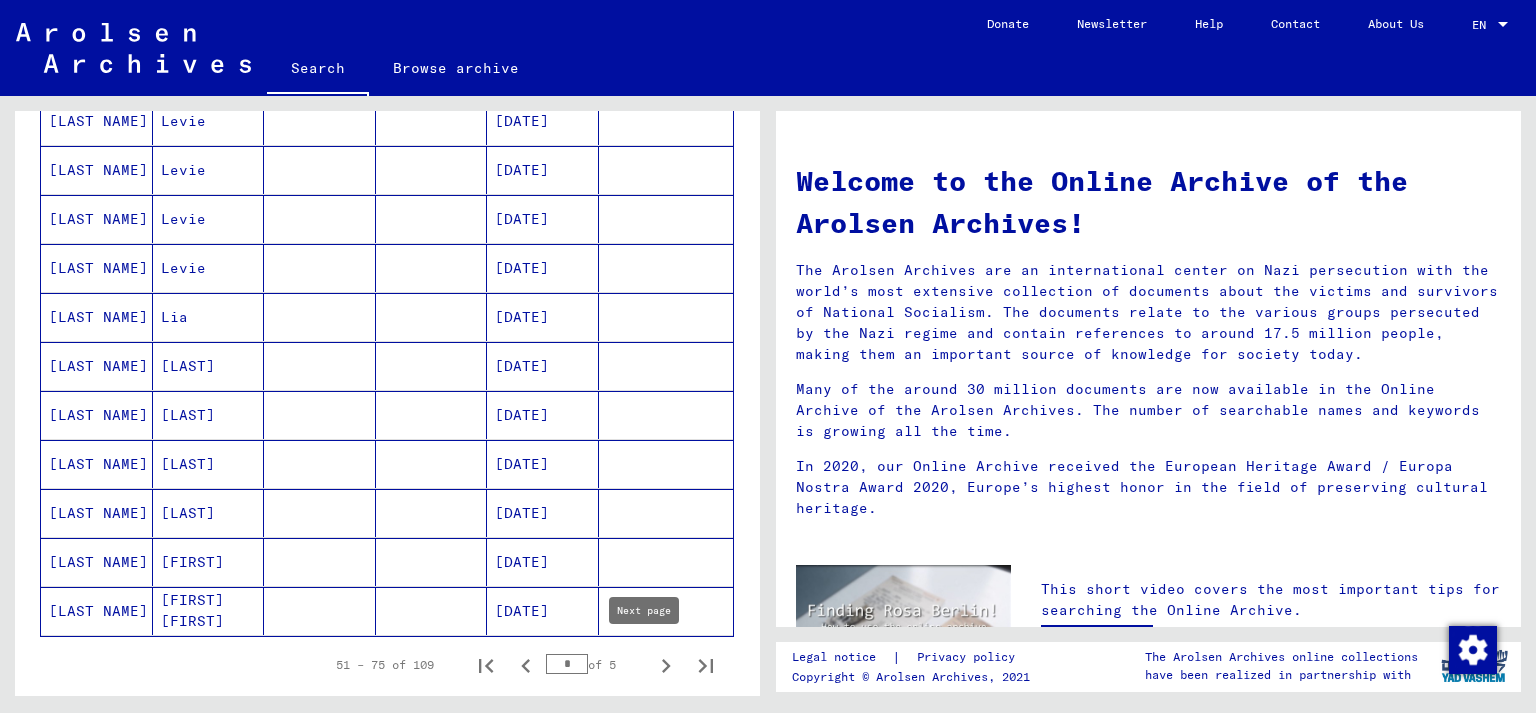 click 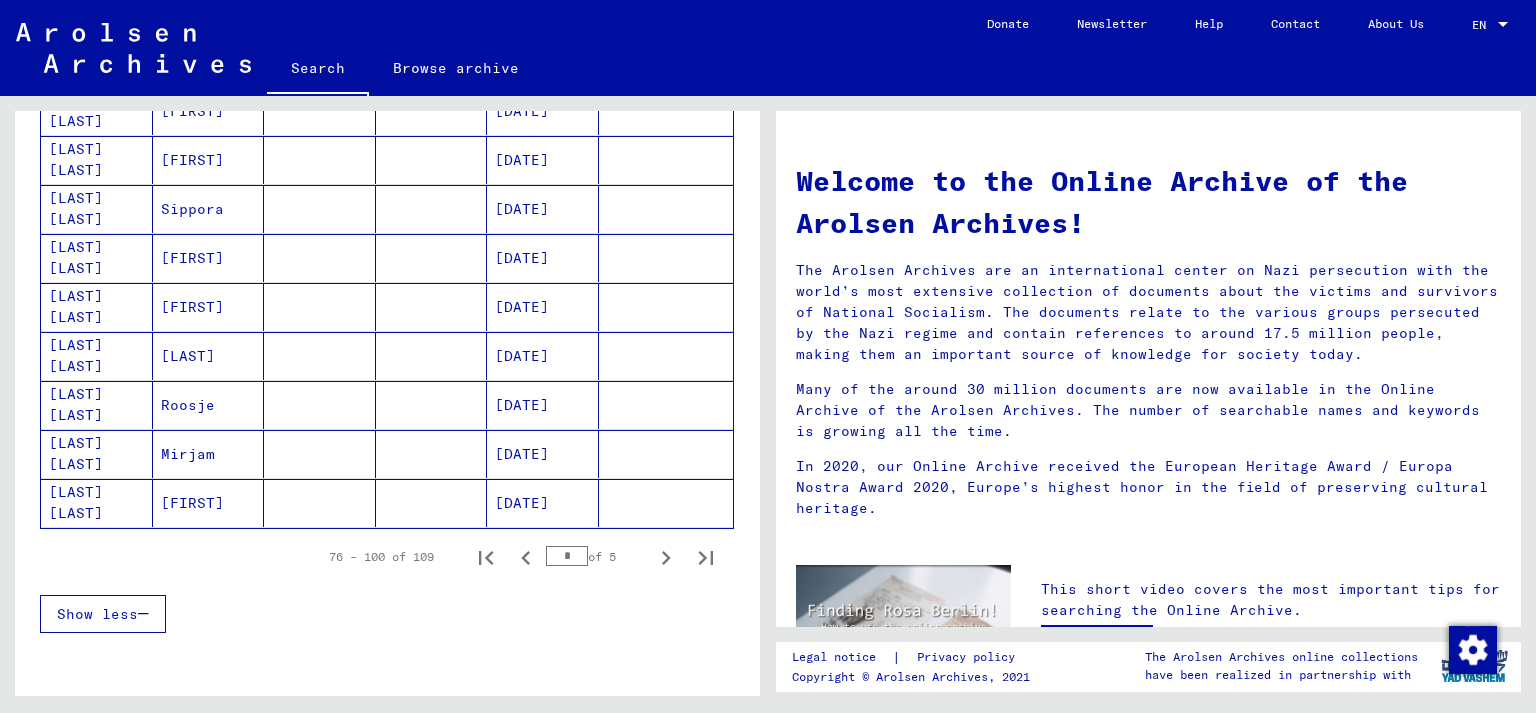 scroll, scrollTop: 1104, scrollLeft: 0, axis: vertical 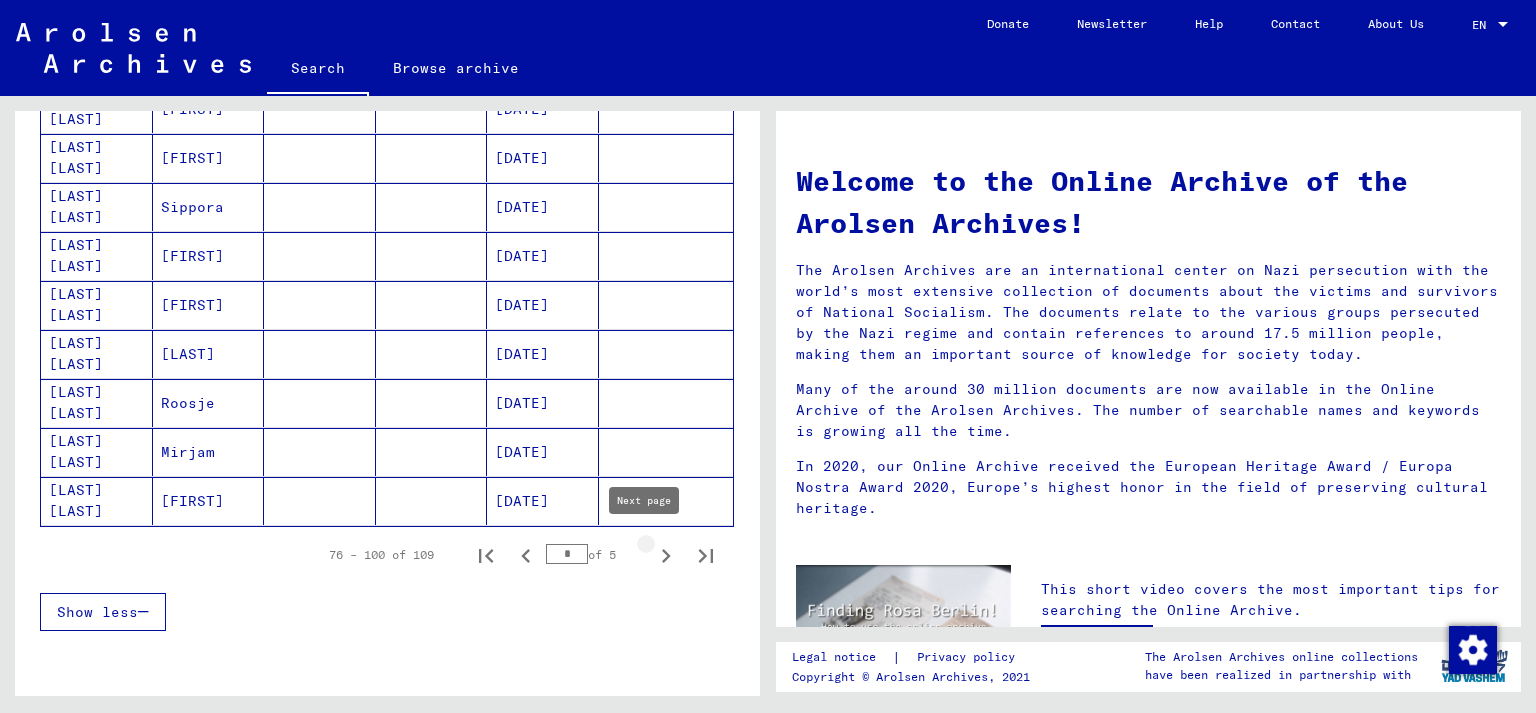 click 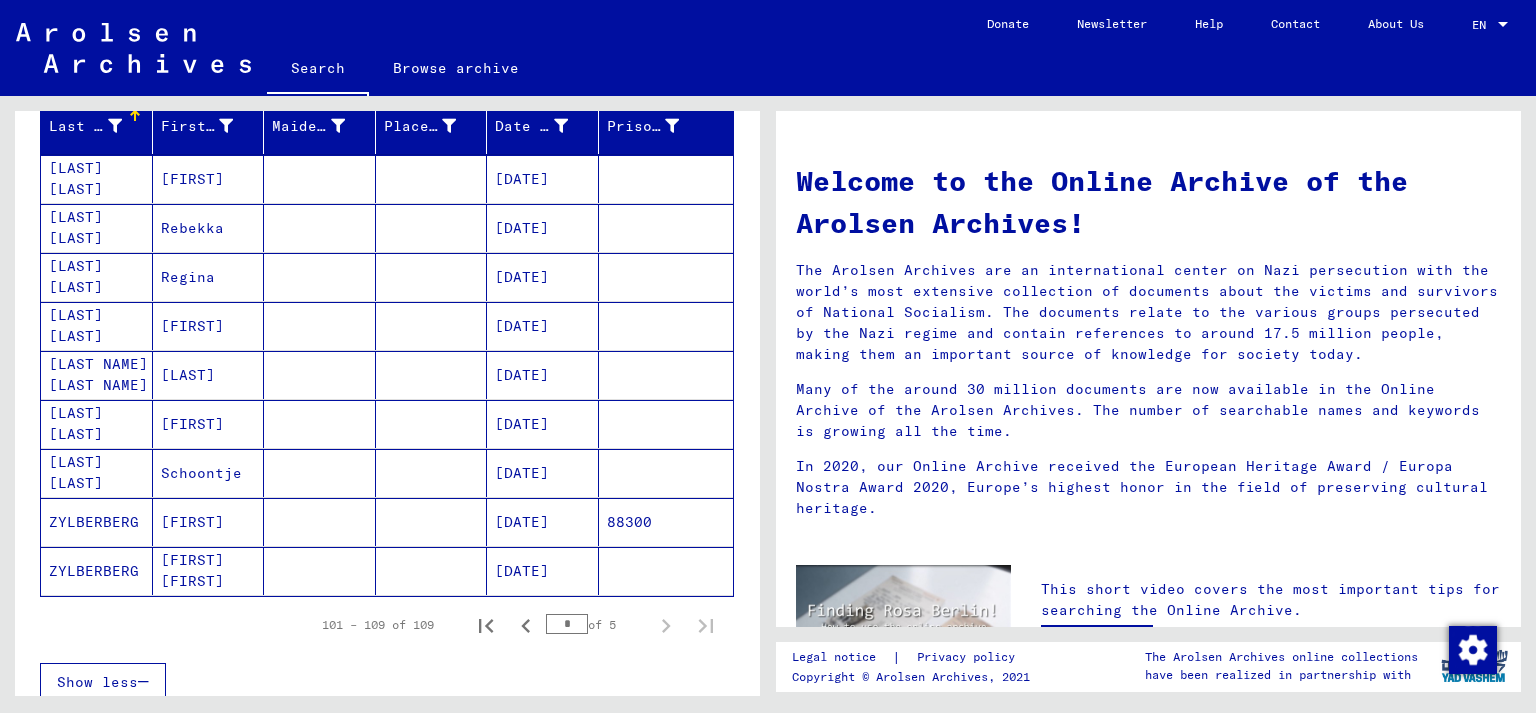 scroll, scrollTop: 198, scrollLeft: 0, axis: vertical 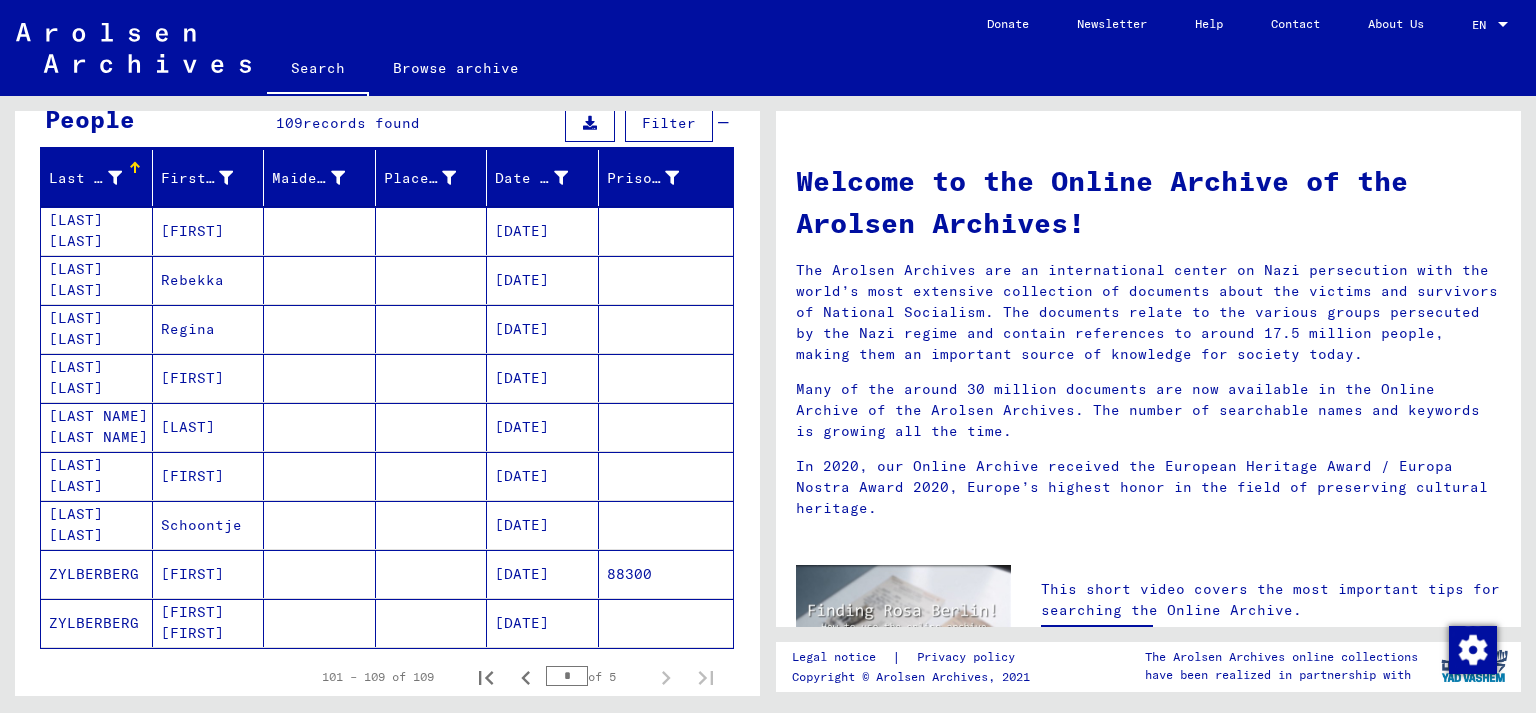 click on "[DATE]" at bounding box center [543, 623] 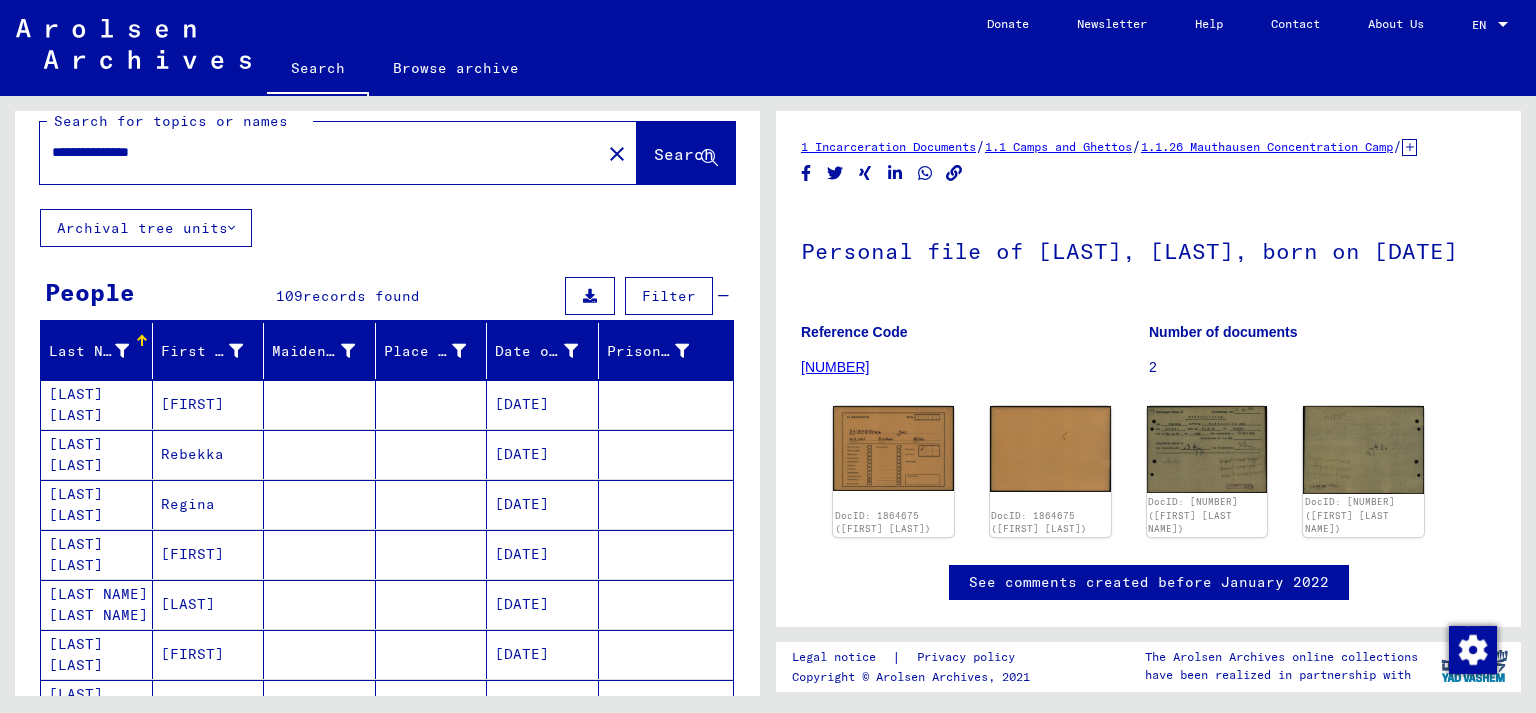 scroll, scrollTop: 0, scrollLeft: 0, axis: both 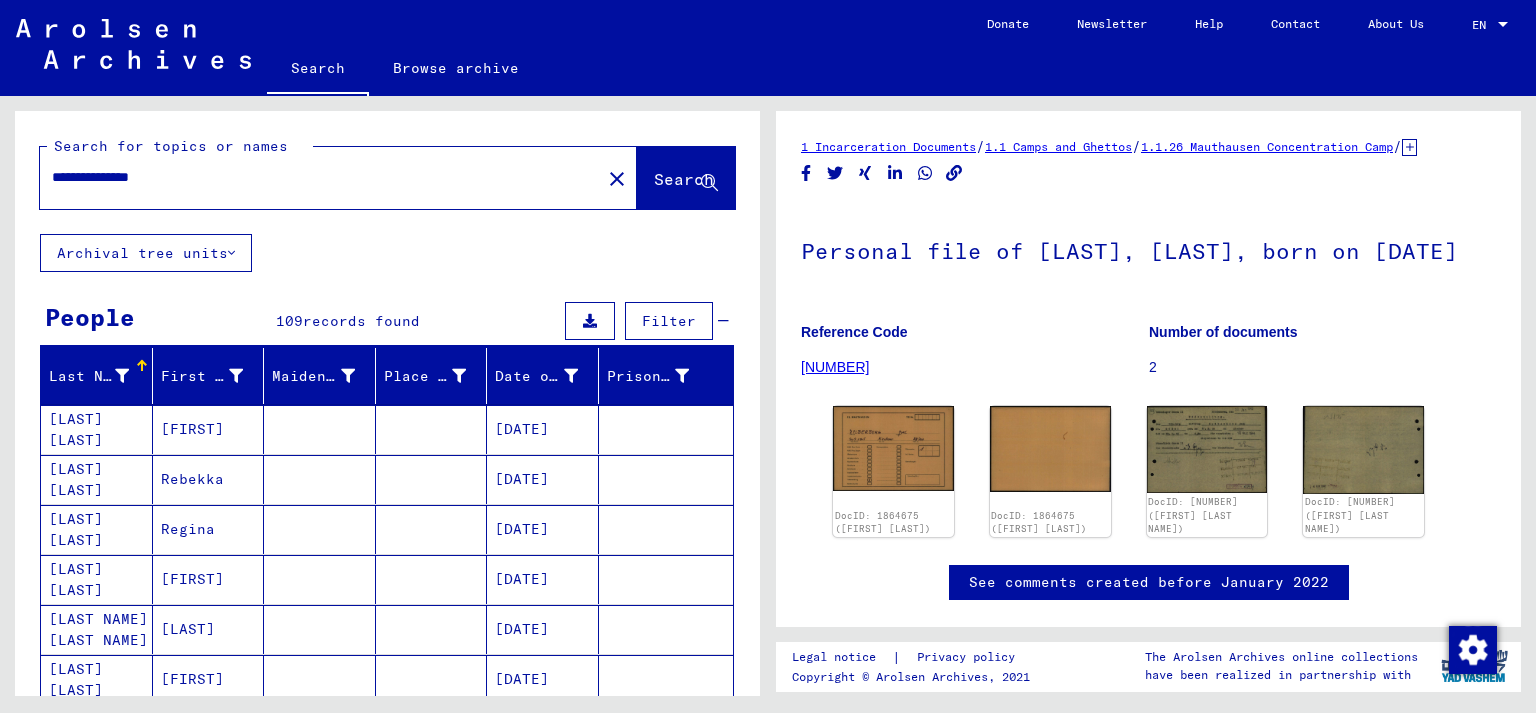 click on "**********" at bounding box center (320, 177) 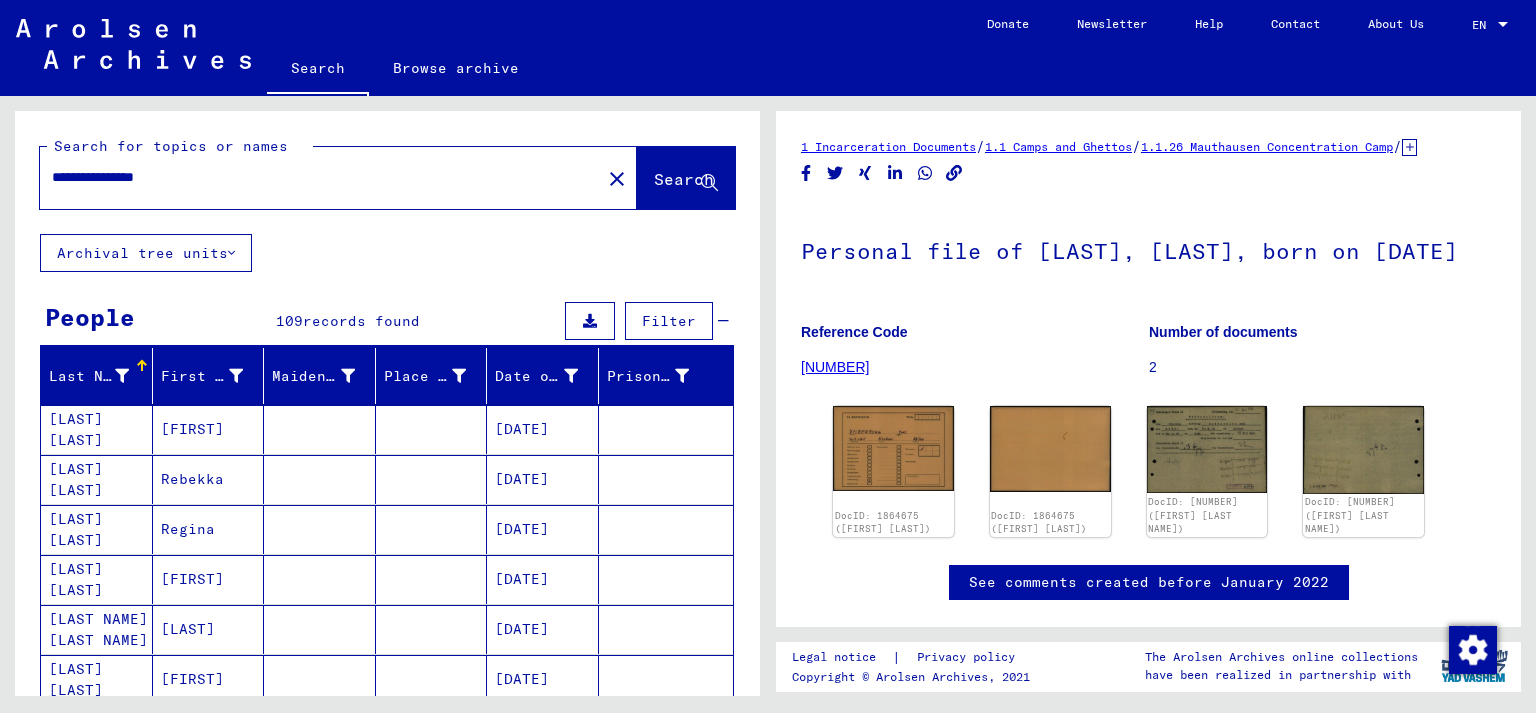 type on "**********" 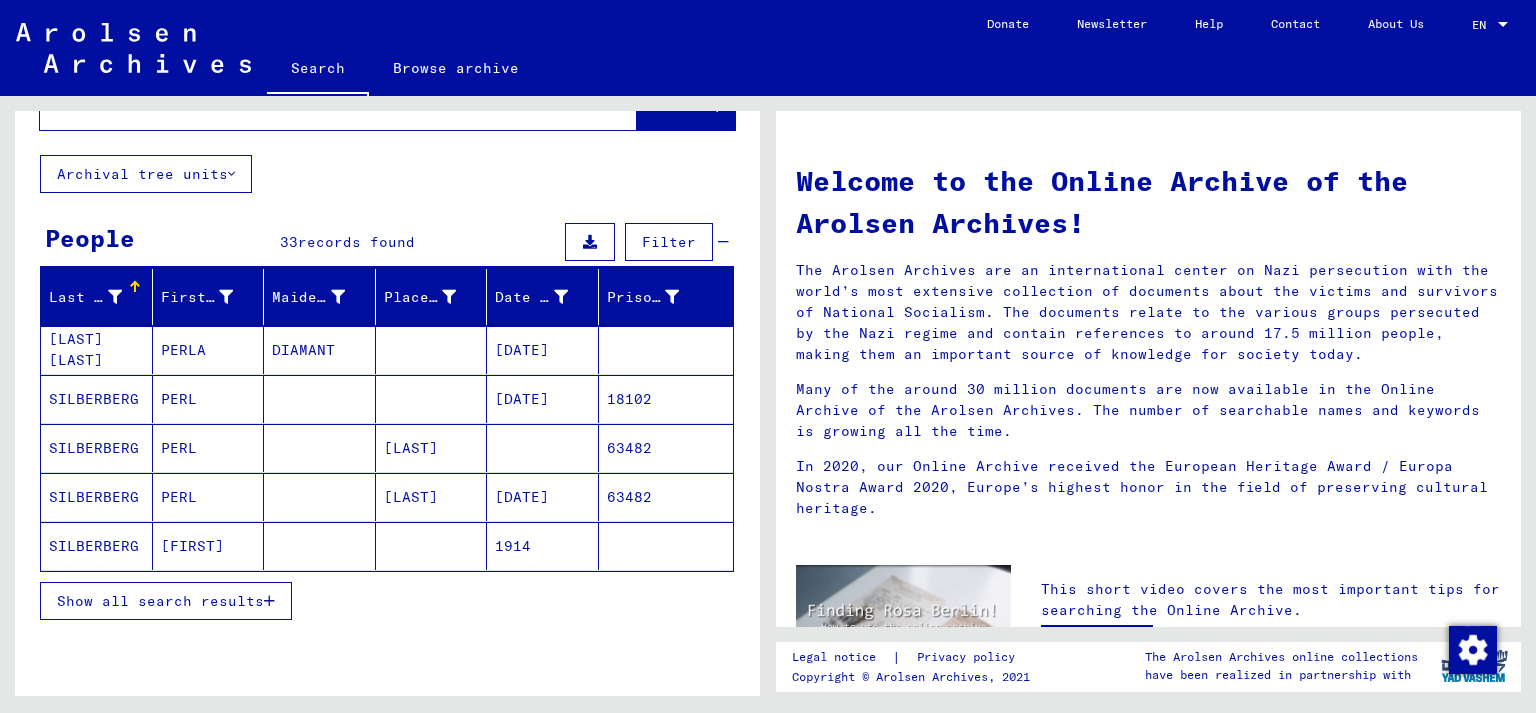 scroll, scrollTop: 110, scrollLeft: 0, axis: vertical 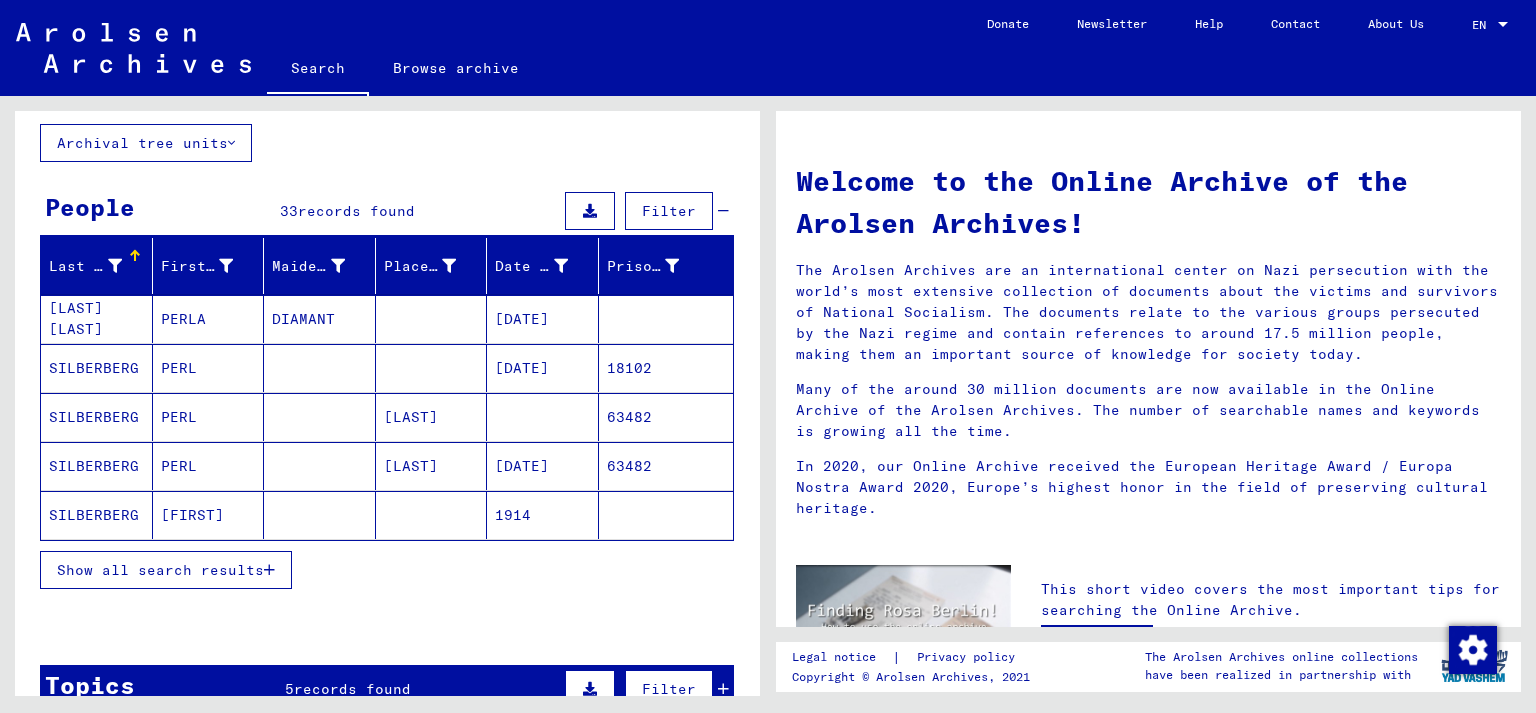click on "Show all search results" at bounding box center (160, 570) 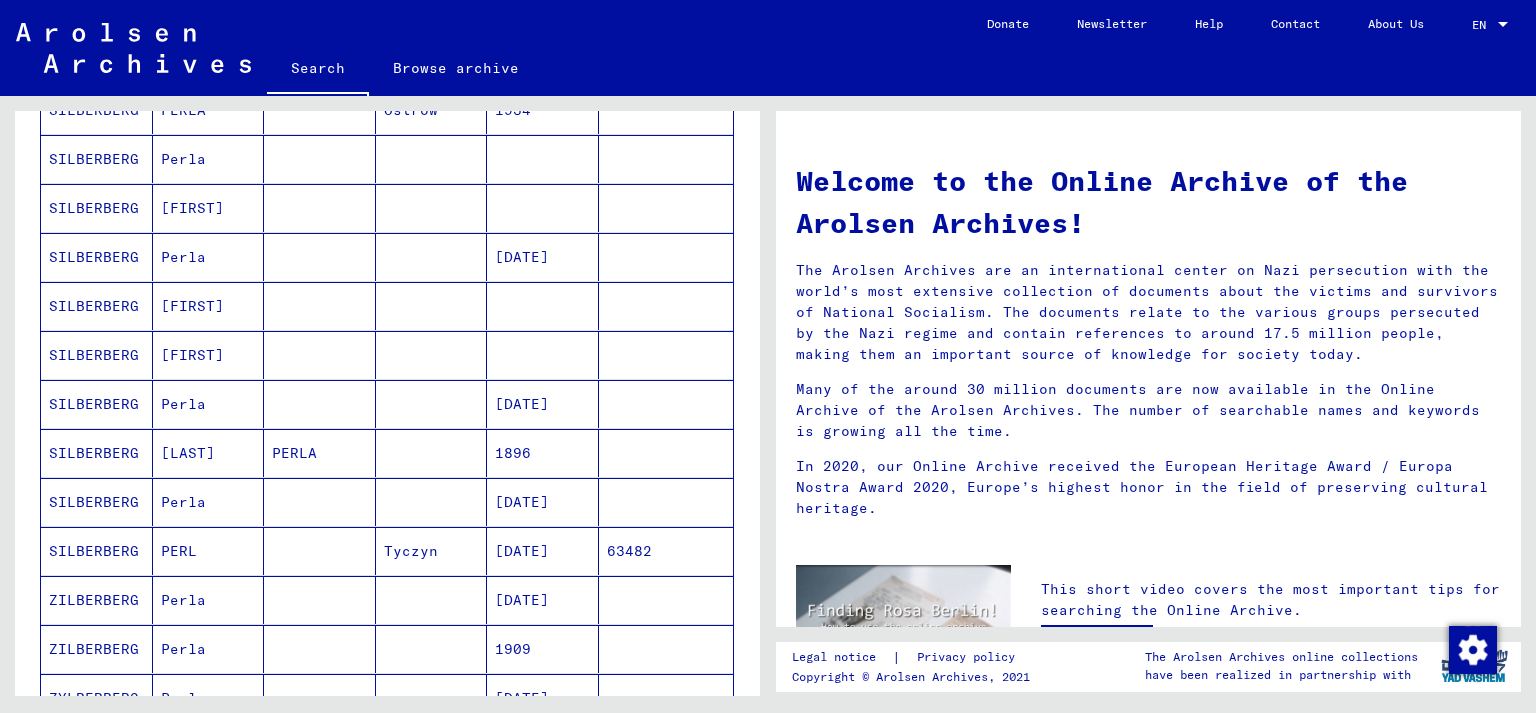 scroll, scrollTop: 773, scrollLeft: 0, axis: vertical 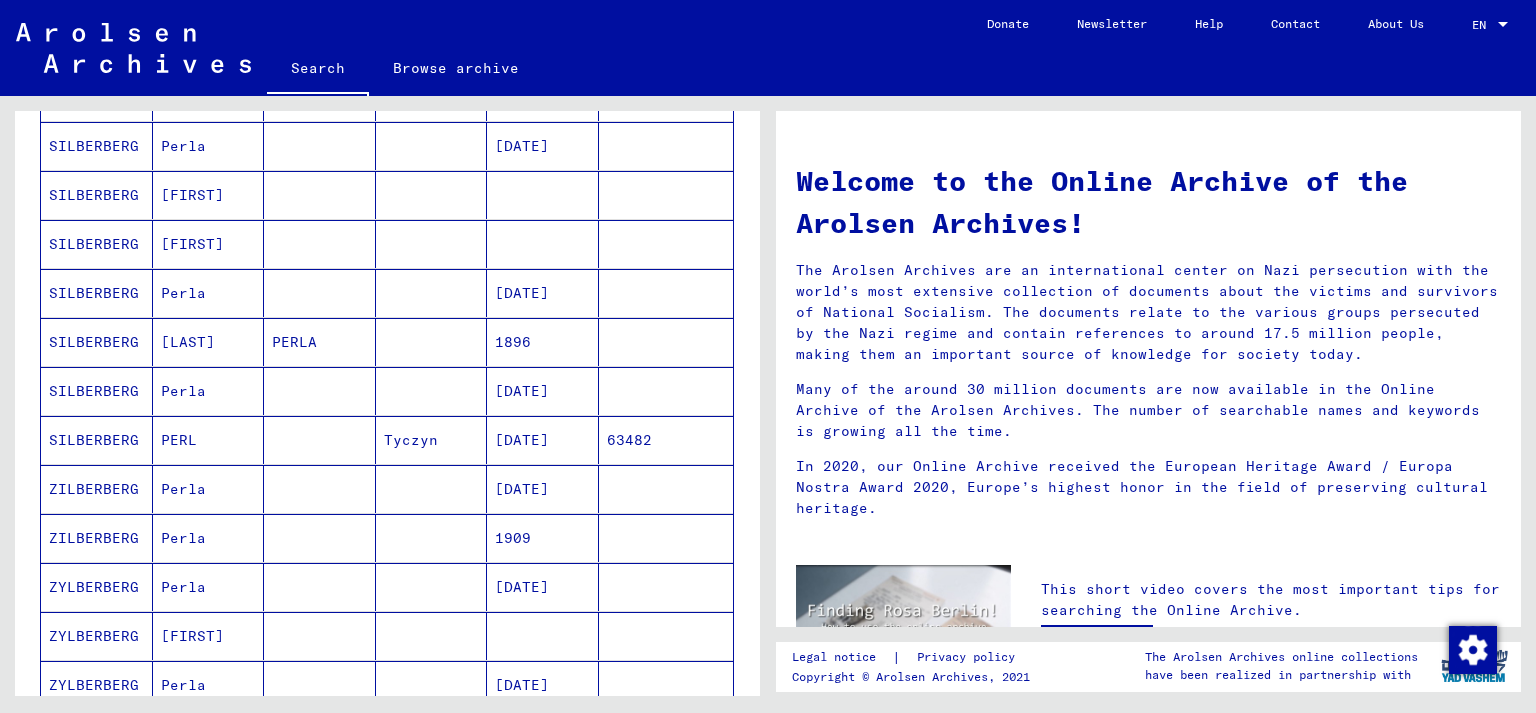 click at bounding box center [432, 587] 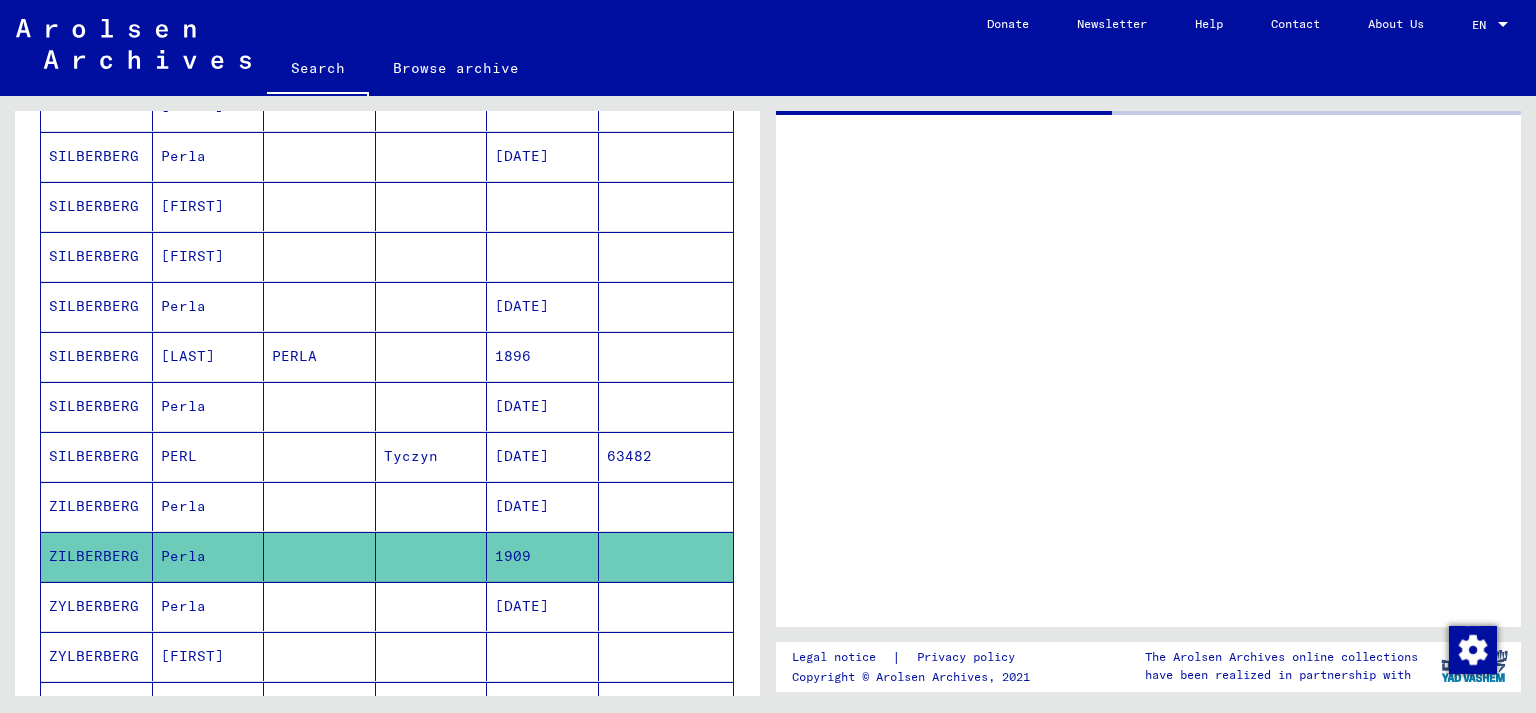 scroll, scrollTop: 780, scrollLeft: 0, axis: vertical 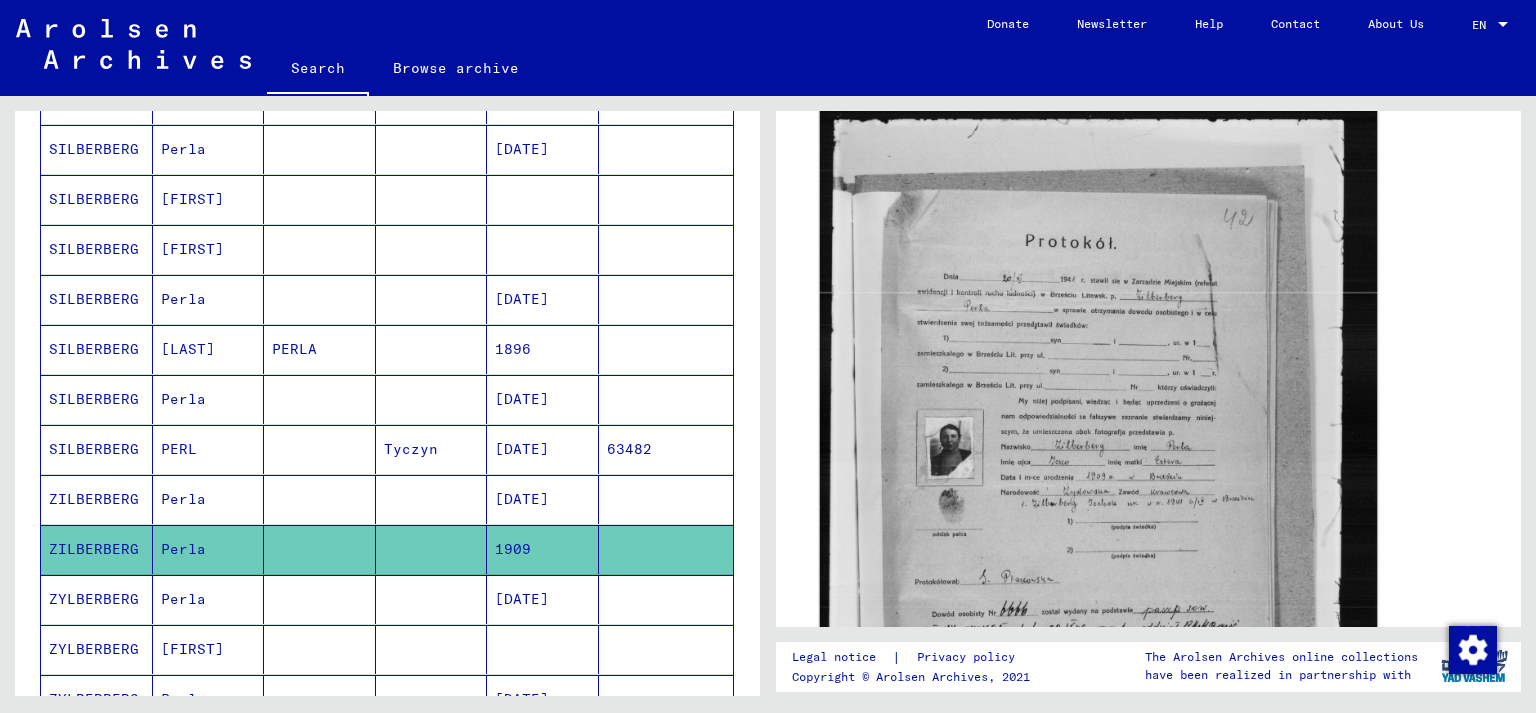 click 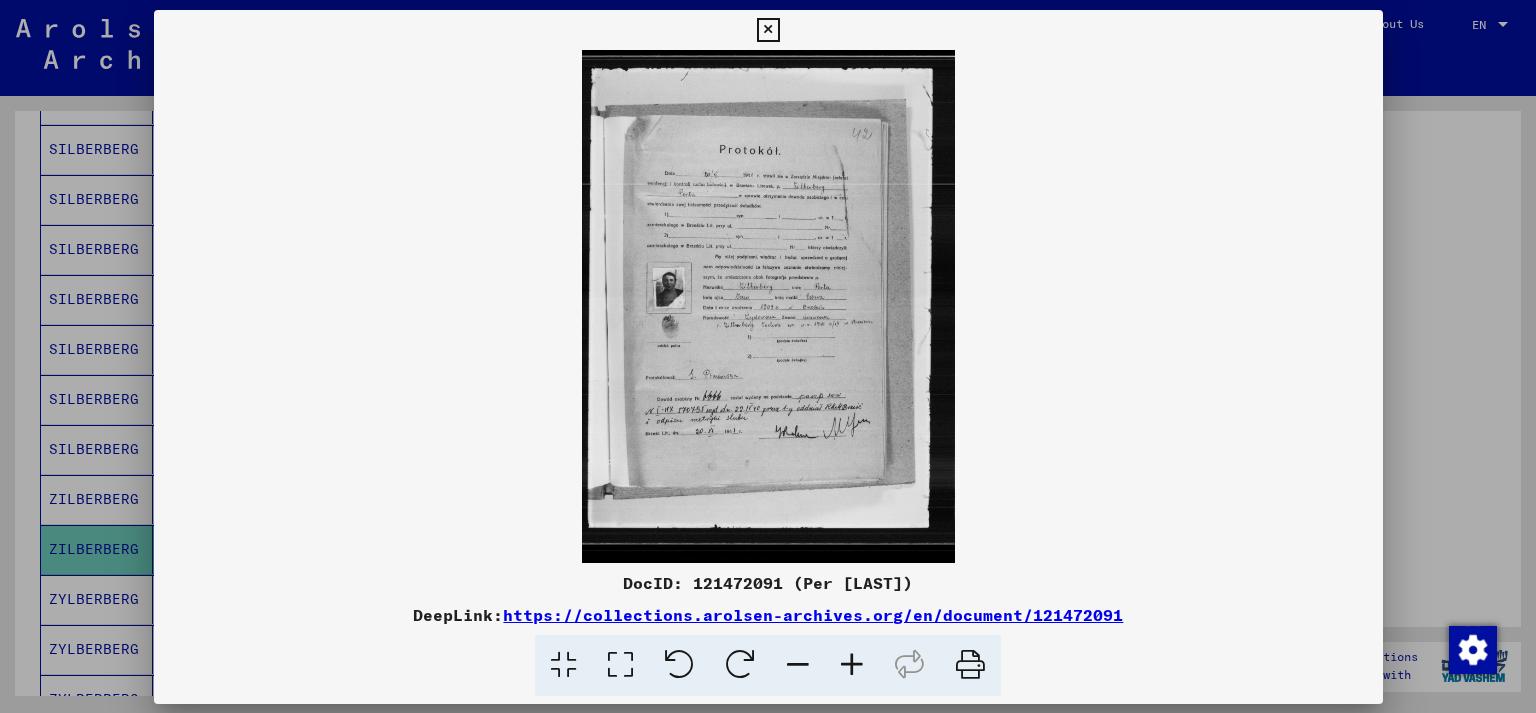 scroll, scrollTop: 331, scrollLeft: 0, axis: vertical 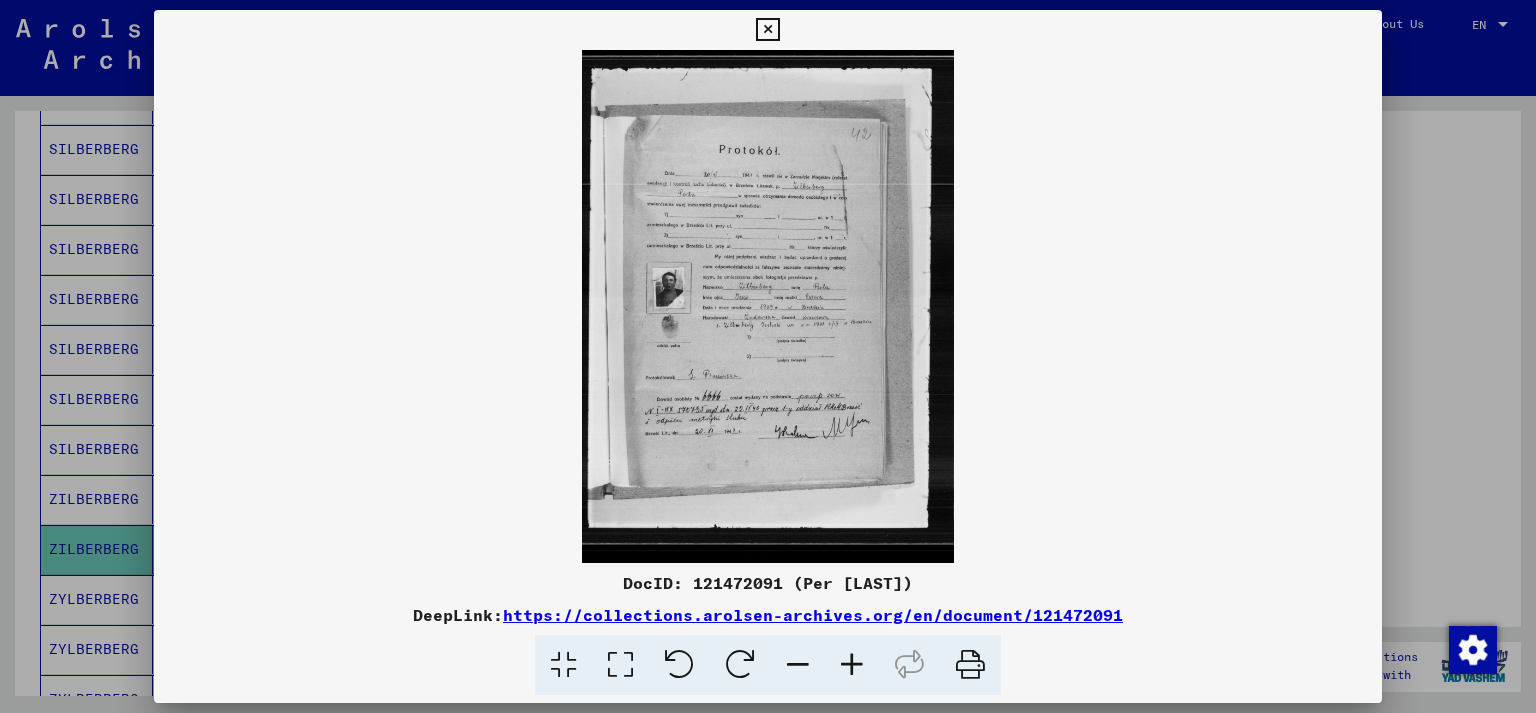 click at bounding box center [852, 665] 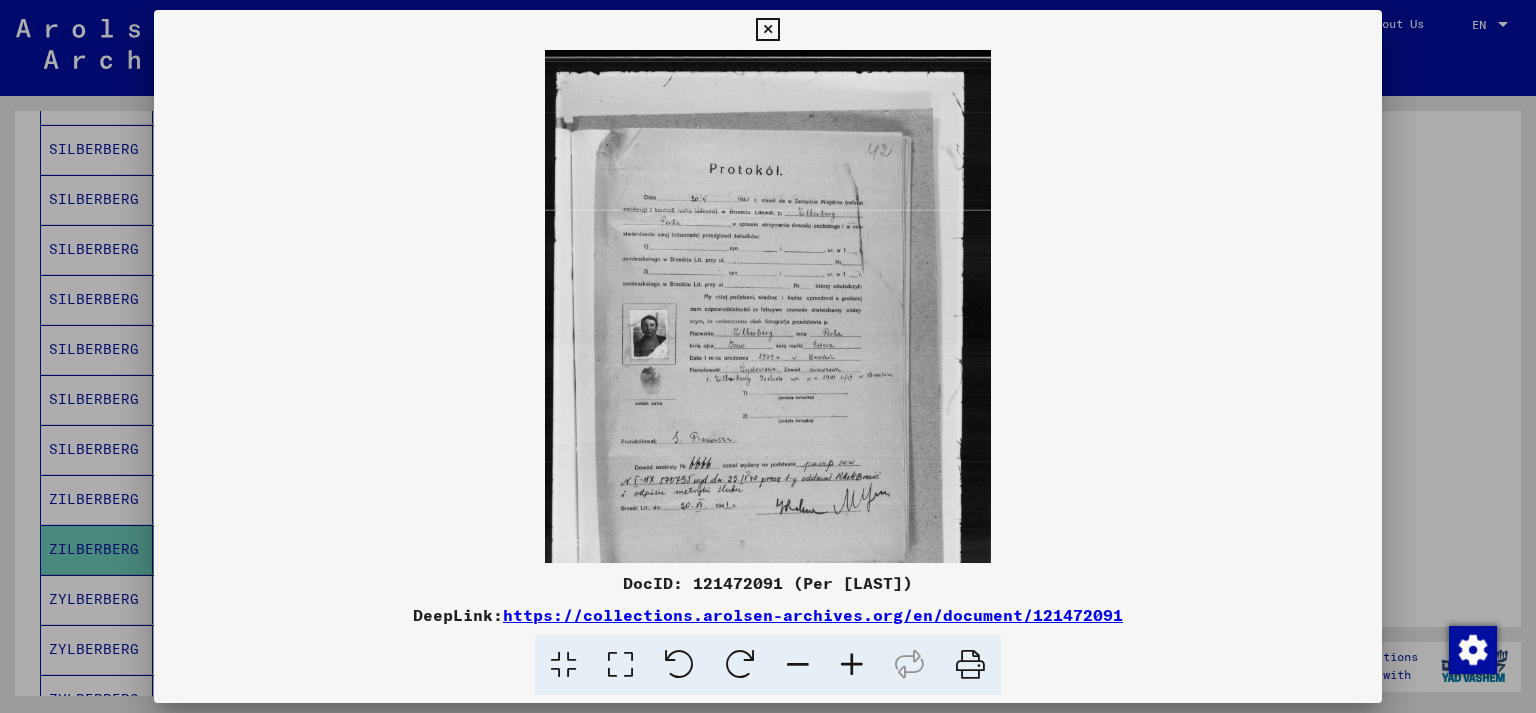 click at bounding box center [852, 665] 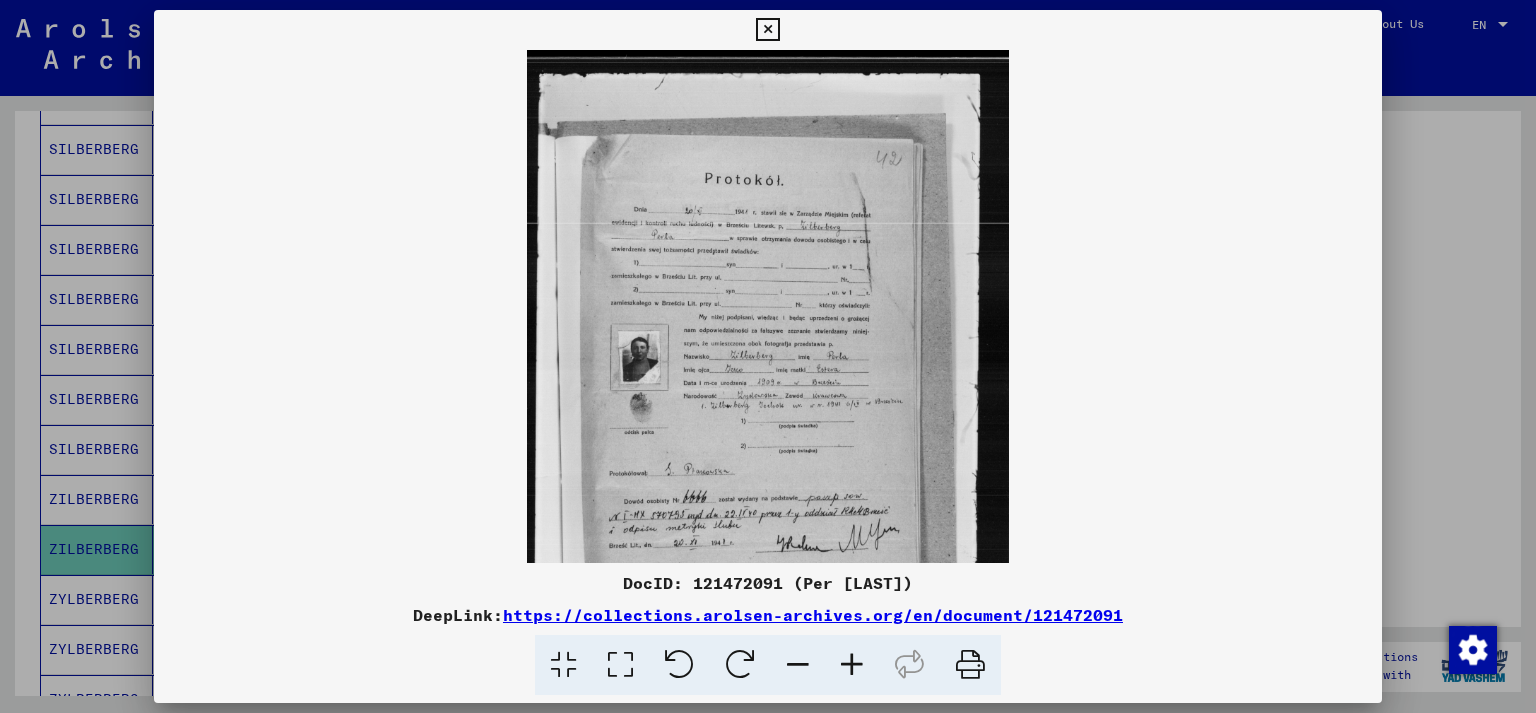click at bounding box center (852, 665) 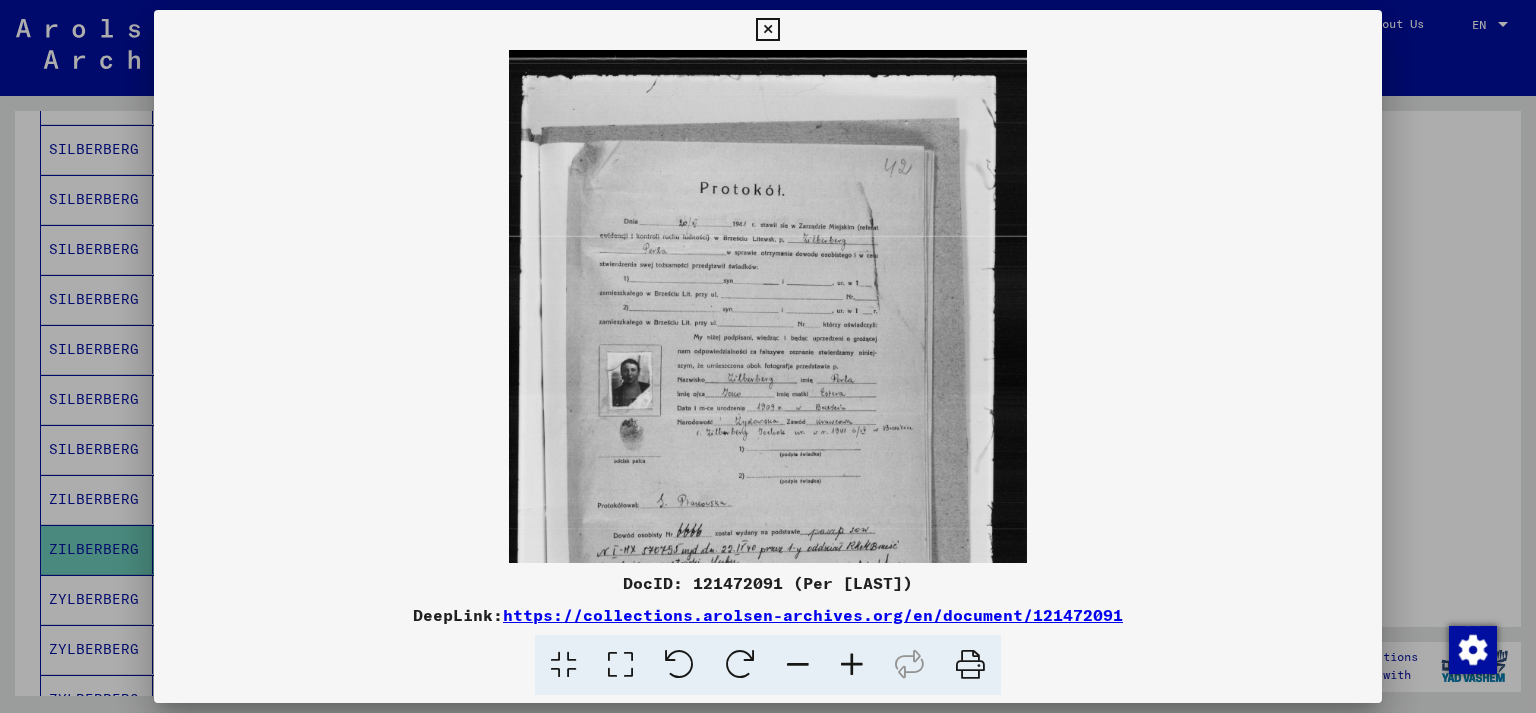 click at bounding box center [852, 665] 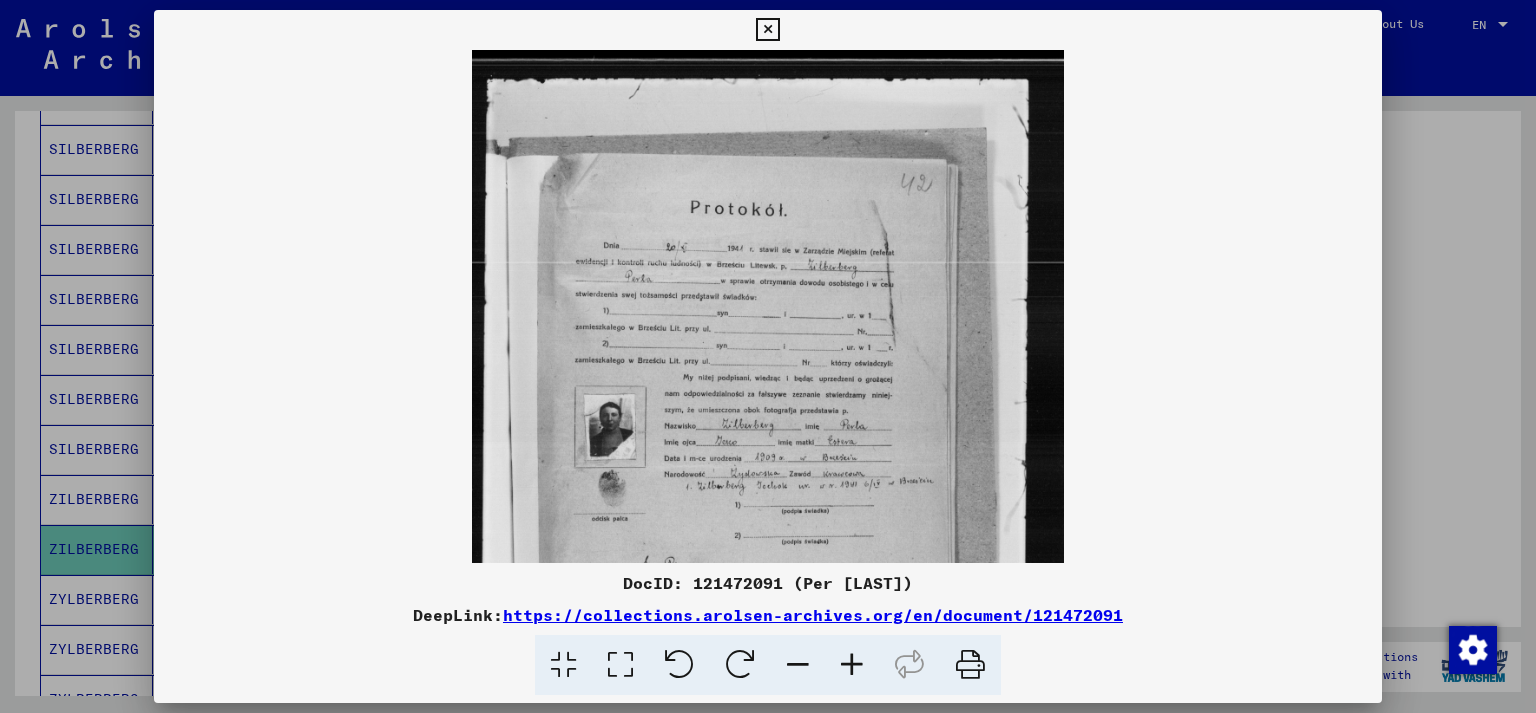 click at bounding box center (852, 665) 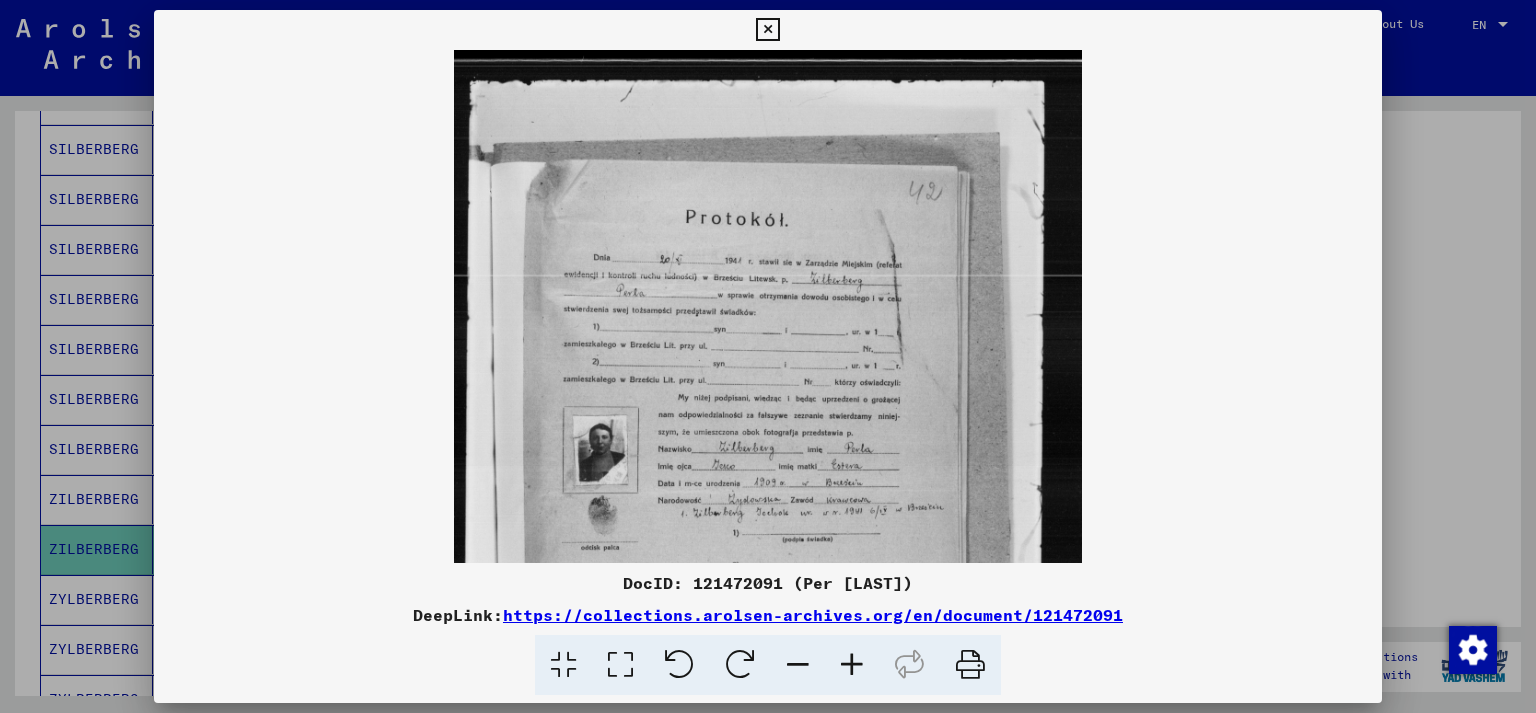click at bounding box center (852, 665) 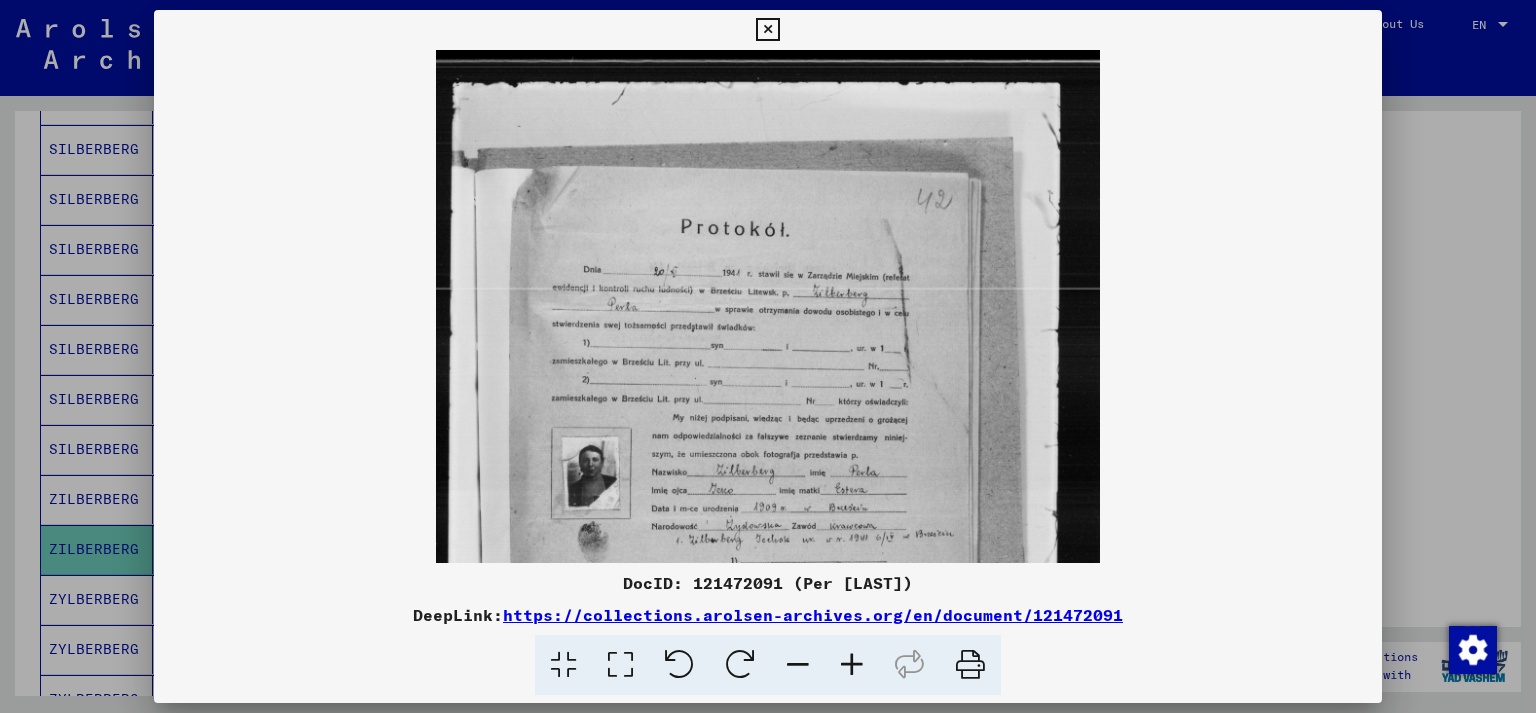 click at bounding box center [852, 665] 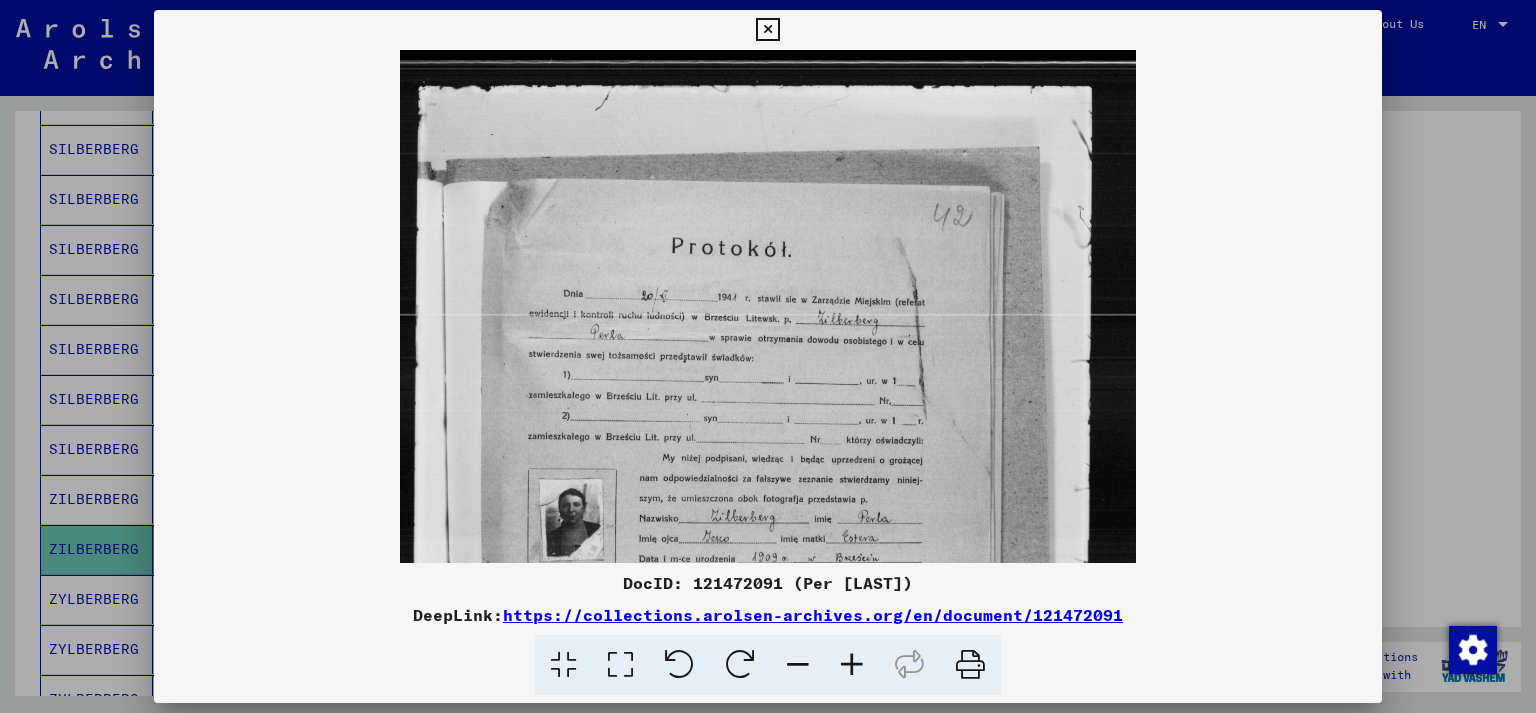 click at bounding box center (852, 665) 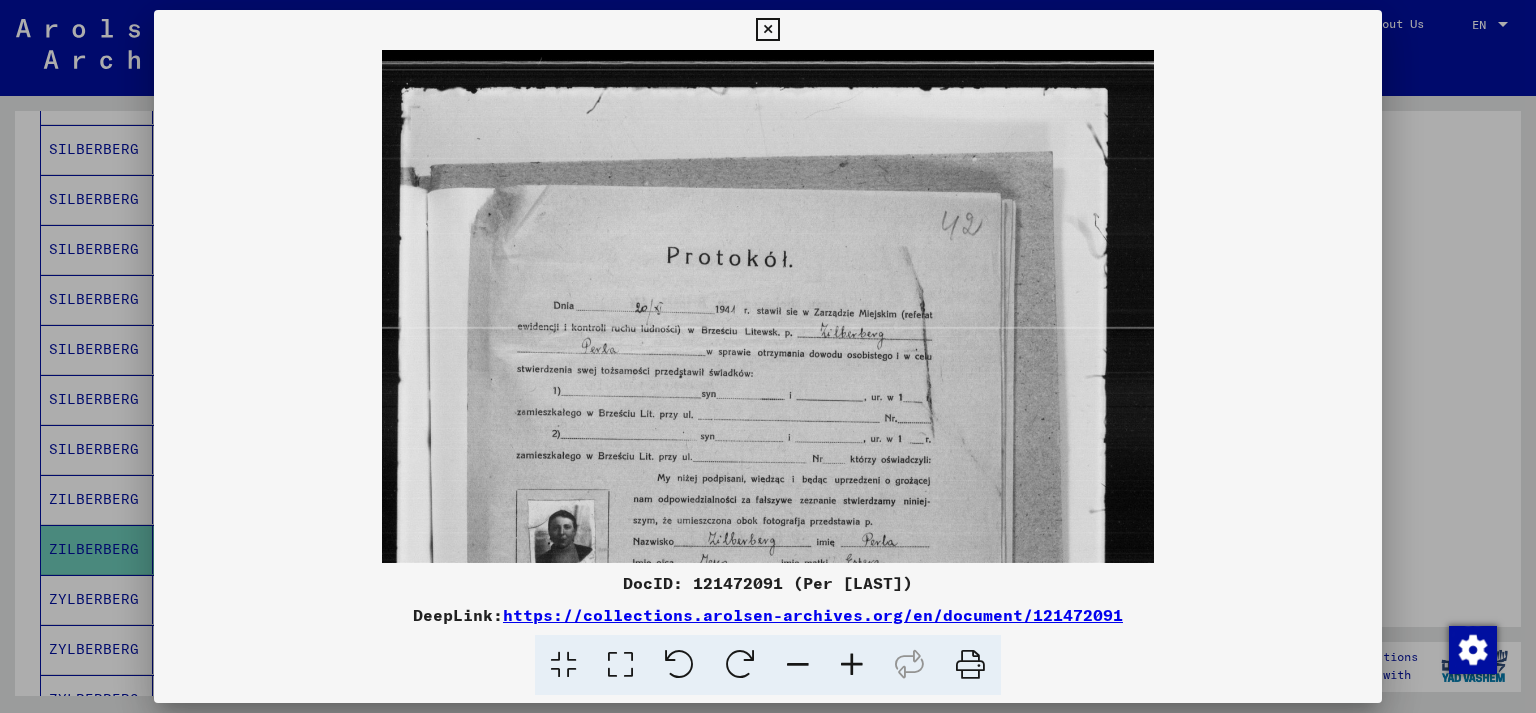 click at bounding box center [852, 665] 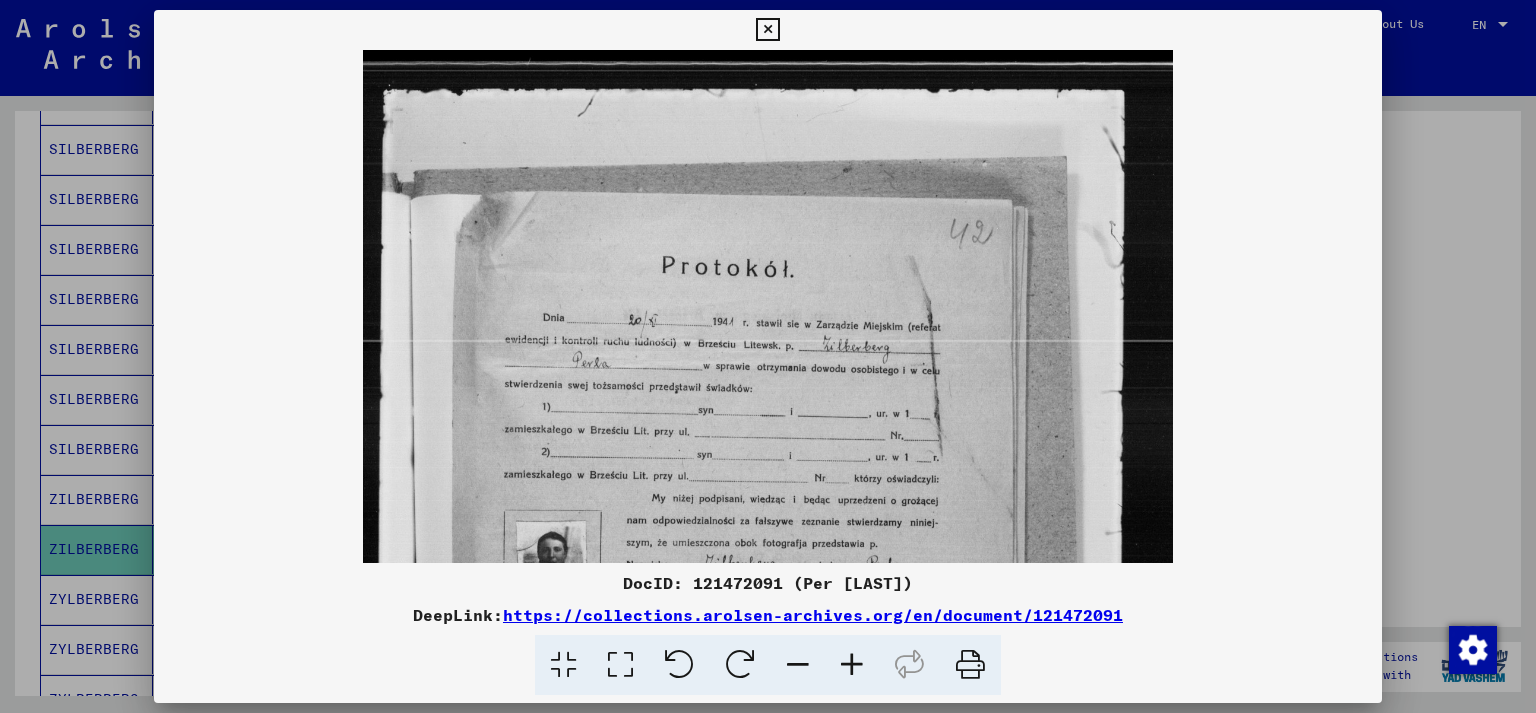 click at bounding box center (852, 665) 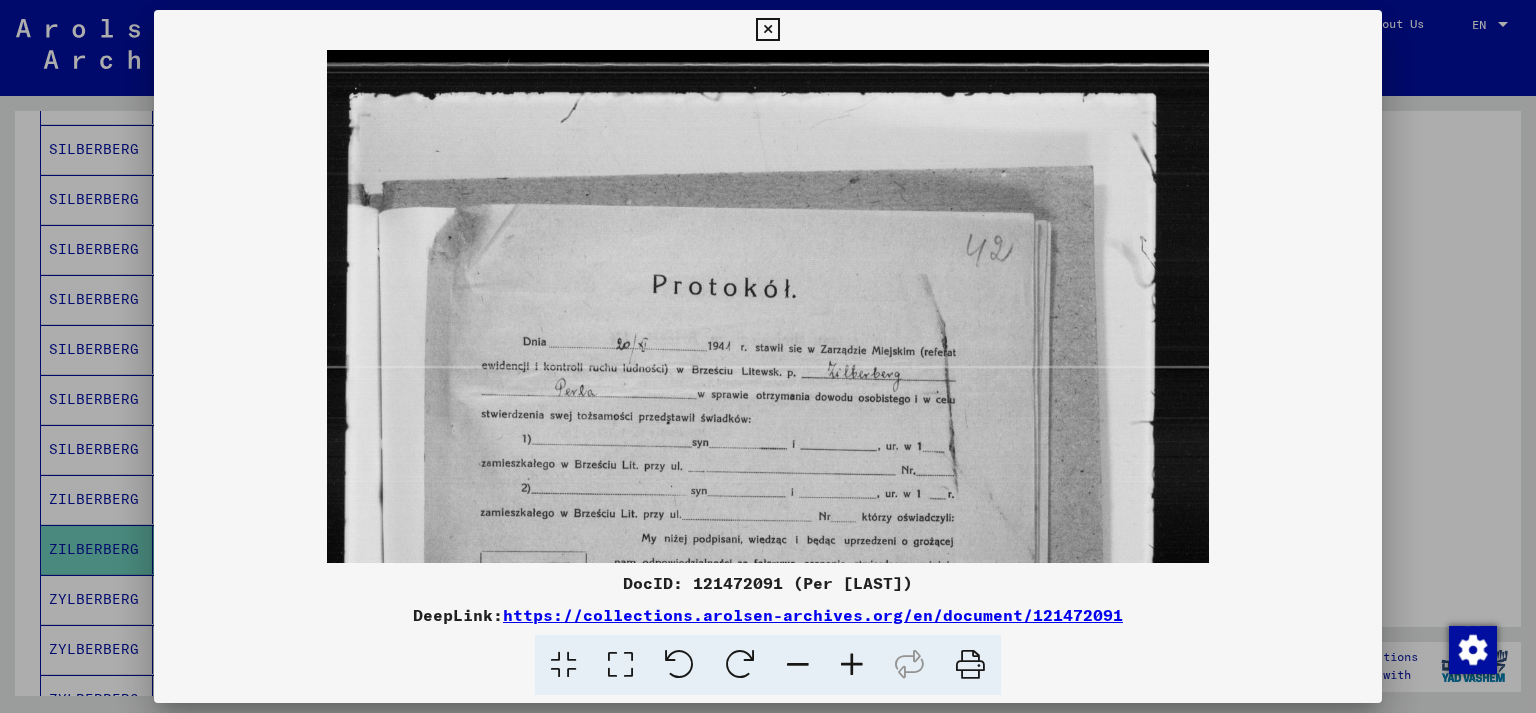 click at bounding box center [768, 656] 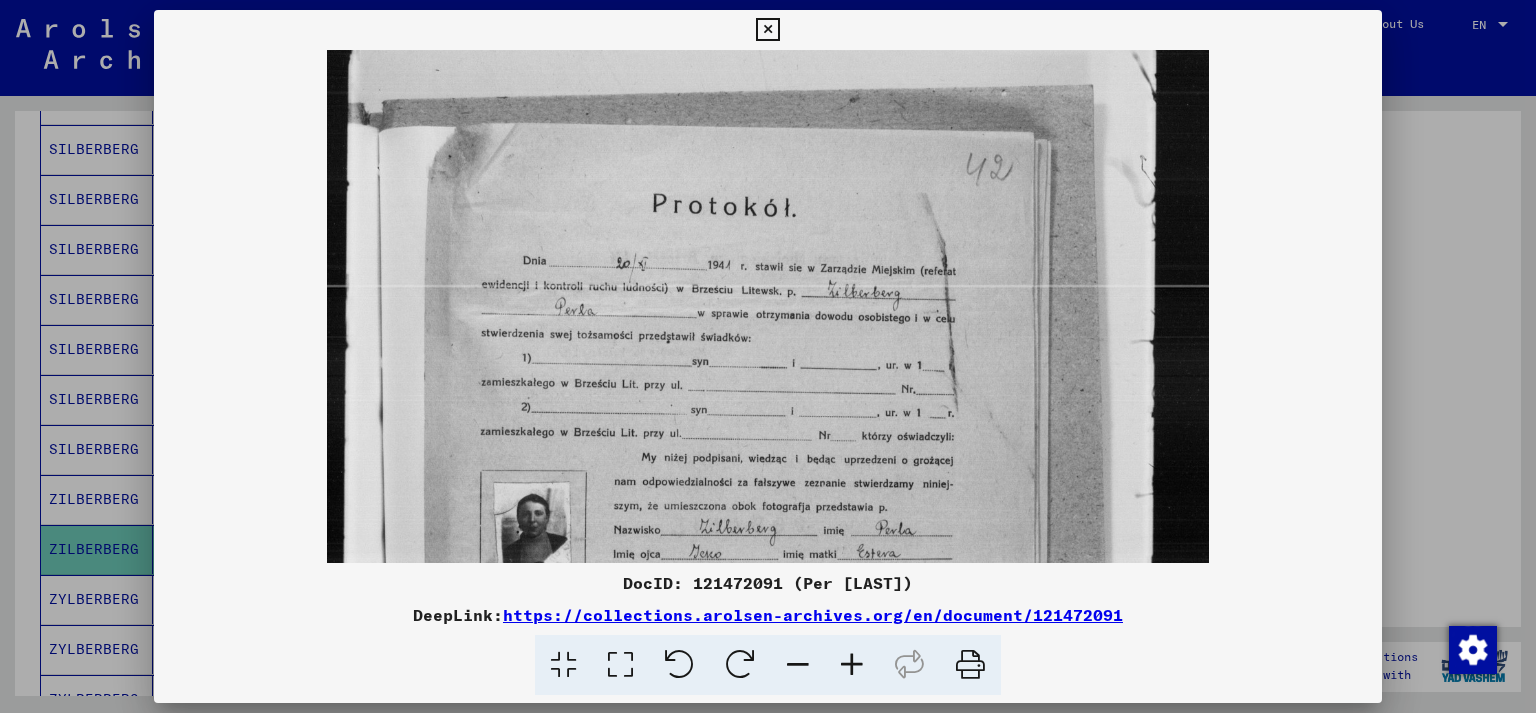 scroll, scrollTop: 83, scrollLeft: 0, axis: vertical 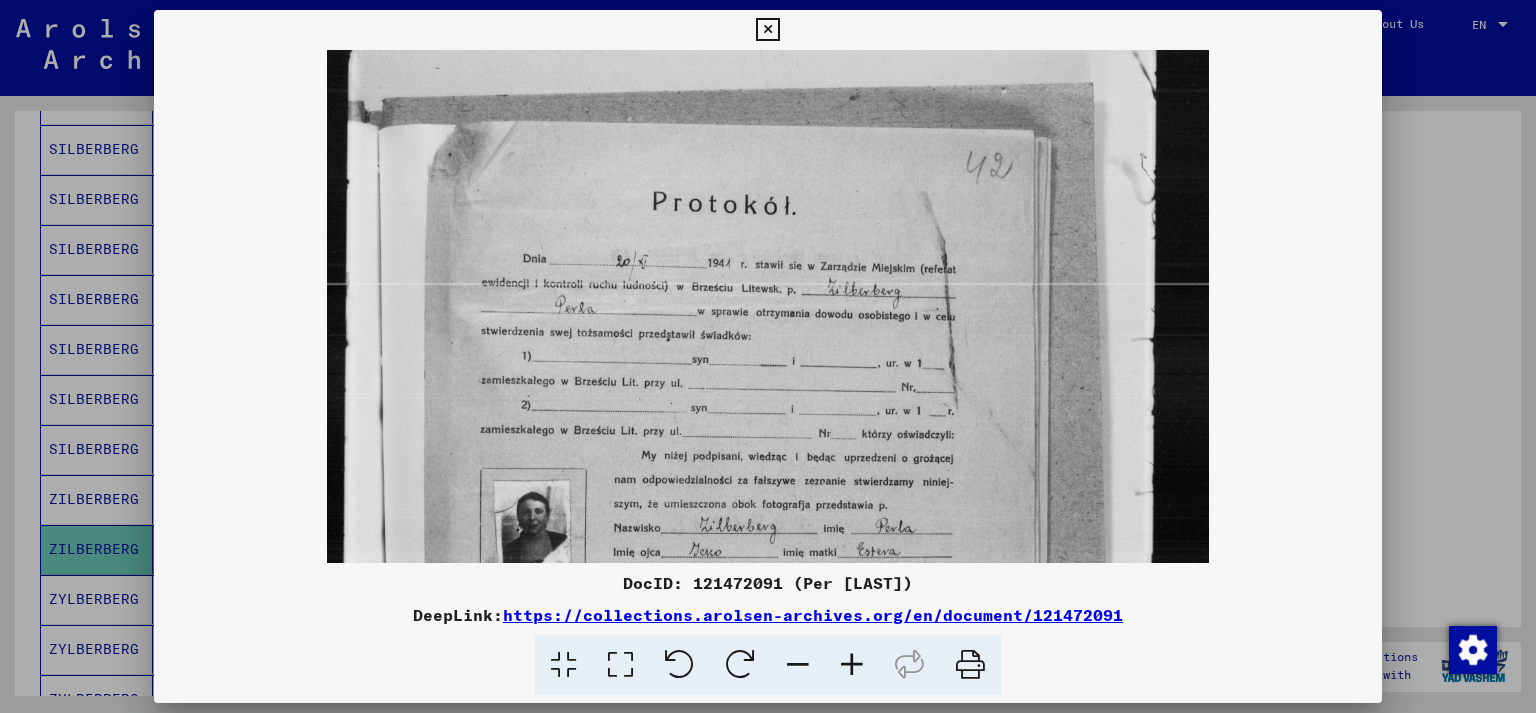 drag, startPoint x: 834, startPoint y: 389, endPoint x: 842, endPoint y: 306, distance: 83.38465 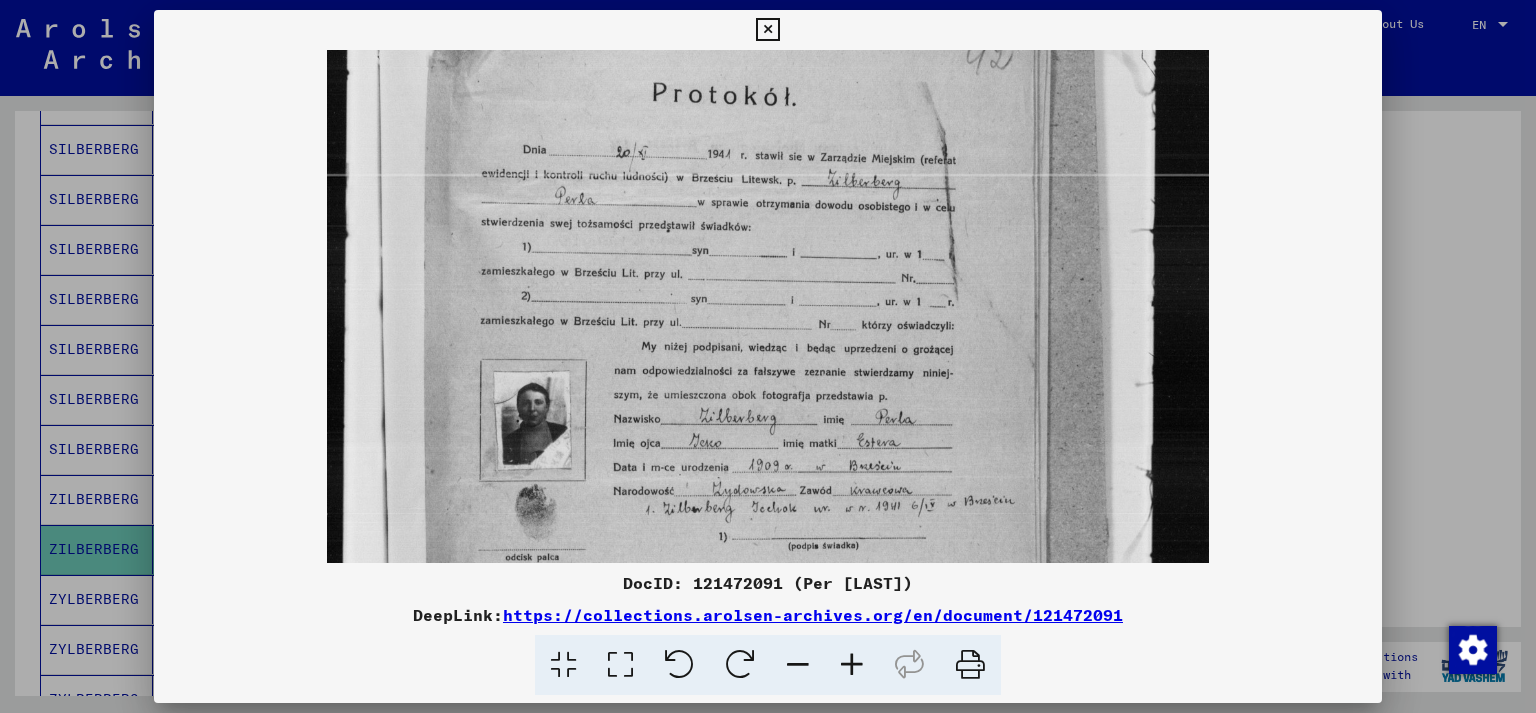 drag, startPoint x: 851, startPoint y: 438, endPoint x: 852, endPoint y: 326, distance: 112.00446 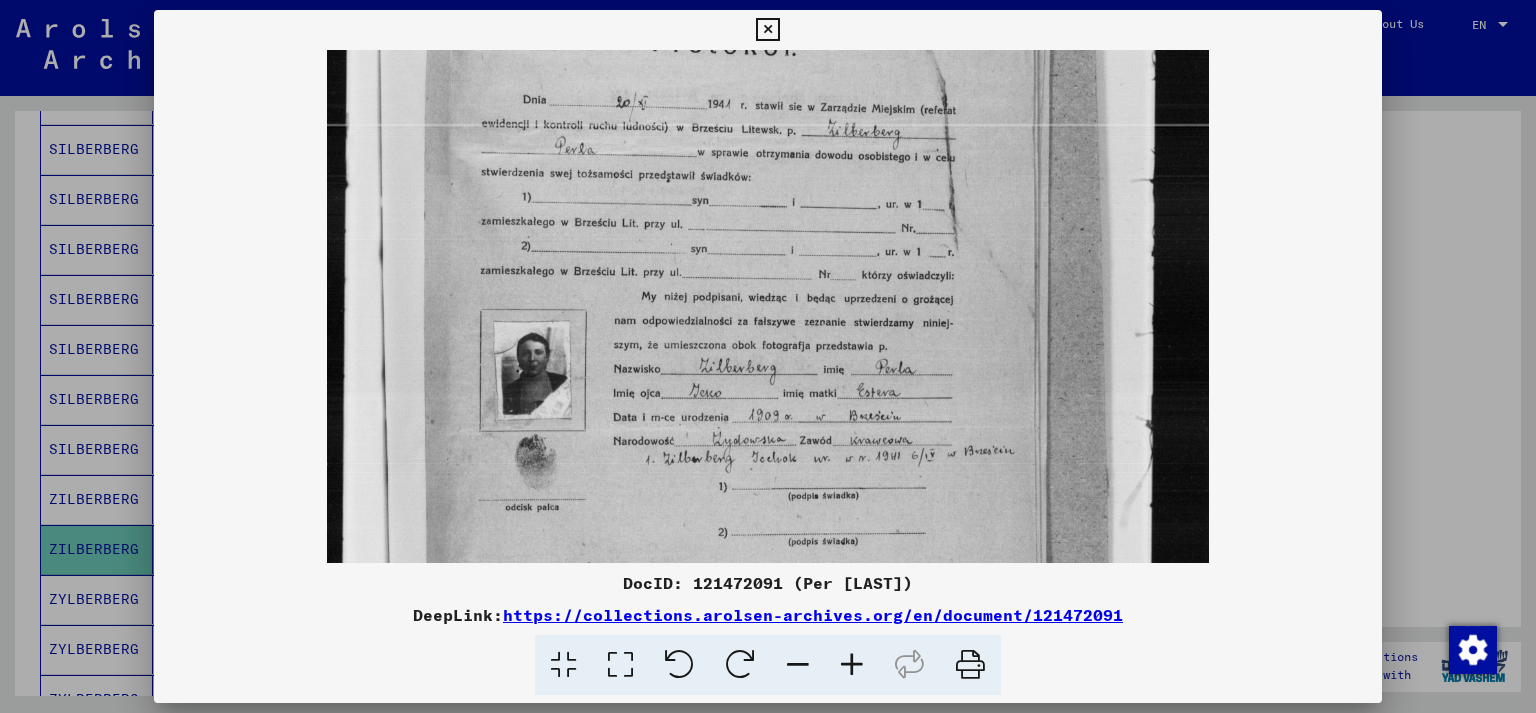 scroll, scrollTop: 244, scrollLeft: 0, axis: vertical 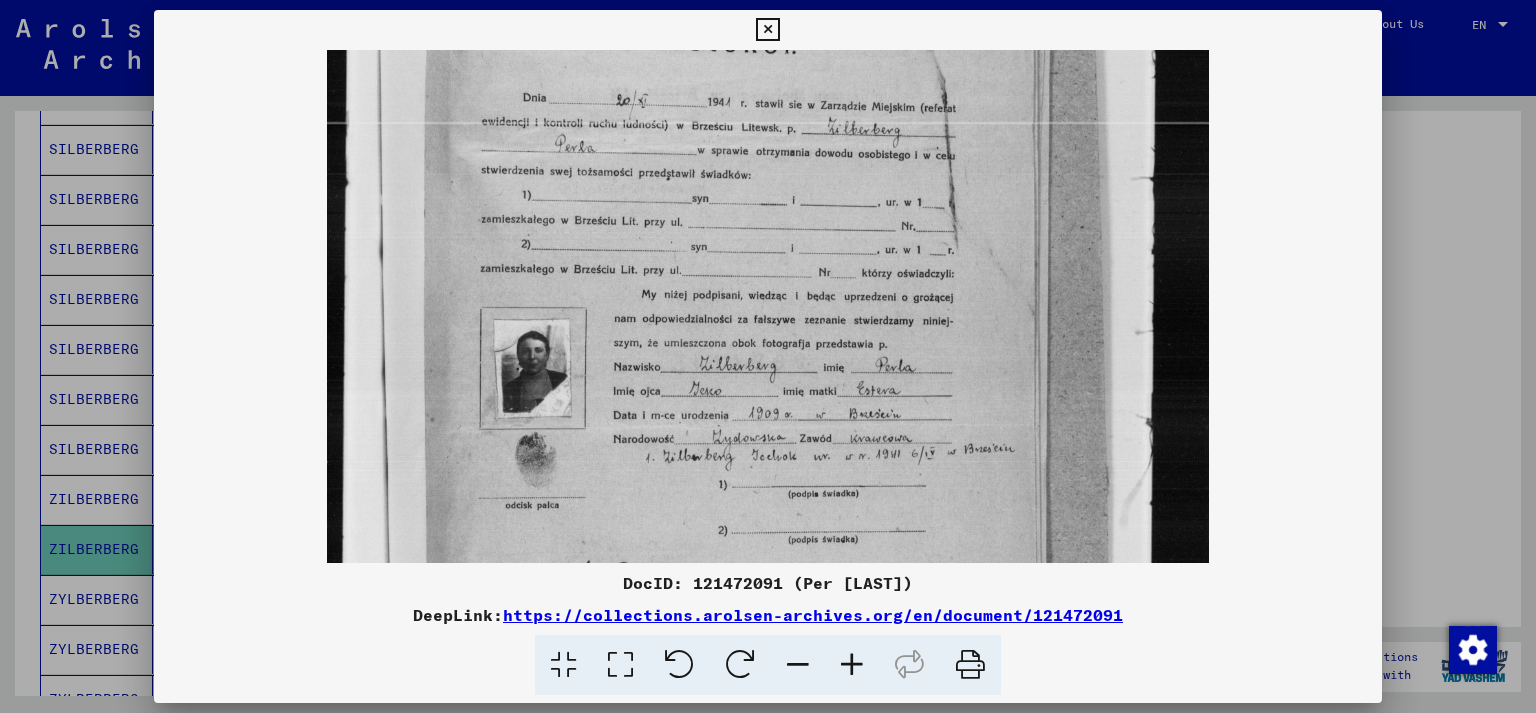 drag, startPoint x: 850, startPoint y: 491, endPoint x: 854, endPoint y: 441, distance: 50.159744 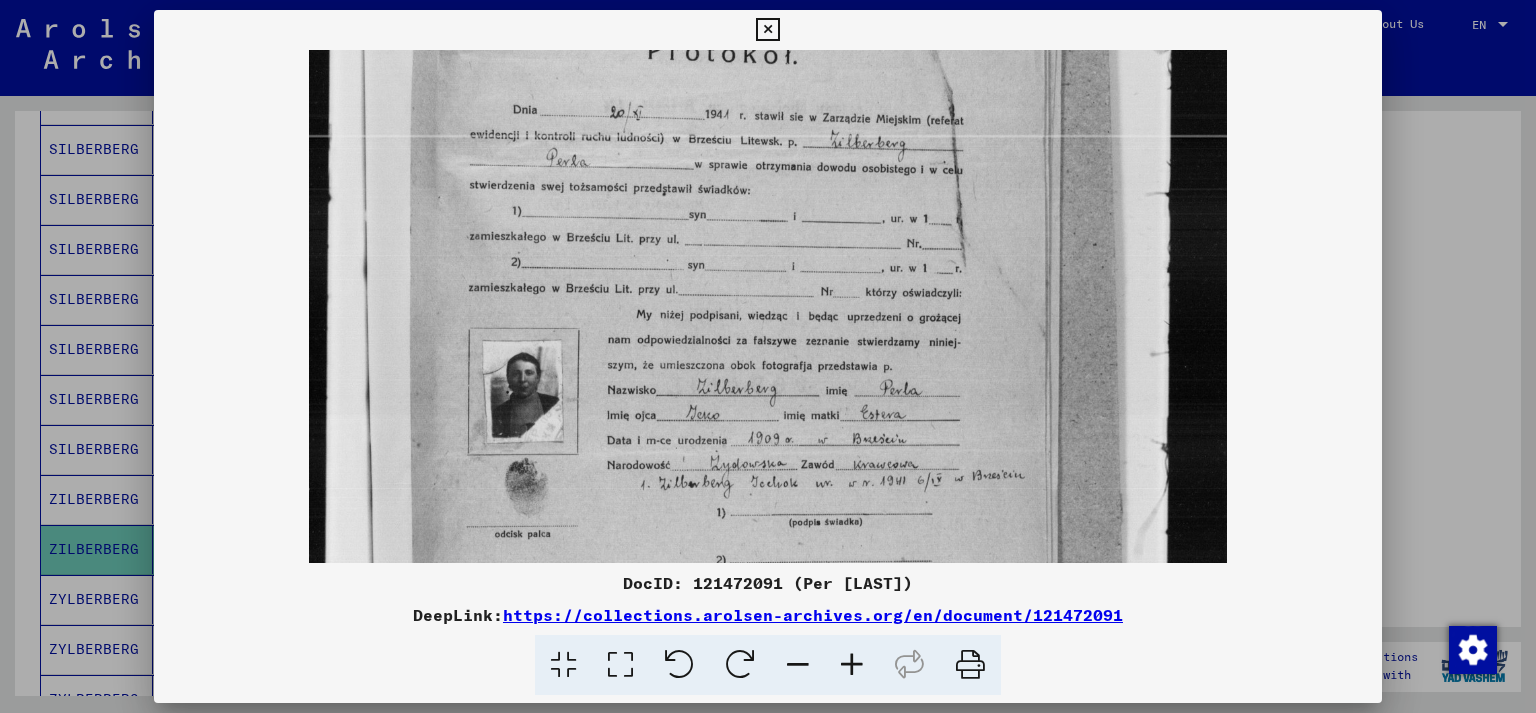 click at bounding box center (852, 665) 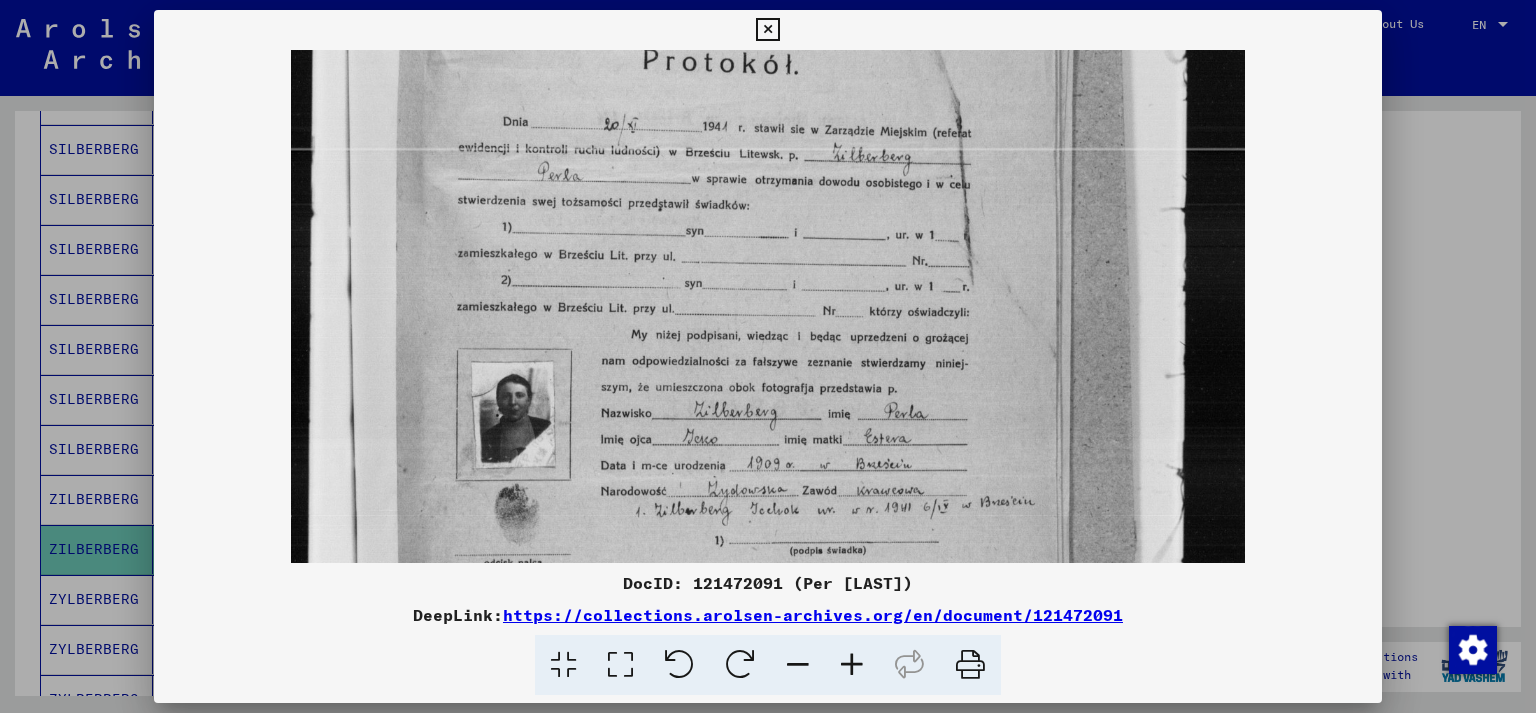 click at bounding box center [852, 665] 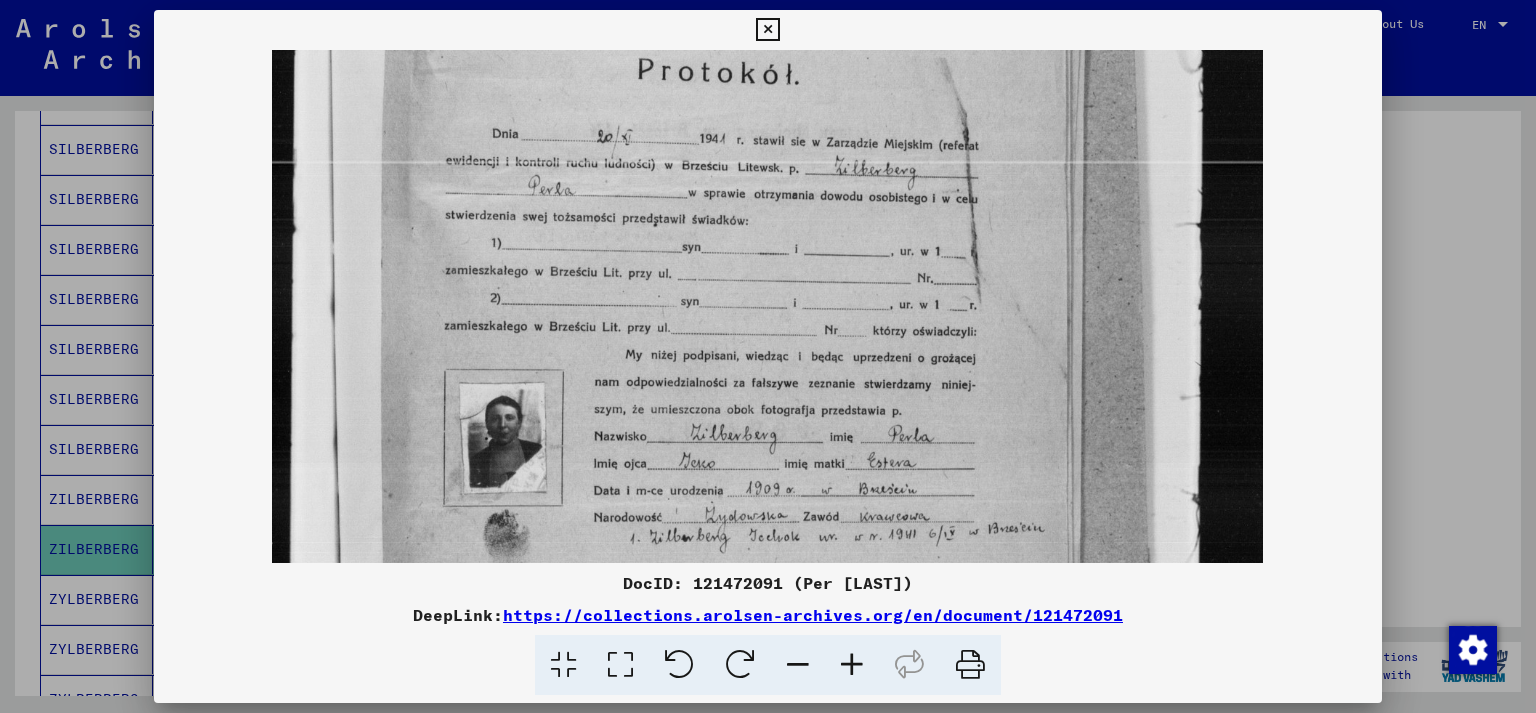 click at bounding box center [852, 665] 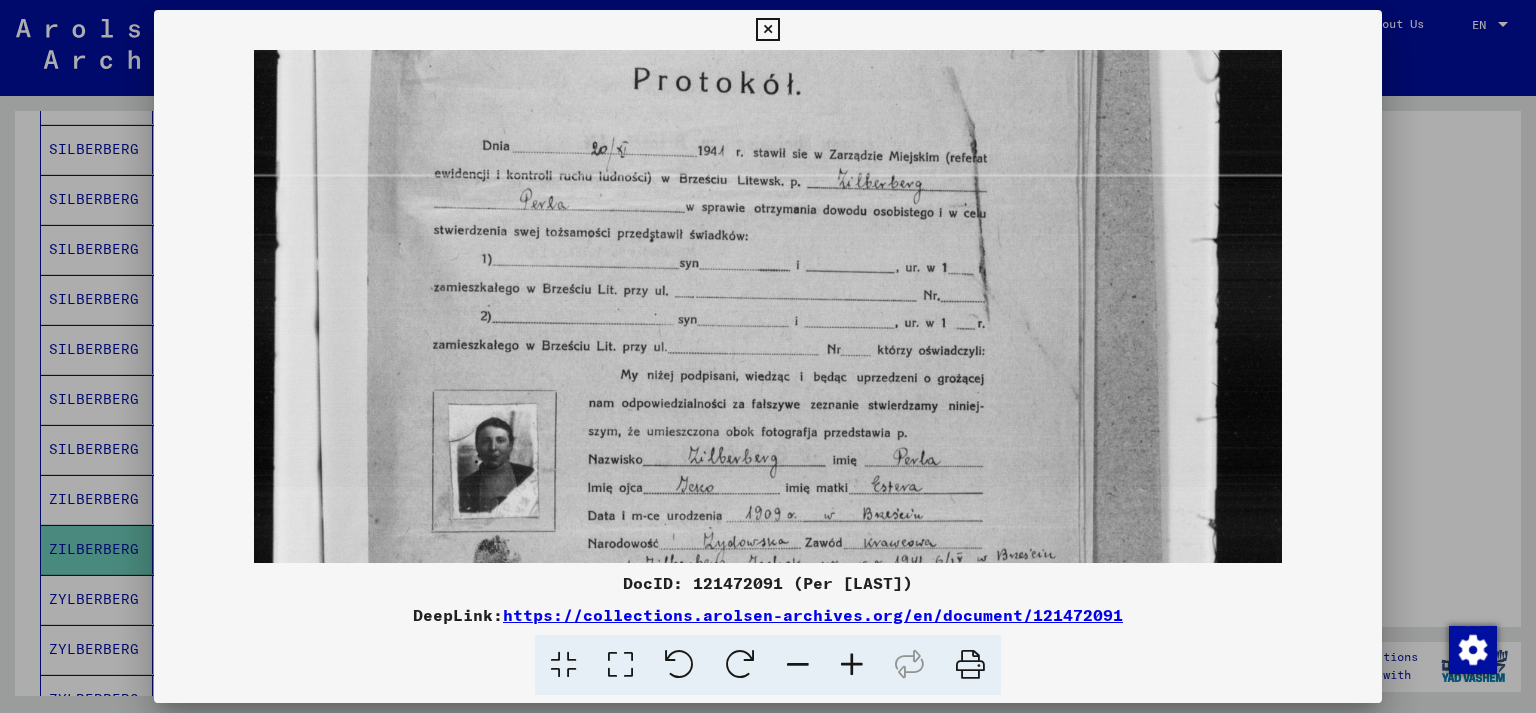 click at bounding box center (852, 665) 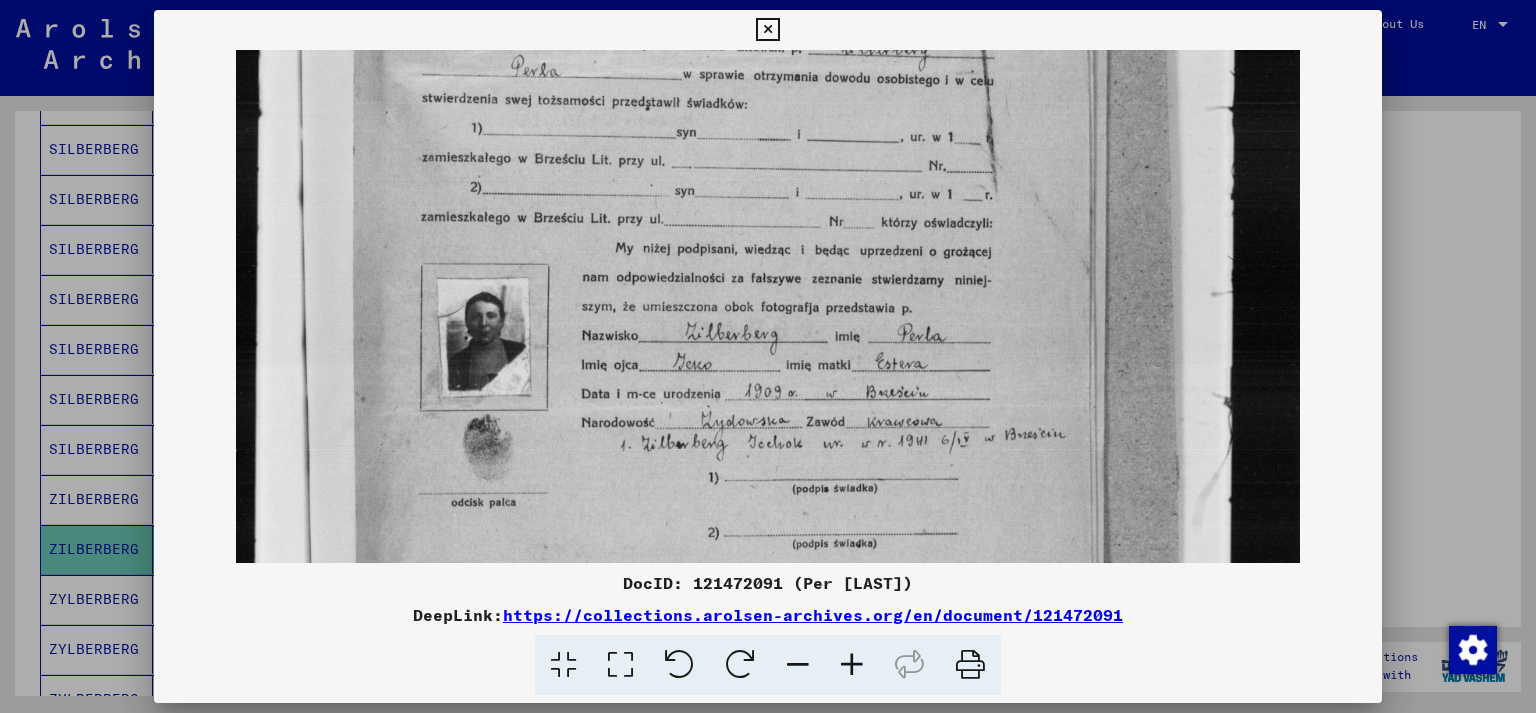 scroll, scrollTop: 434, scrollLeft: 0, axis: vertical 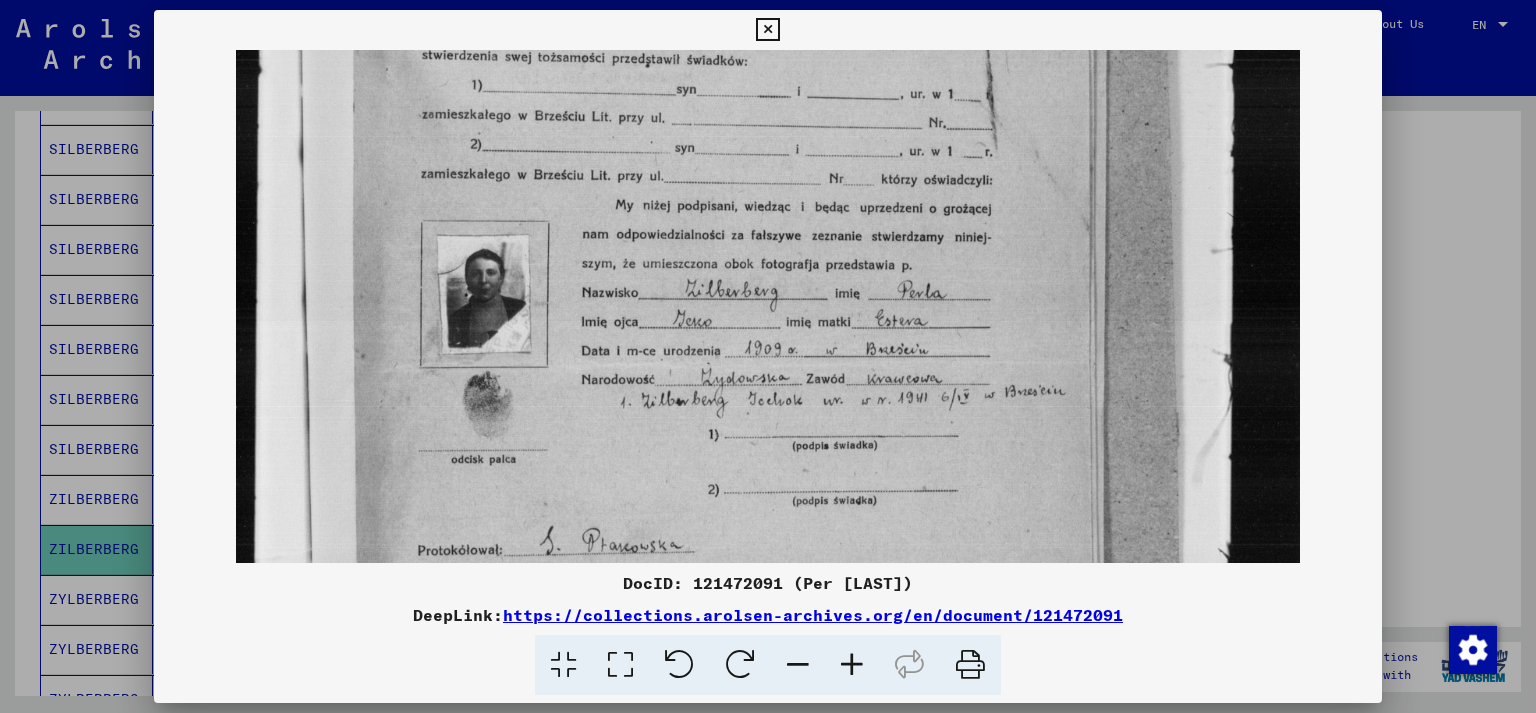 drag, startPoint x: 913, startPoint y: 418, endPoint x: 900, endPoint y: 230, distance: 188.44893 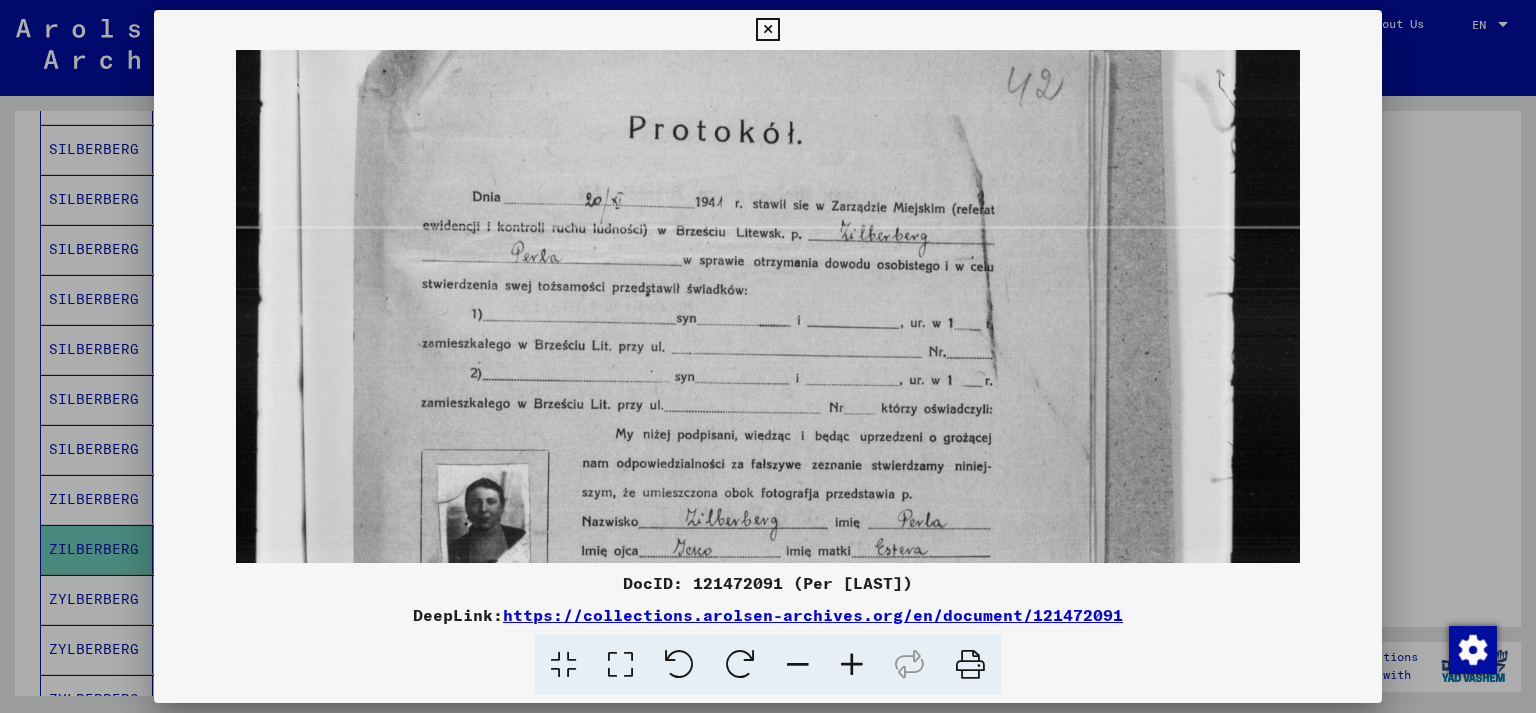 scroll, scrollTop: 206, scrollLeft: 0, axis: vertical 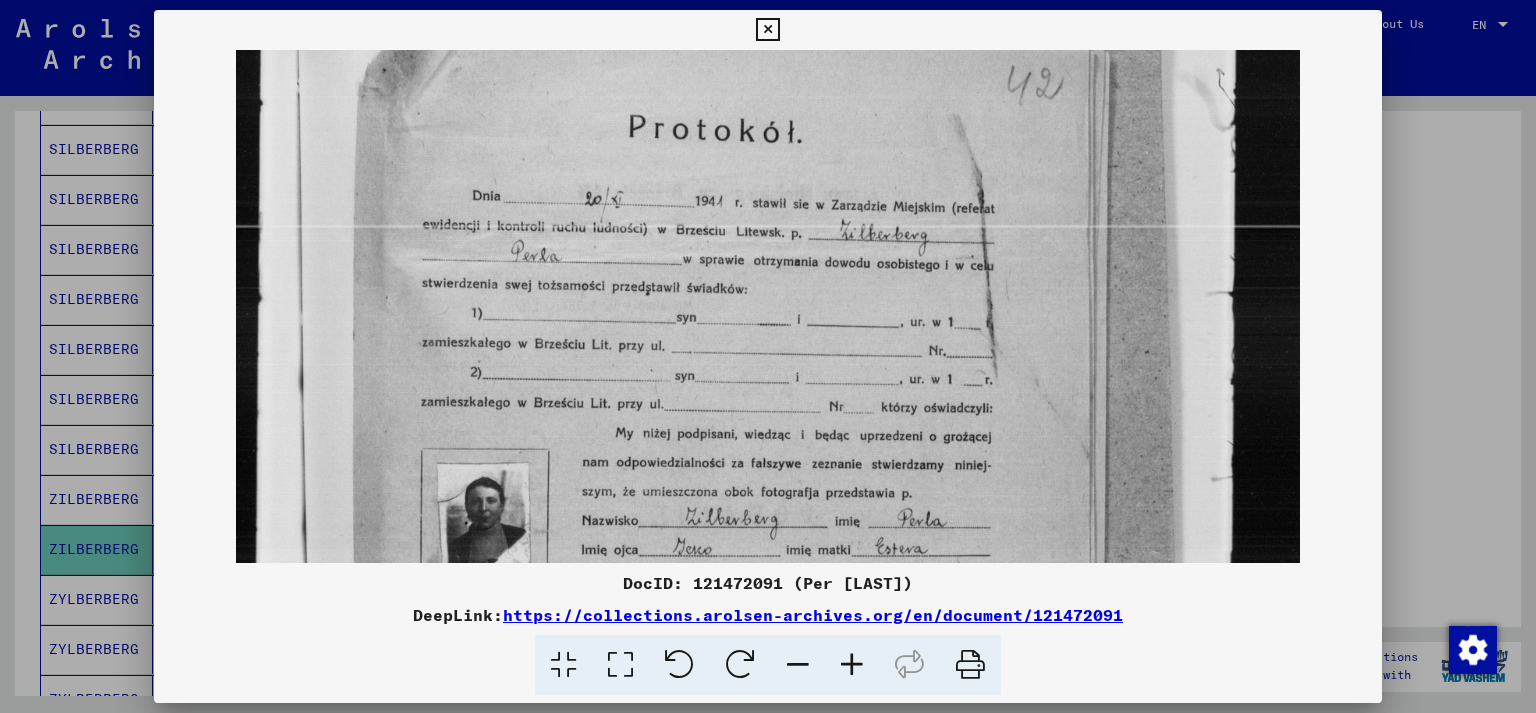 drag, startPoint x: 716, startPoint y: 218, endPoint x: 720, endPoint y: 446, distance: 228.03508 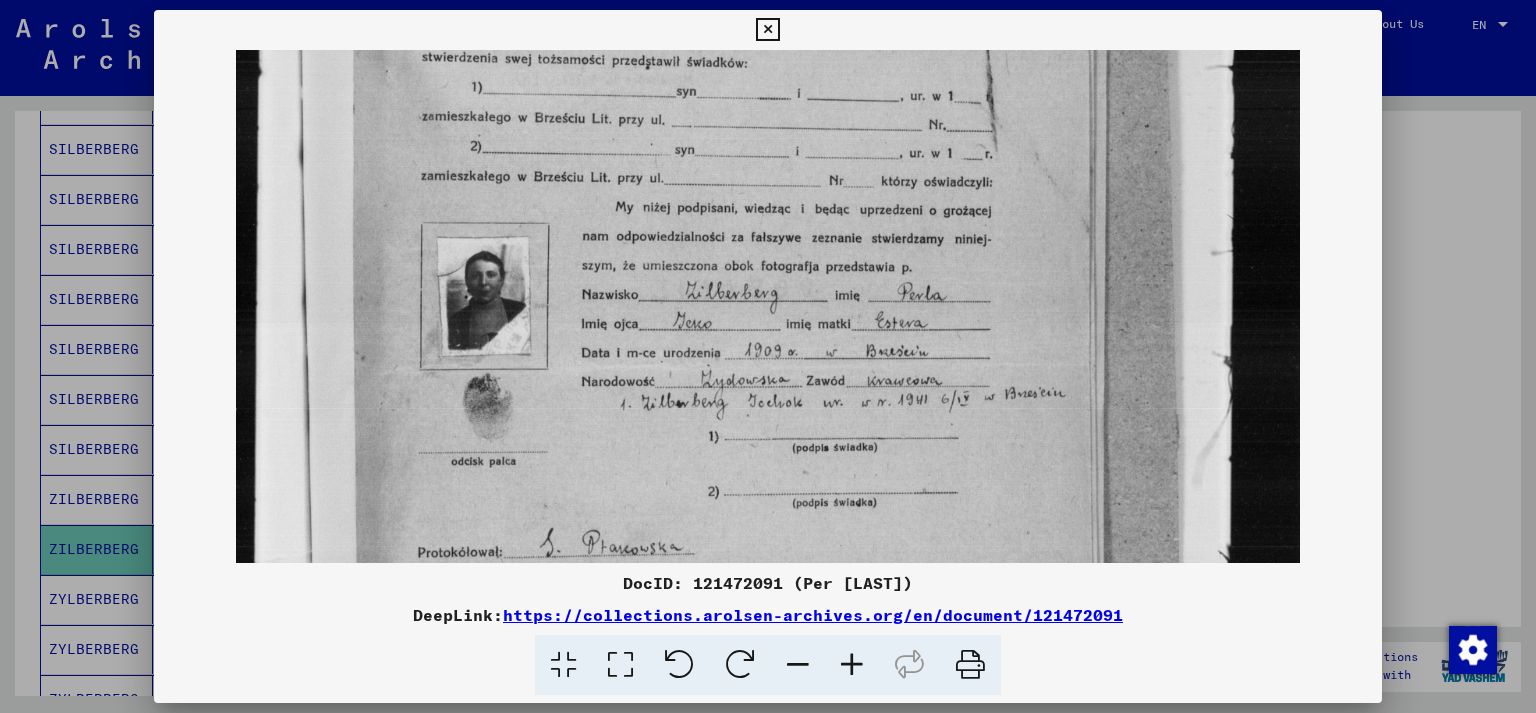 drag, startPoint x: 720, startPoint y: 436, endPoint x: 695, endPoint y: 210, distance: 227.37854 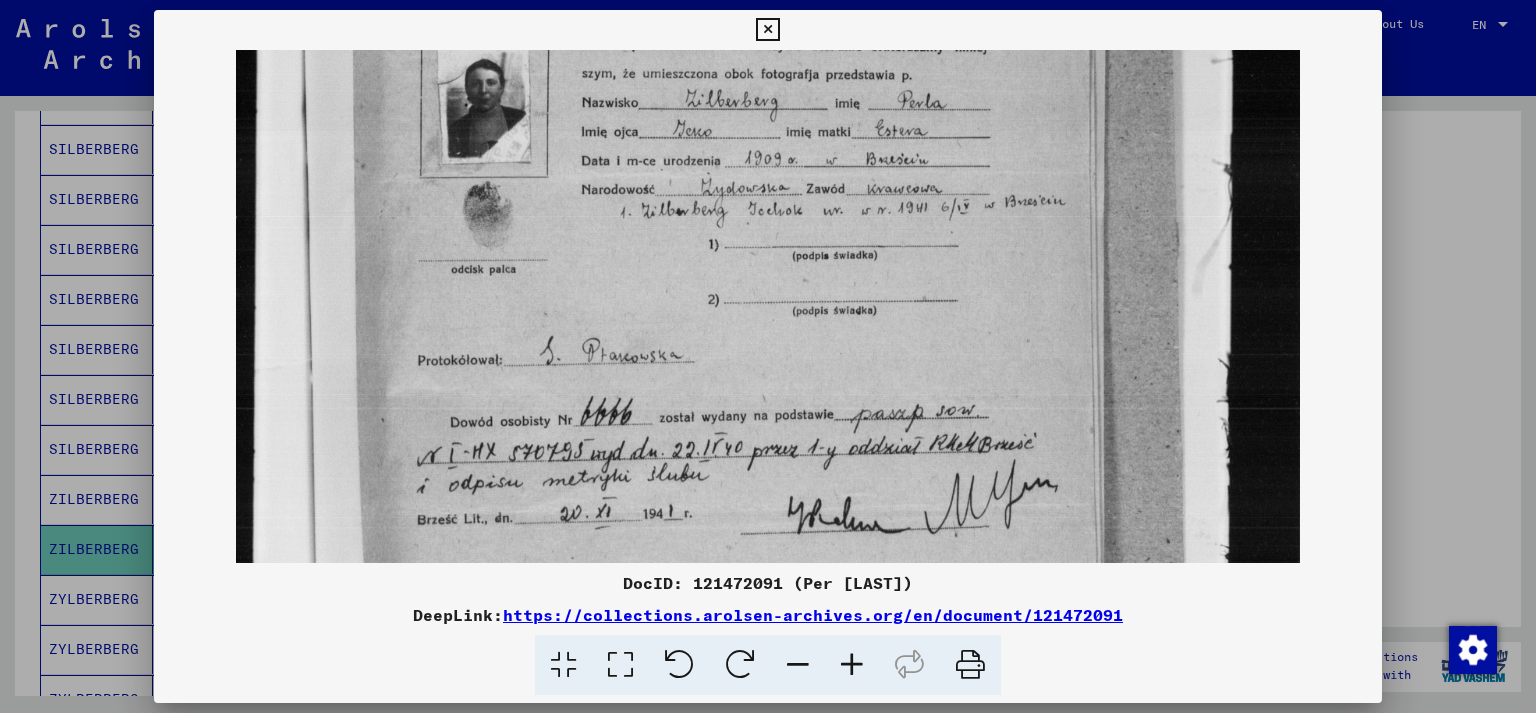 drag, startPoint x: 639, startPoint y: 431, endPoint x: 666, endPoint y: 239, distance: 193.88914 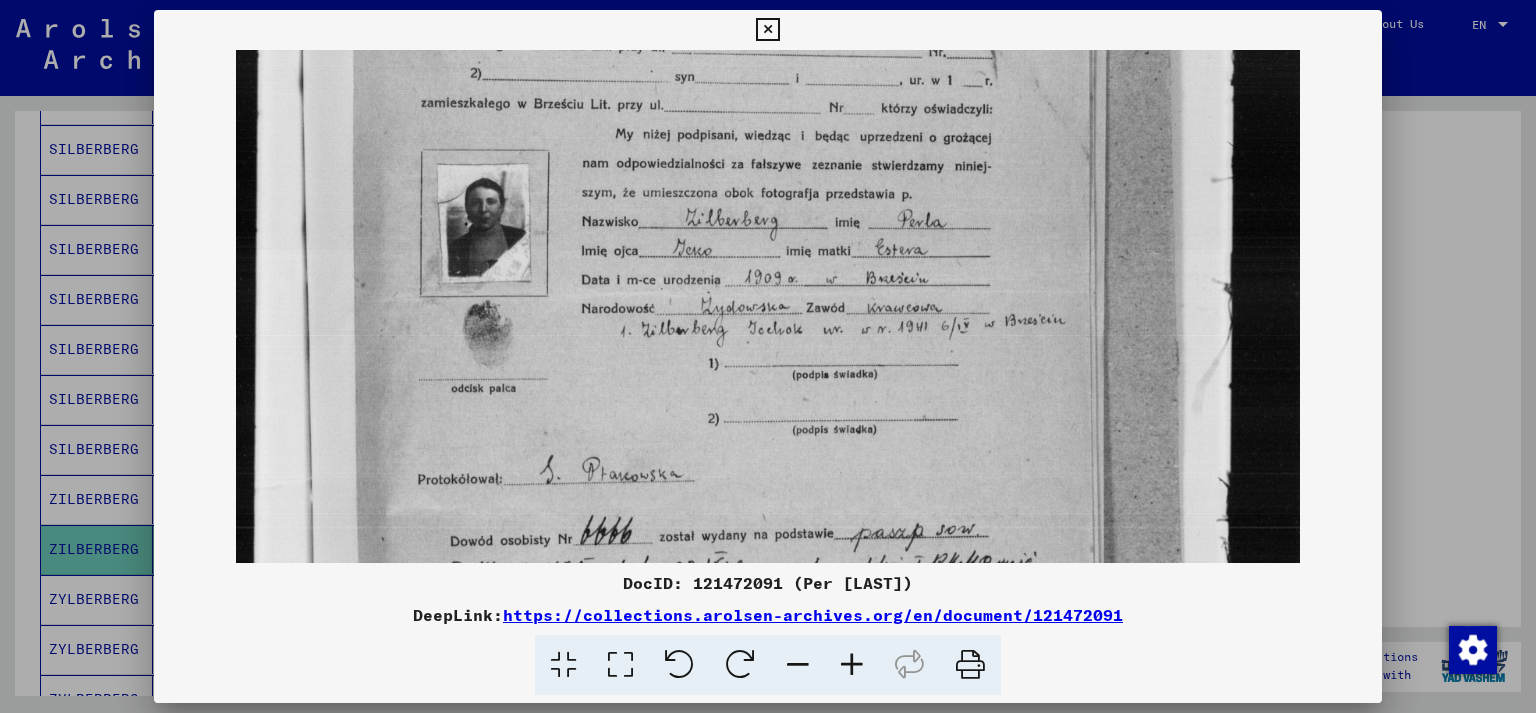 scroll, scrollTop: 397, scrollLeft: 0, axis: vertical 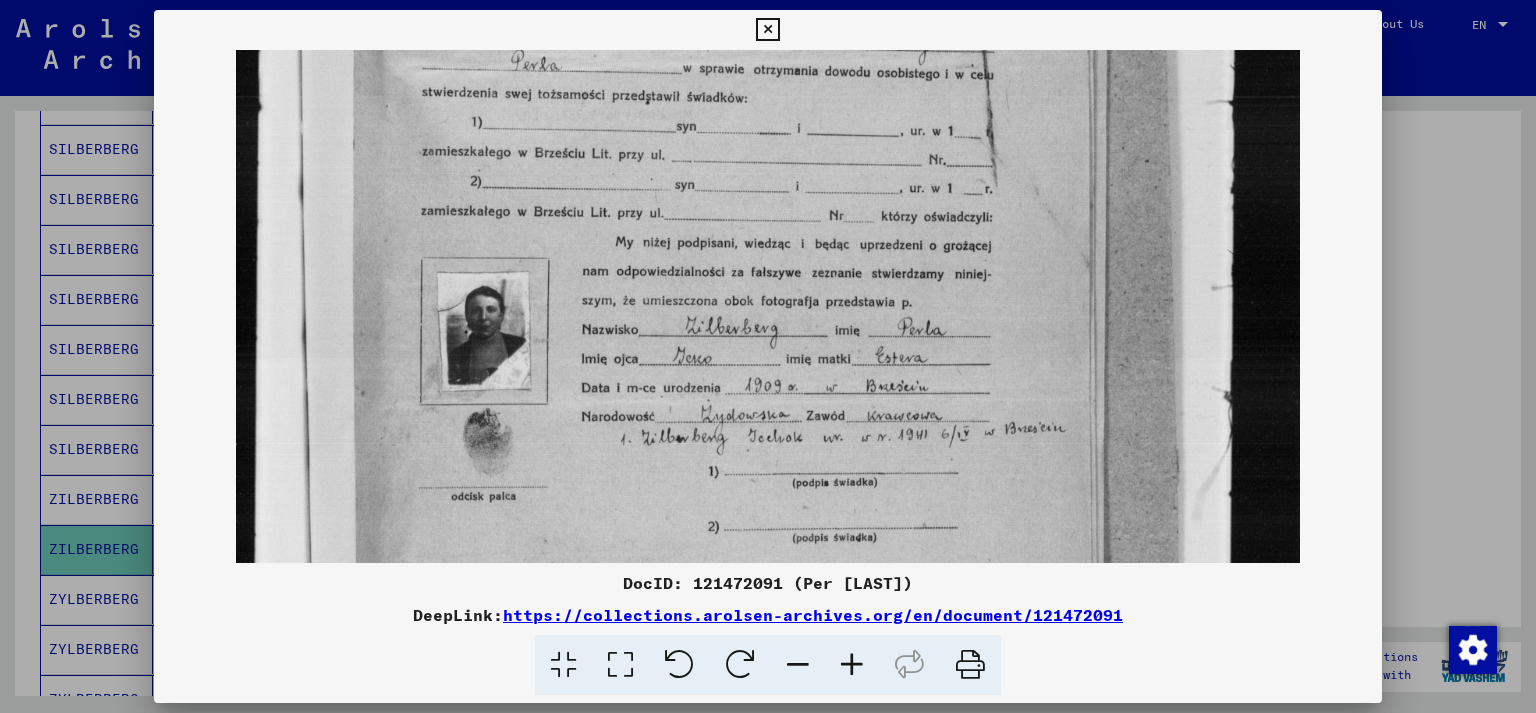 drag, startPoint x: 619, startPoint y: 346, endPoint x: 609, endPoint y: 582, distance: 236.21178 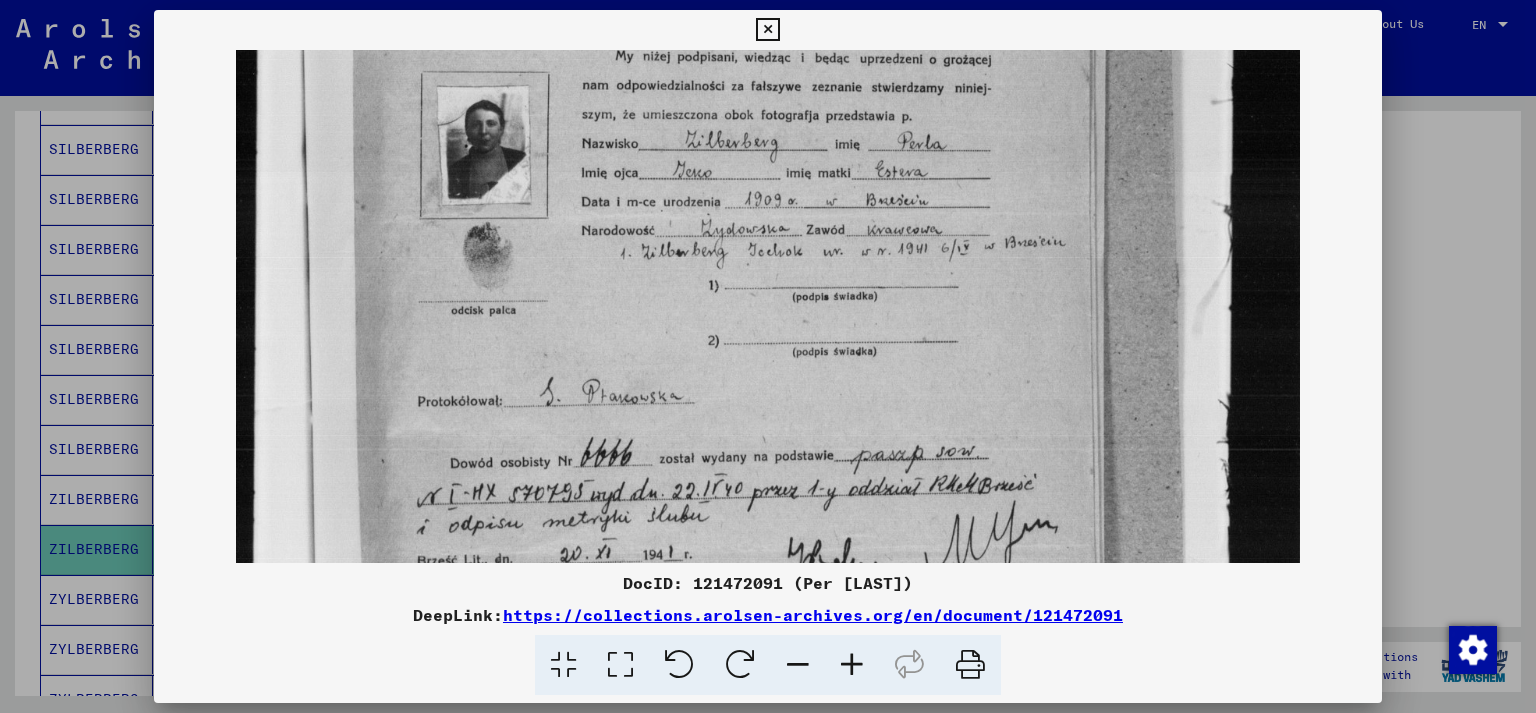 scroll, scrollTop: 657, scrollLeft: 0, axis: vertical 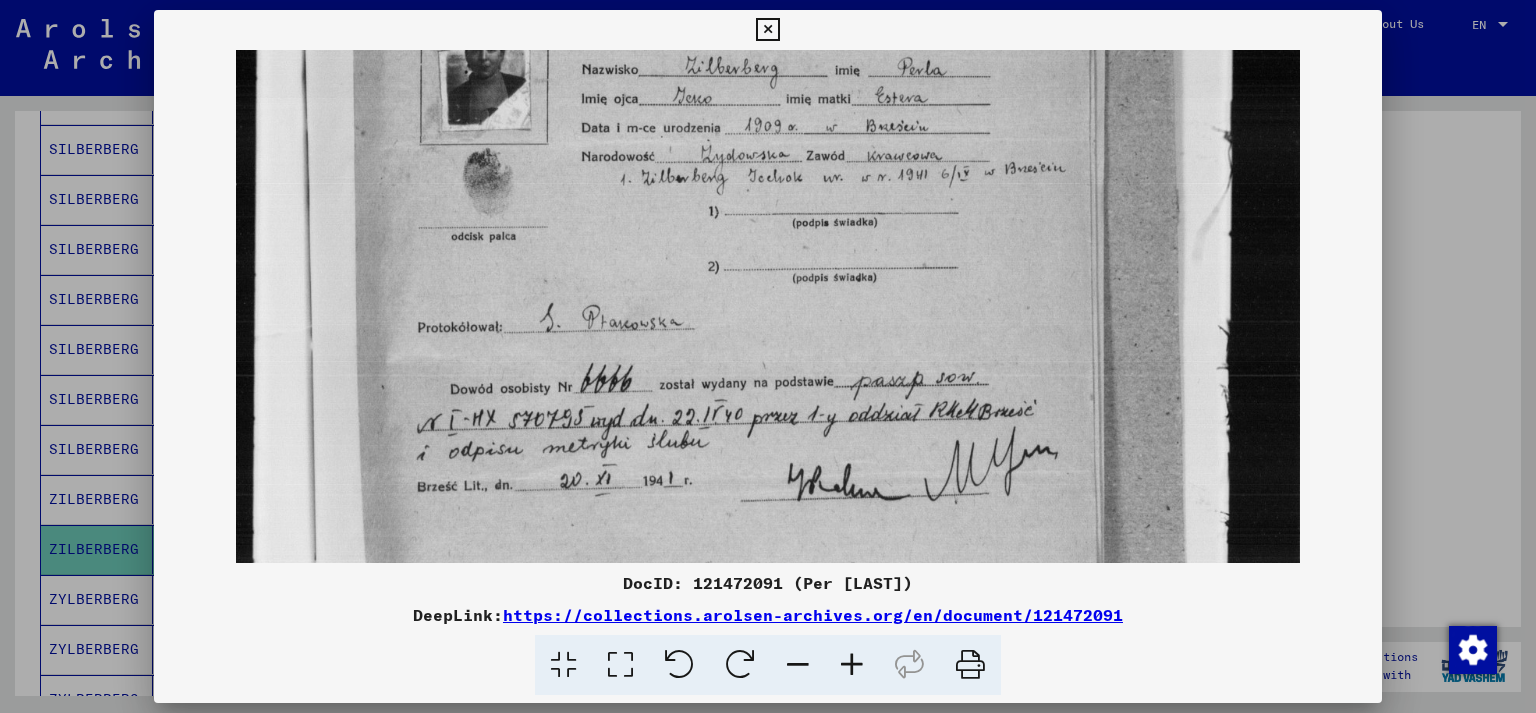 drag, startPoint x: 943, startPoint y: 199, endPoint x: 955, endPoint y: 86, distance: 113.63538 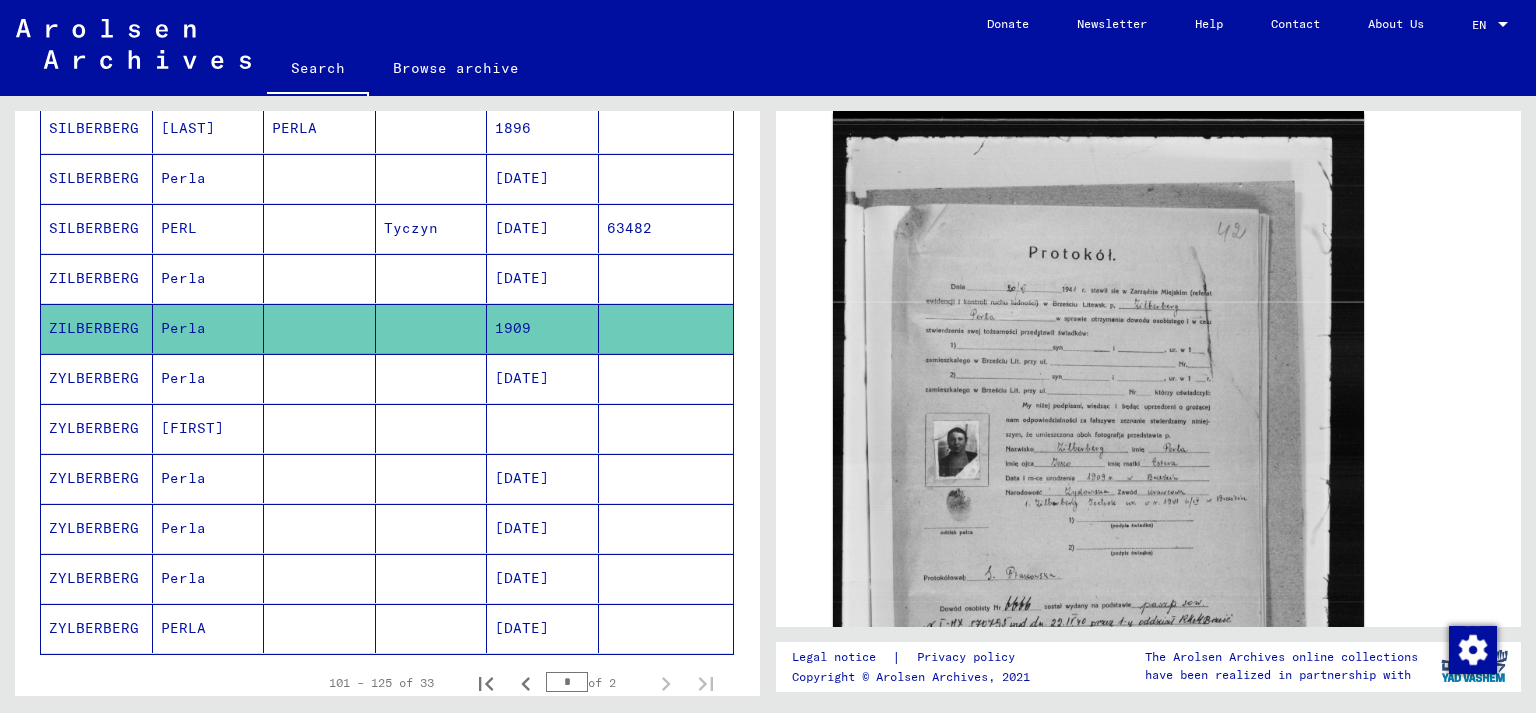 scroll, scrollTop: 1111, scrollLeft: 0, axis: vertical 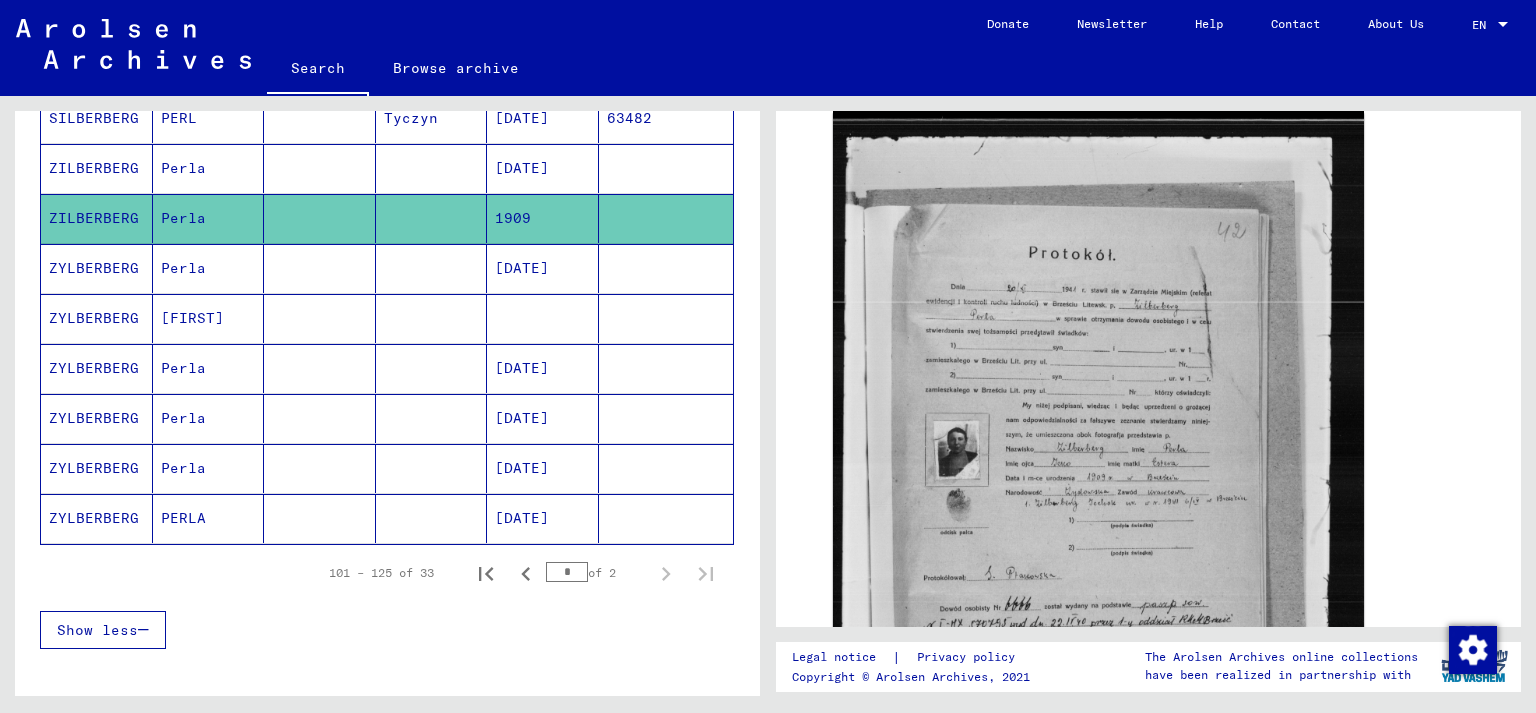 drag, startPoint x: 559, startPoint y: 560, endPoint x: 505, endPoint y: 553, distance: 54.451813 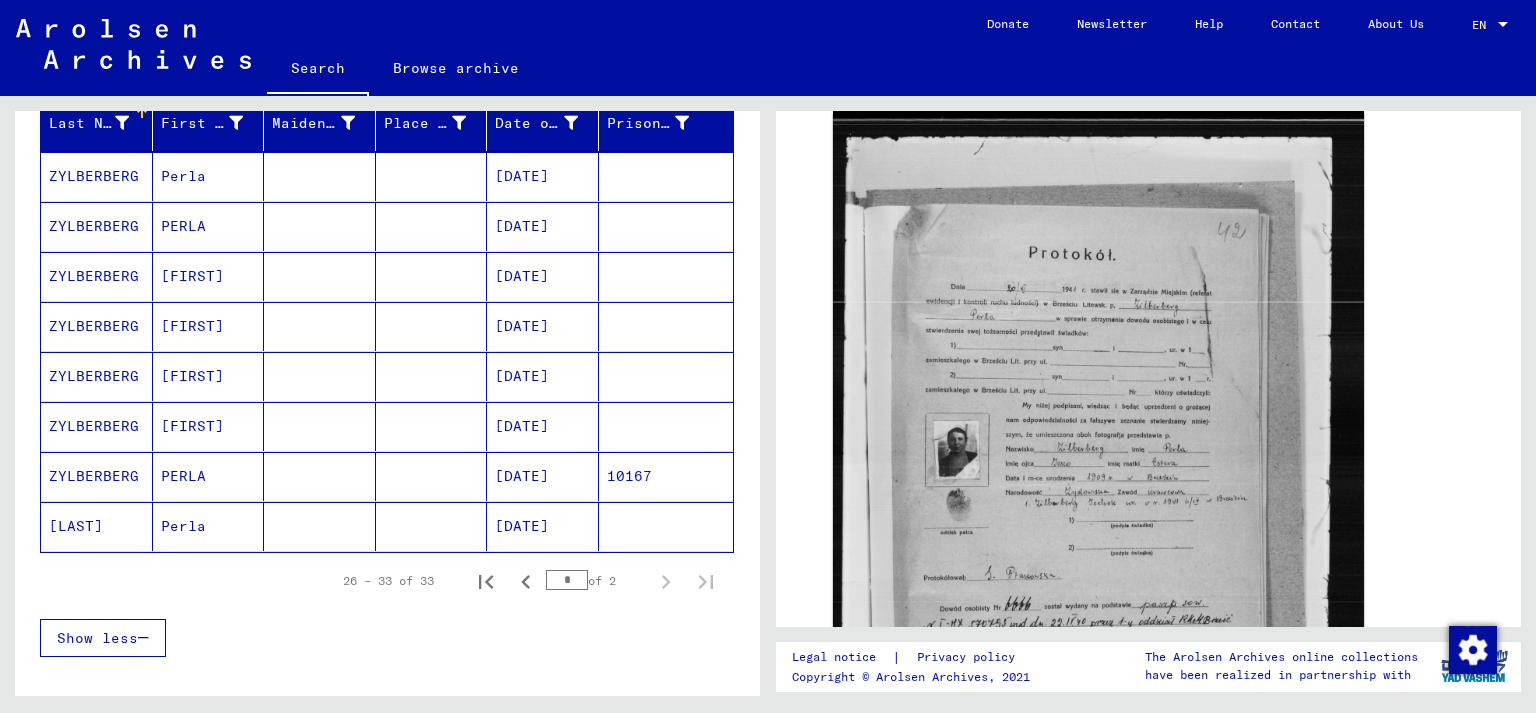 scroll, scrollTop: 278, scrollLeft: 0, axis: vertical 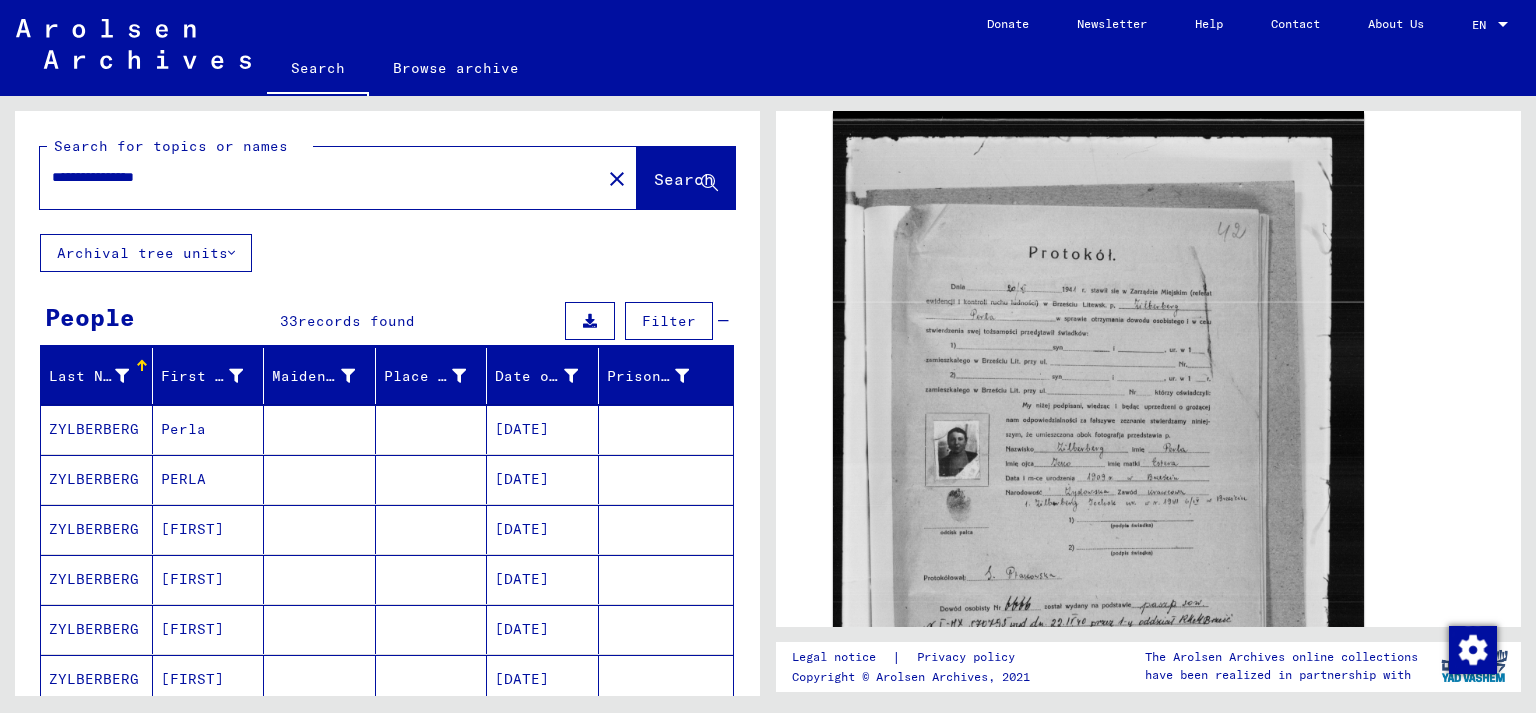 click on "**********" at bounding box center [320, 177] 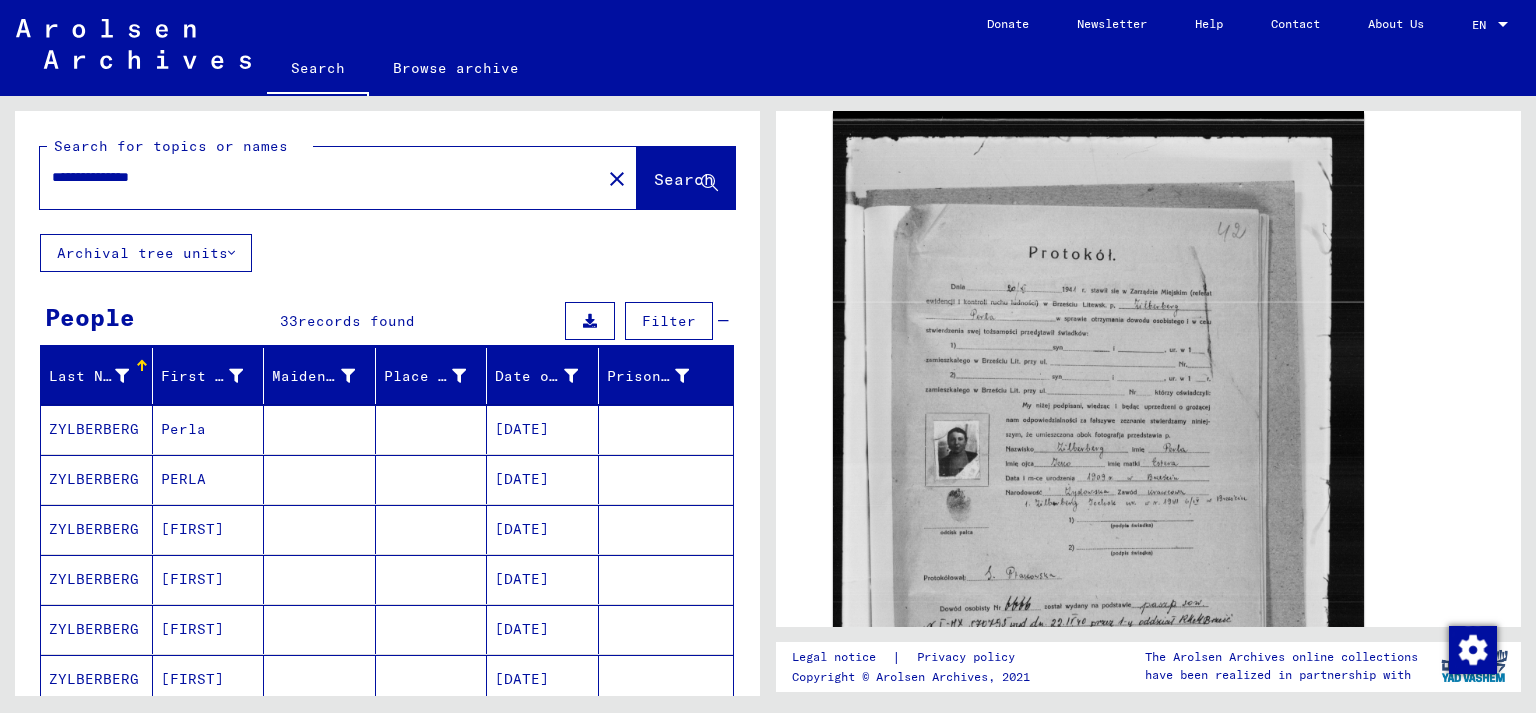 type on "**********" 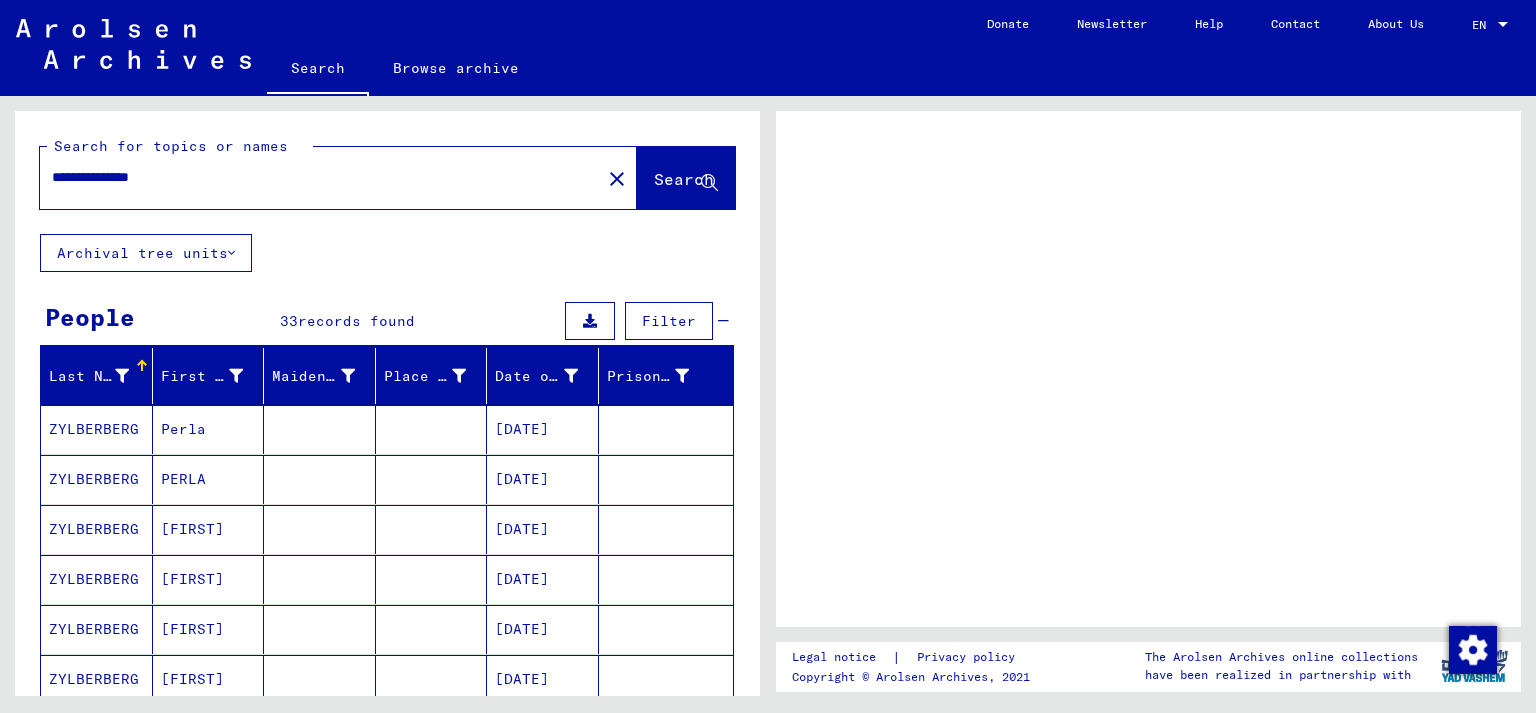 scroll, scrollTop: 0, scrollLeft: 0, axis: both 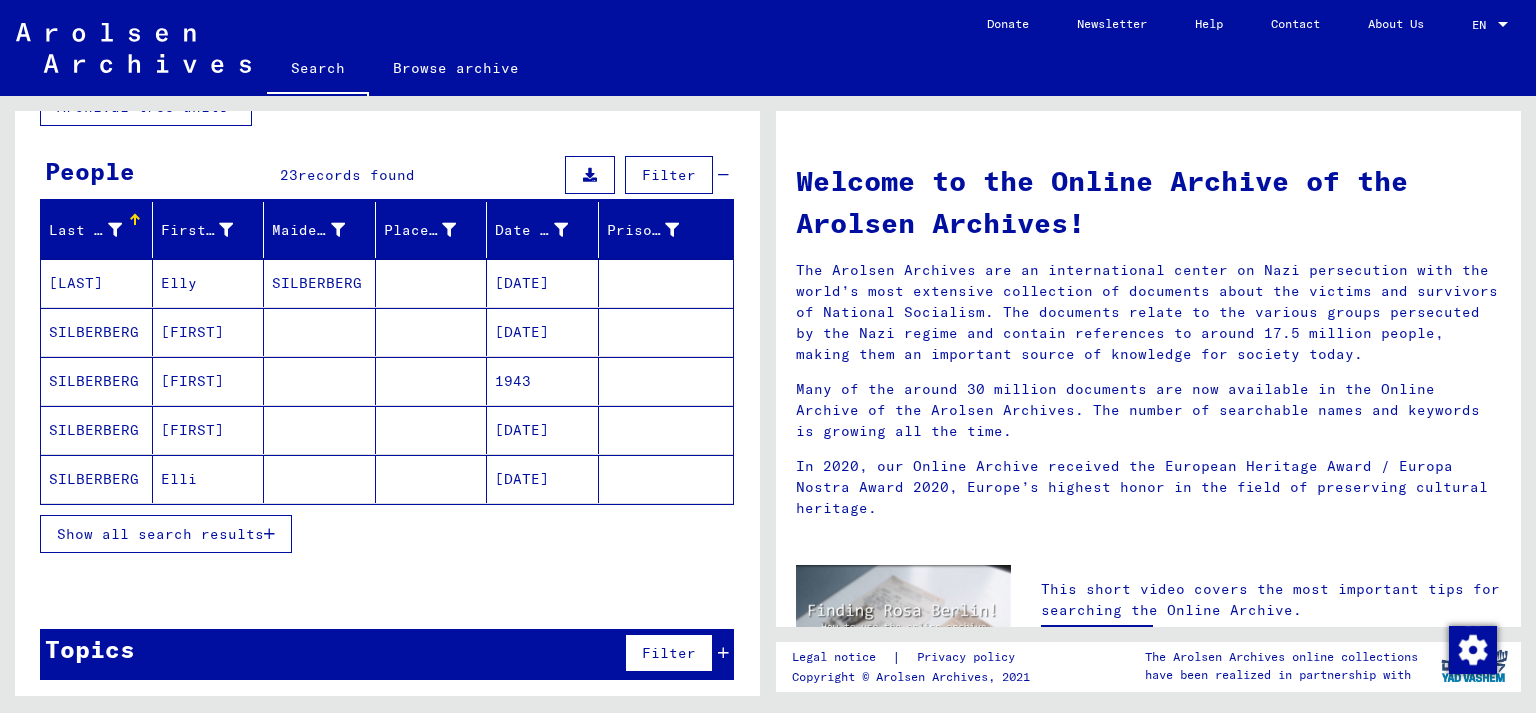 click on "Show all search results" at bounding box center [160, 534] 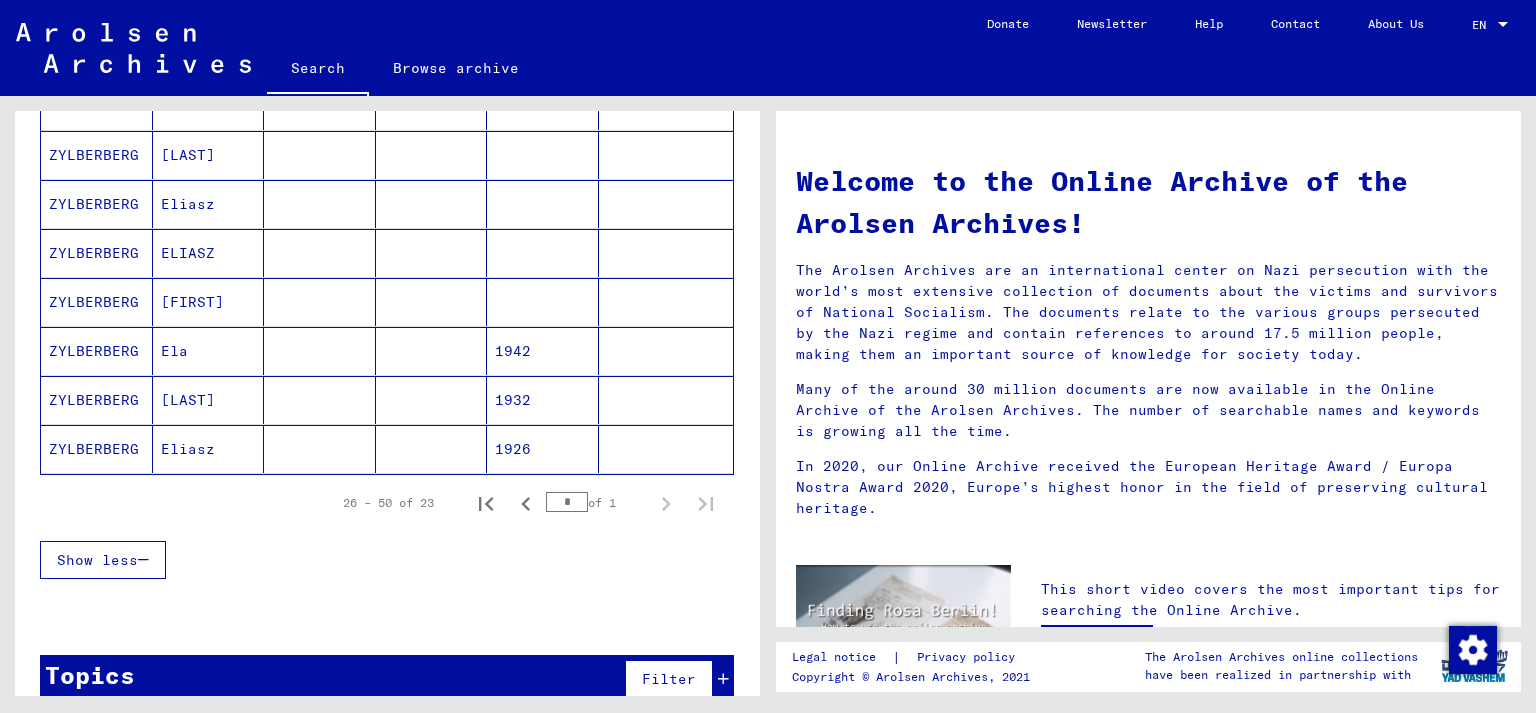 scroll, scrollTop: 1081, scrollLeft: 0, axis: vertical 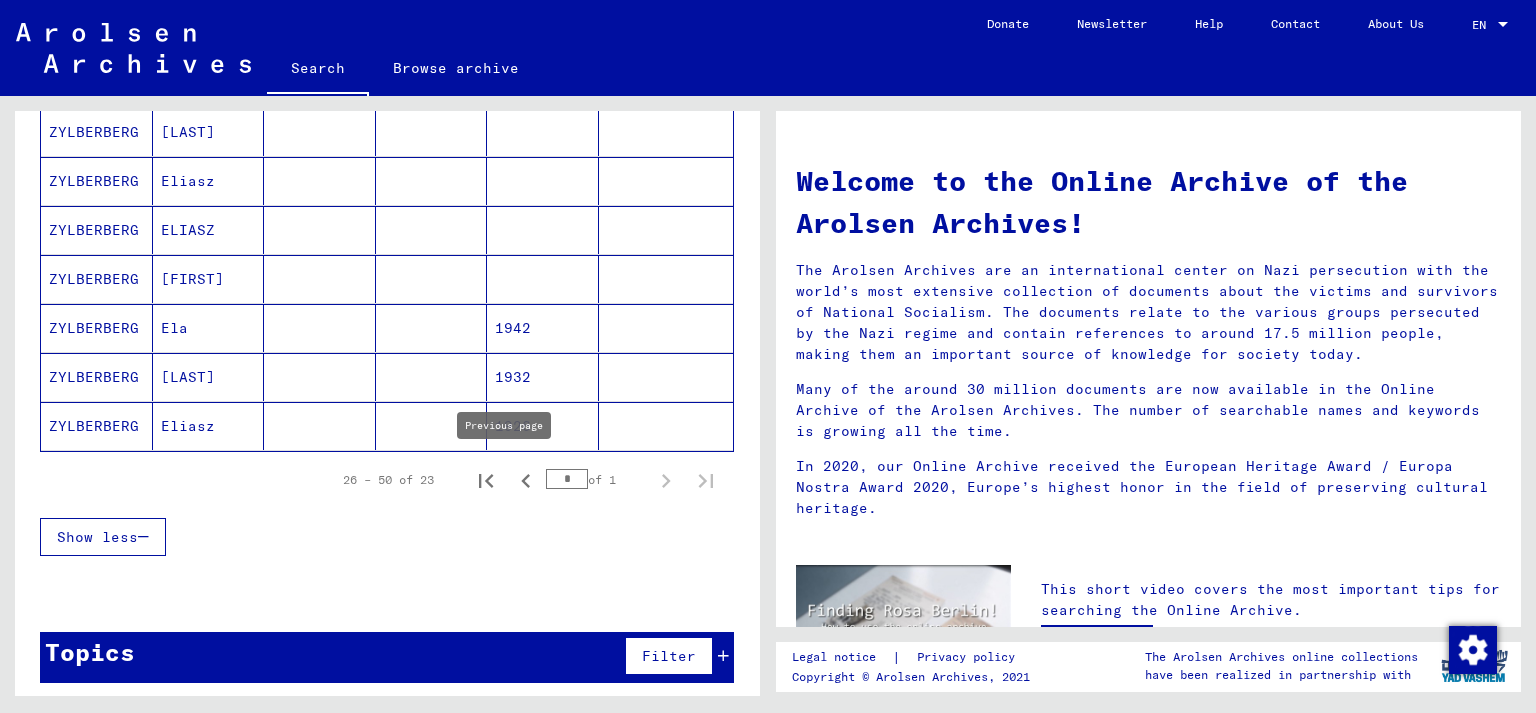 click 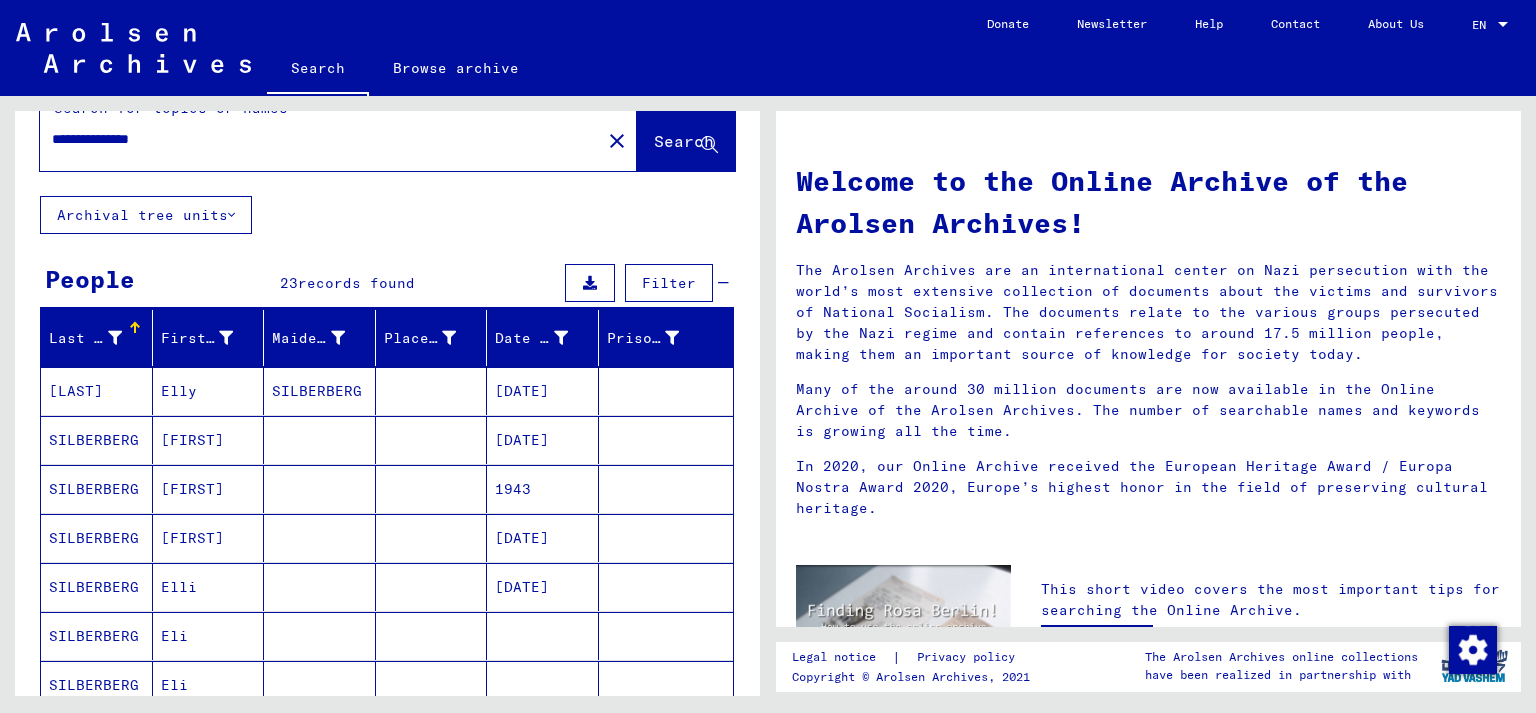 scroll, scrollTop: 0, scrollLeft: 0, axis: both 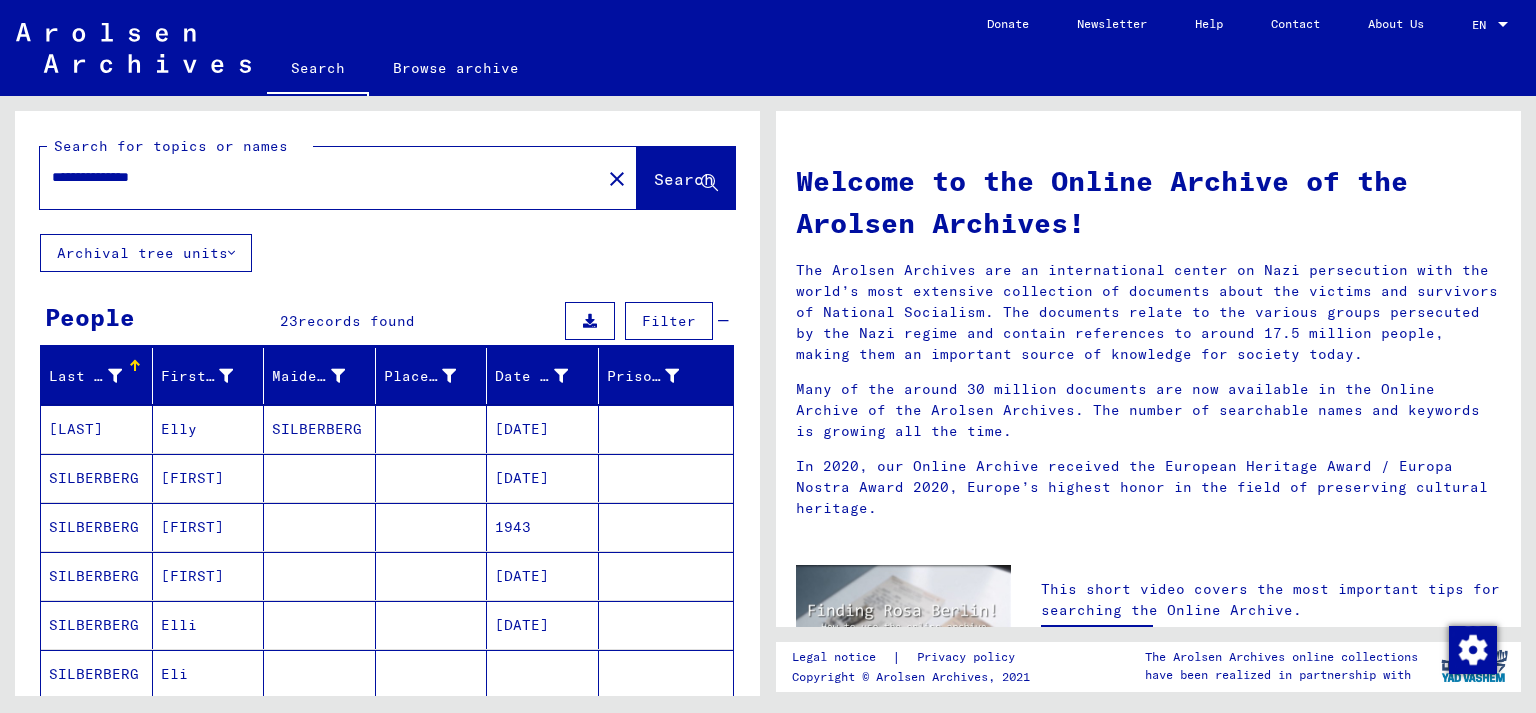 click on "**********" at bounding box center [314, 177] 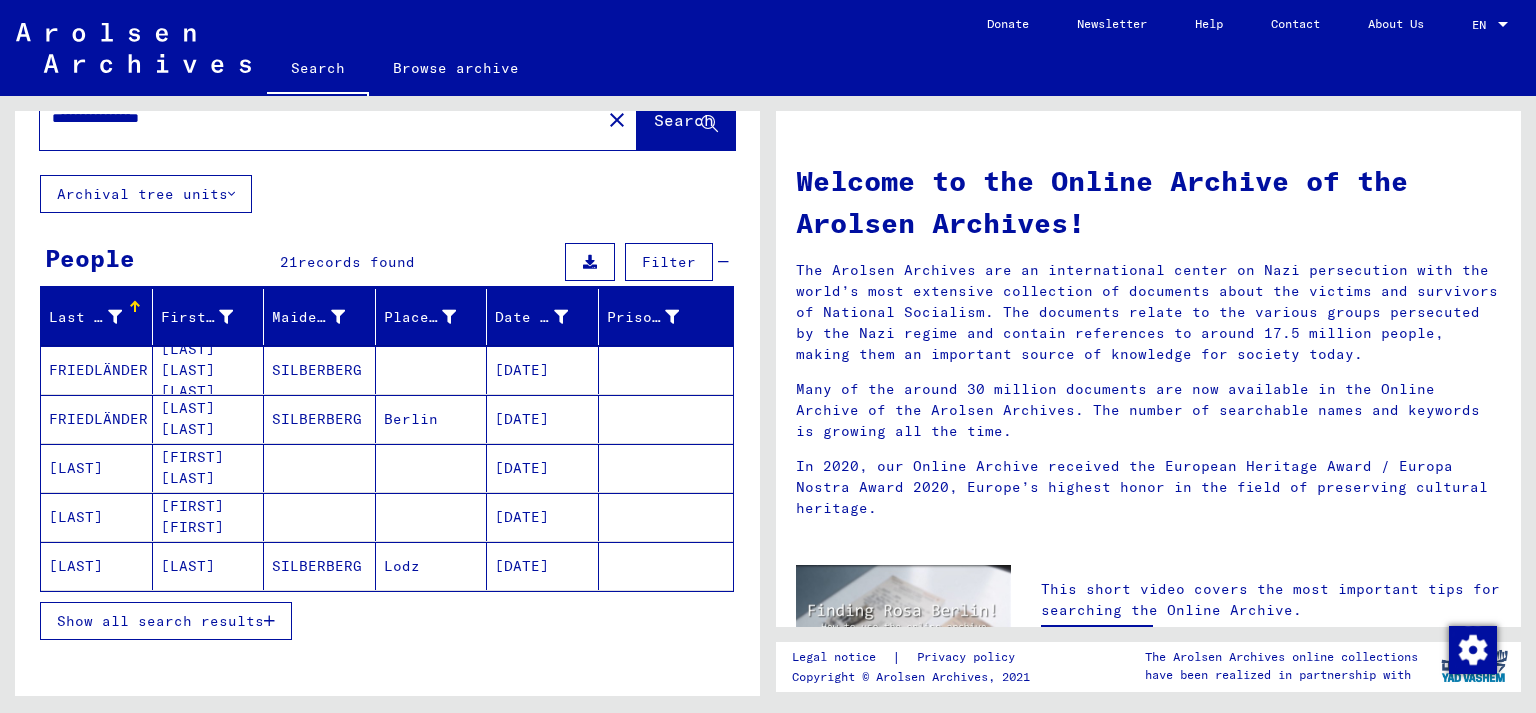 scroll, scrollTop: 110, scrollLeft: 0, axis: vertical 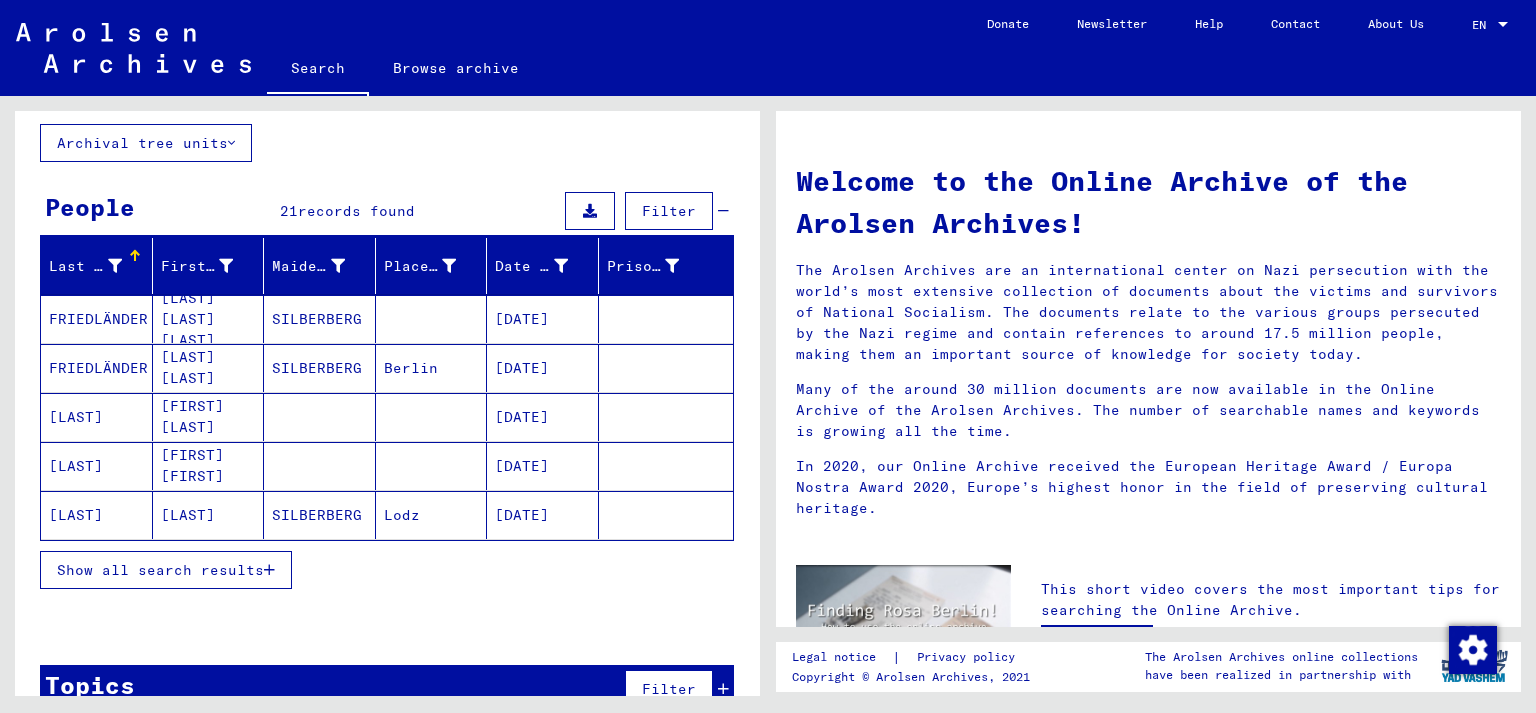click on "Show all search results" at bounding box center [160, 570] 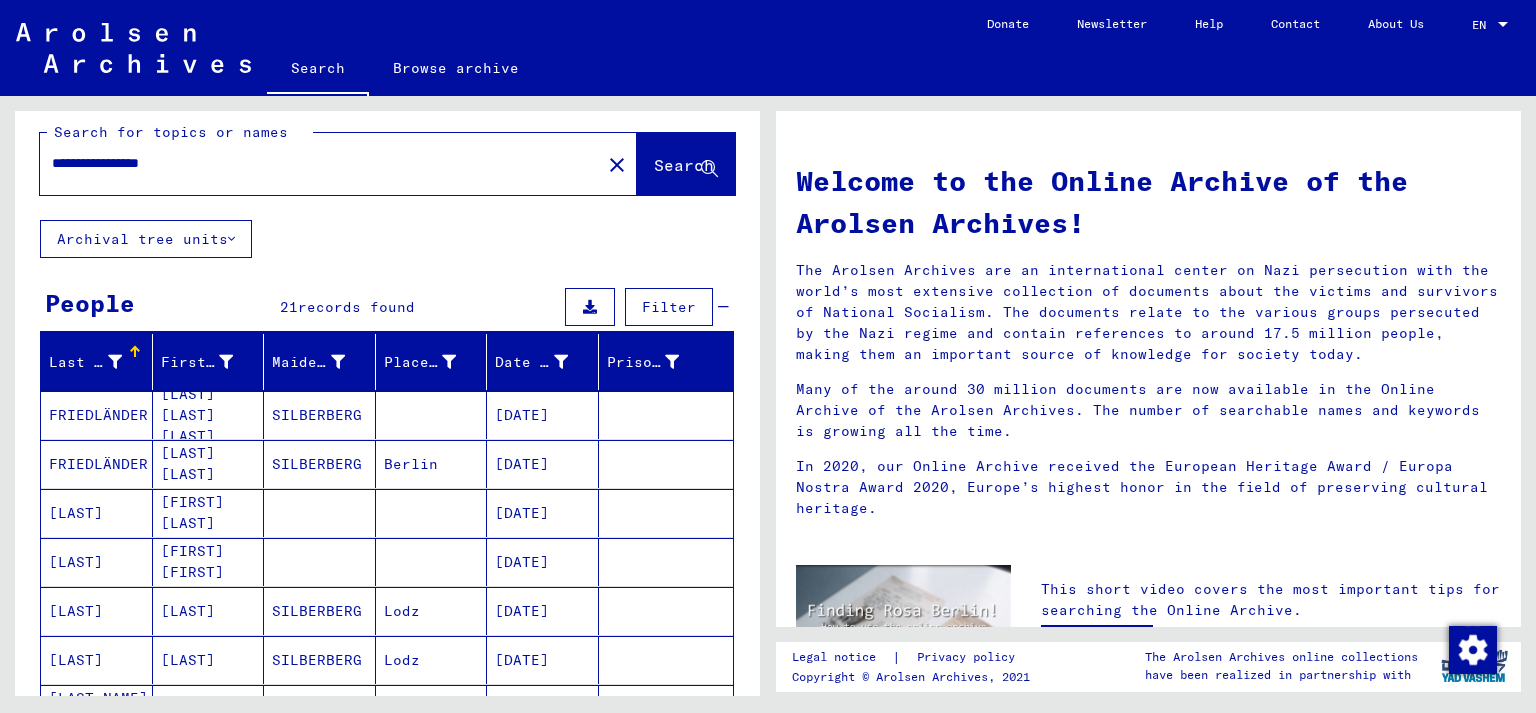 scroll, scrollTop: 0, scrollLeft: 0, axis: both 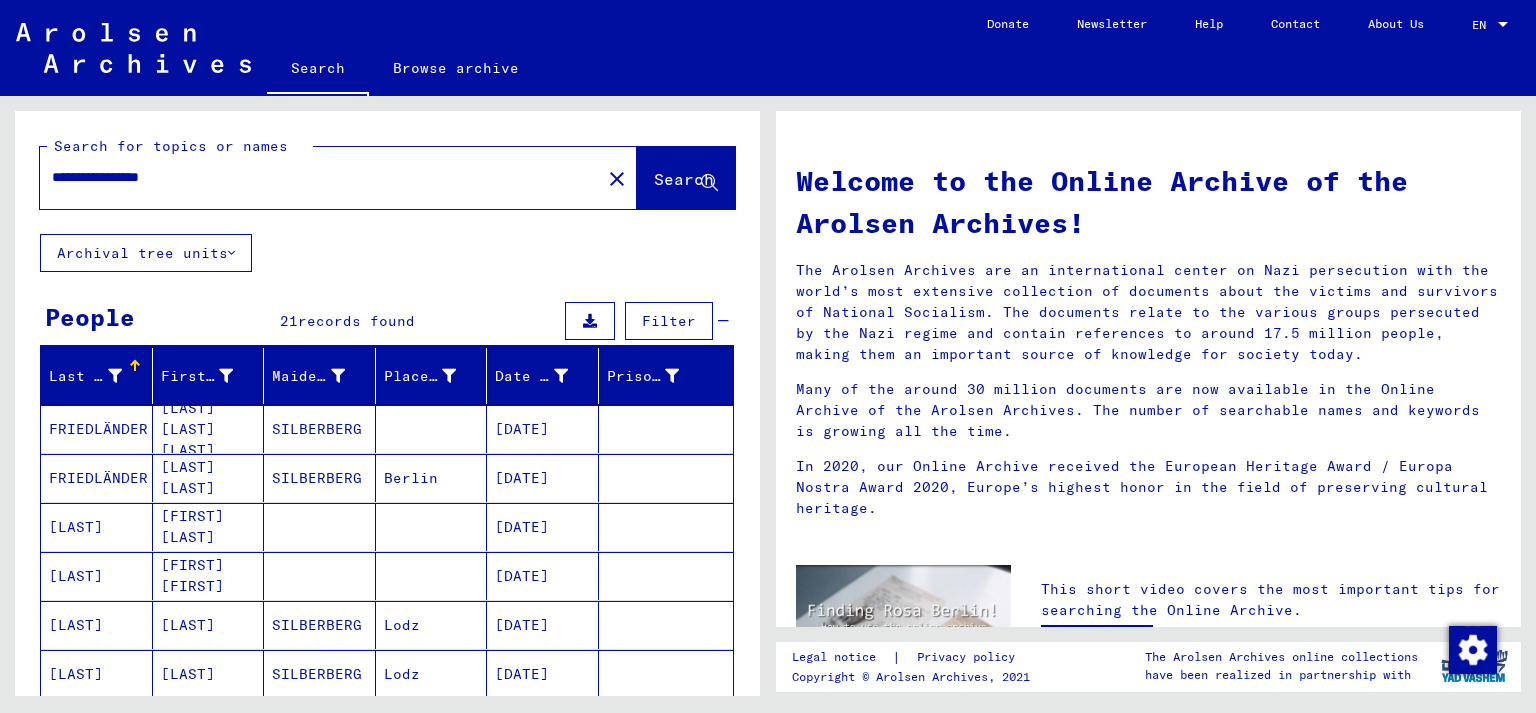 click on "**********" at bounding box center (314, 177) 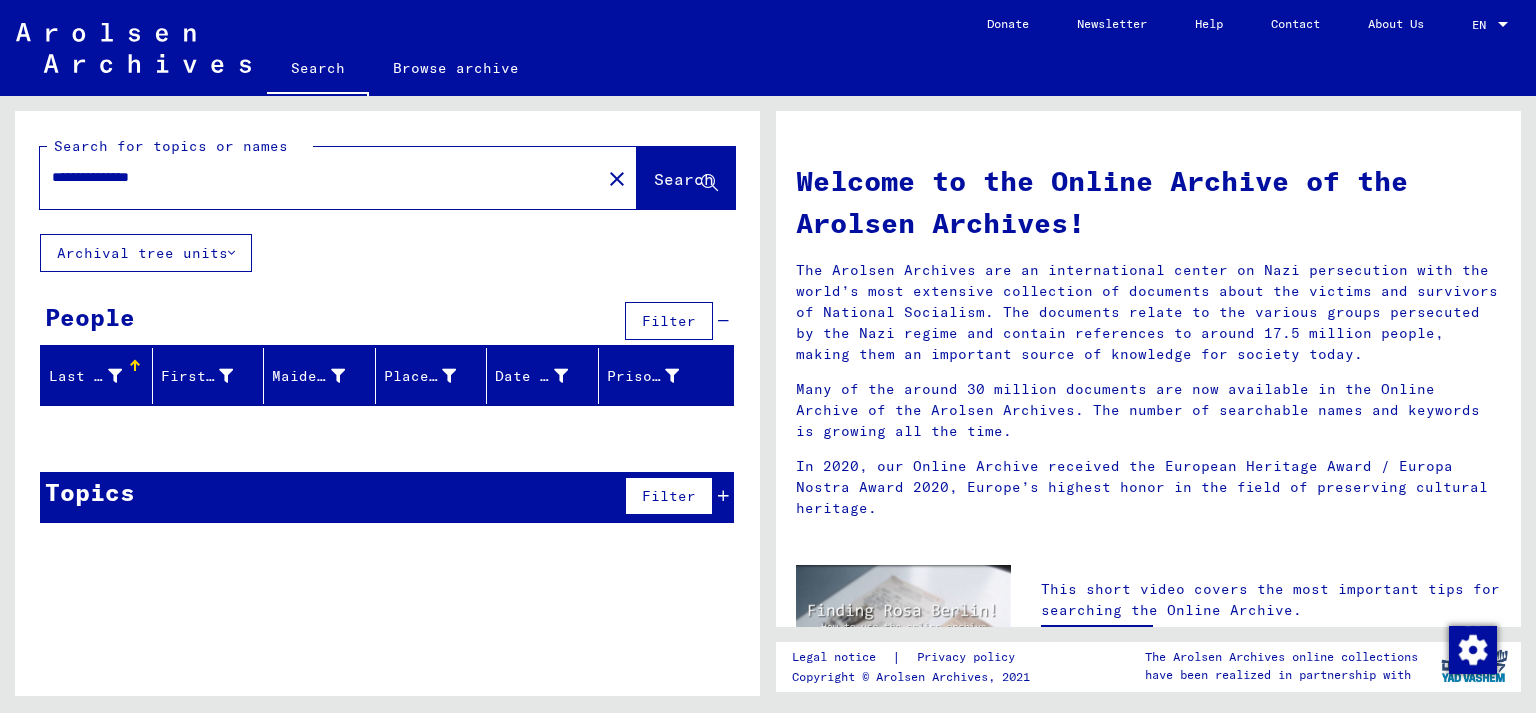 click on "Search" 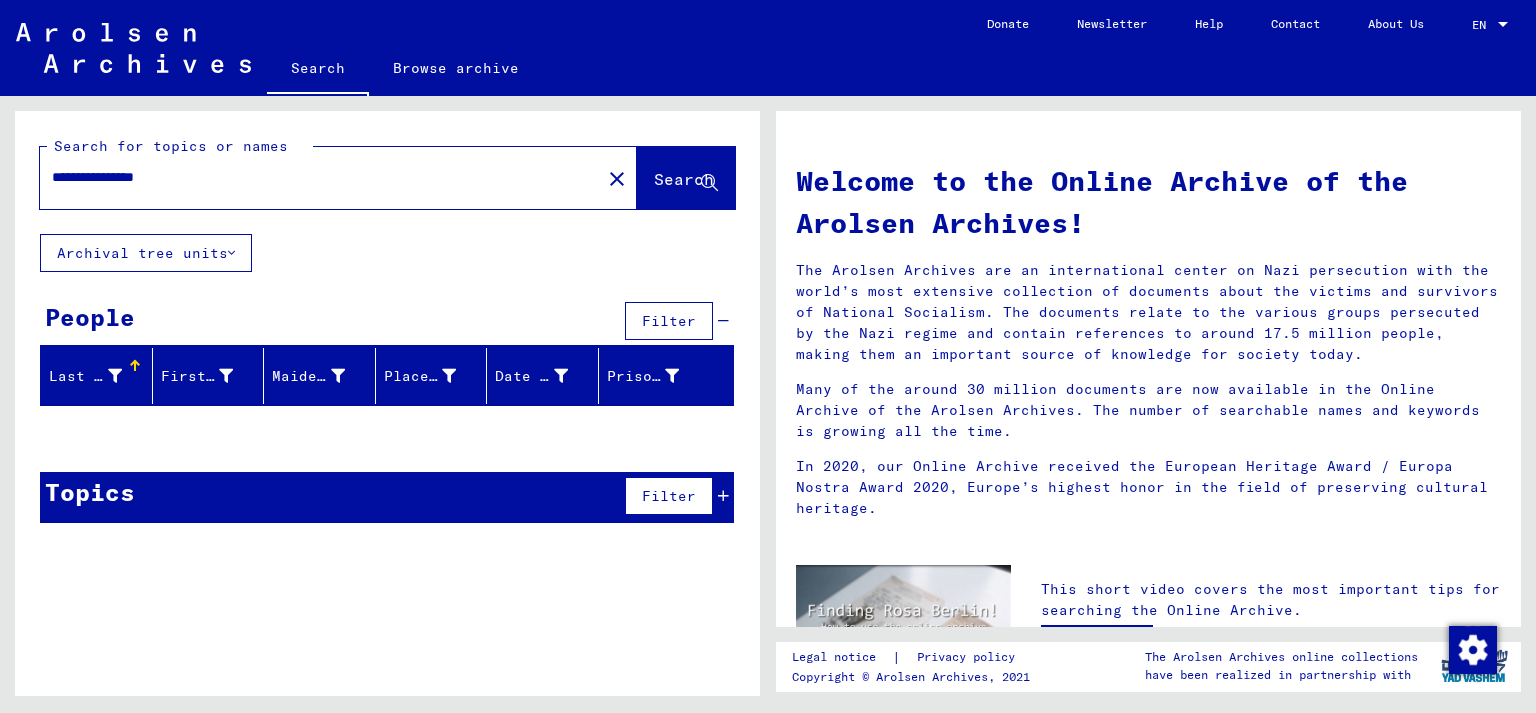 click on "**********" at bounding box center (314, 177) 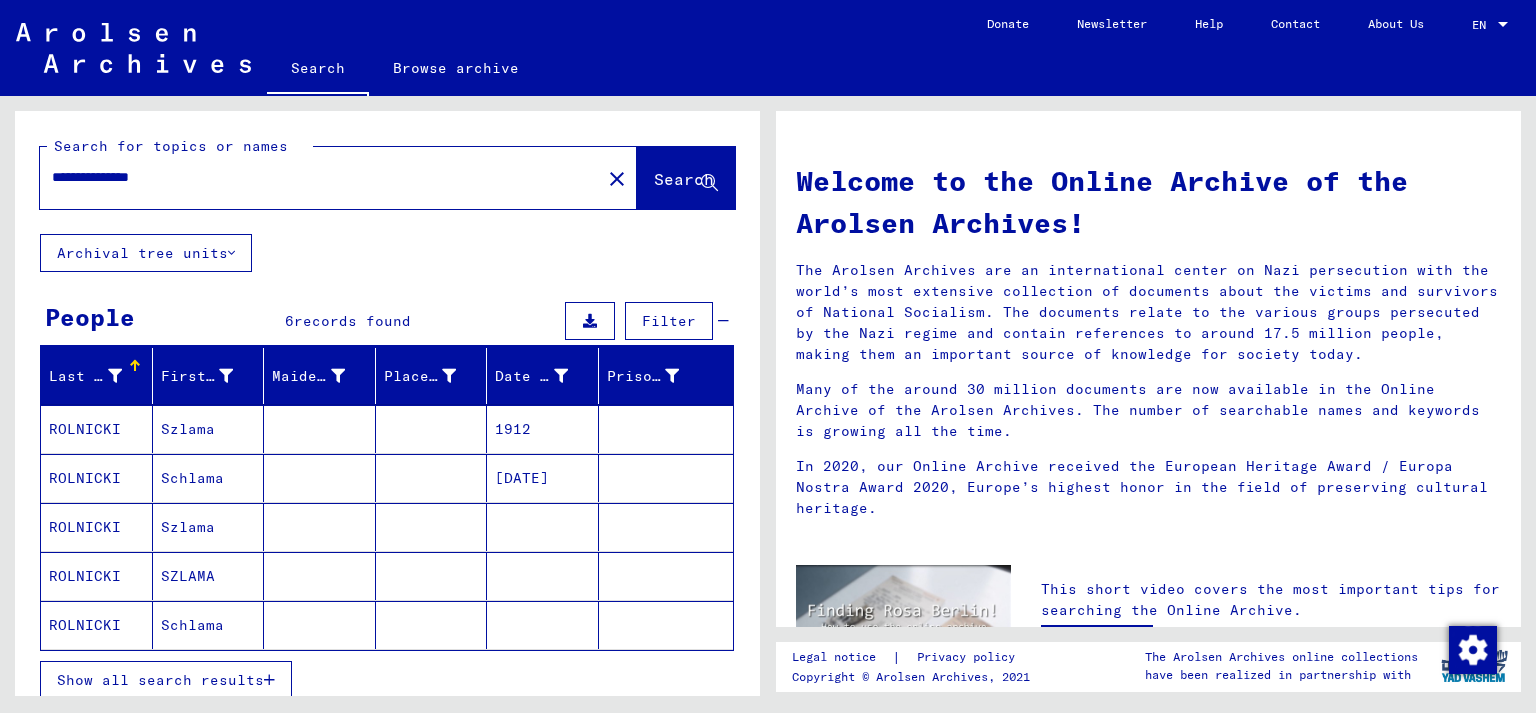 click on "[DATE]" at bounding box center (543, 527) 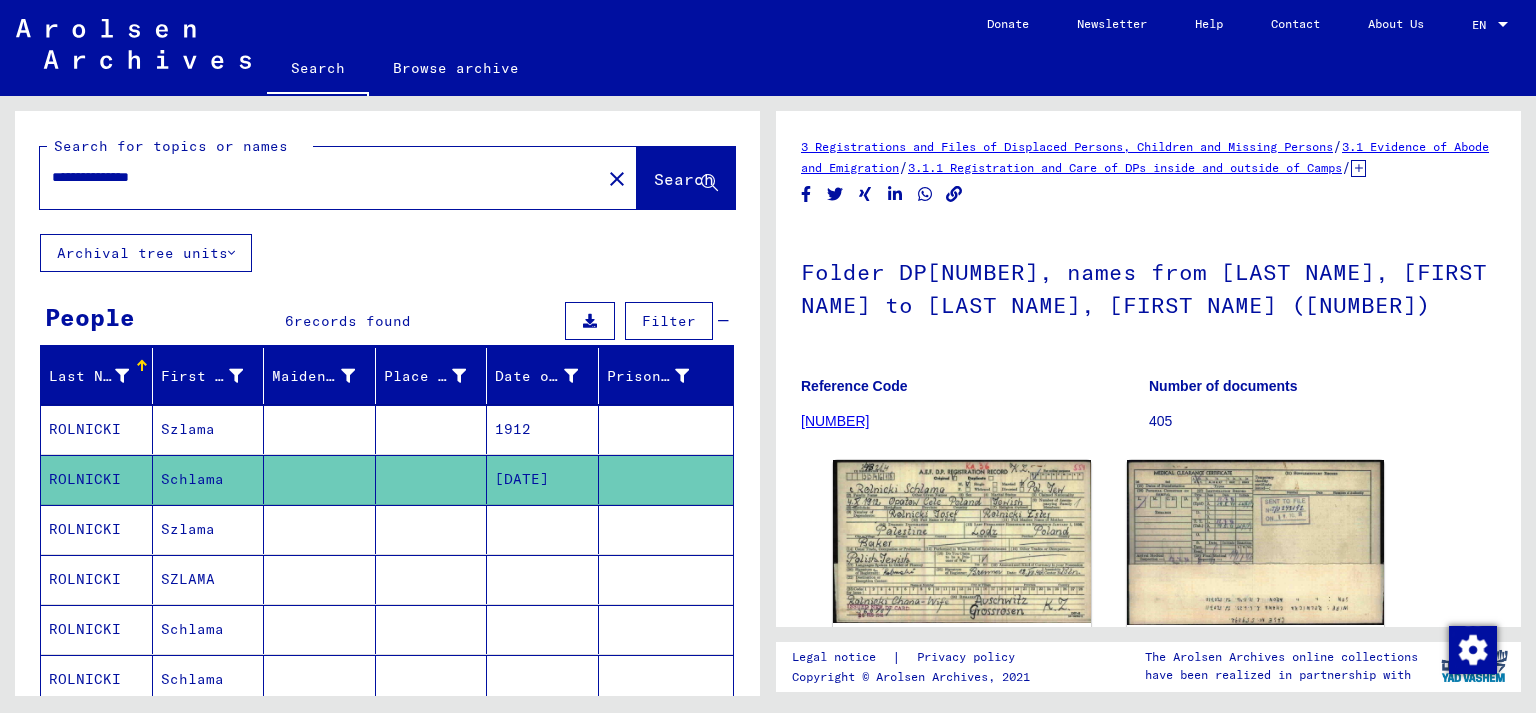 scroll, scrollTop: 331, scrollLeft: 0, axis: vertical 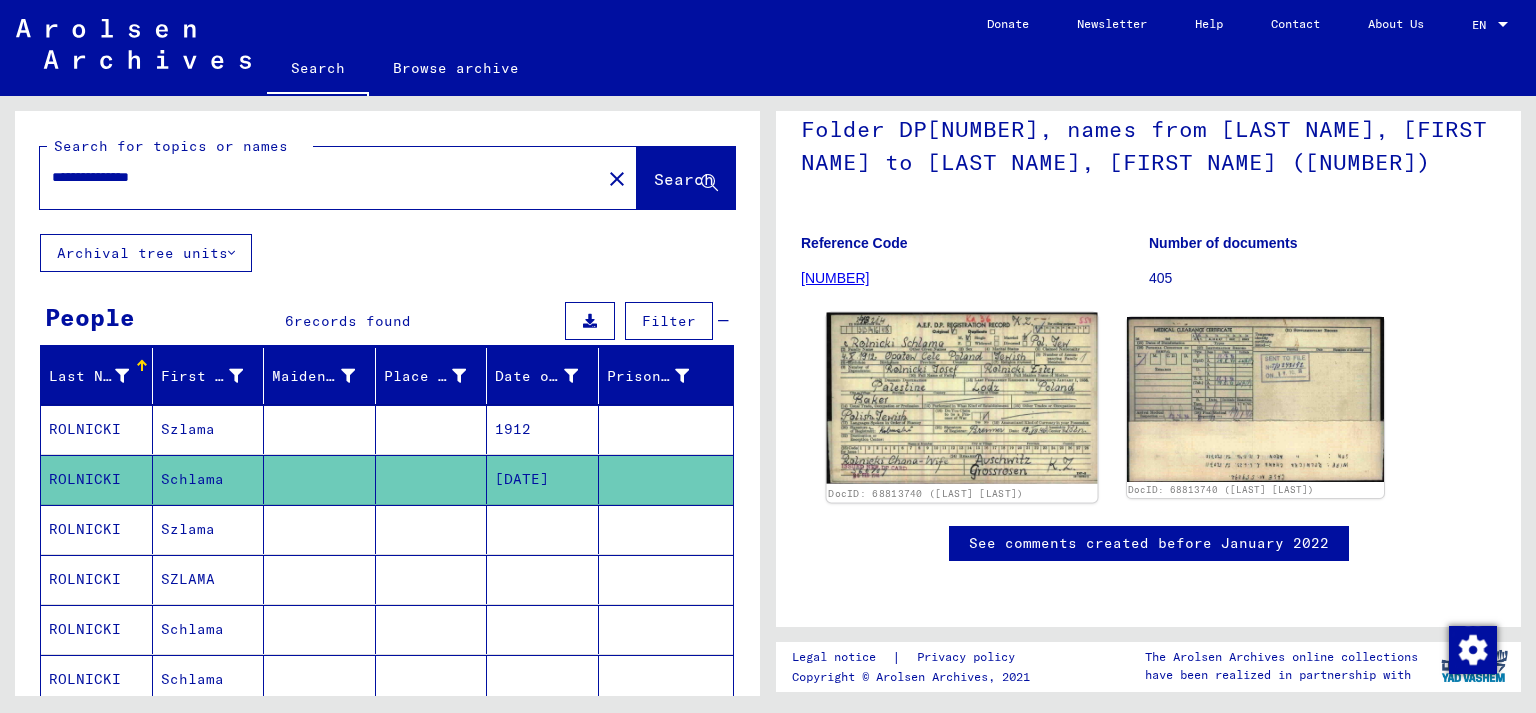click 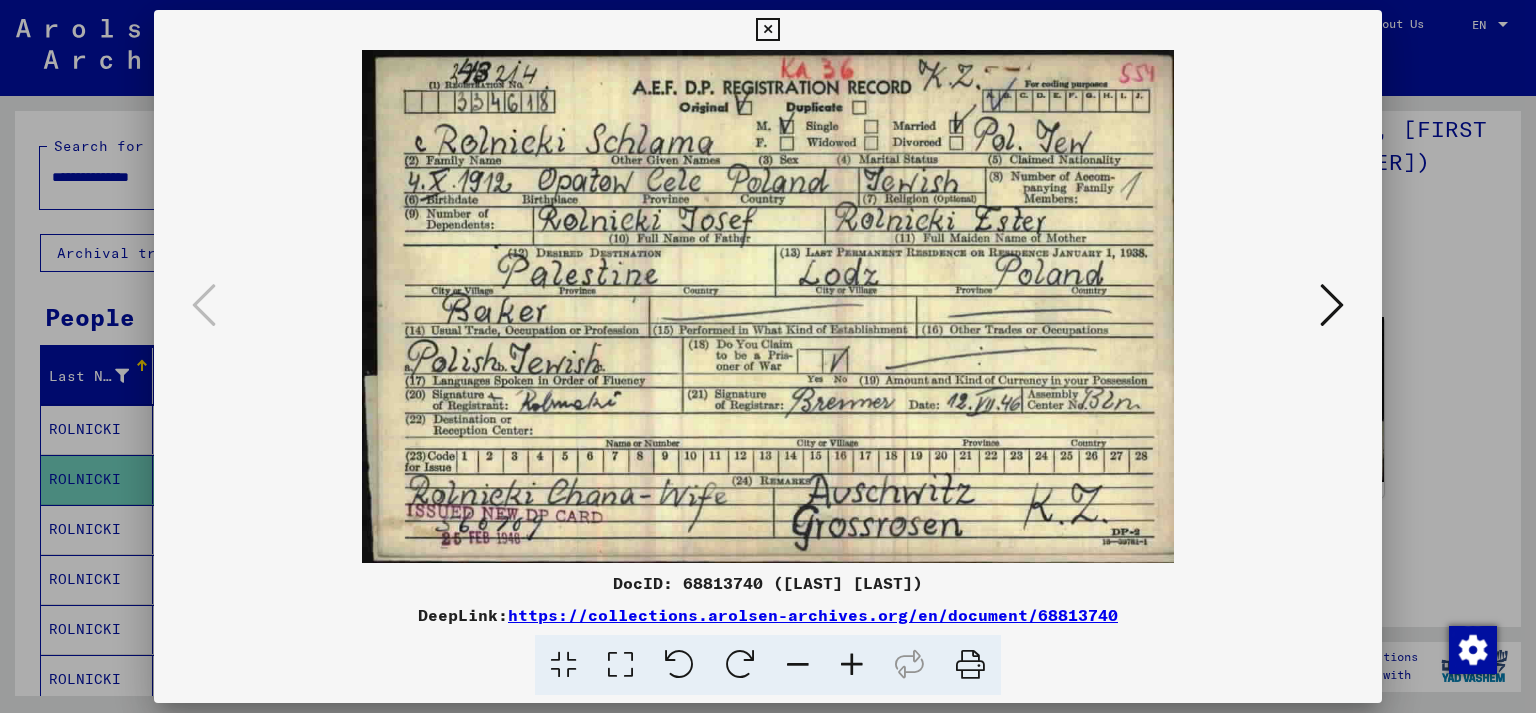 drag, startPoint x: 814, startPoint y: 337, endPoint x: 809, endPoint y: 374, distance: 37.336308 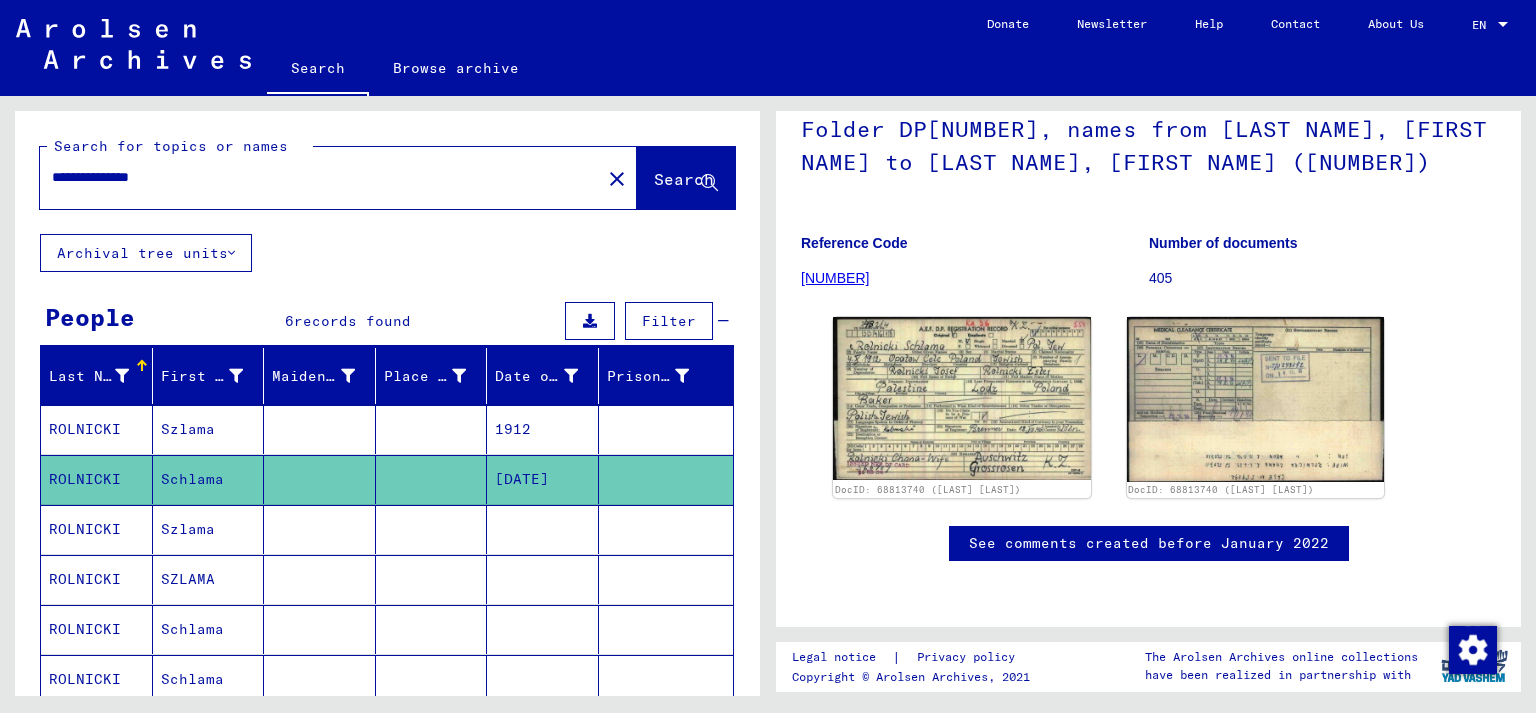 click on "1912" at bounding box center [543, 479] 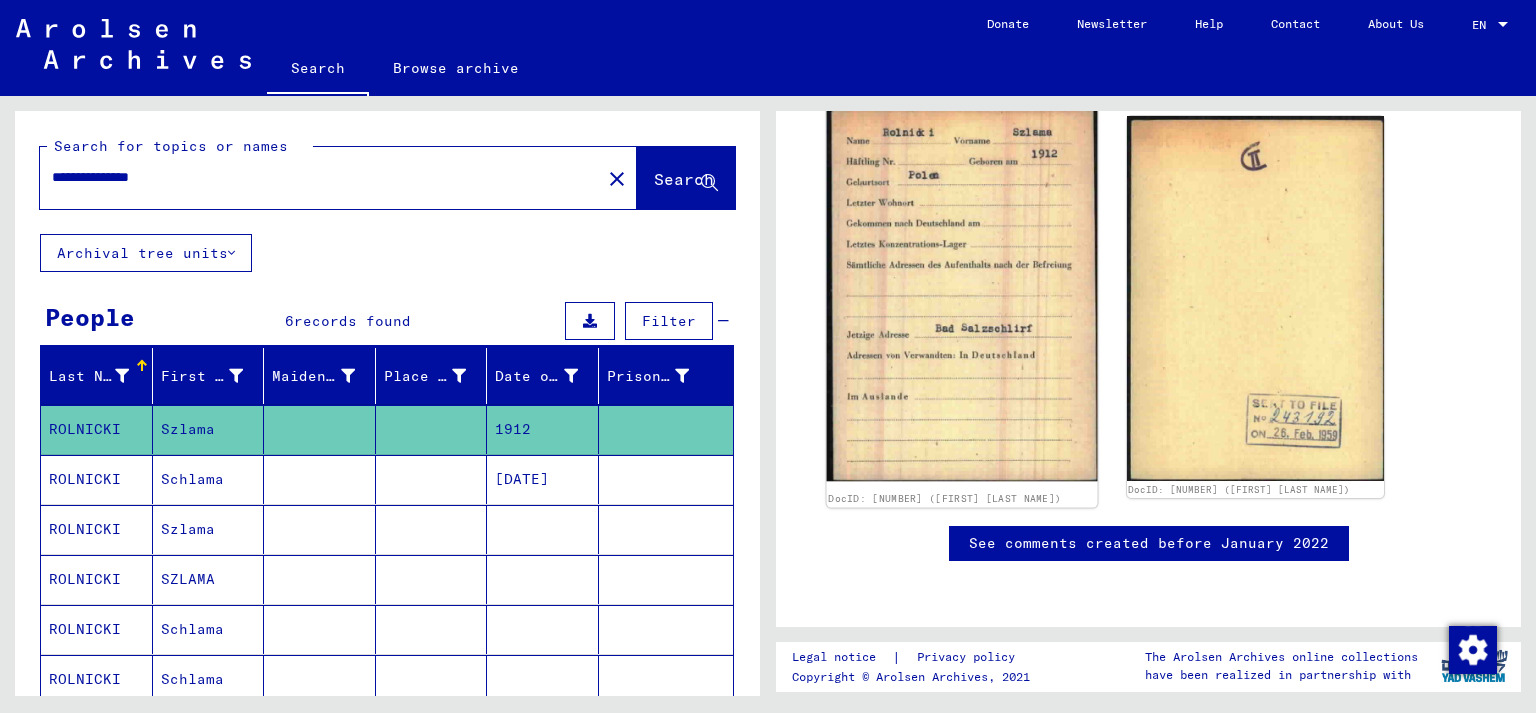 scroll, scrollTop: 773, scrollLeft: 0, axis: vertical 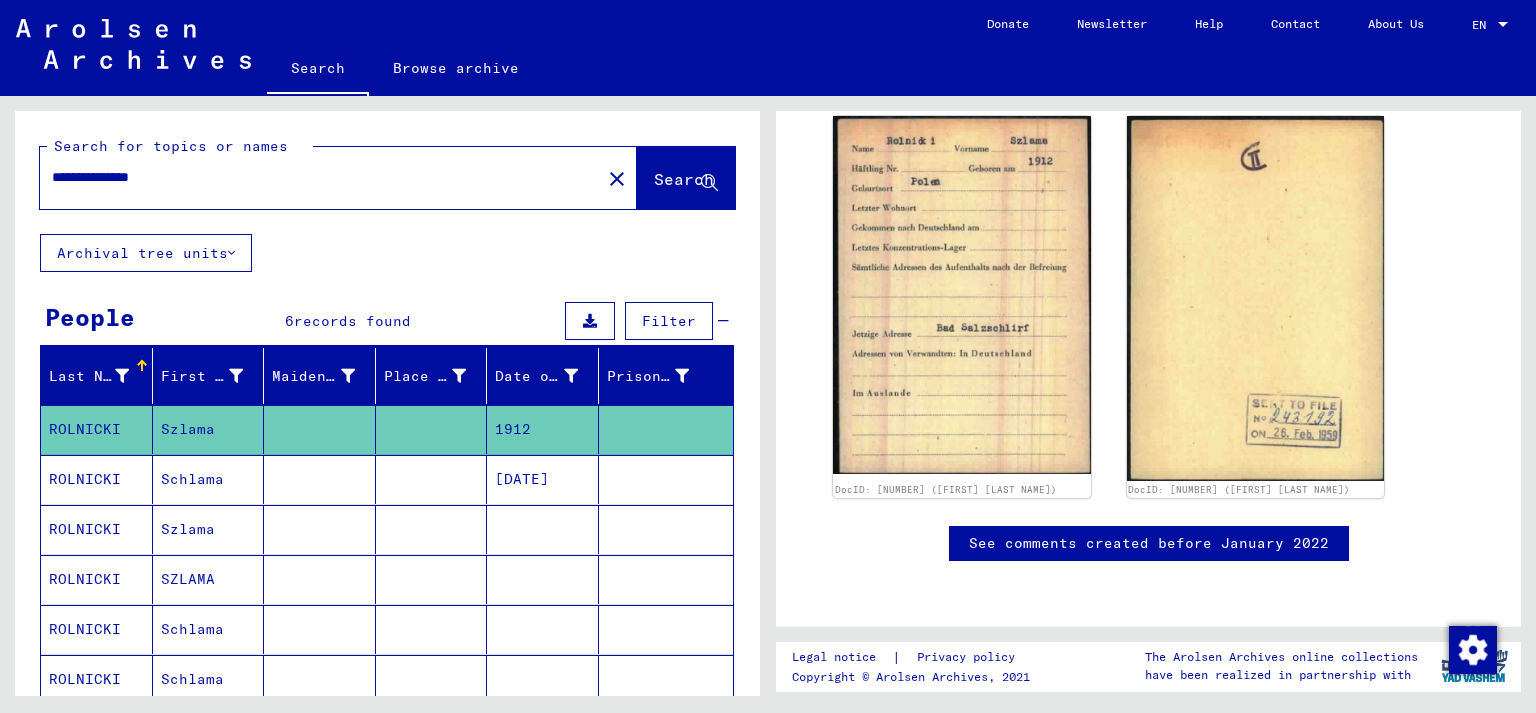 click at bounding box center (543, 579) 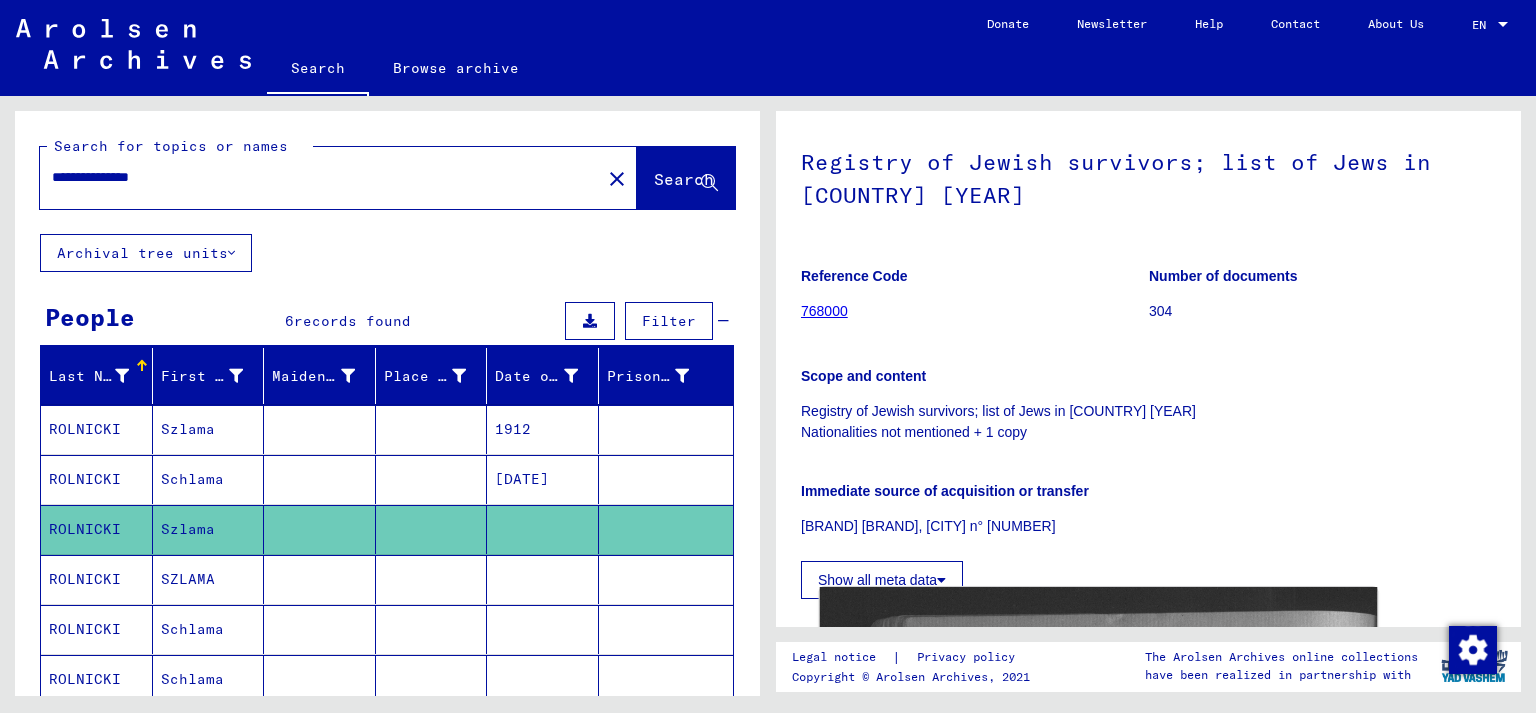 scroll, scrollTop: 442, scrollLeft: 0, axis: vertical 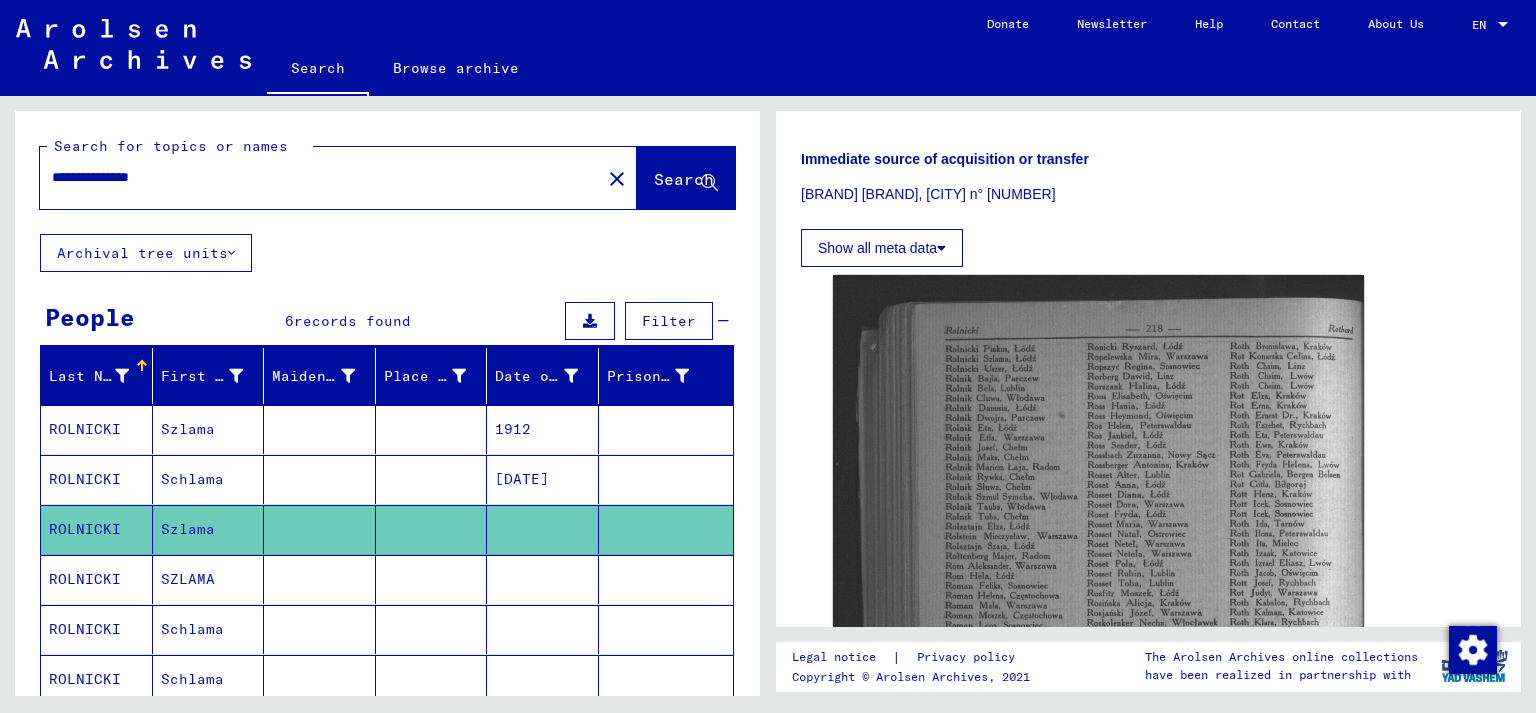 click at bounding box center [543, 629] 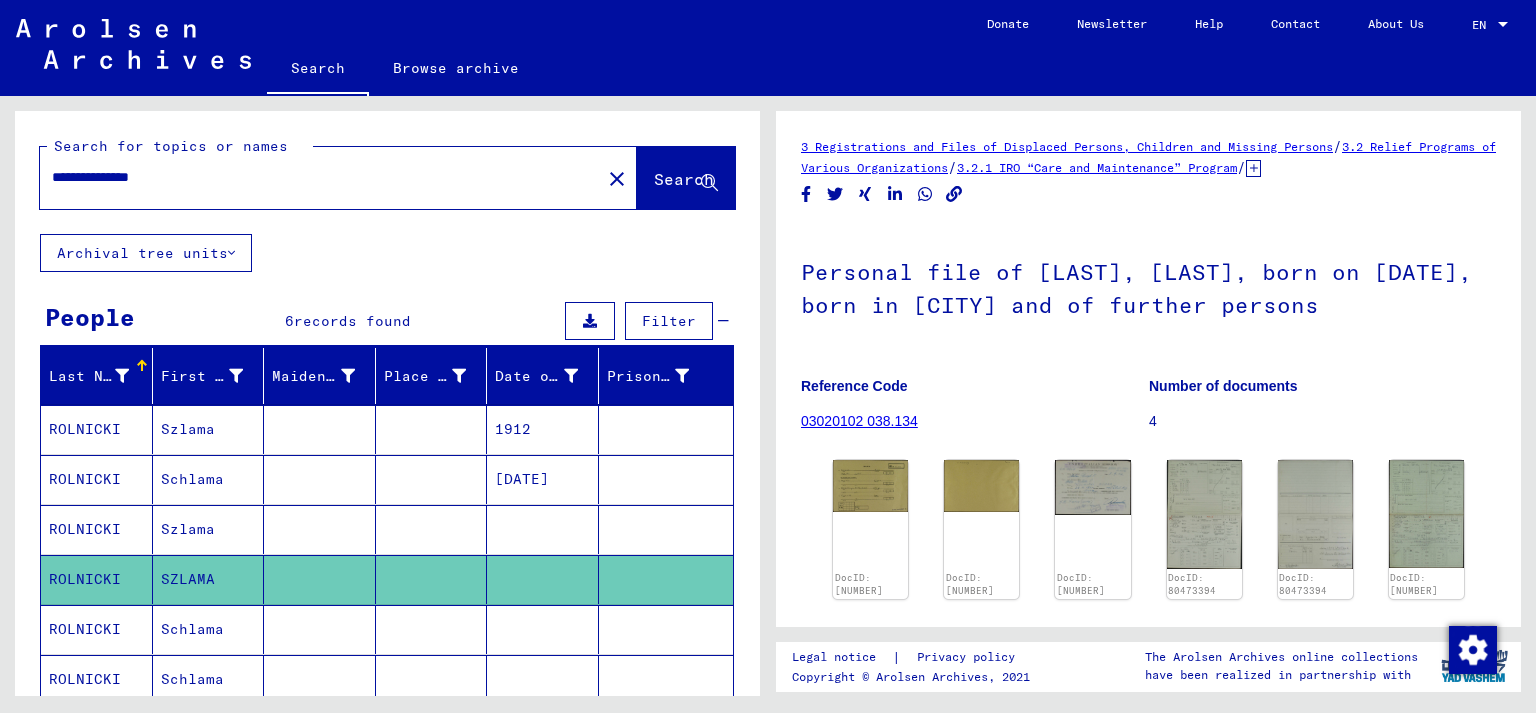 scroll, scrollTop: 110, scrollLeft: 0, axis: vertical 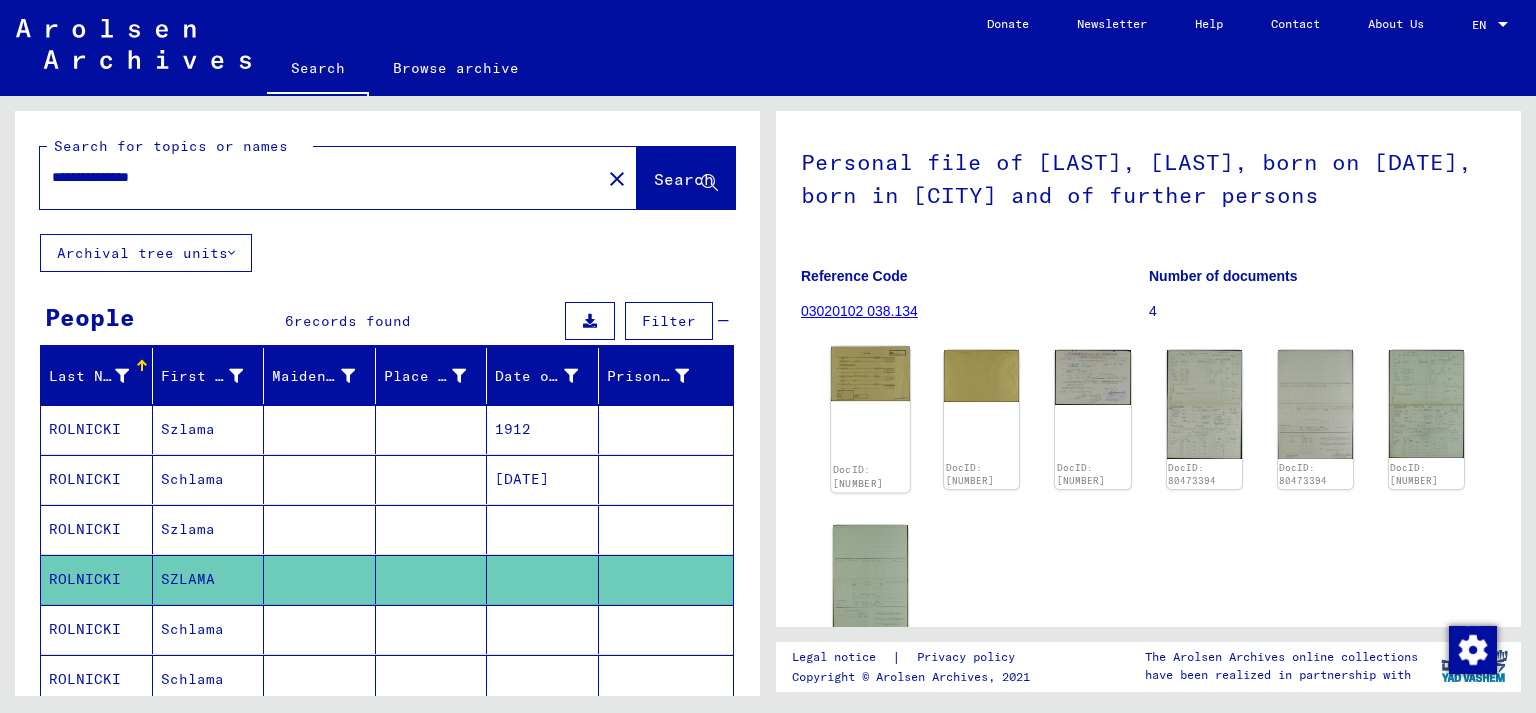 click 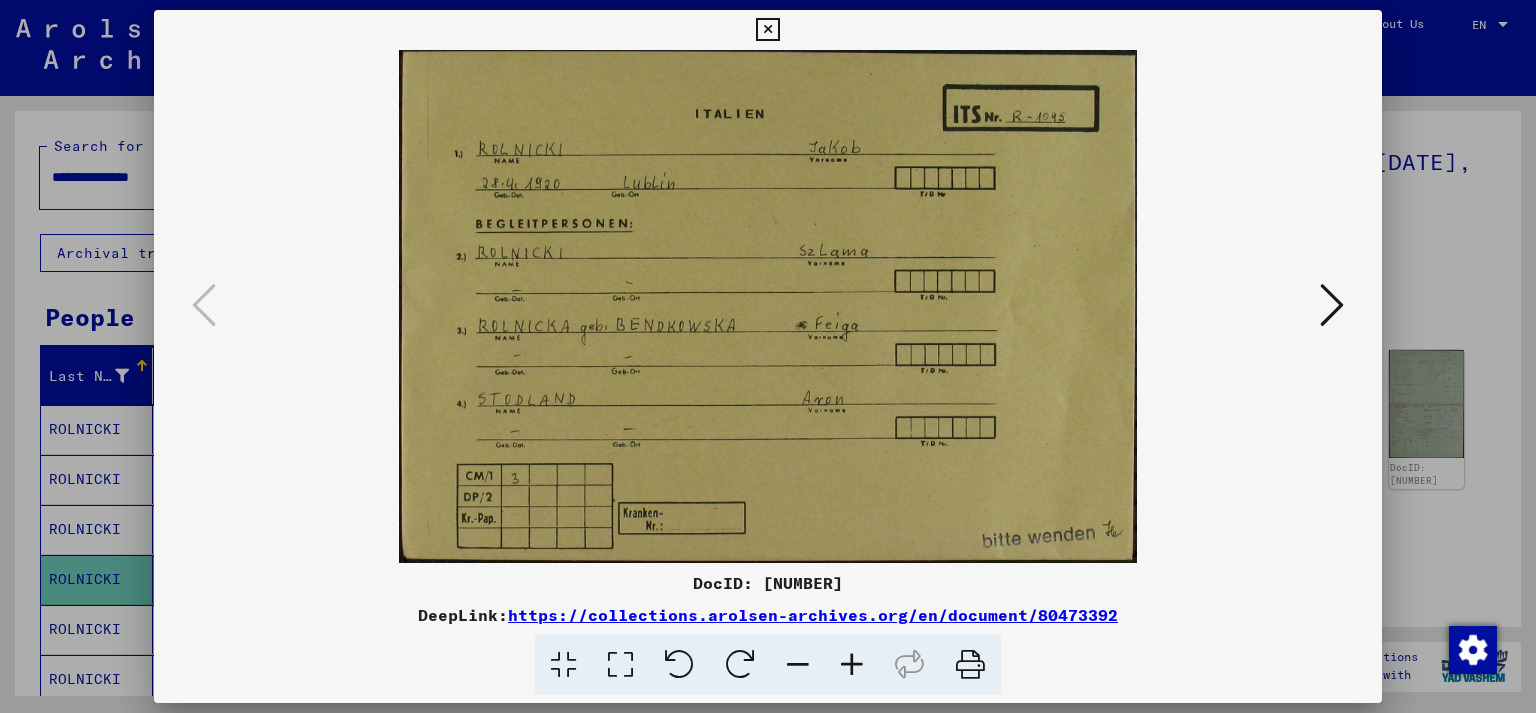 click at bounding box center (767, 30) 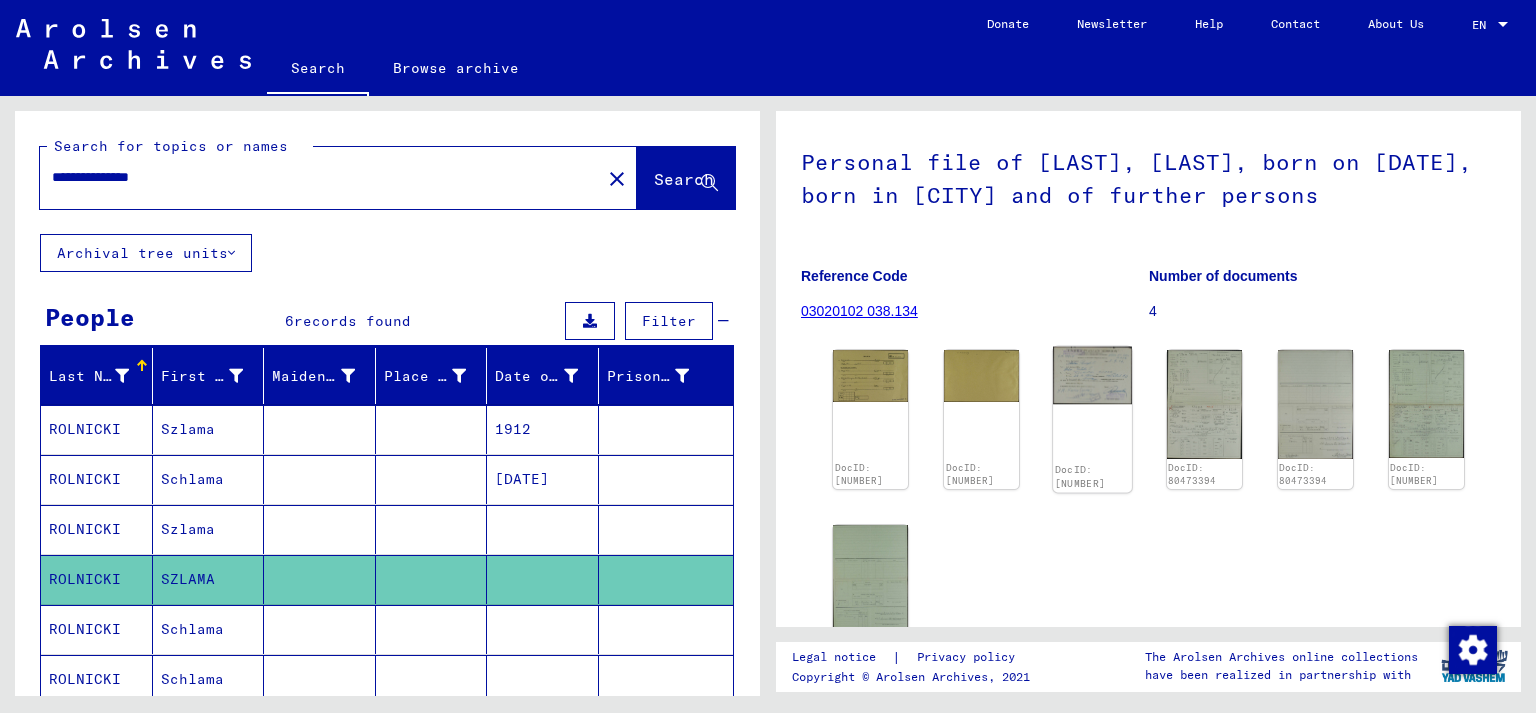 click on "DocID: [NUMBER]" 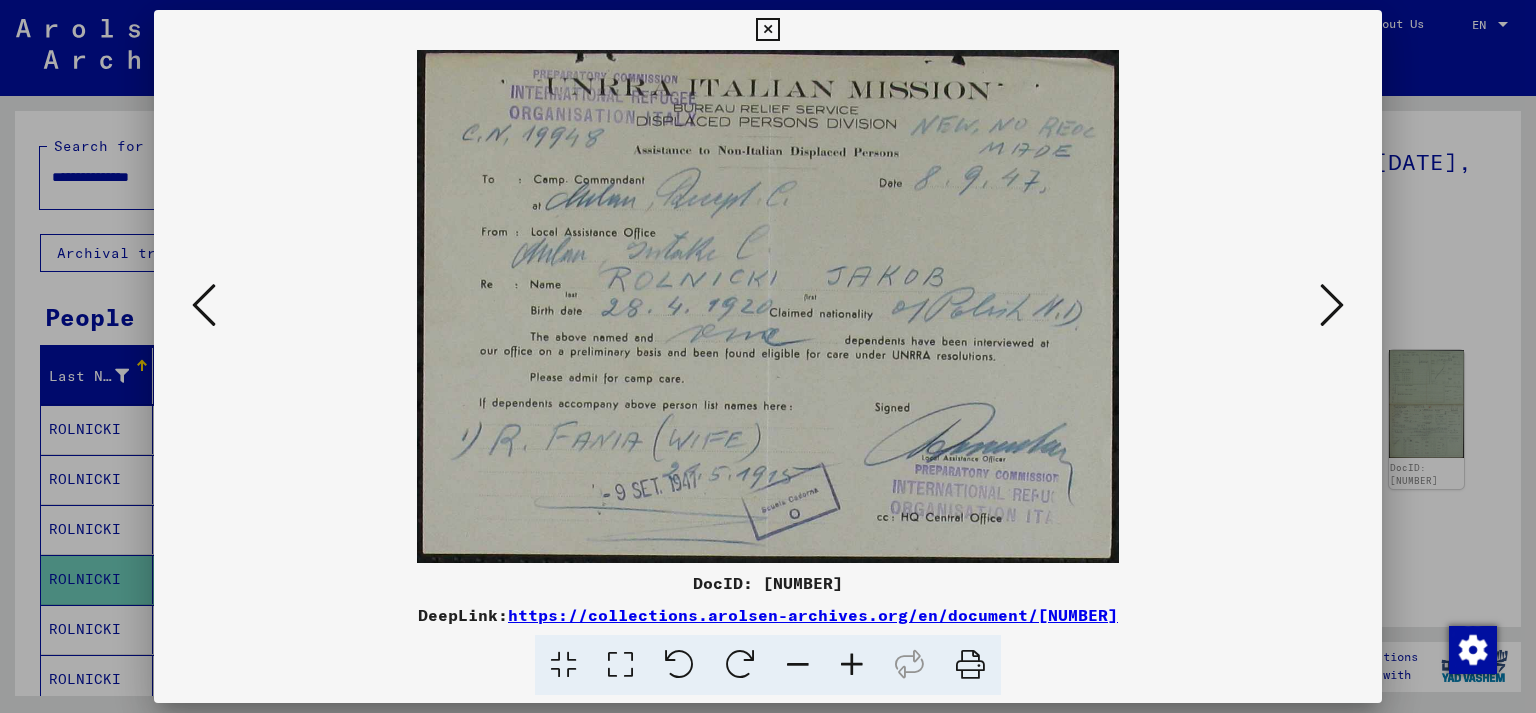 click at bounding box center [767, 30] 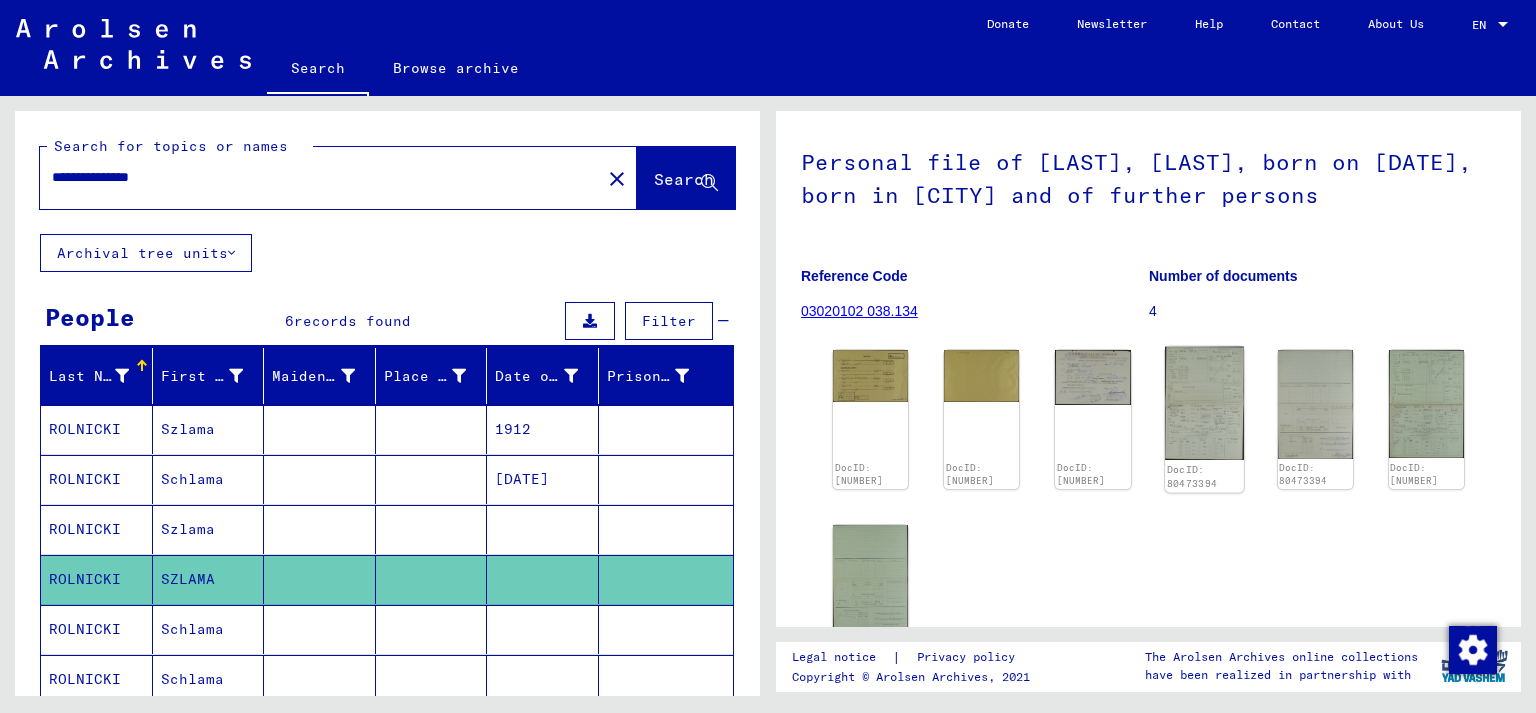 click 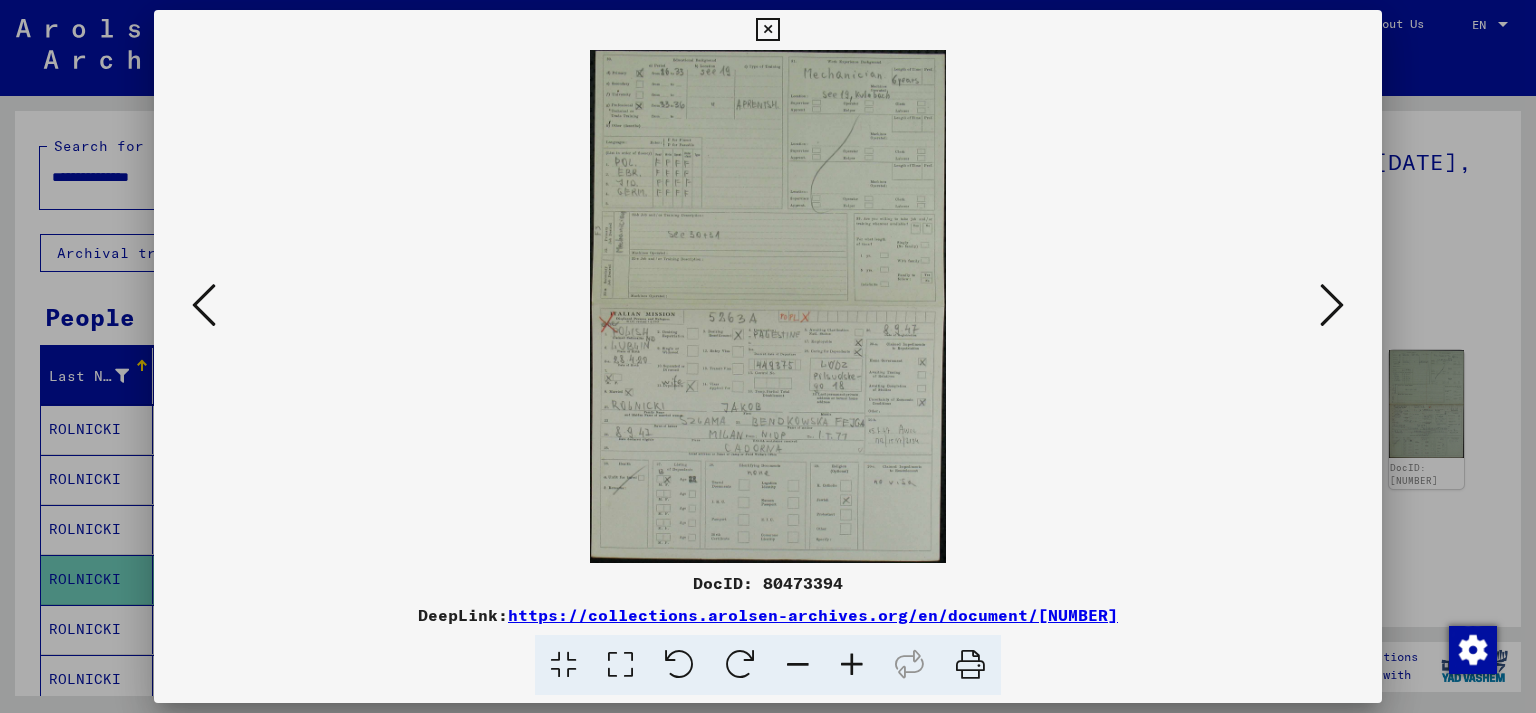 click at bounding box center (852, 665) 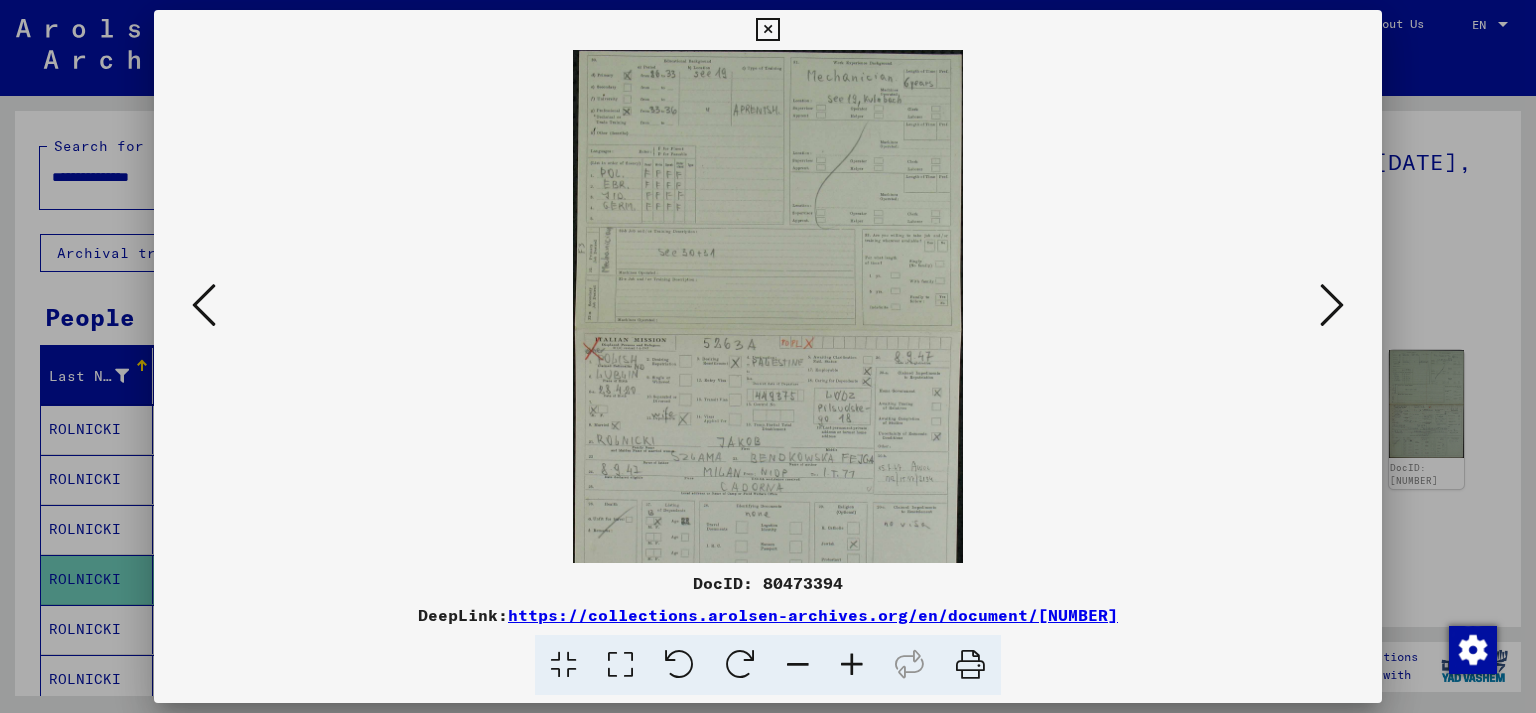 click at bounding box center [852, 665] 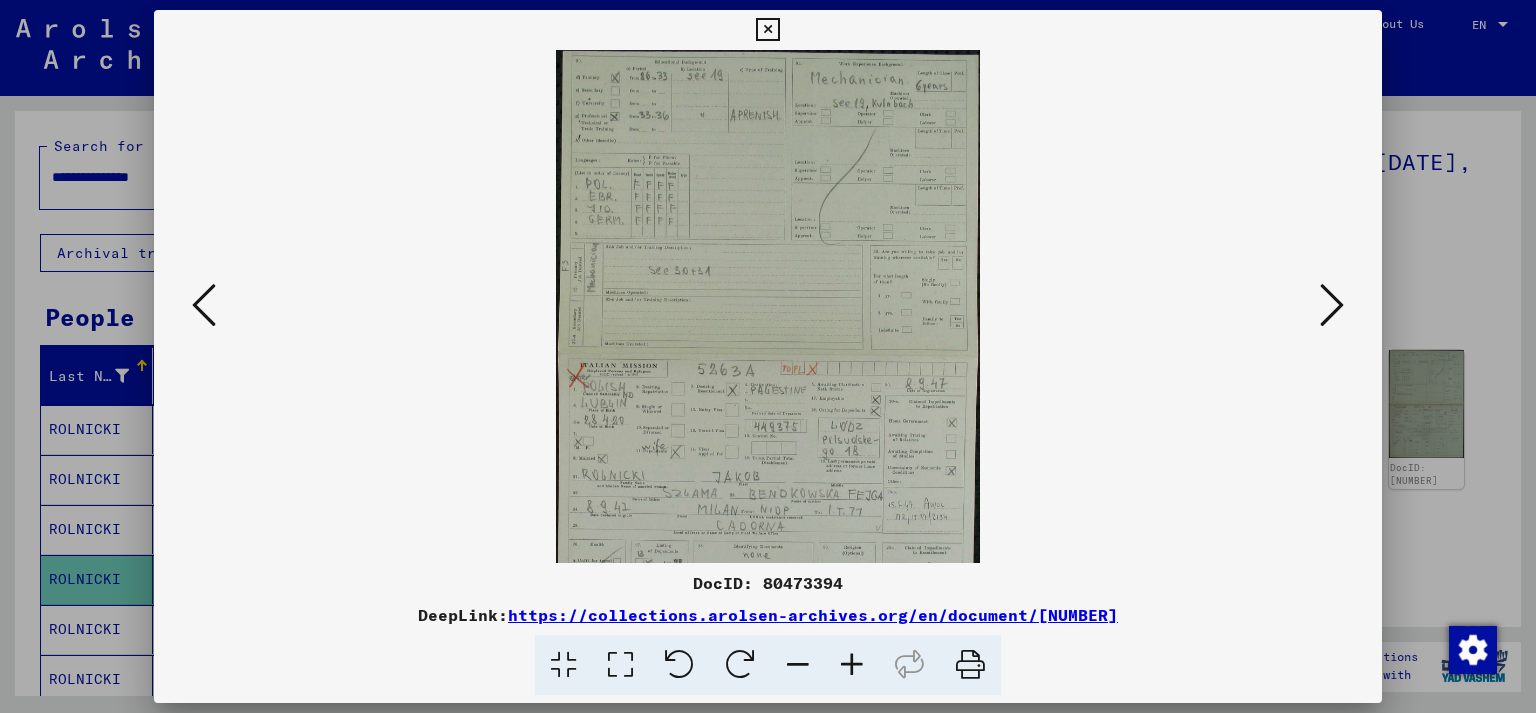 click at bounding box center [852, 665] 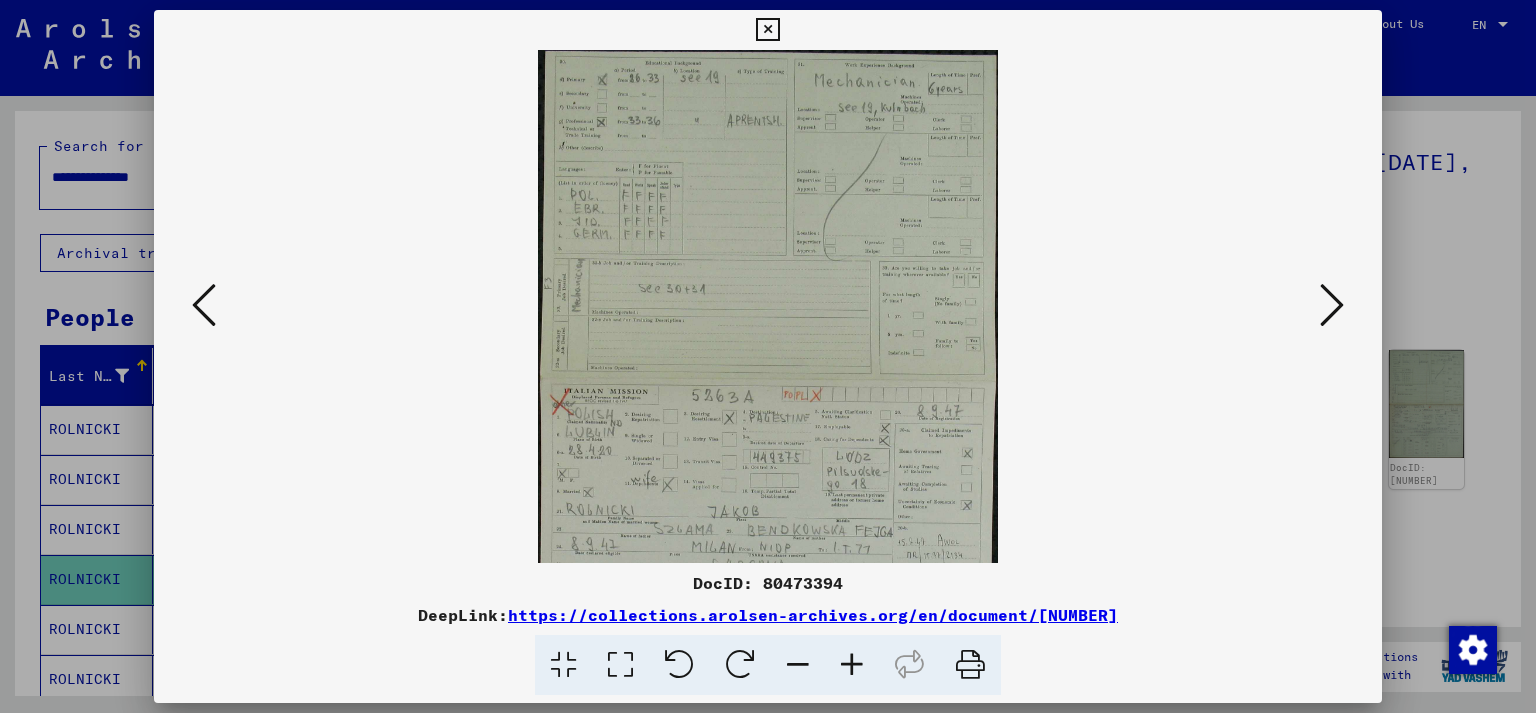 click at bounding box center (852, 665) 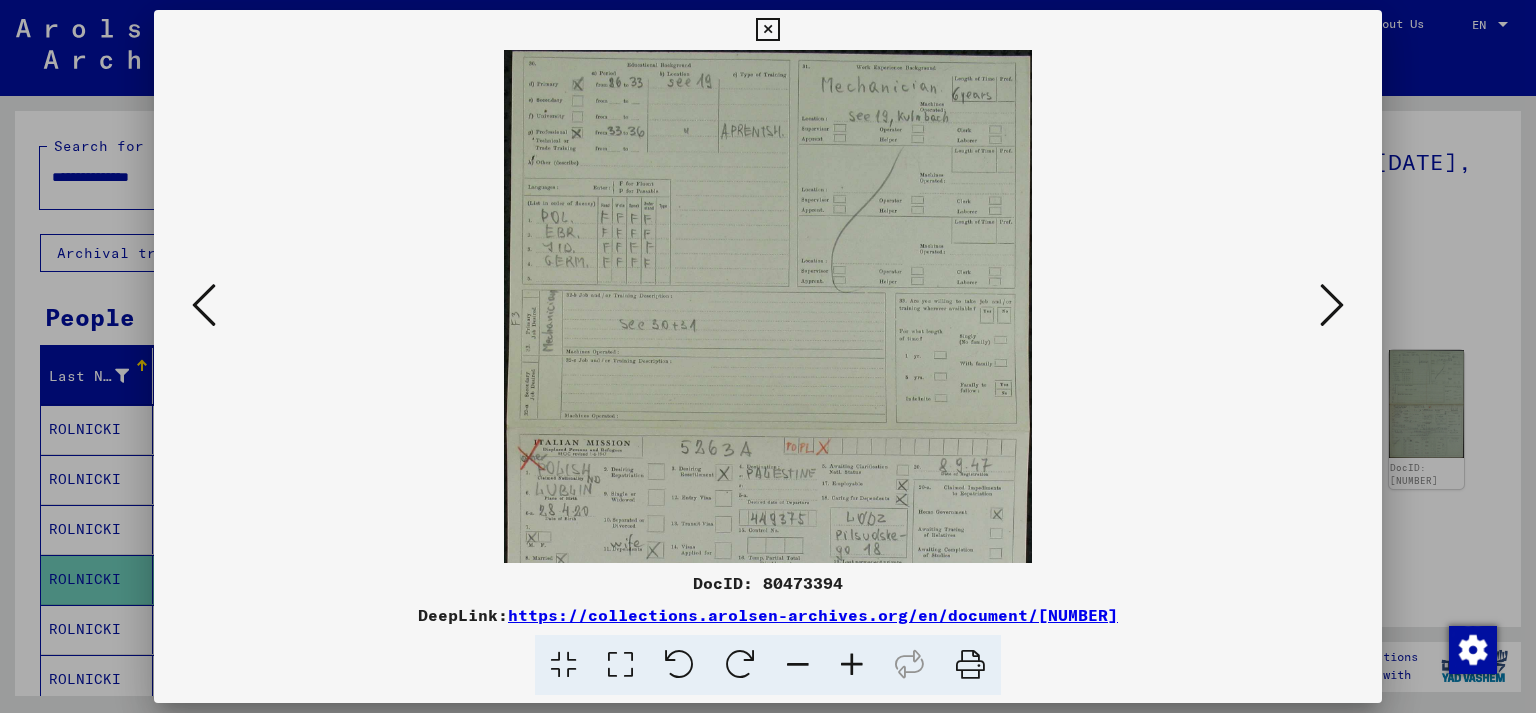 click at bounding box center [852, 665] 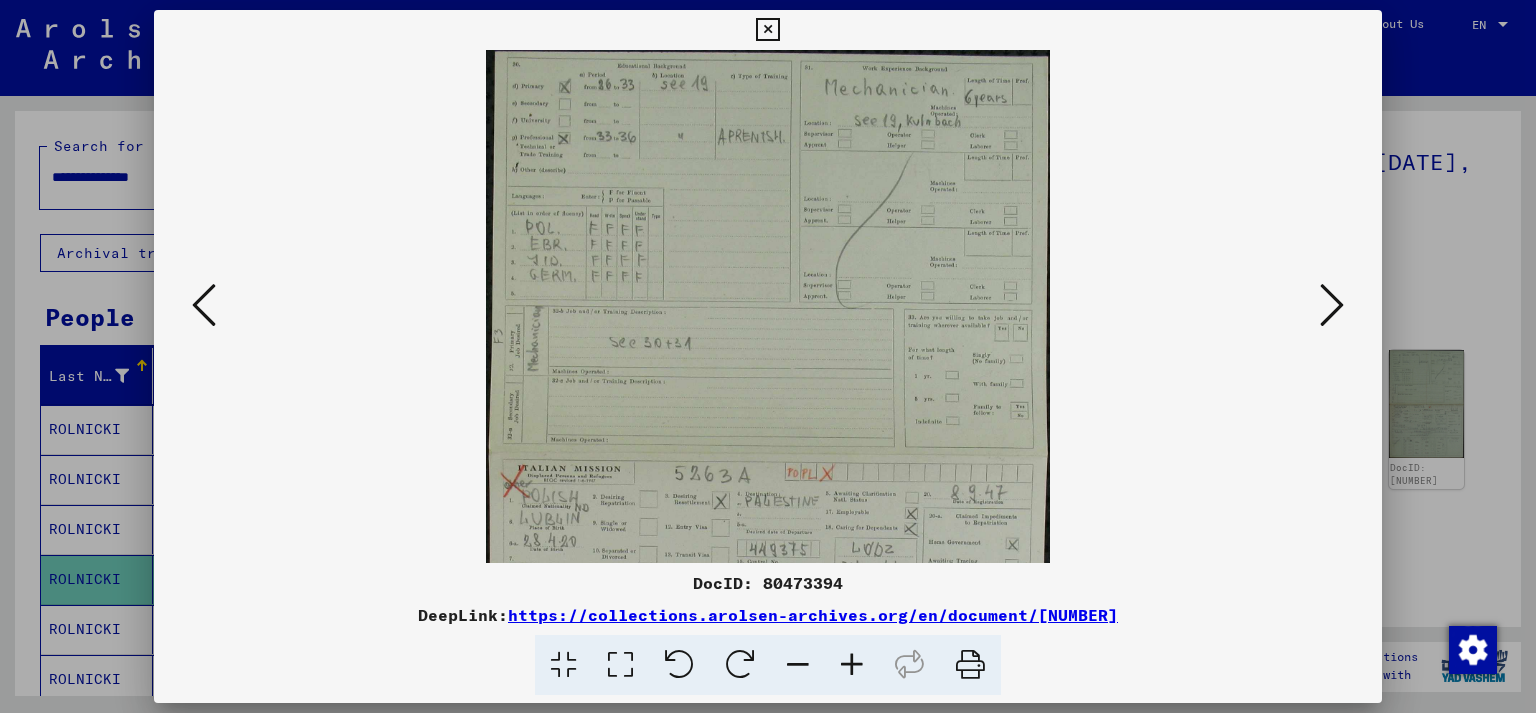 click at bounding box center (852, 665) 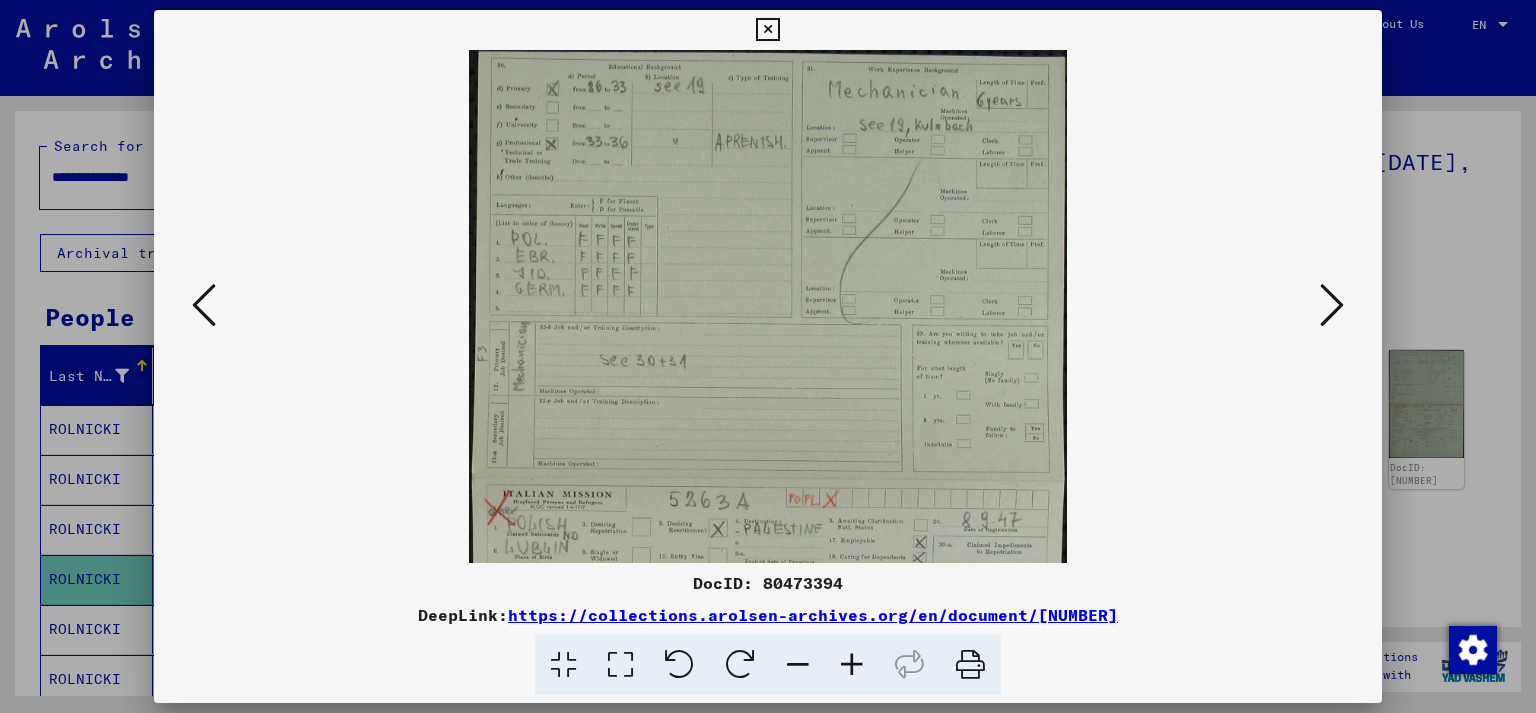 click at bounding box center (852, 665) 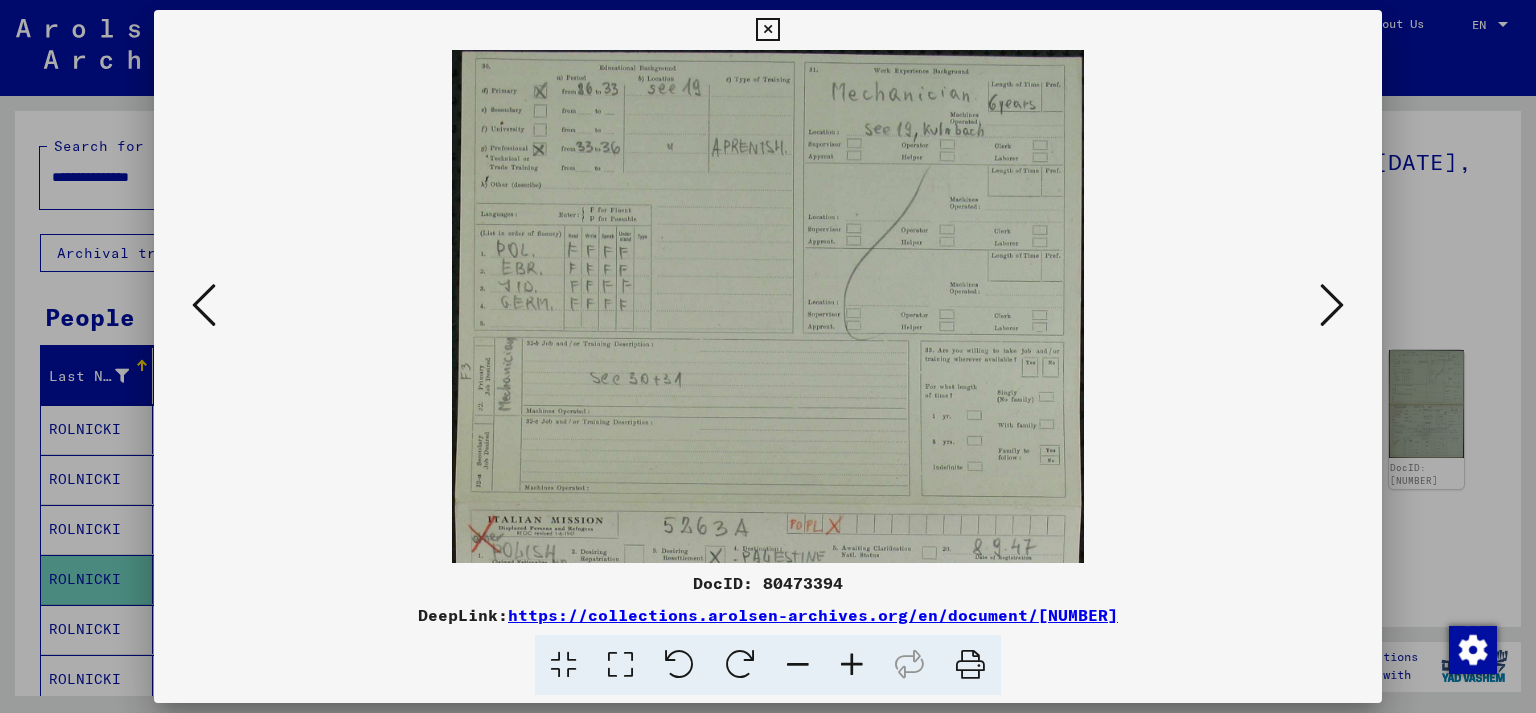 click at bounding box center [852, 665] 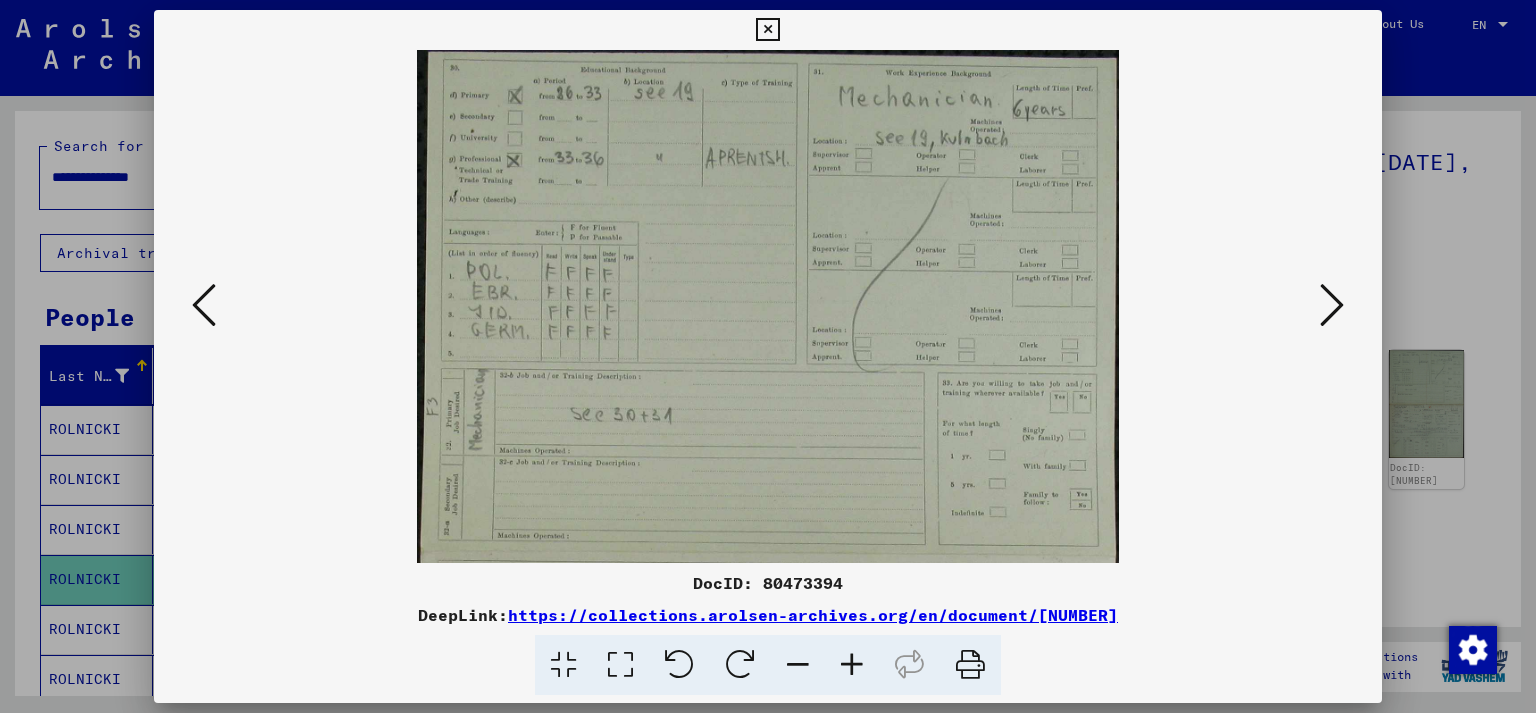 click at bounding box center [852, 665] 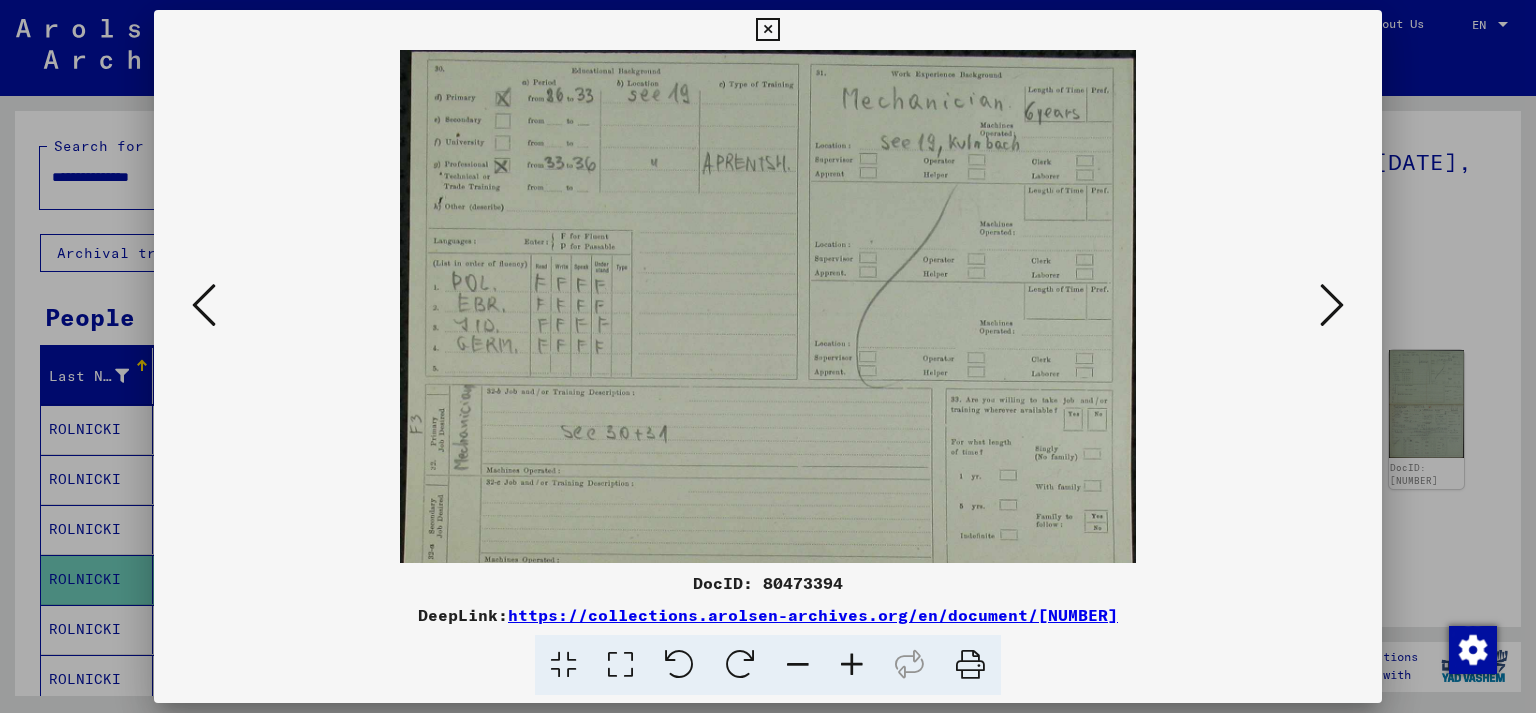 click at bounding box center (852, 665) 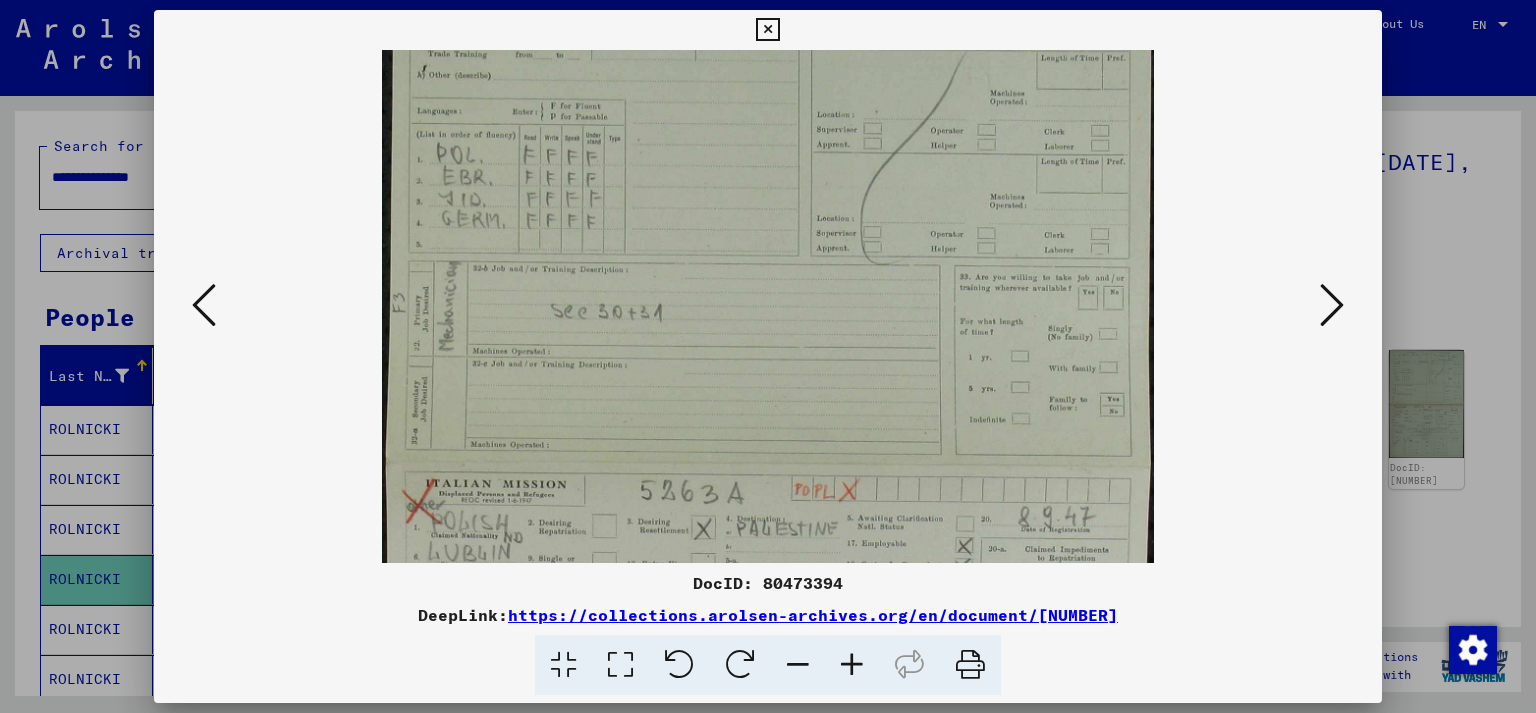 drag, startPoint x: 828, startPoint y: 469, endPoint x: 812, endPoint y: 330, distance: 139.91783 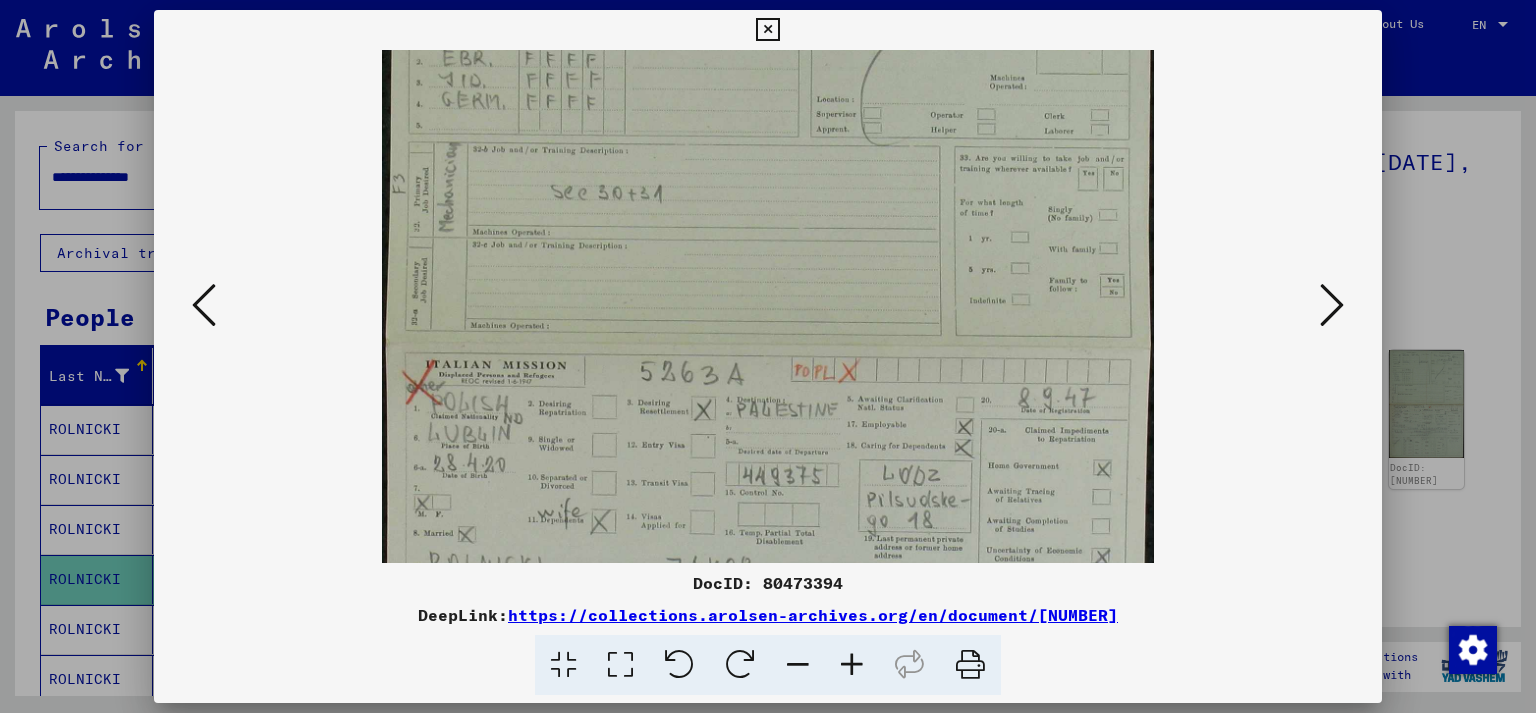 drag, startPoint x: 821, startPoint y: 445, endPoint x: 815, endPoint y: 324, distance: 121.14867 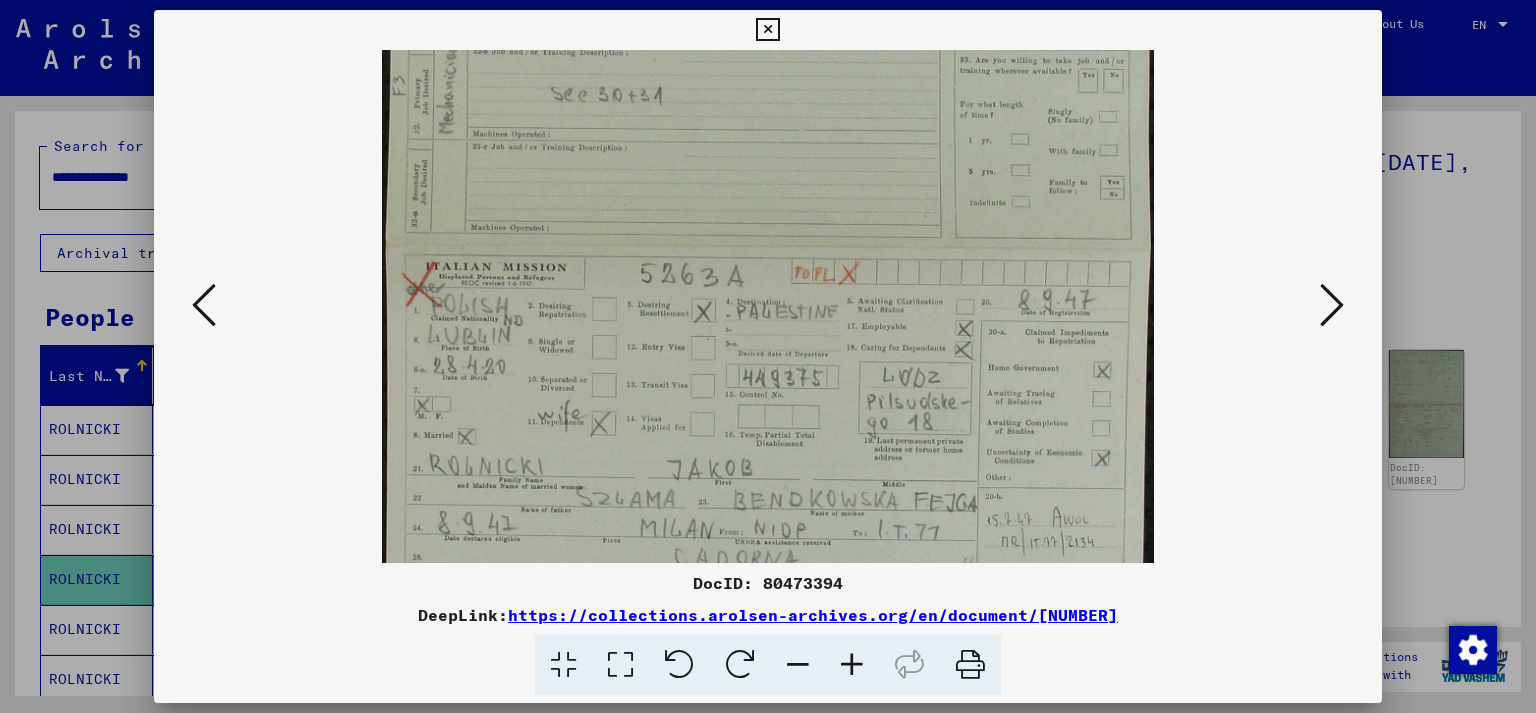 drag, startPoint x: 815, startPoint y: 486, endPoint x: 816, endPoint y: 390, distance: 96.00521 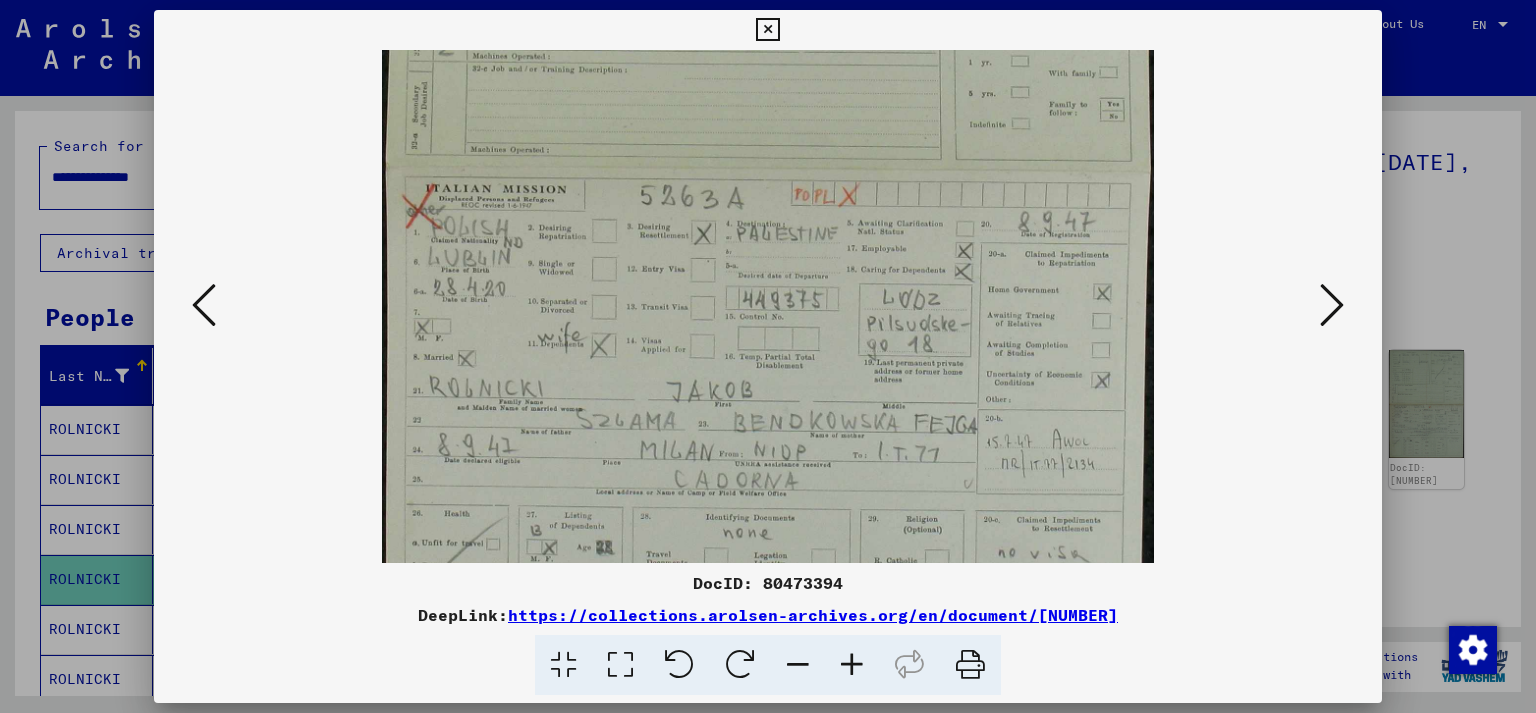 drag, startPoint x: 818, startPoint y: 455, endPoint x: 822, endPoint y: 384, distance: 71.11259 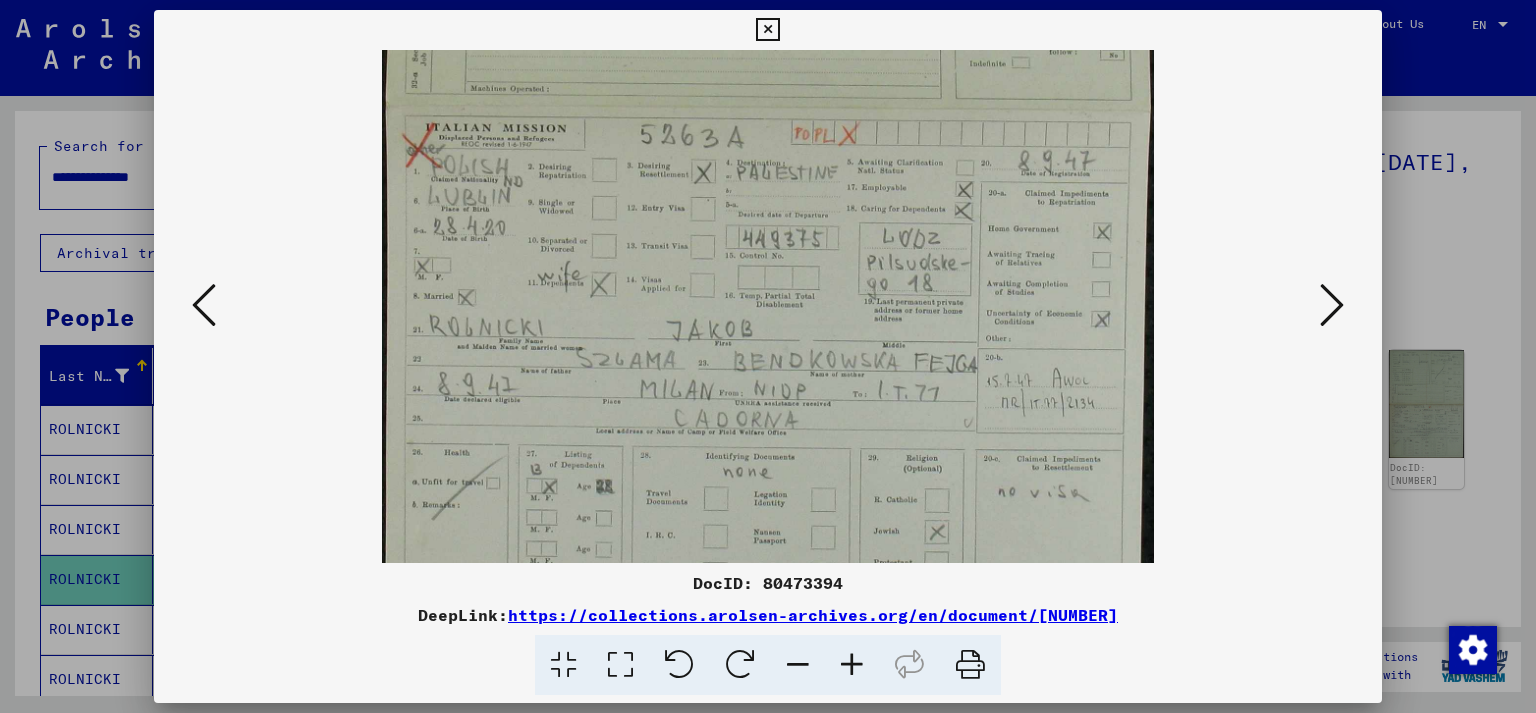 drag, startPoint x: 815, startPoint y: 493, endPoint x: 819, endPoint y: 430, distance: 63.126858 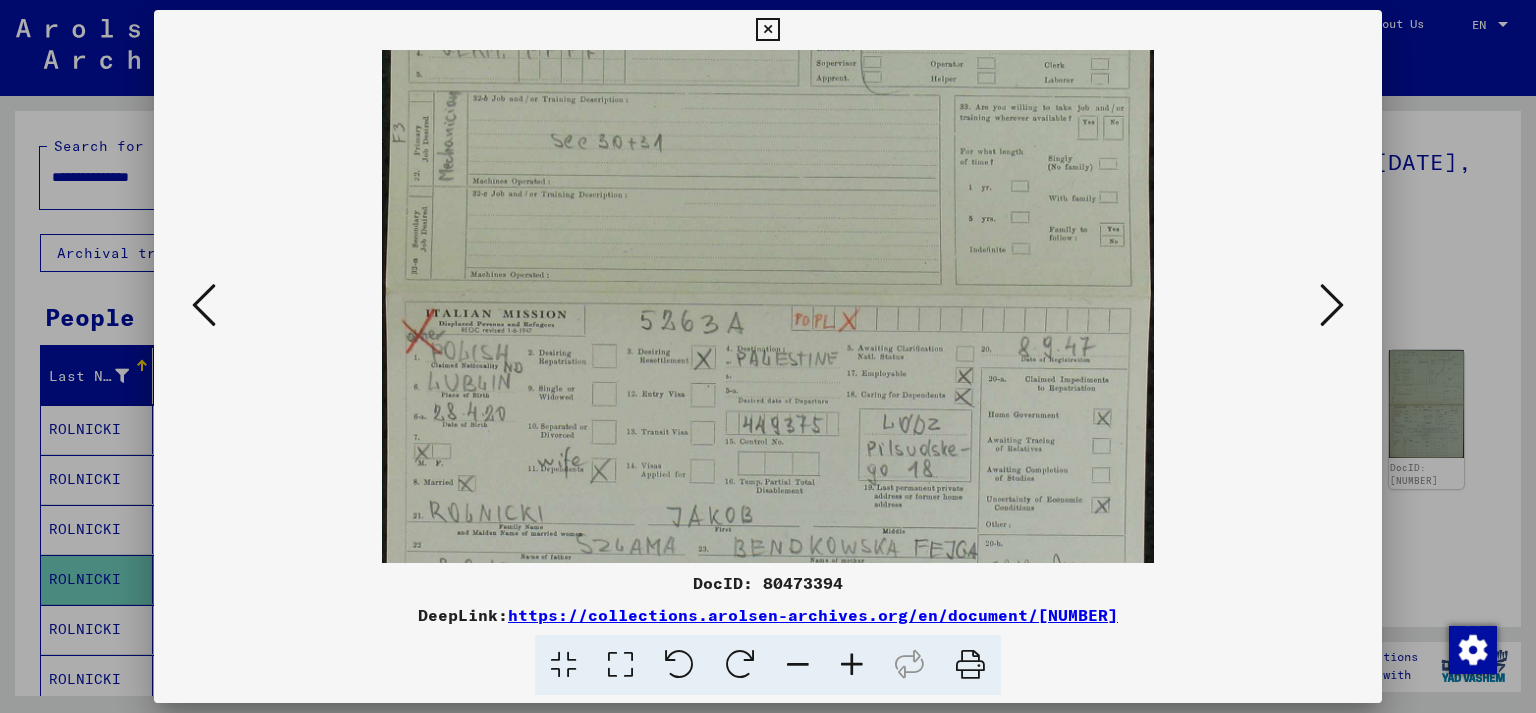 scroll, scrollTop: 301, scrollLeft: 0, axis: vertical 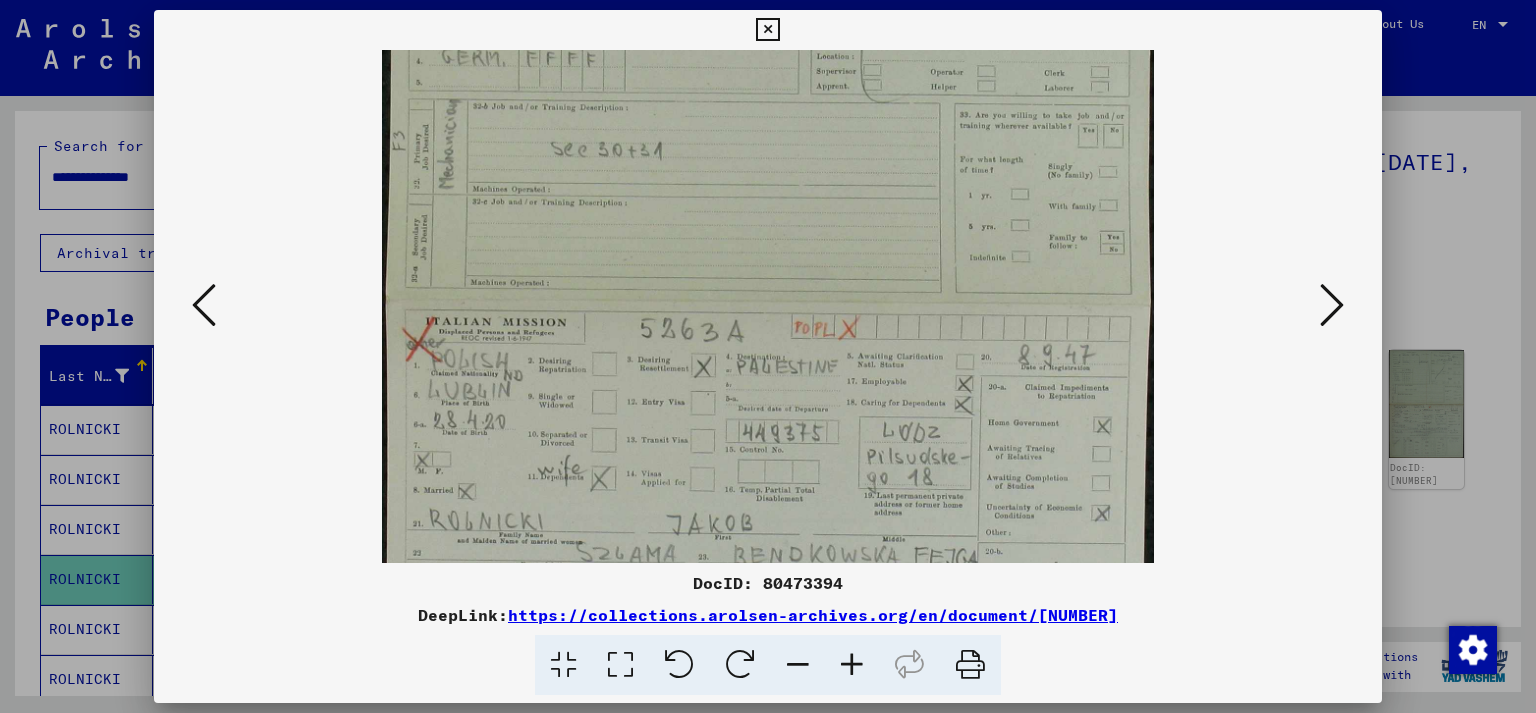 drag, startPoint x: 966, startPoint y: 389, endPoint x: 980, endPoint y: 570, distance: 181.54063 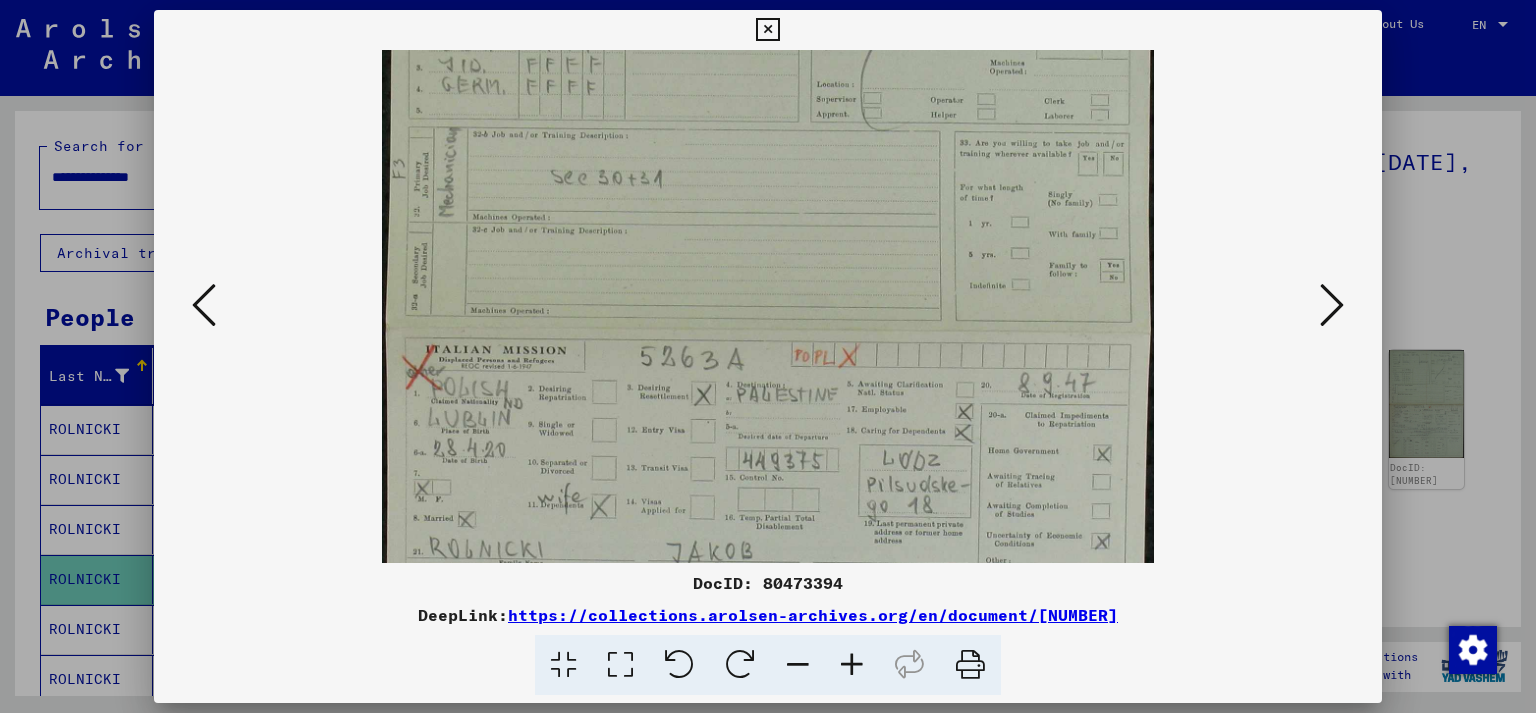 drag, startPoint x: 905, startPoint y: 462, endPoint x: 905, endPoint y: 490, distance: 28 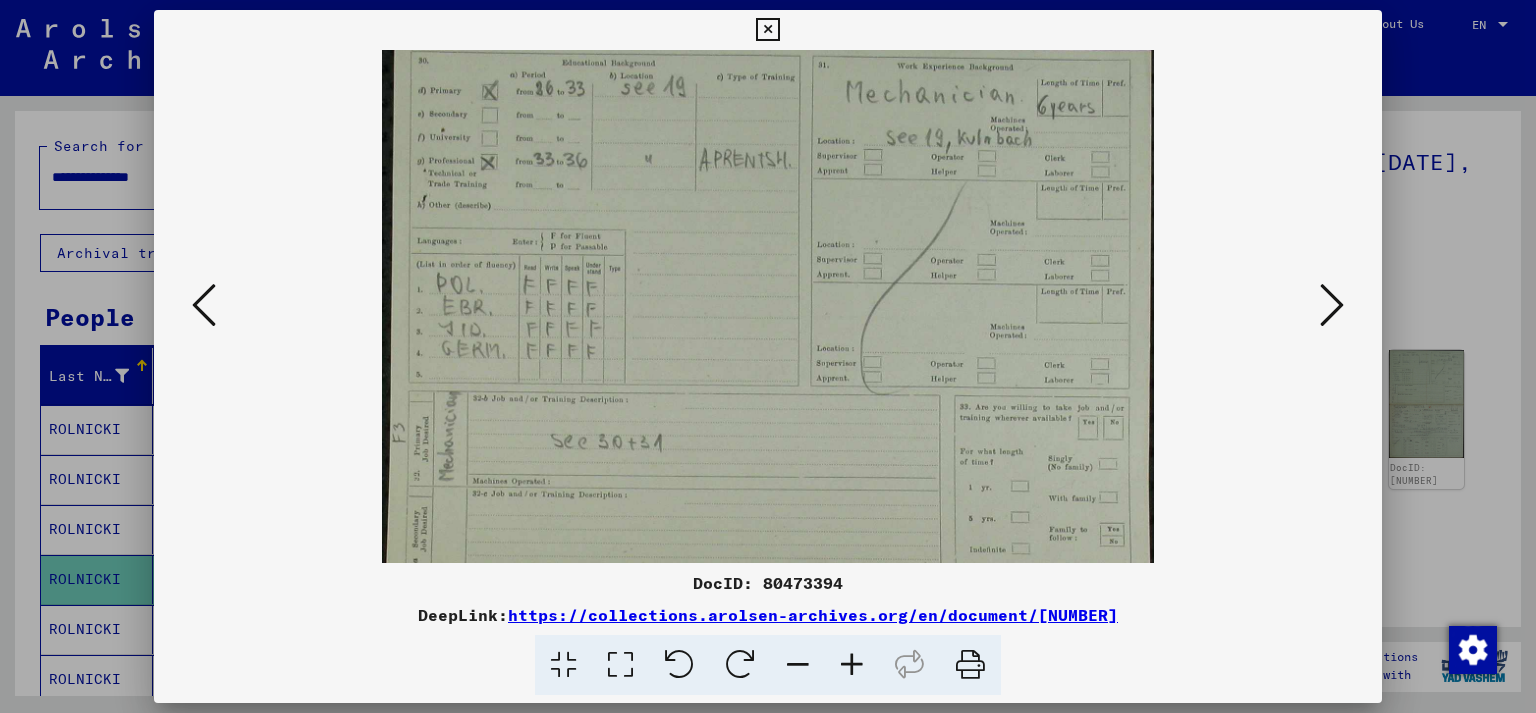 drag, startPoint x: 1028, startPoint y: 359, endPoint x: 1021, endPoint y: 622, distance: 263.09314 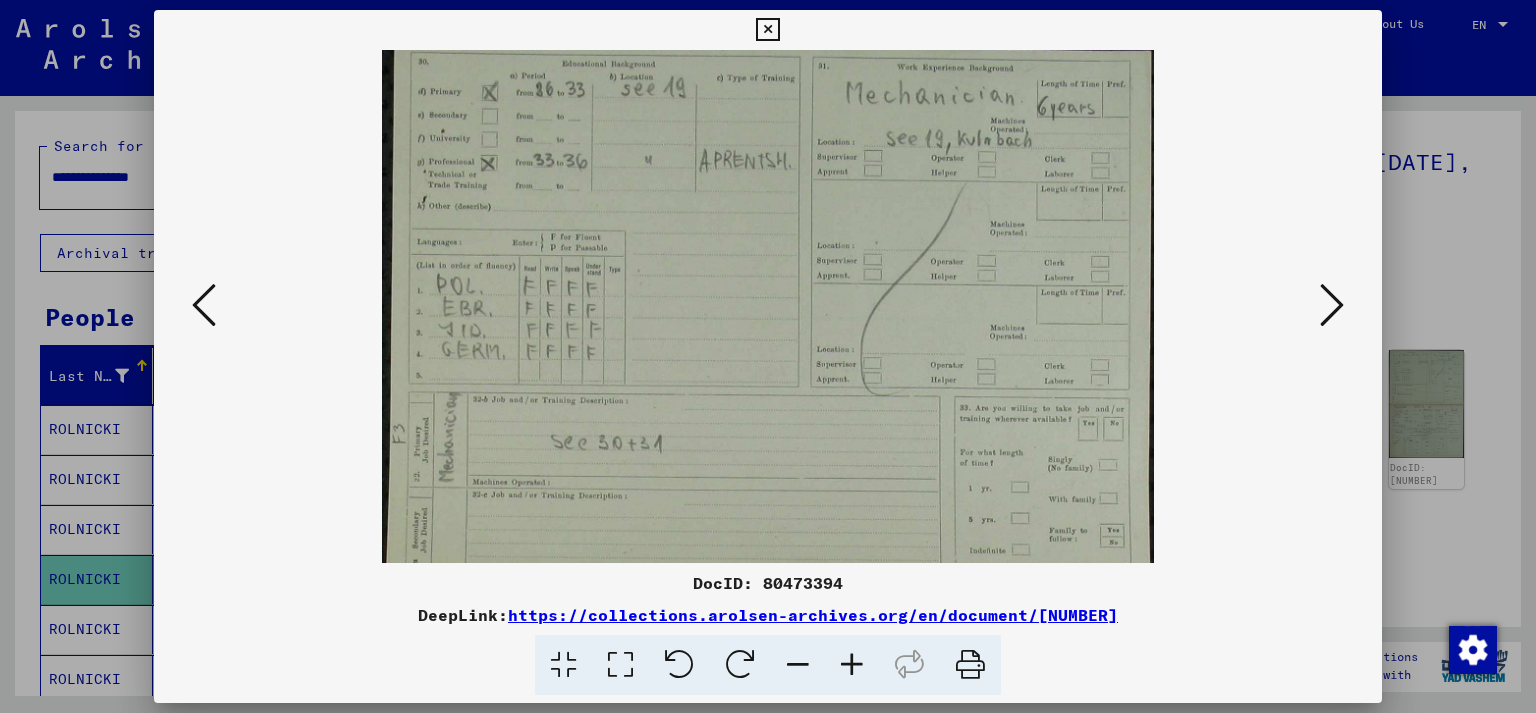 scroll, scrollTop: 0, scrollLeft: 0, axis: both 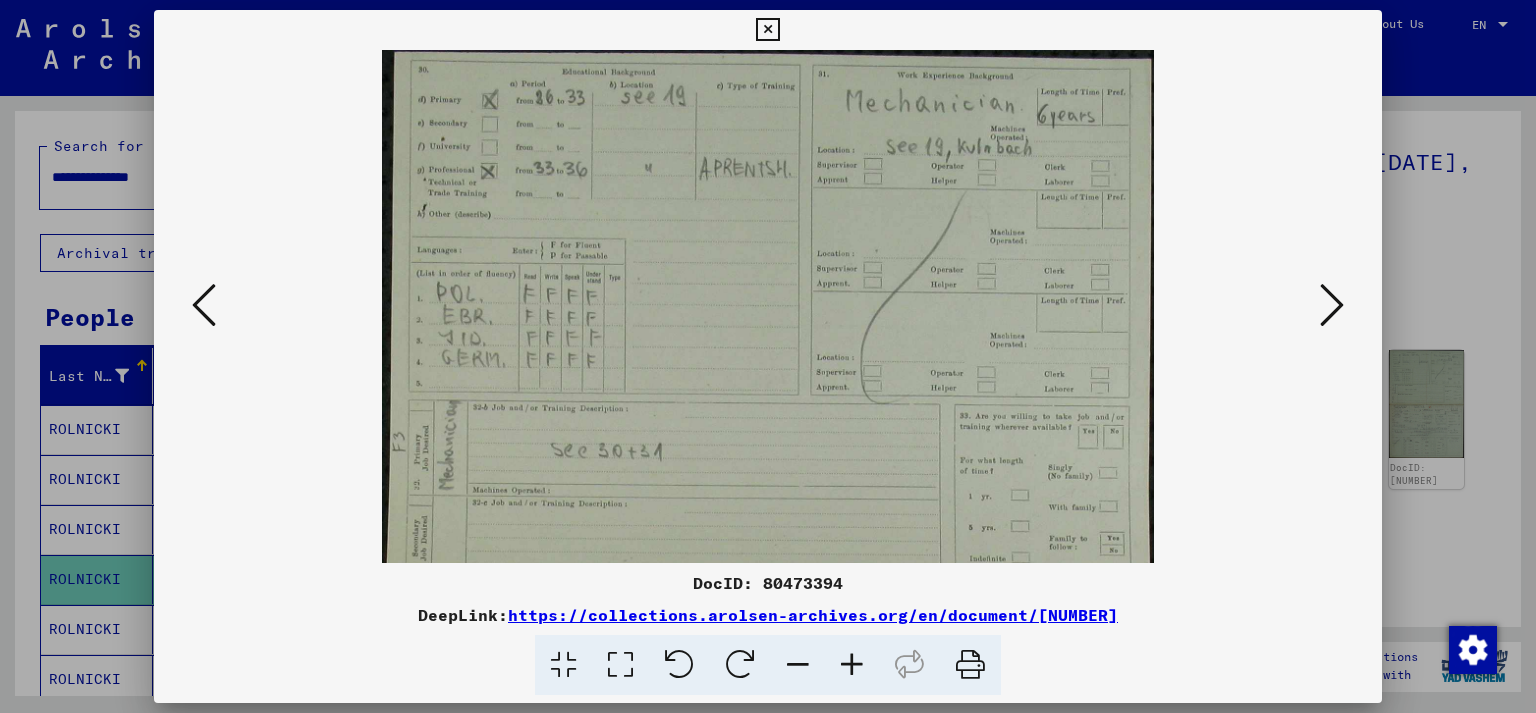 drag, startPoint x: 866, startPoint y: 378, endPoint x: 871, endPoint y: 465, distance: 87.14356 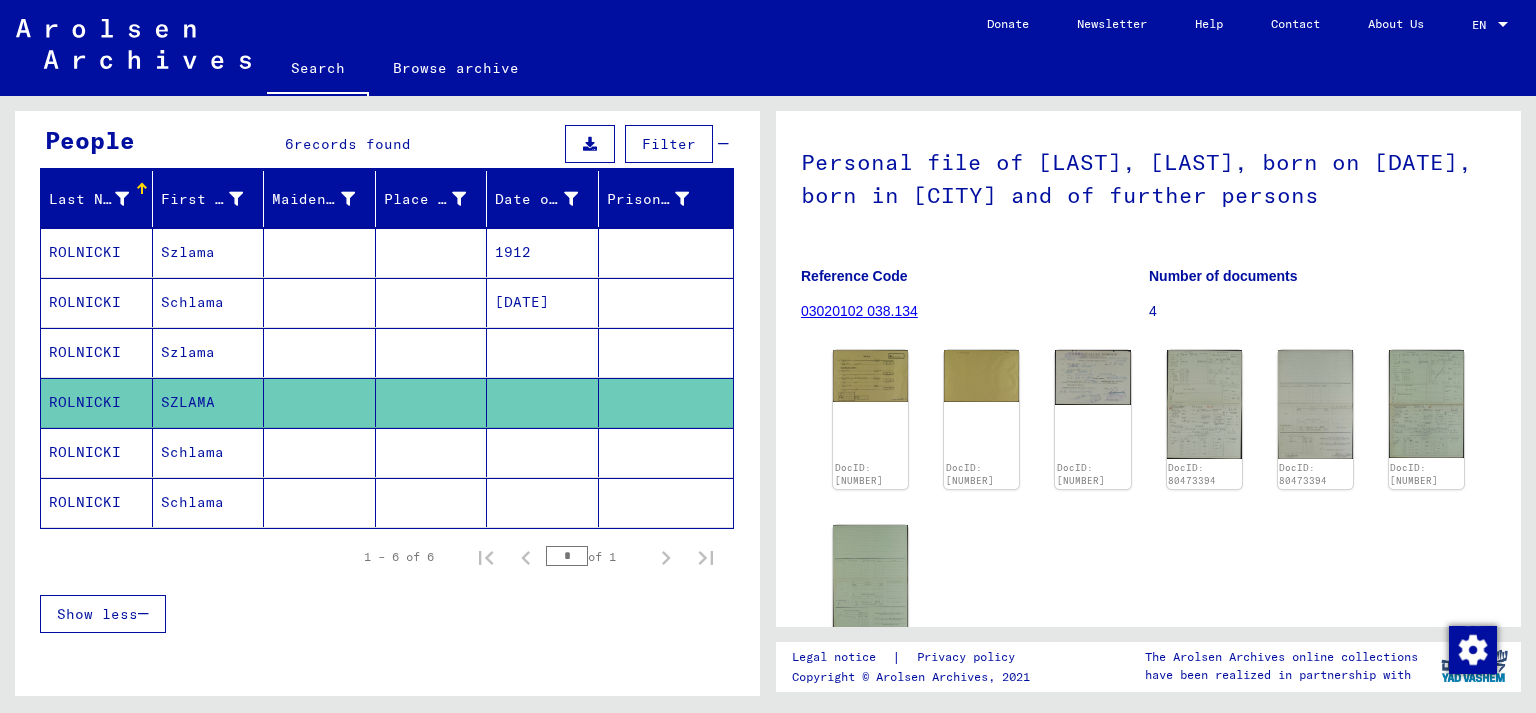 scroll, scrollTop: 221, scrollLeft: 0, axis: vertical 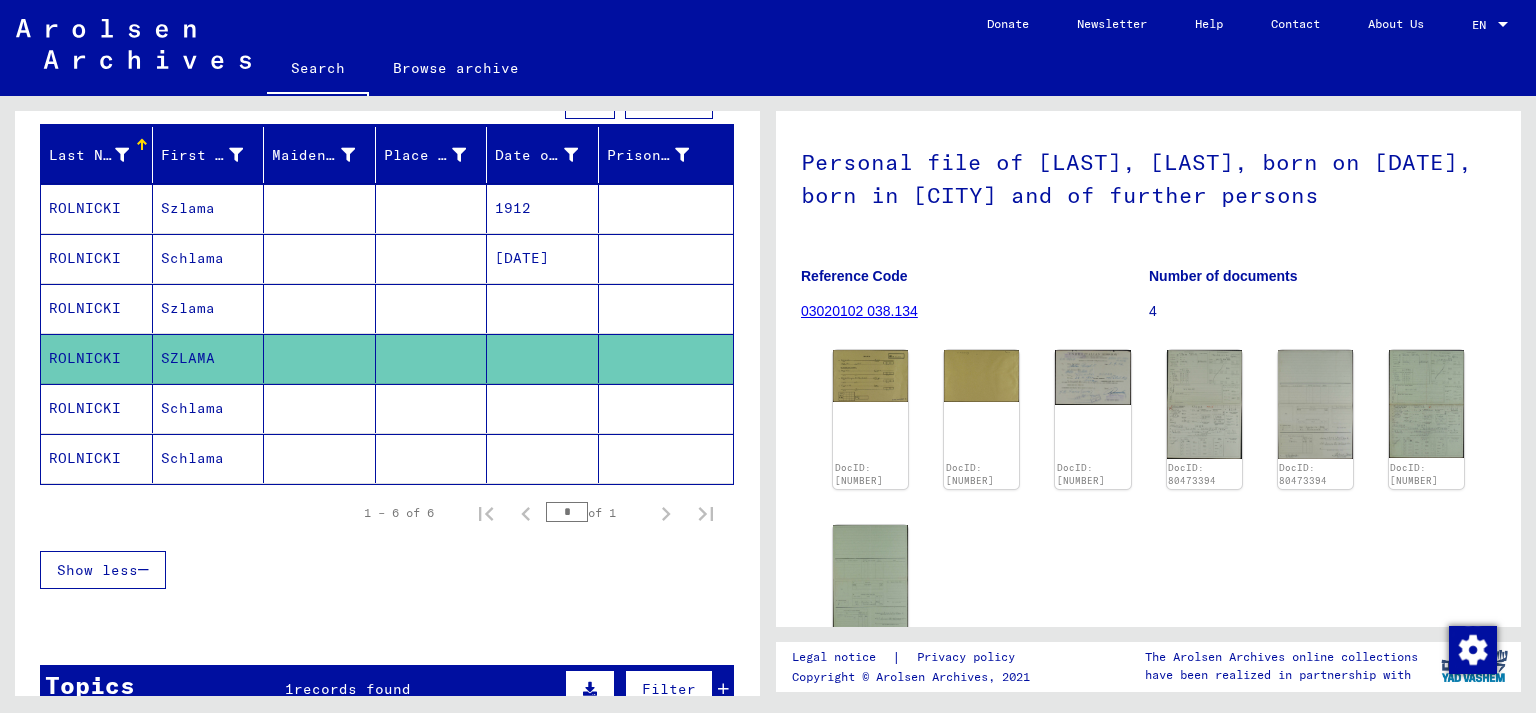 click at bounding box center [432, 458] 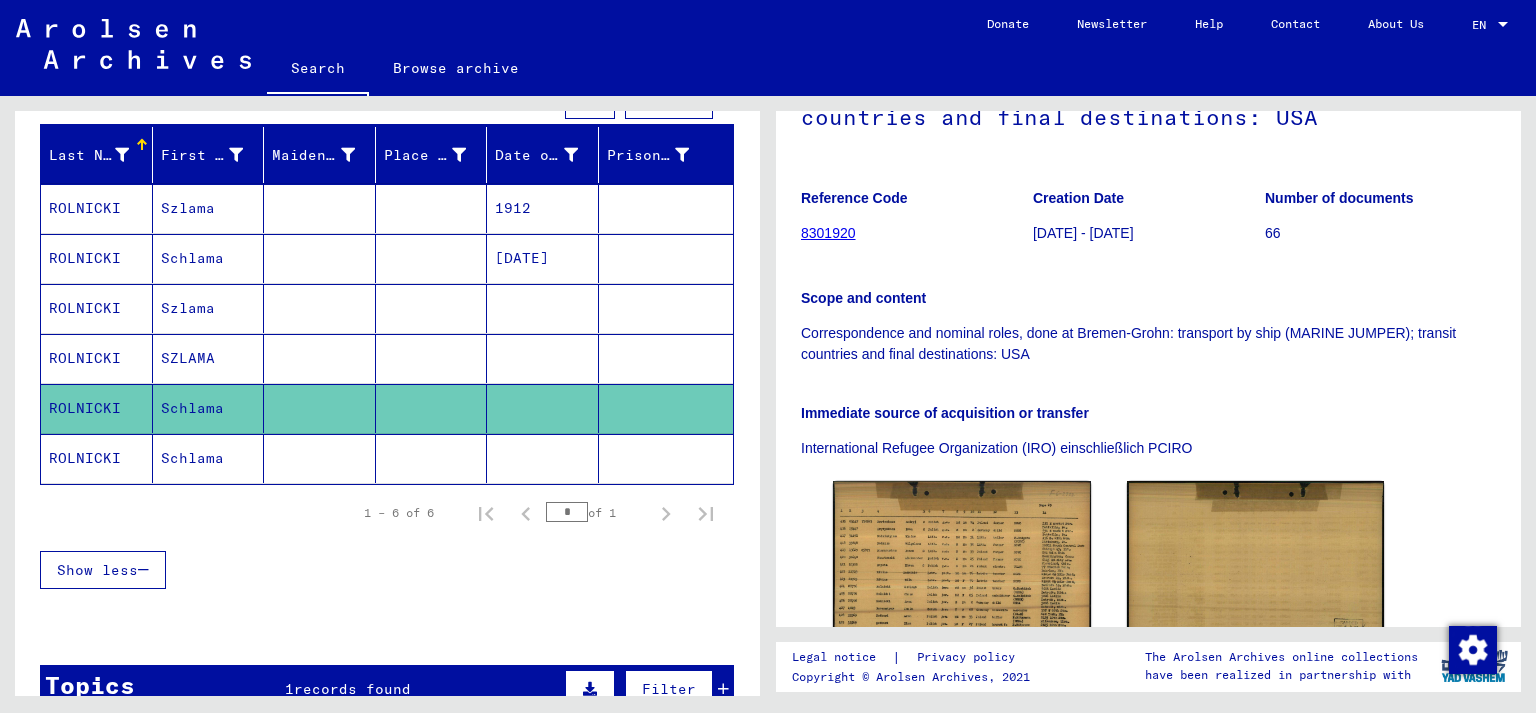 scroll, scrollTop: 0, scrollLeft: 0, axis: both 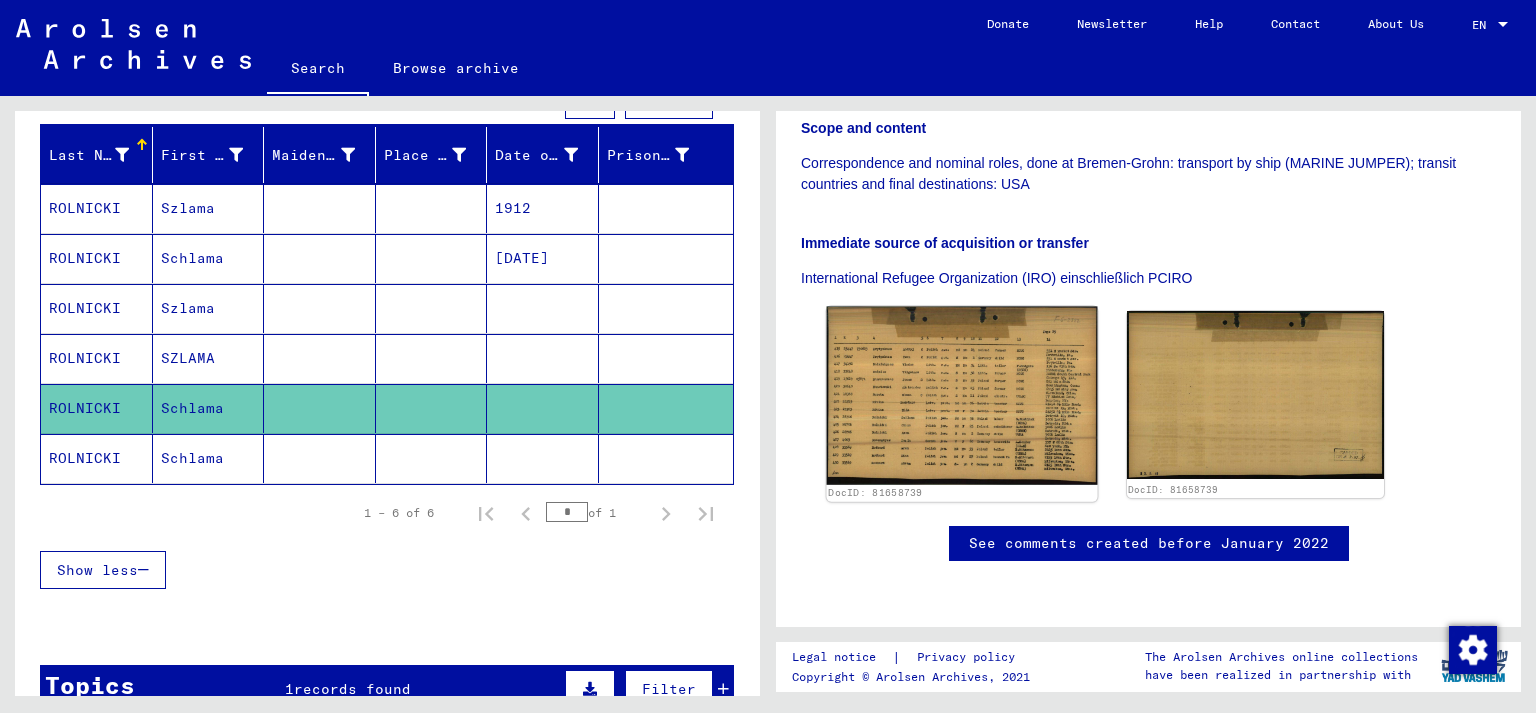 click 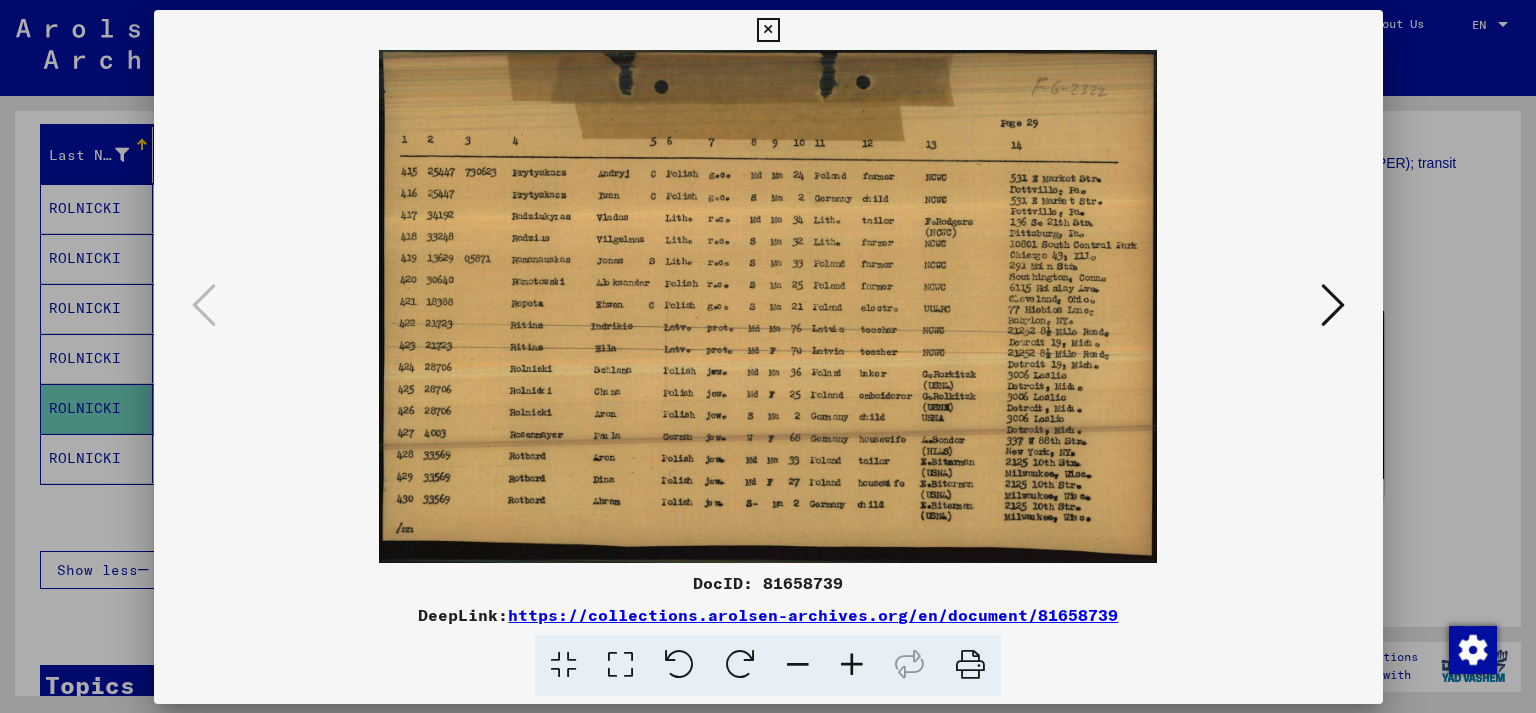 scroll, scrollTop: 414, scrollLeft: 0, axis: vertical 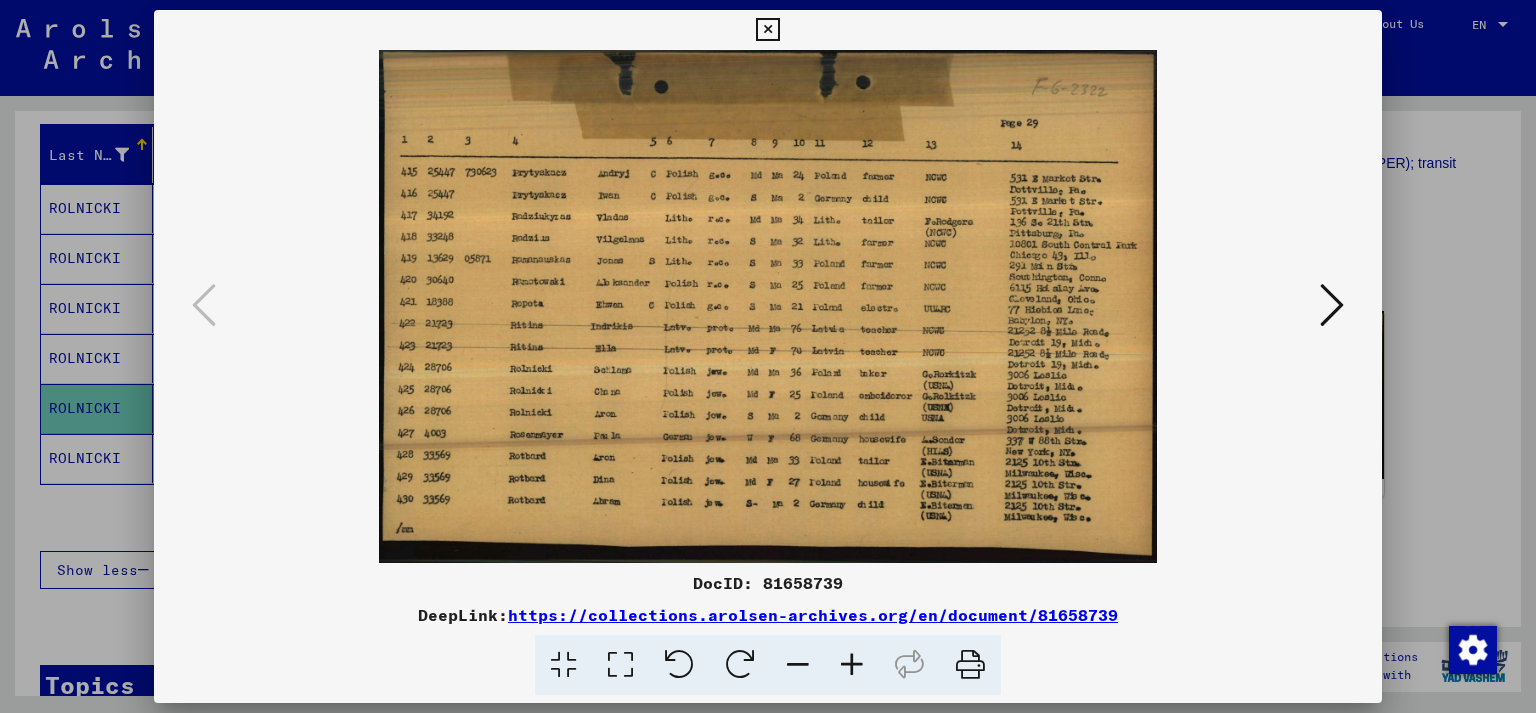 click at bounding box center [767, 30] 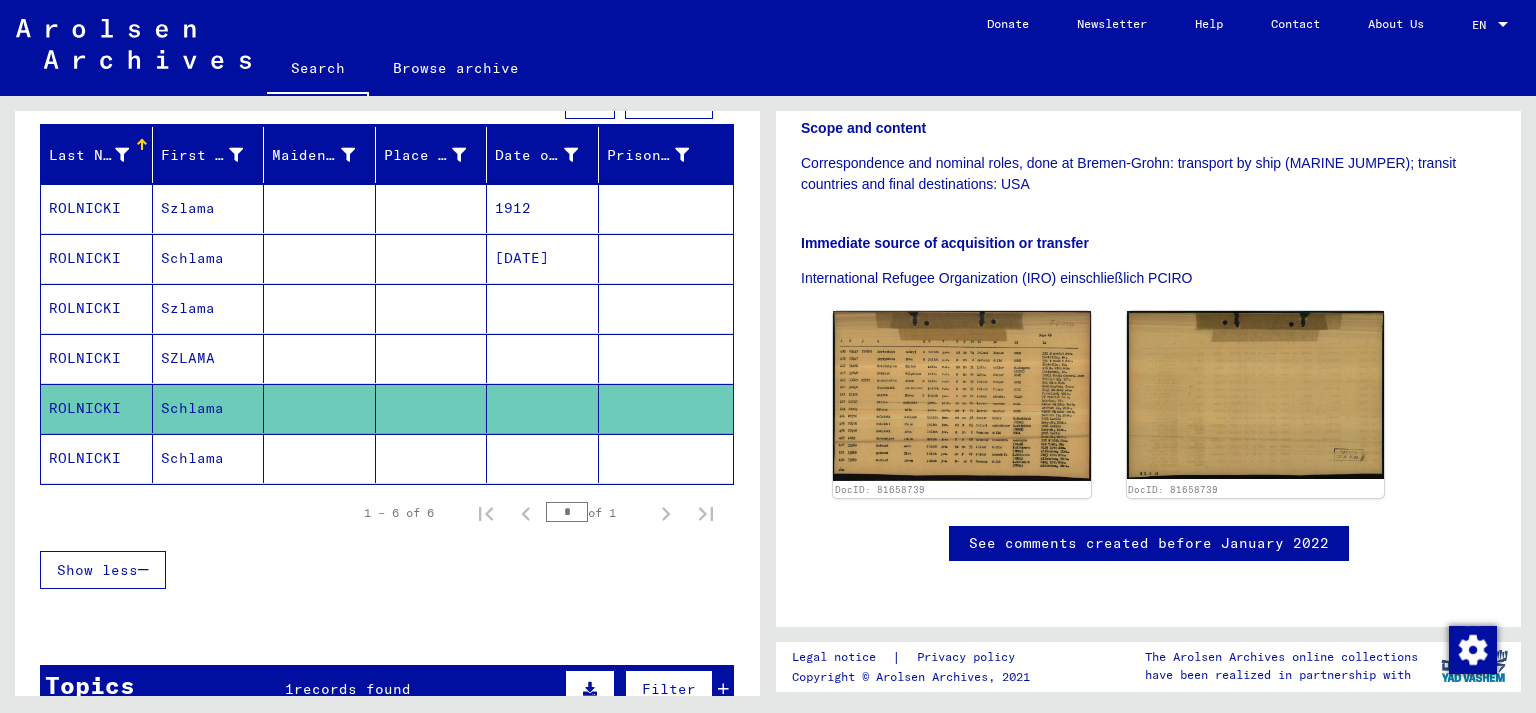 click 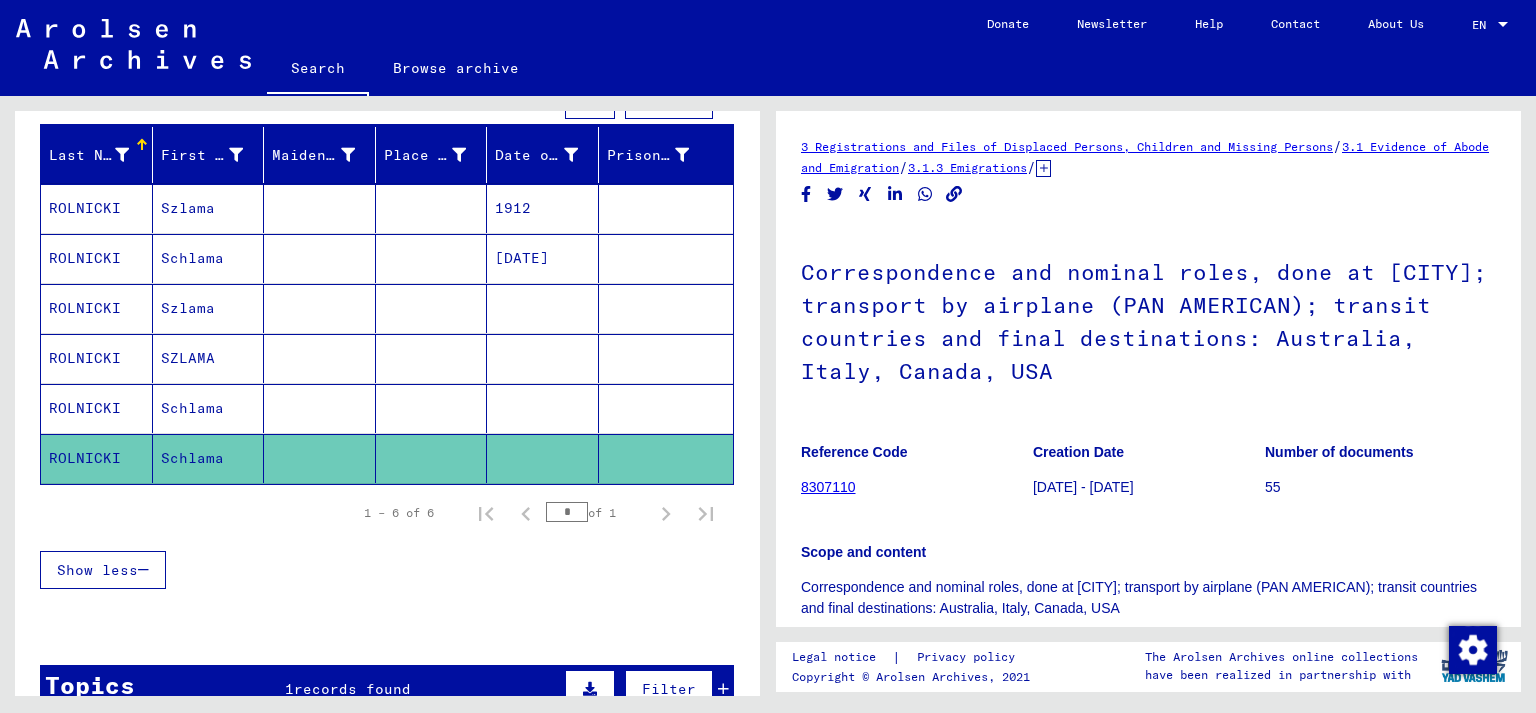 scroll, scrollTop: 331, scrollLeft: 0, axis: vertical 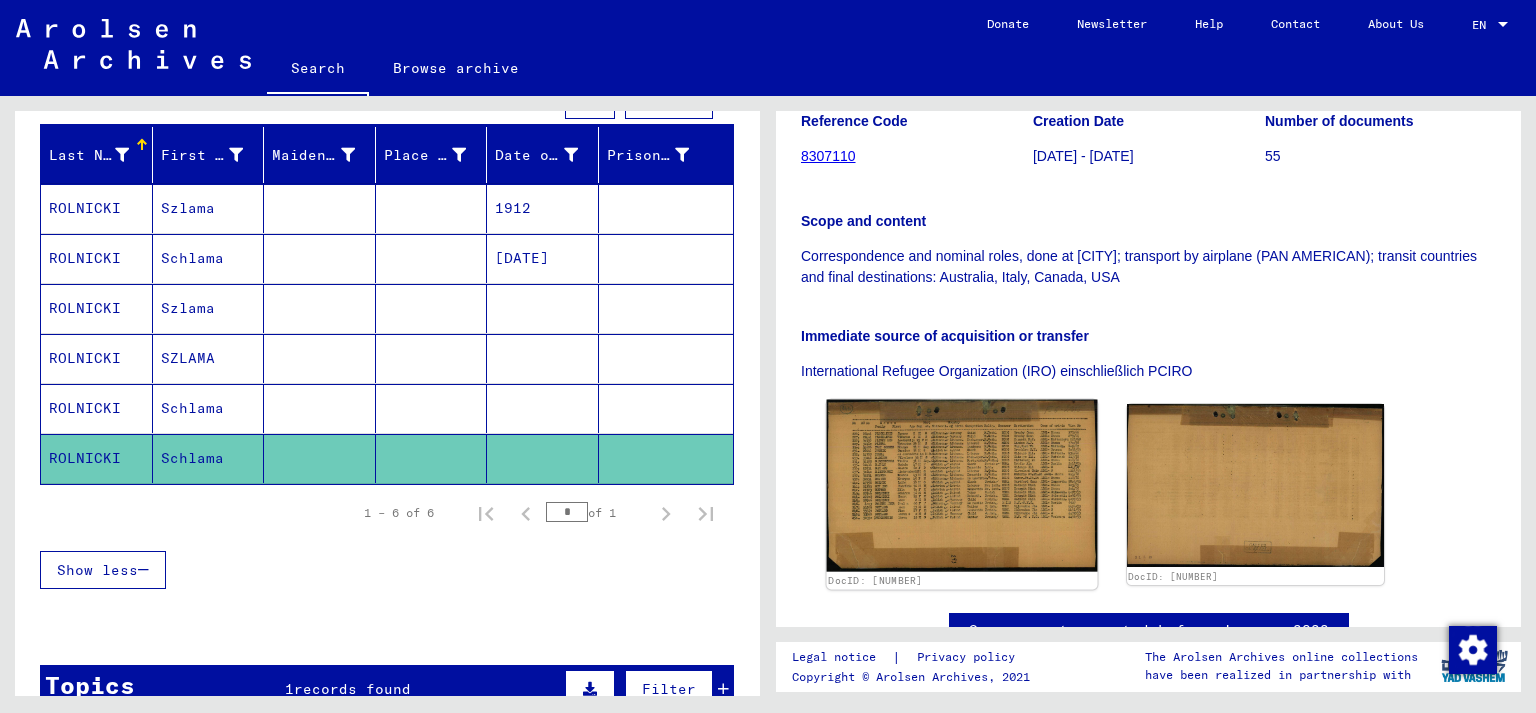 click 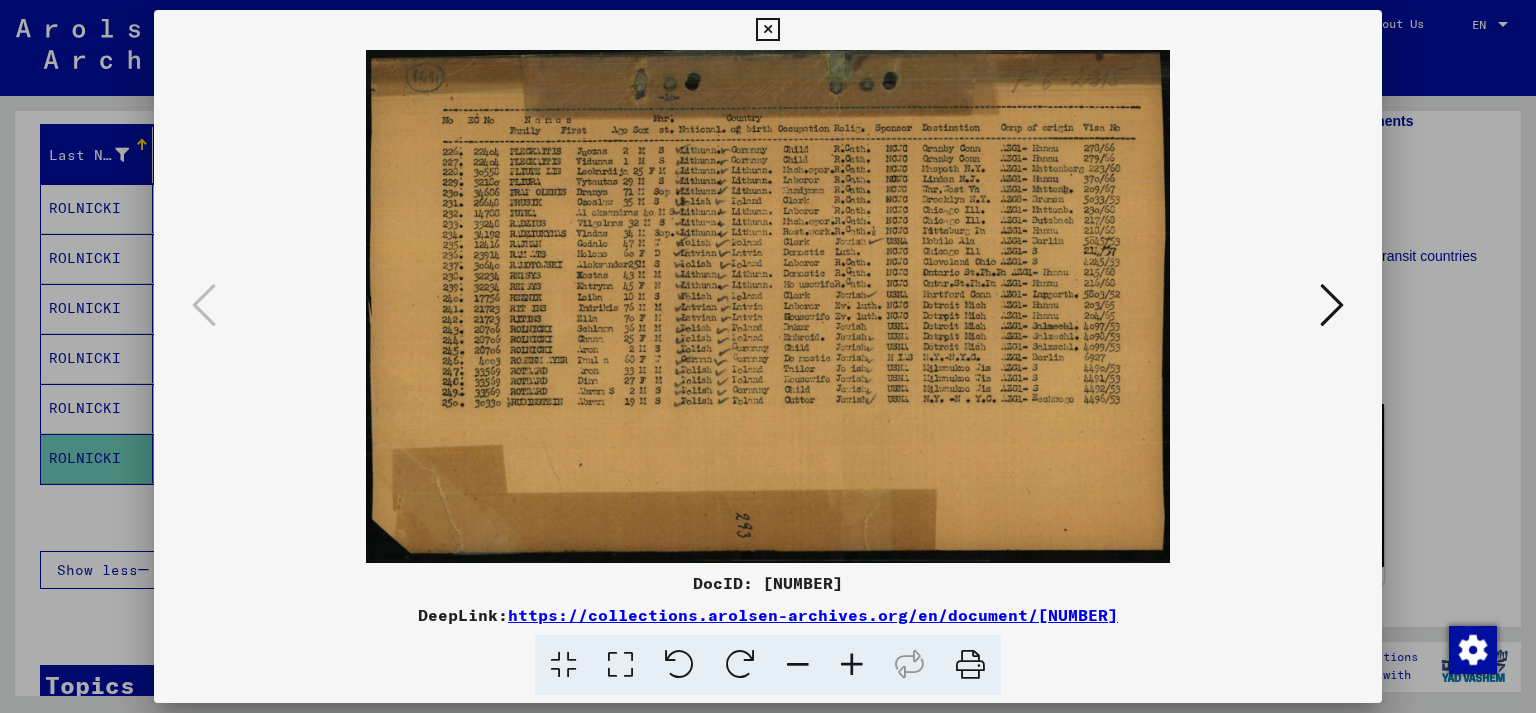 click at bounding box center [852, 665] 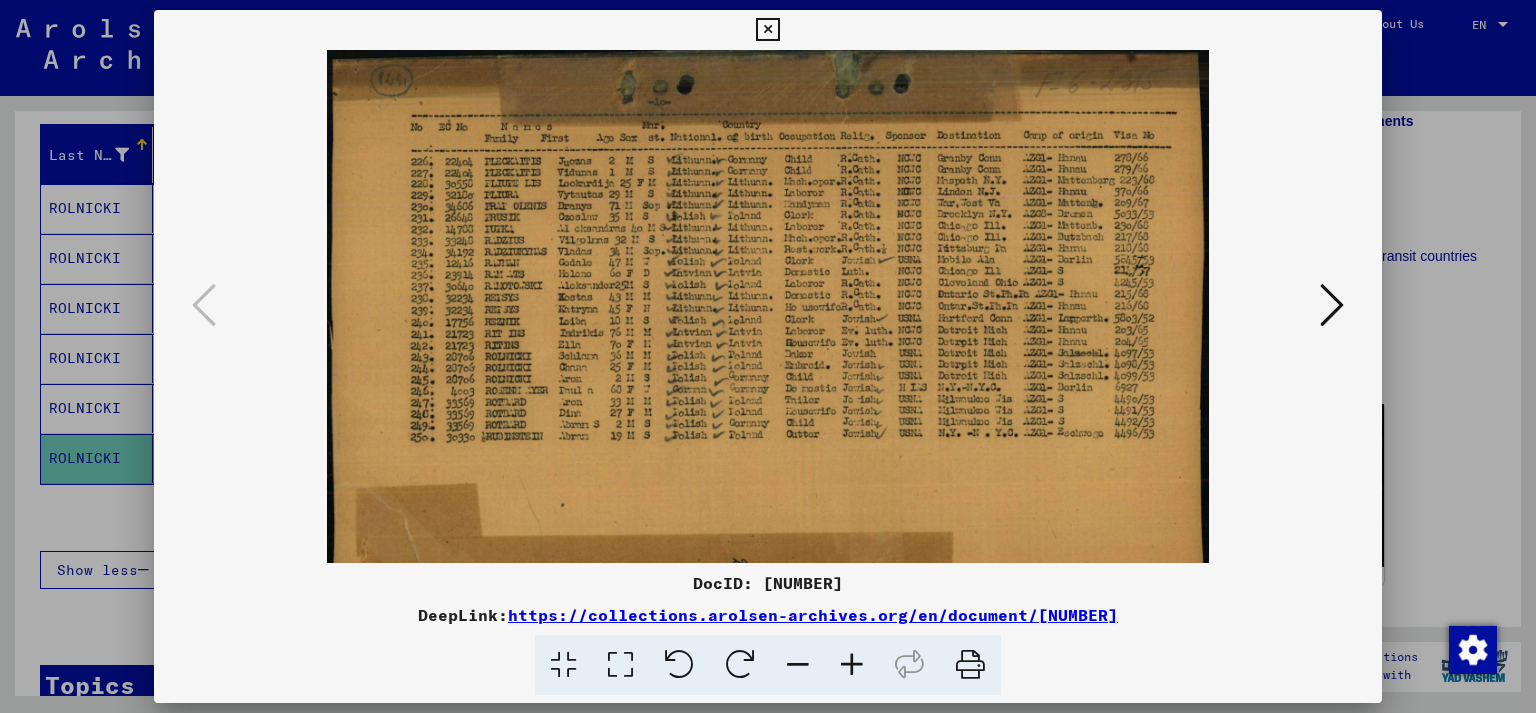 click at bounding box center [852, 665] 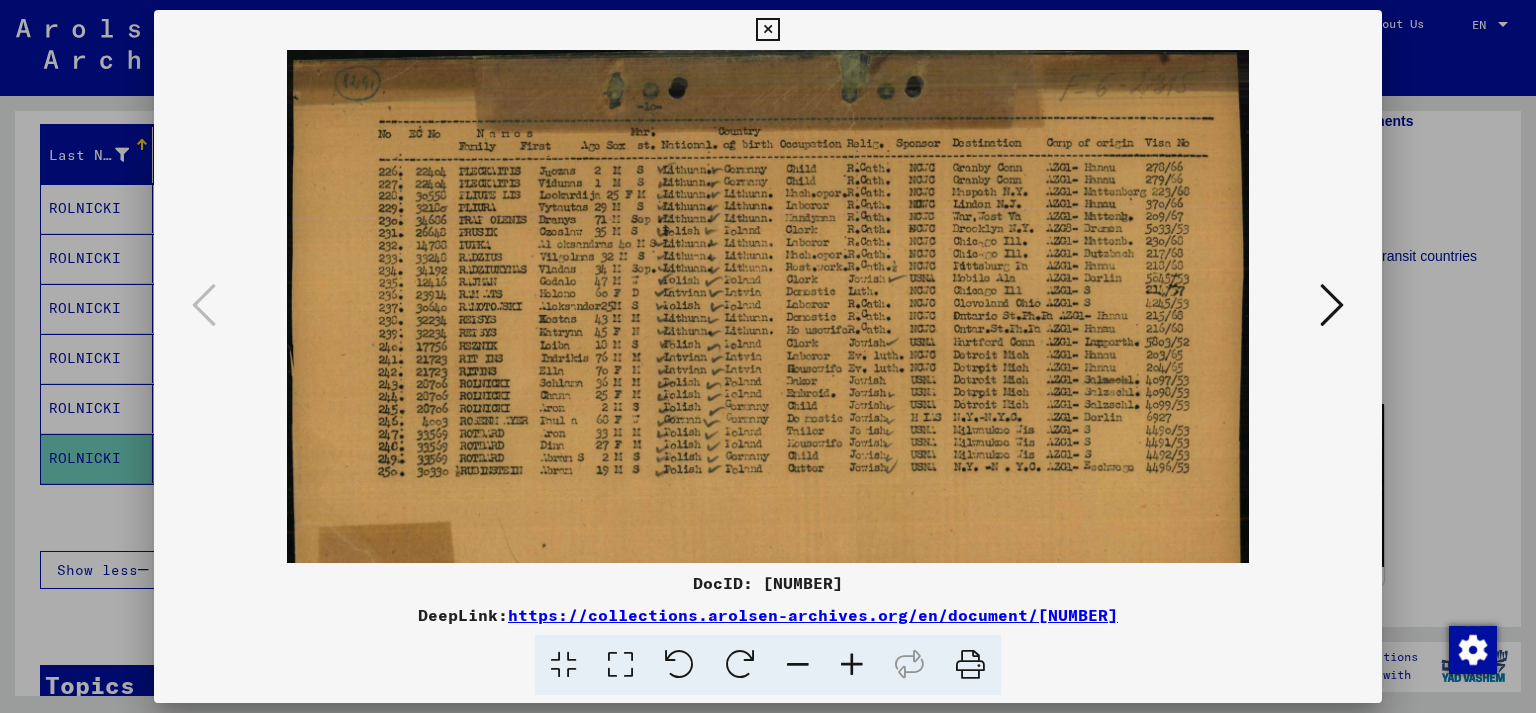 click at bounding box center [852, 665] 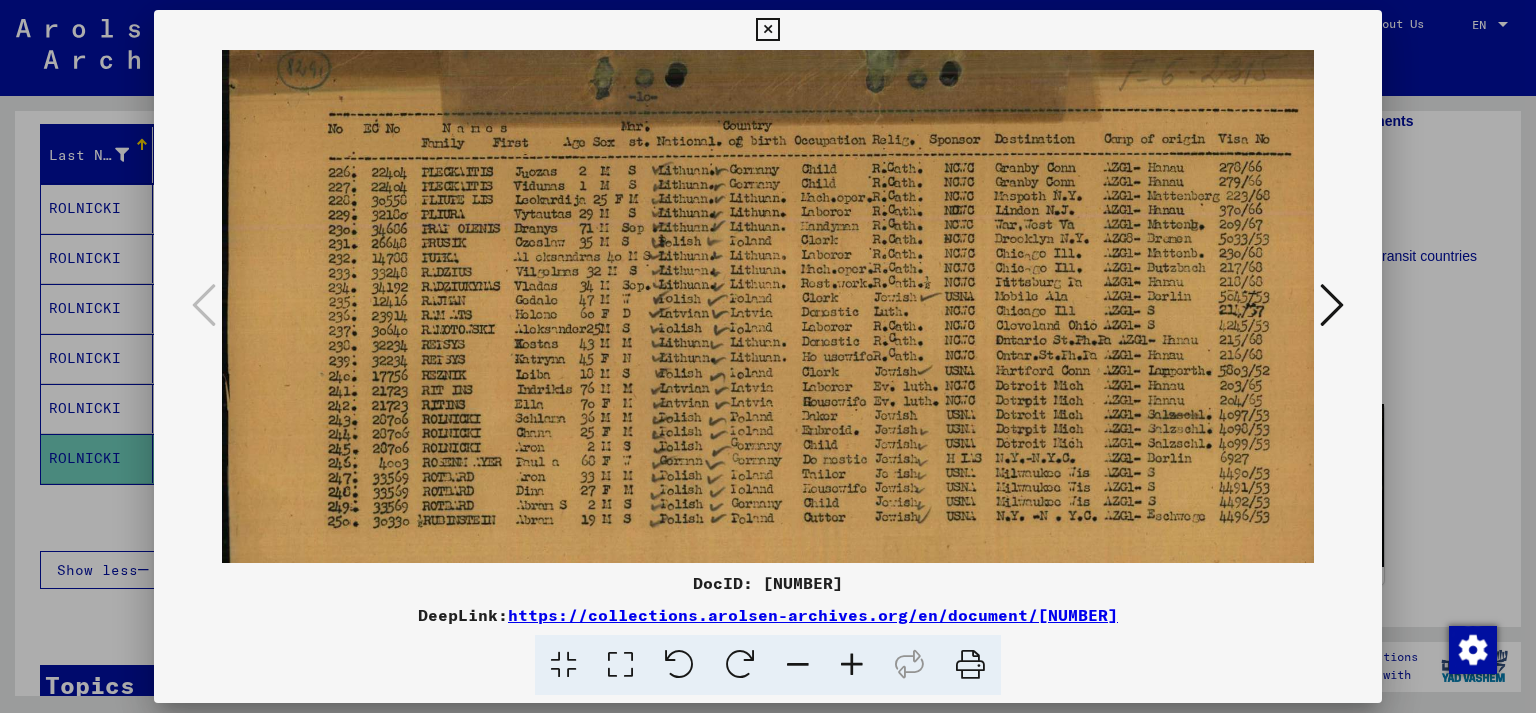 scroll, scrollTop: 20, scrollLeft: 0, axis: vertical 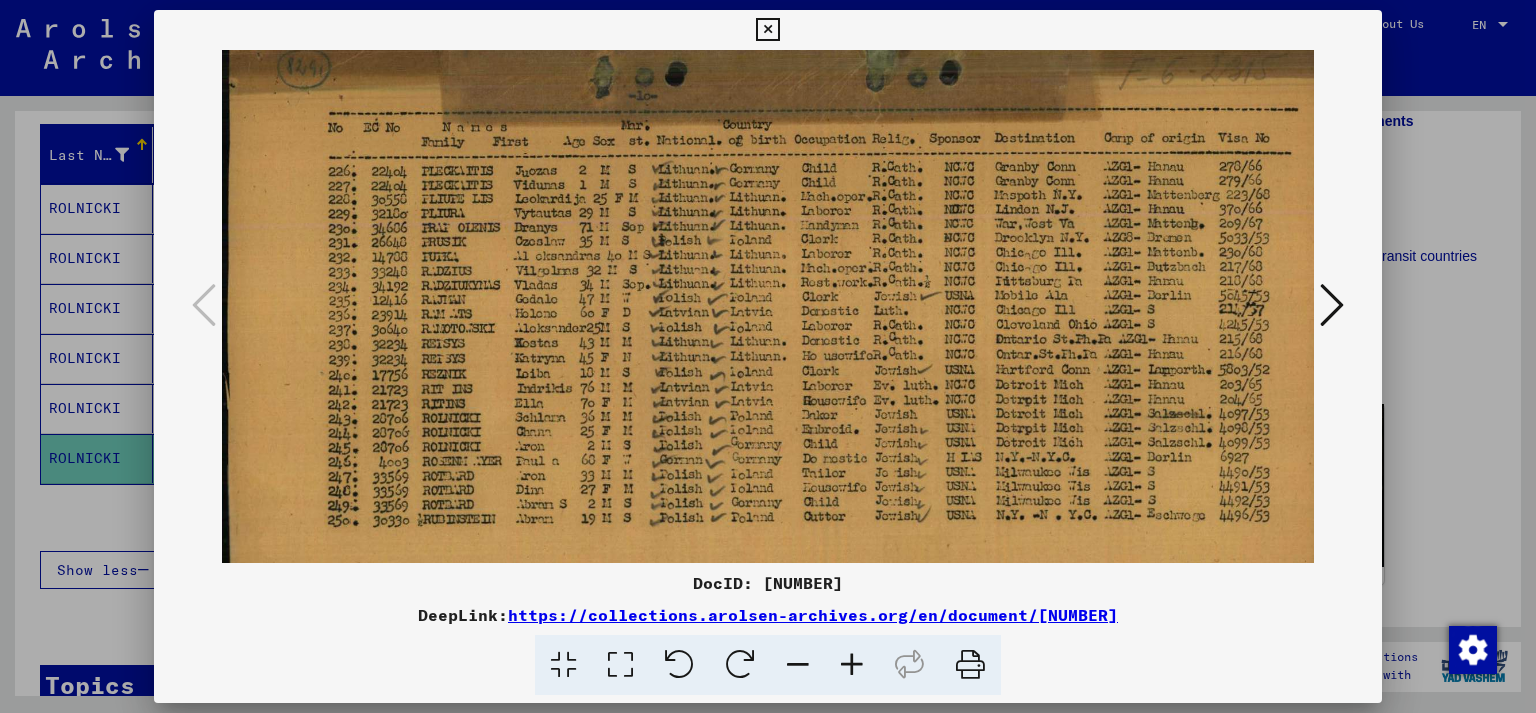 drag, startPoint x: 594, startPoint y: 466, endPoint x: 642, endPoint y: 446, distance: 52 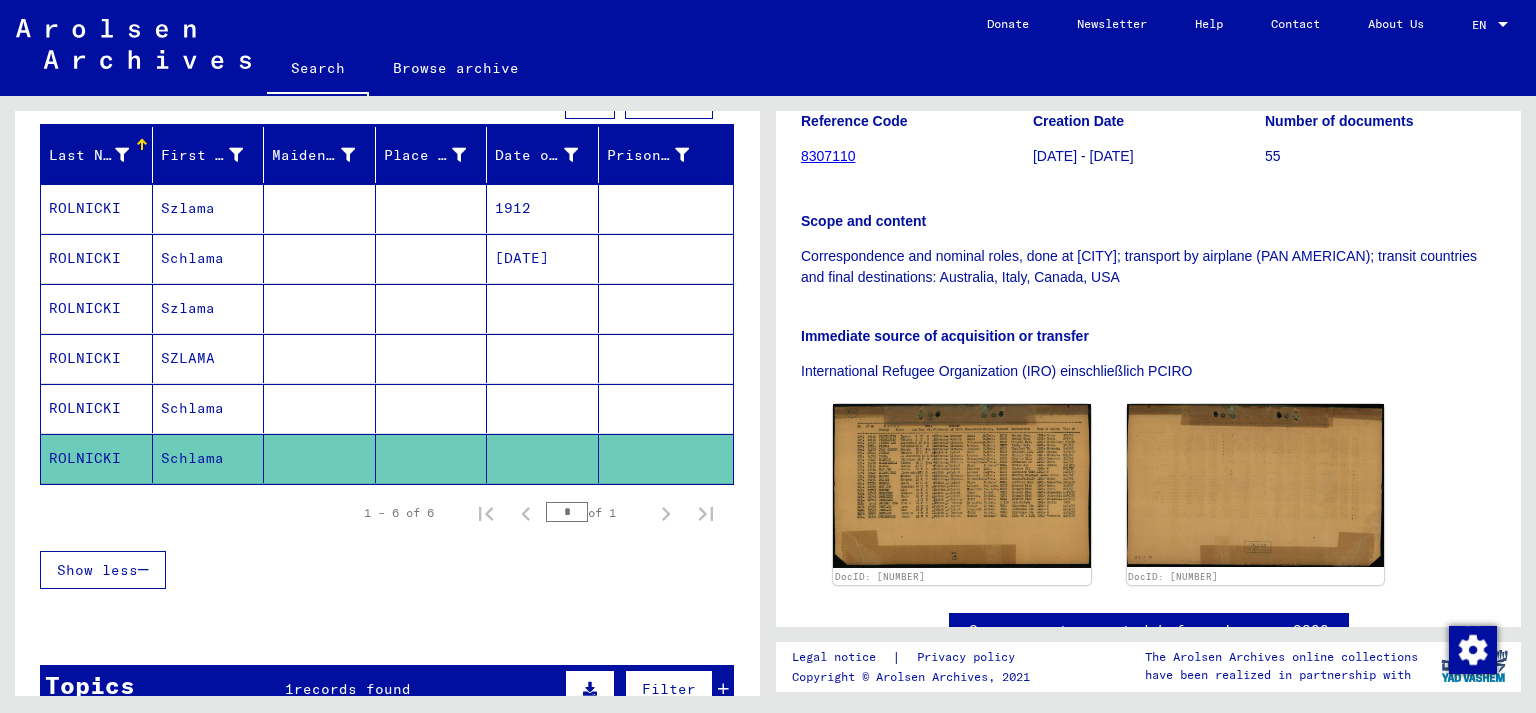 click on "[DATE]" at bounding box center (543, 308) 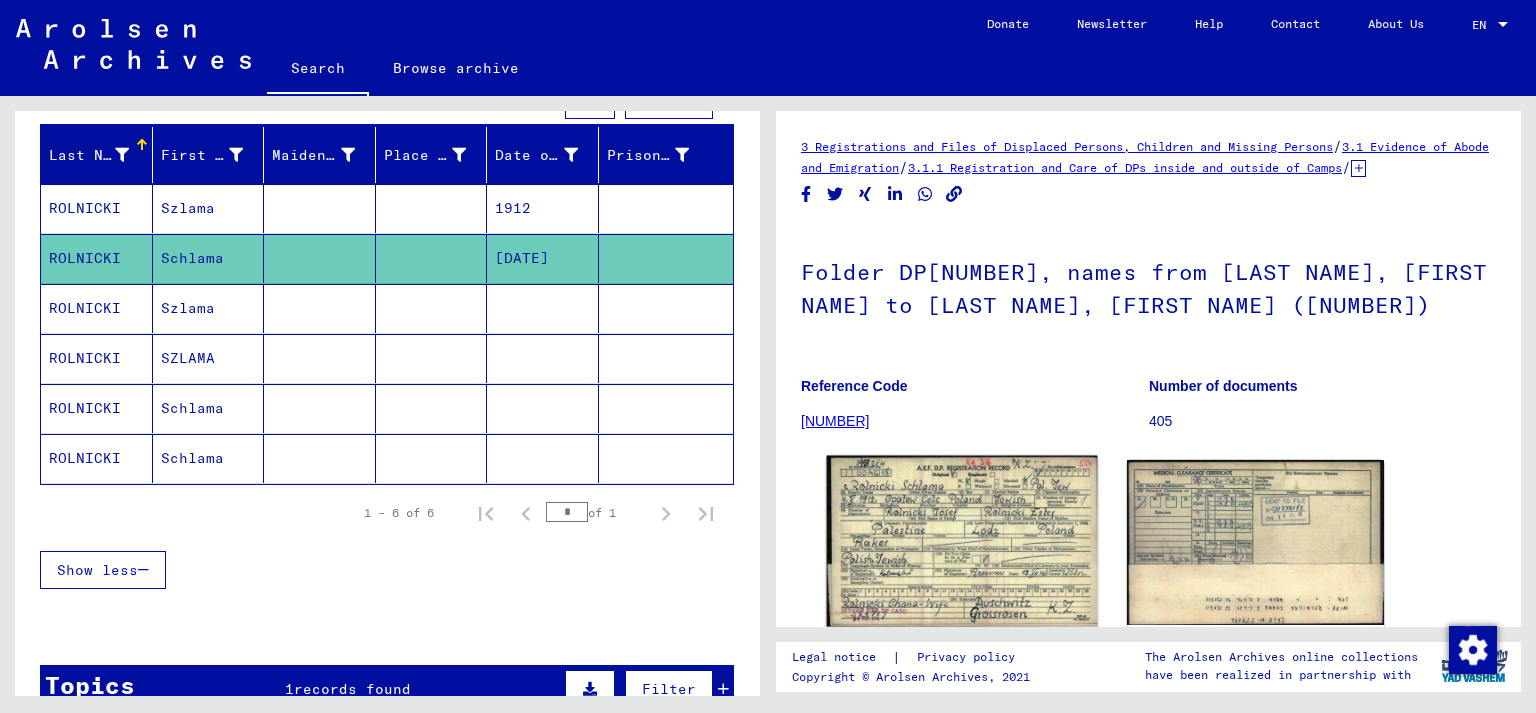 click 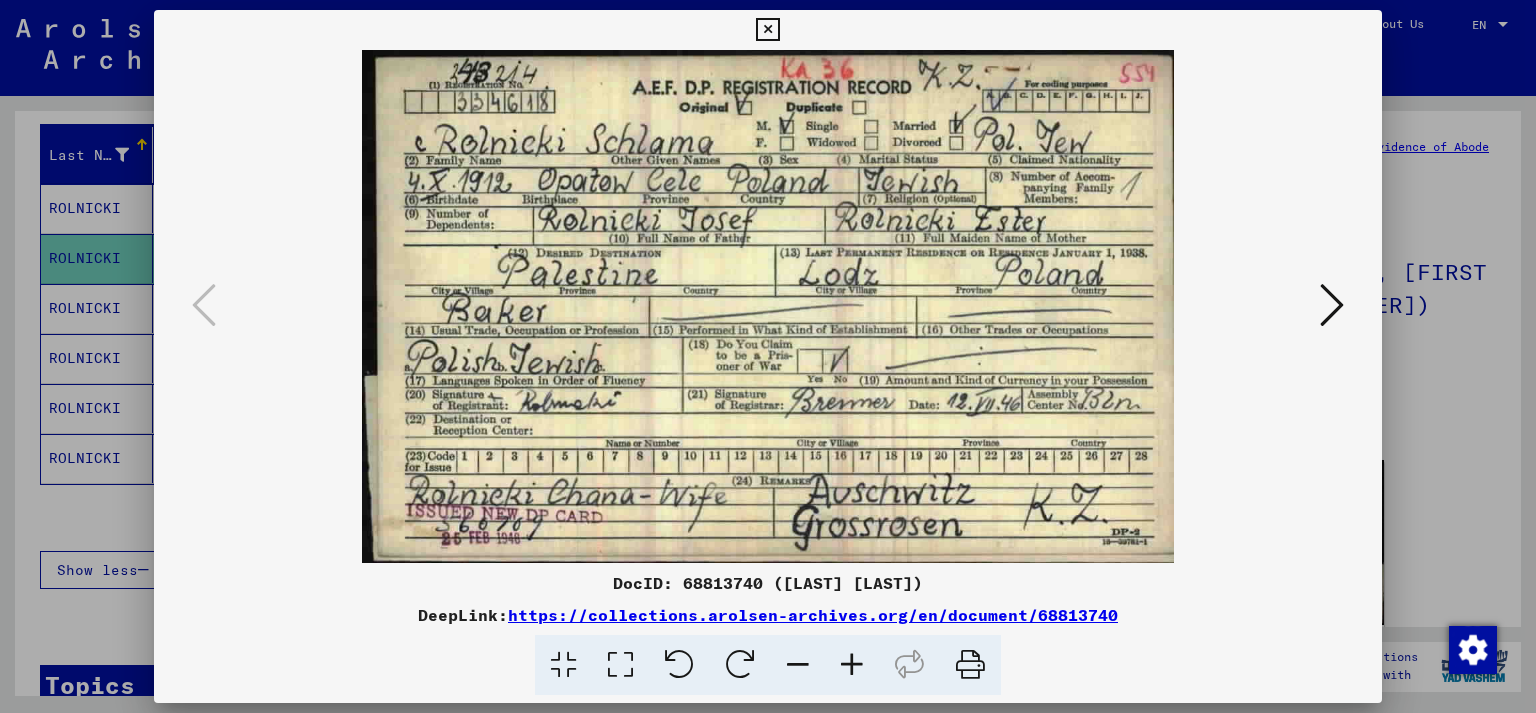 click at bounding box center [767, 30] 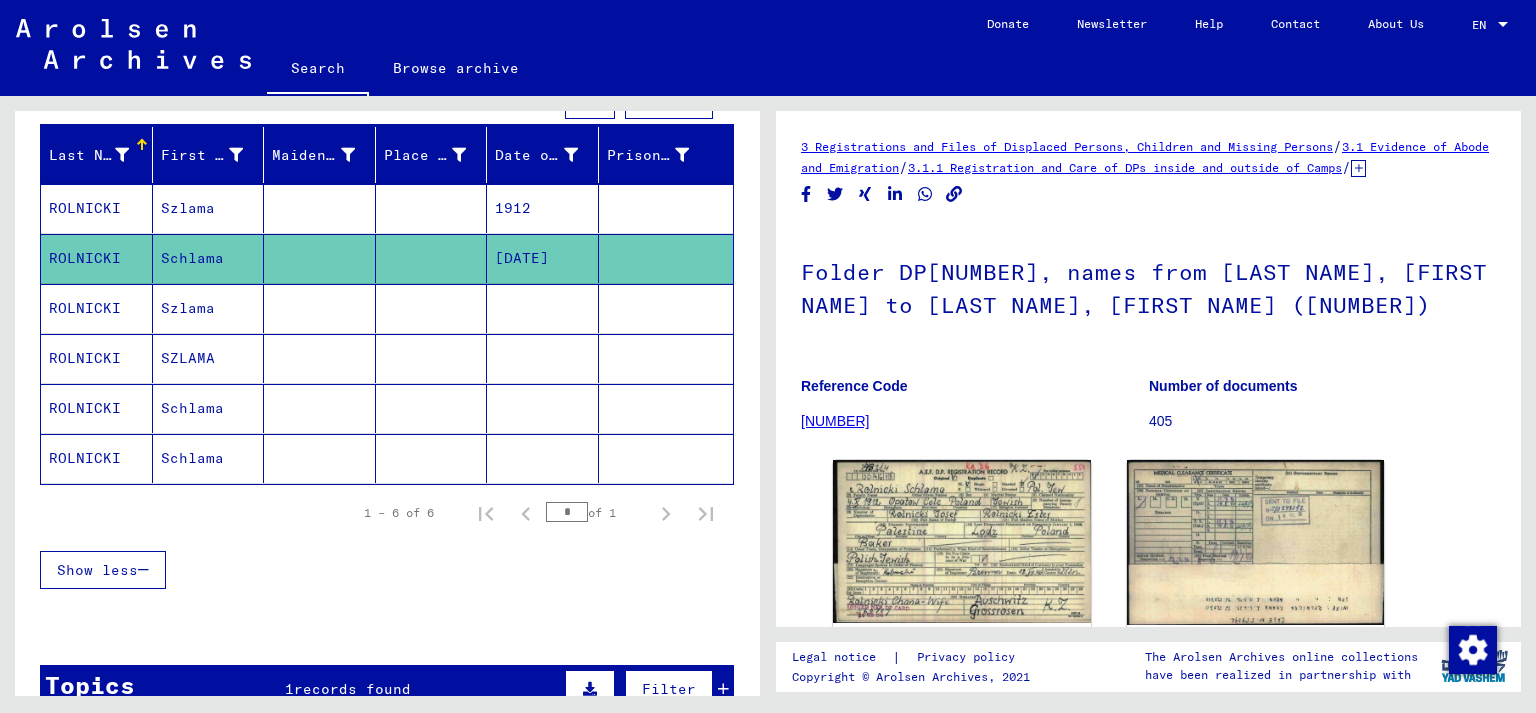 scroll, scrollTop: 0, scrollLeft: 0, axis: both 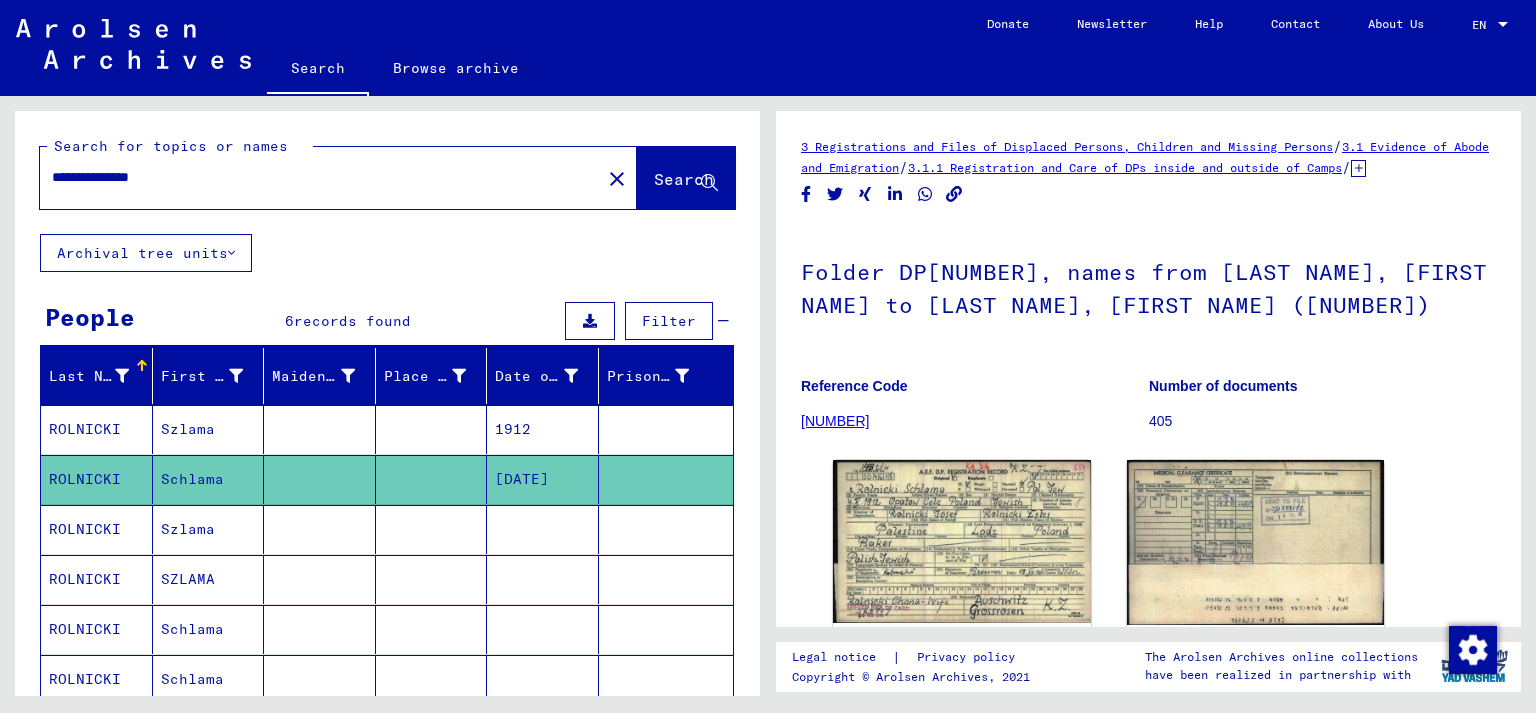 click on "**********" at bounding box center [320, 177] 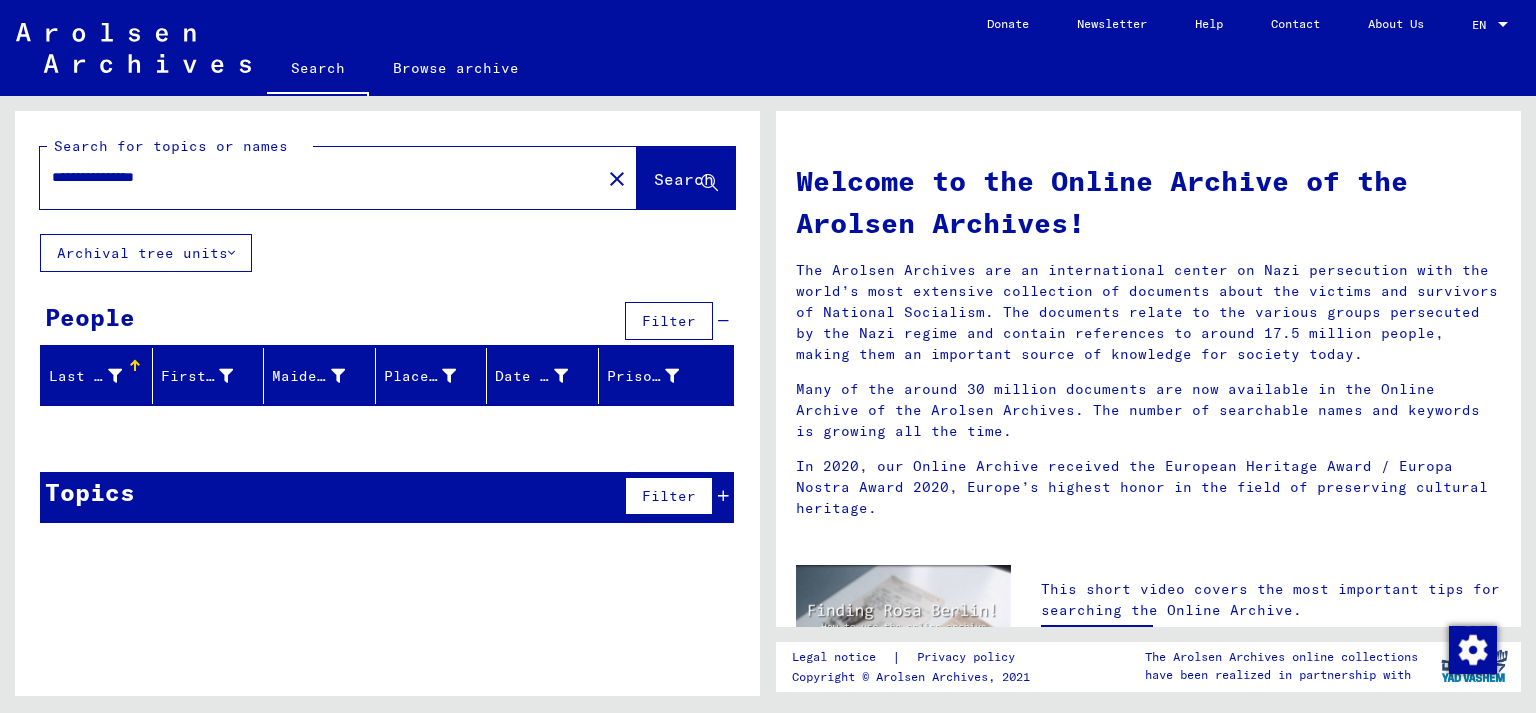 click on "**********" at bounding box center [314, 177] 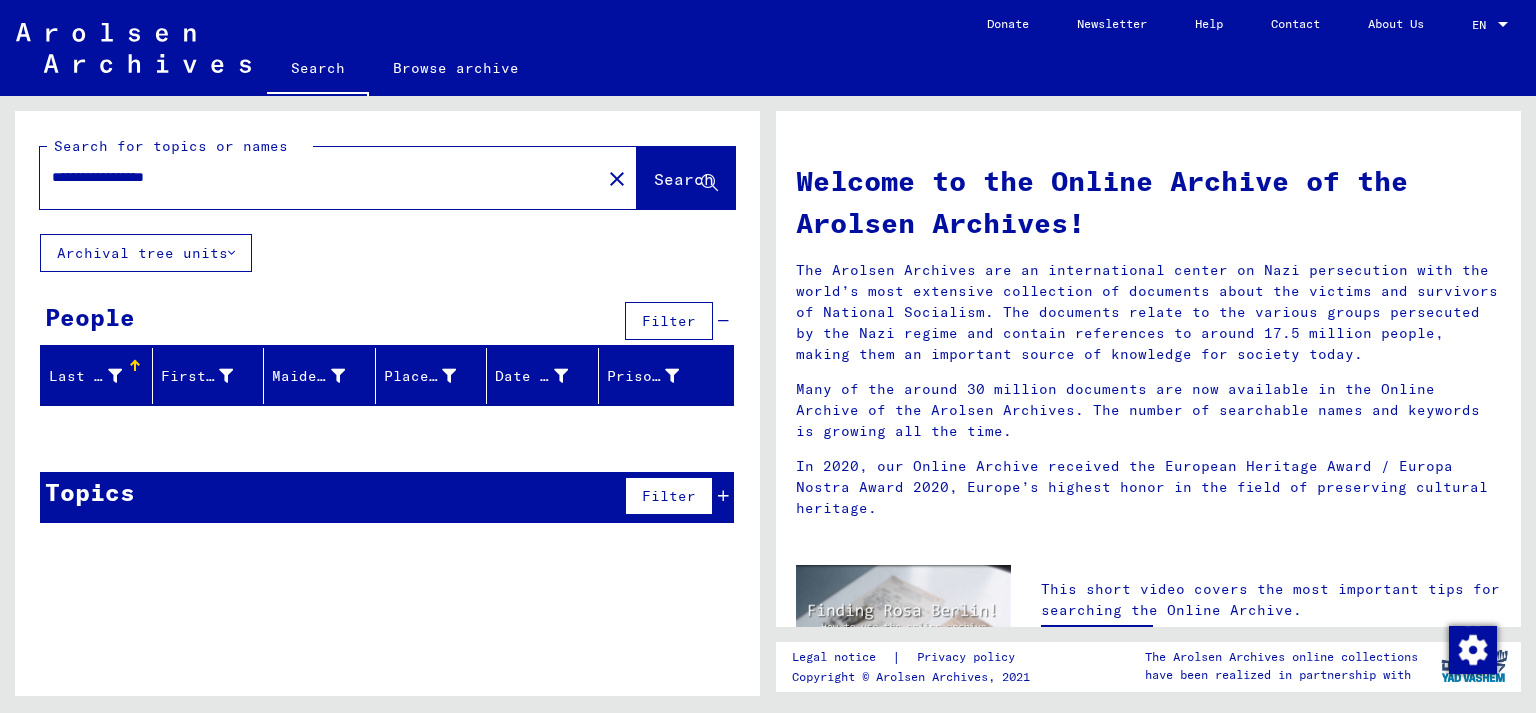 type on "**********" 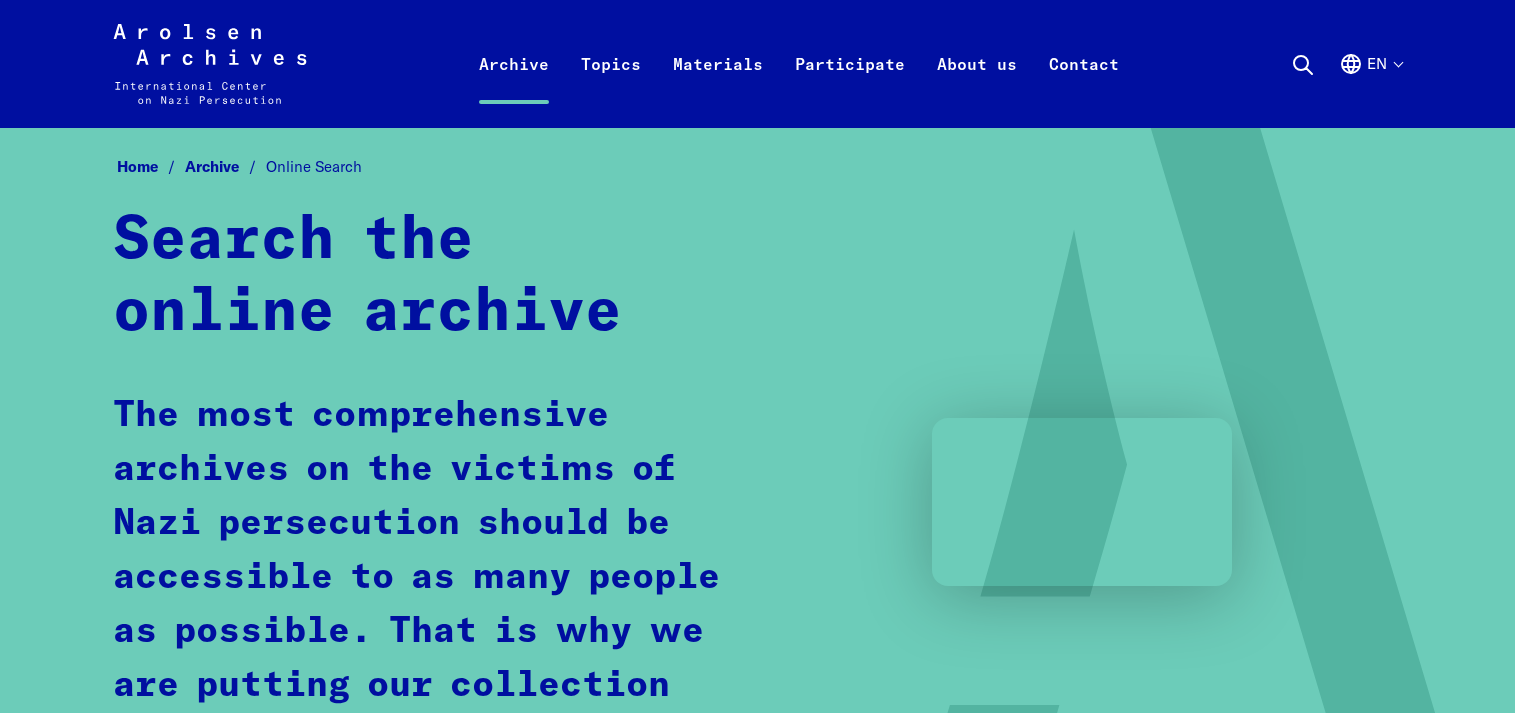scroll, scrollTop: 0, scrollLeft: 0, axis: both 